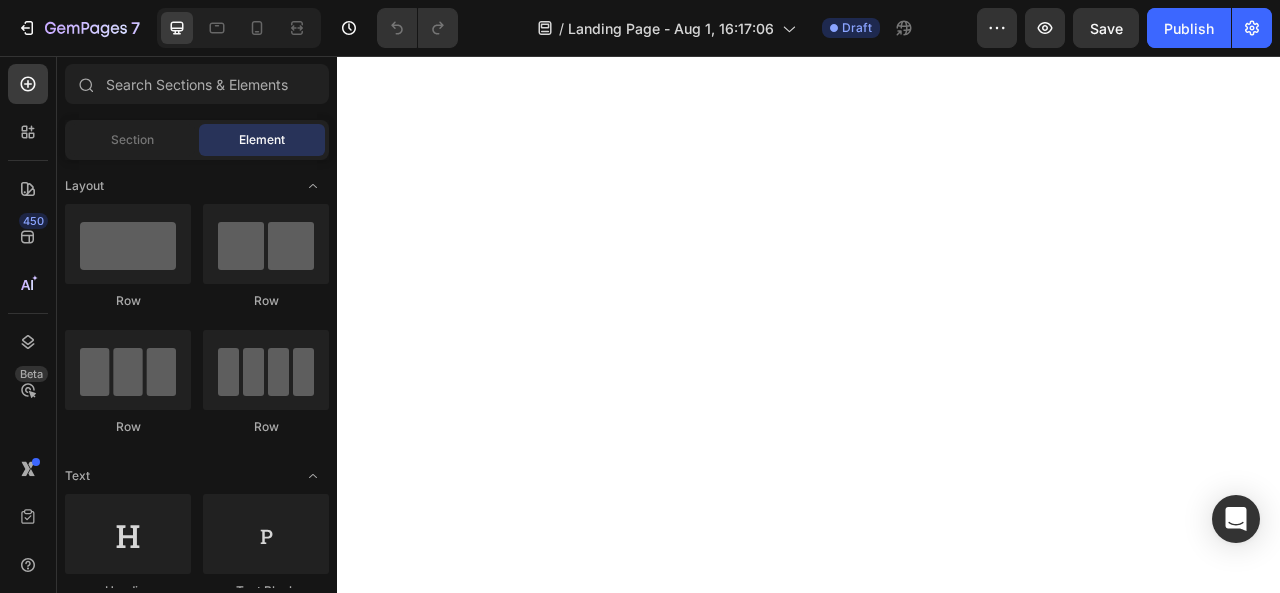 scroll, scrollTop: 0, scrollLeft: 0, axis: both 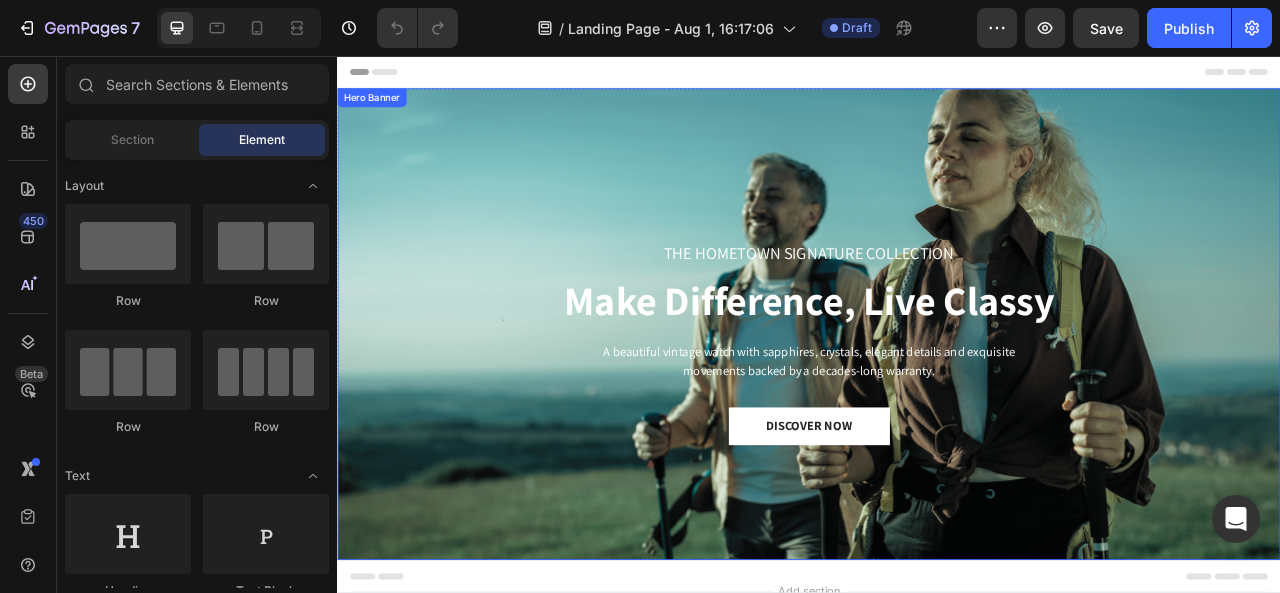 click at bounding box center (937, 397) 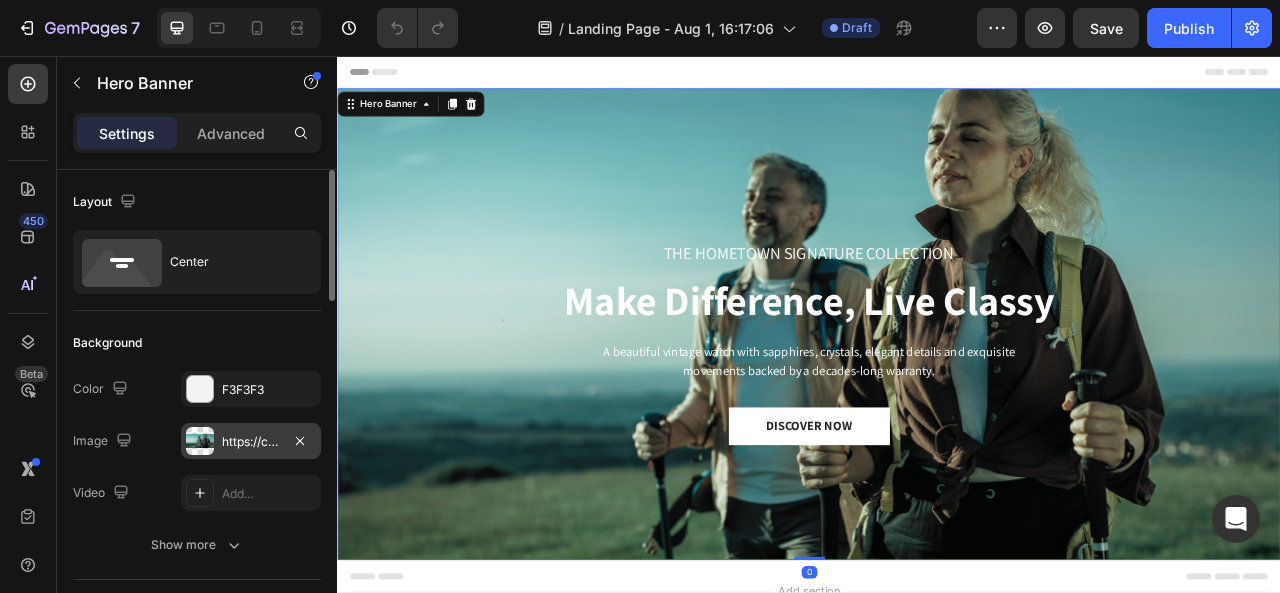 click on "https://cdn.shopify.com/s/files/1/0648/0910/7552/files/gempages_577997880346804752-7d9b74e5-f1ef-4031-91e0-0895b5162586.png" at bounding box center (251, 442) 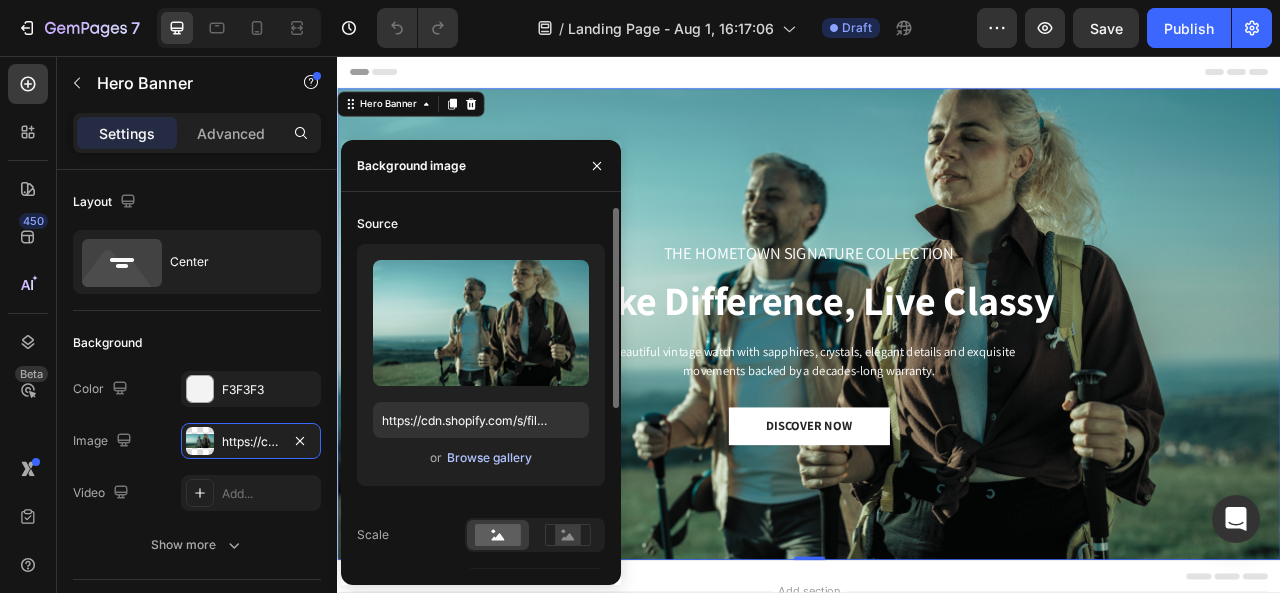 click on "Browse gallery" at bounding box center (489, 458) 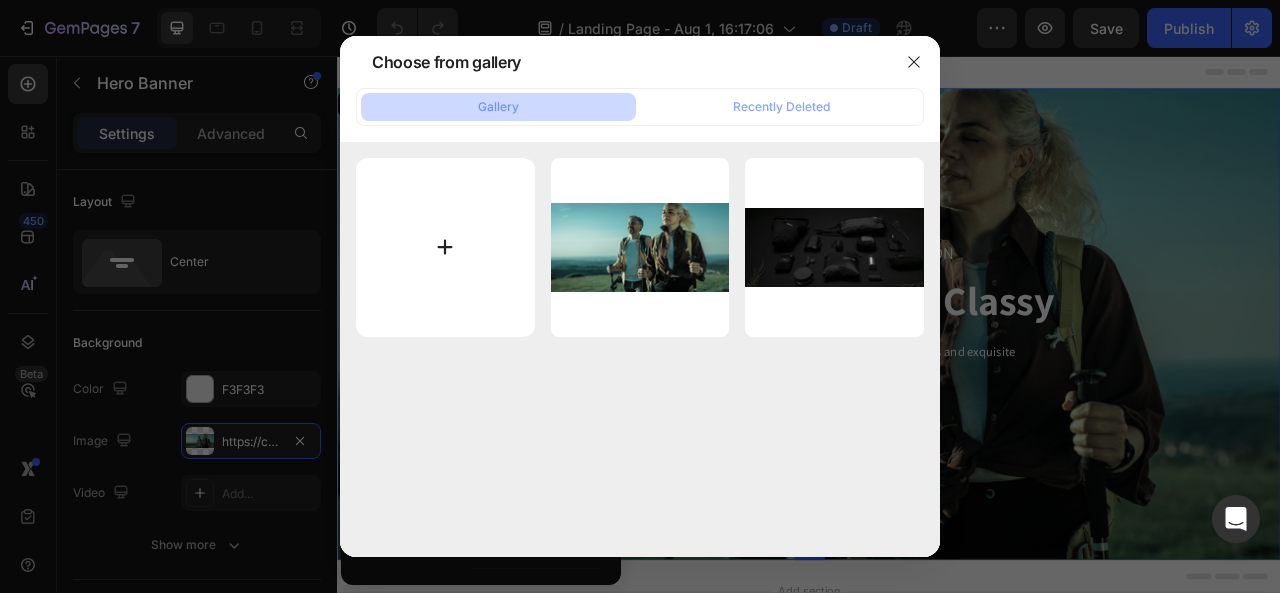 click at bounding box center (445, 247) 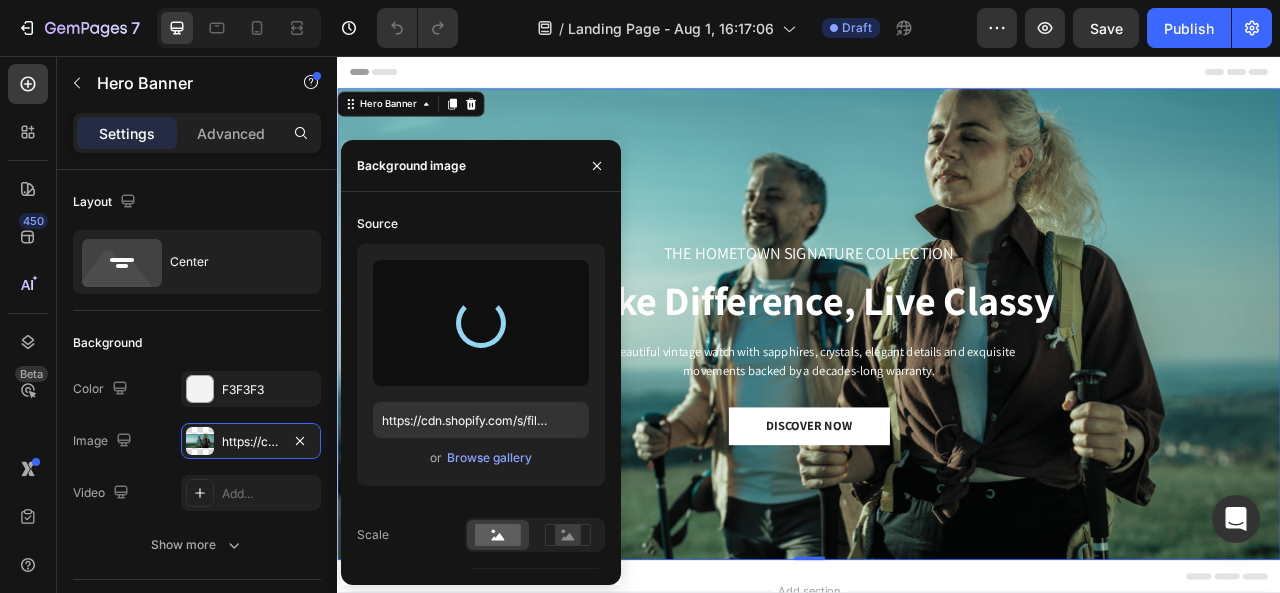 type on "https://cdn.shopify.com/s/files/1/0648/0910/7552/files/gempages_577997880346804752-0bd37b1f-389a-4ea3-beb7-c42b5d9fb6b4.png" 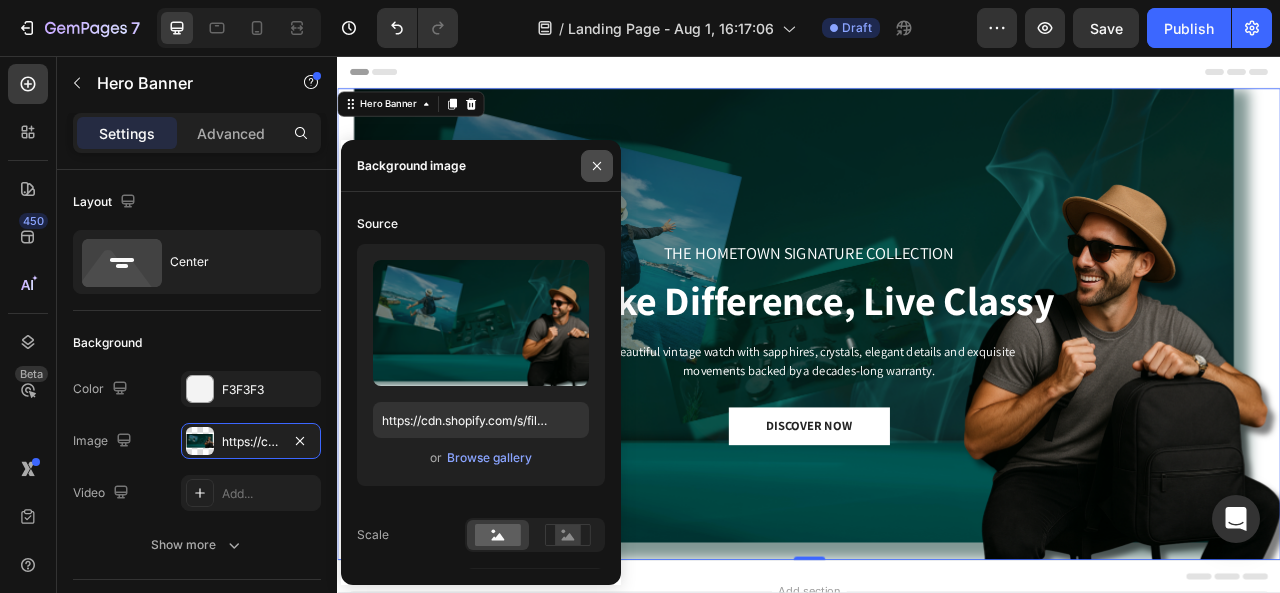 click 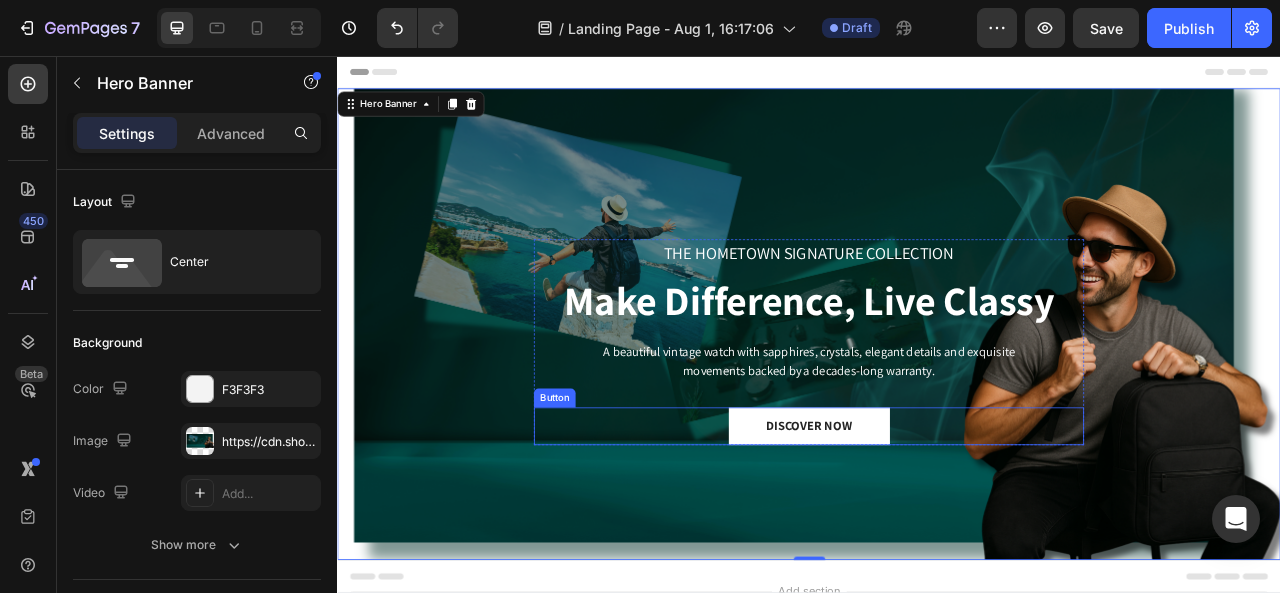 click on "DISCOVER NOW Button" at bounding box center [937, 527] 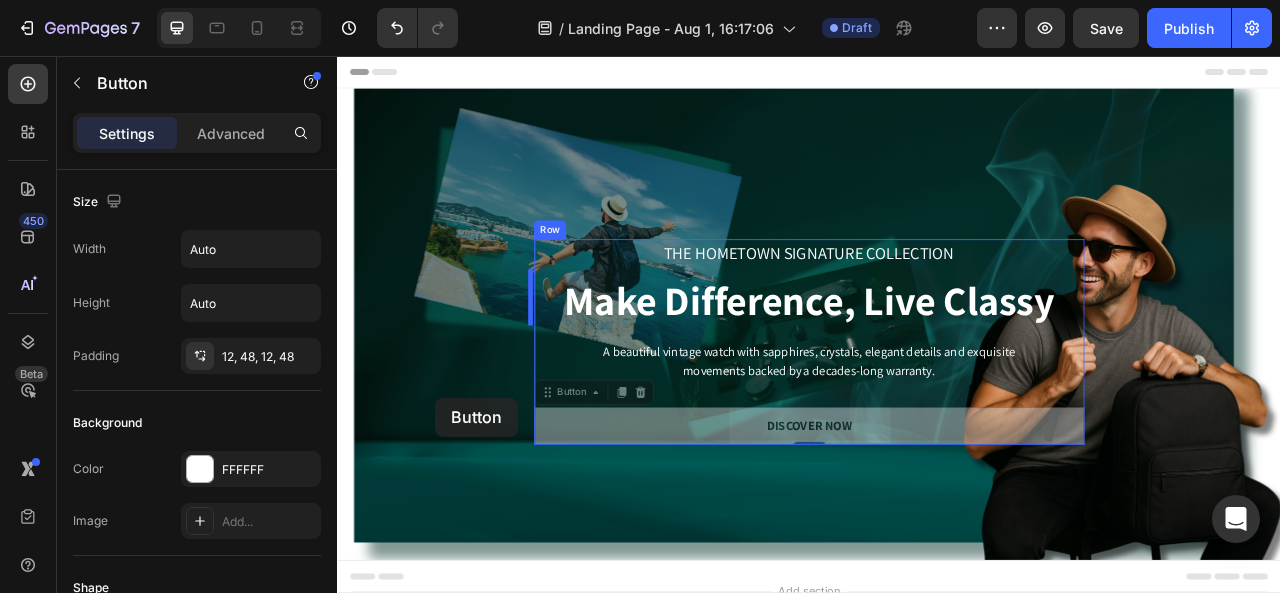 drag, startPoint x: 595, startPoint y: 483, endPoint x: 462, endPoint y: 491, distance: 133.24039 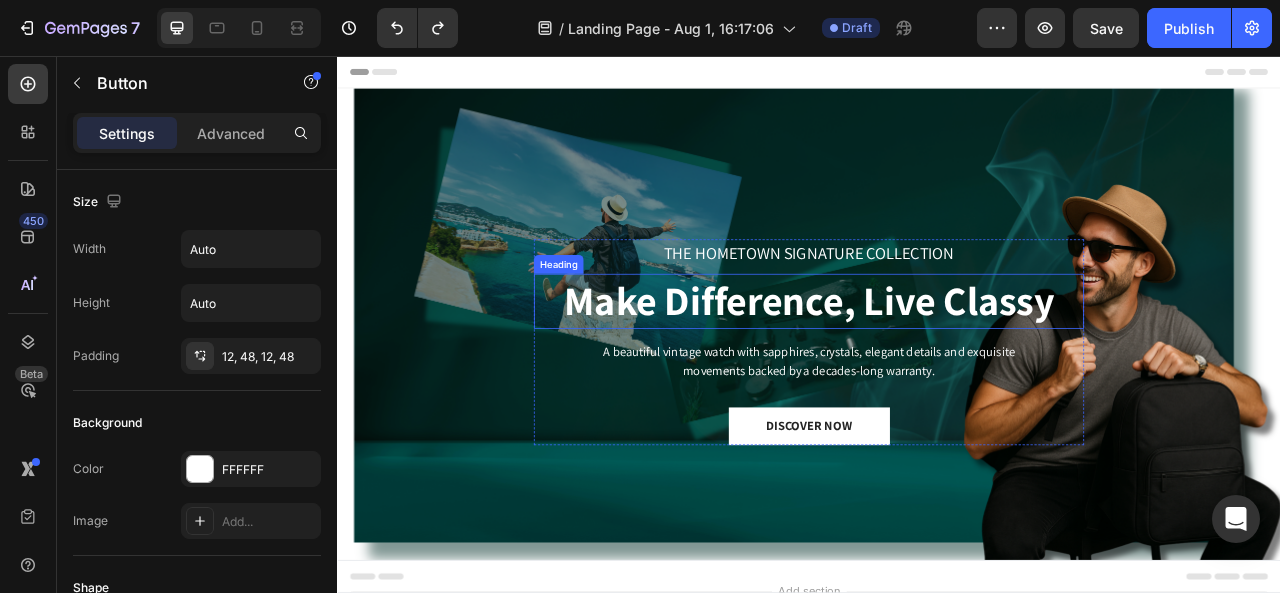 click on "Make Difference, Live Classy" at bounding box center (937, 368) 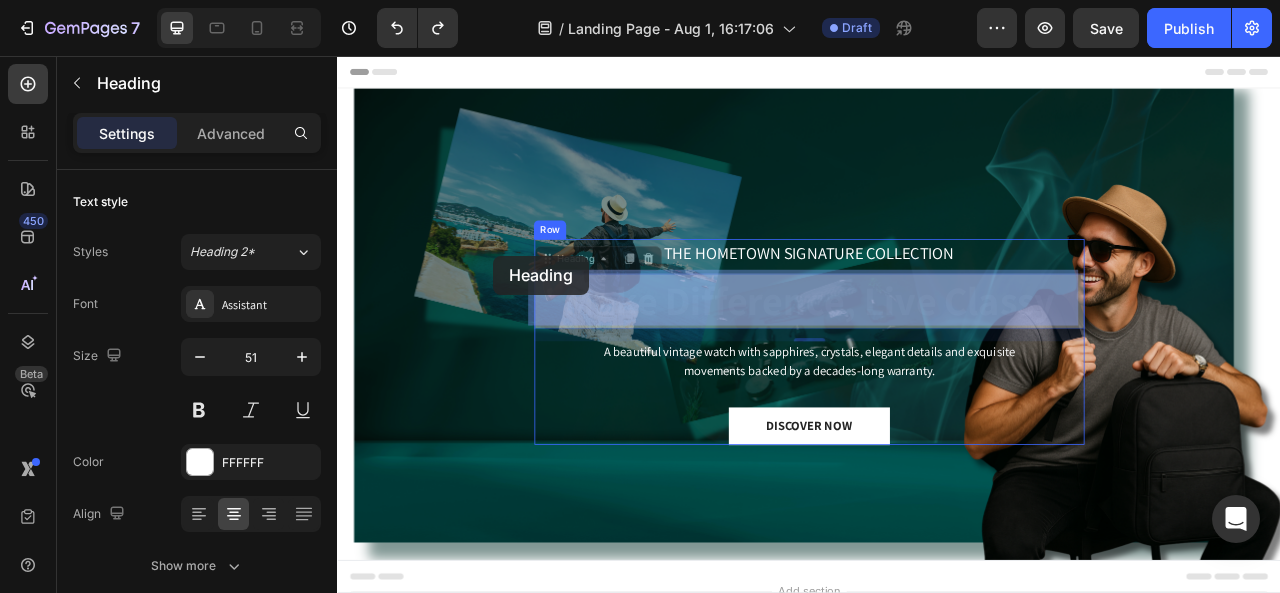 drag, startPoint x: 597, startPoint y: 307, endPoint x: 534, endPoint y: 310, distance: 63.07139 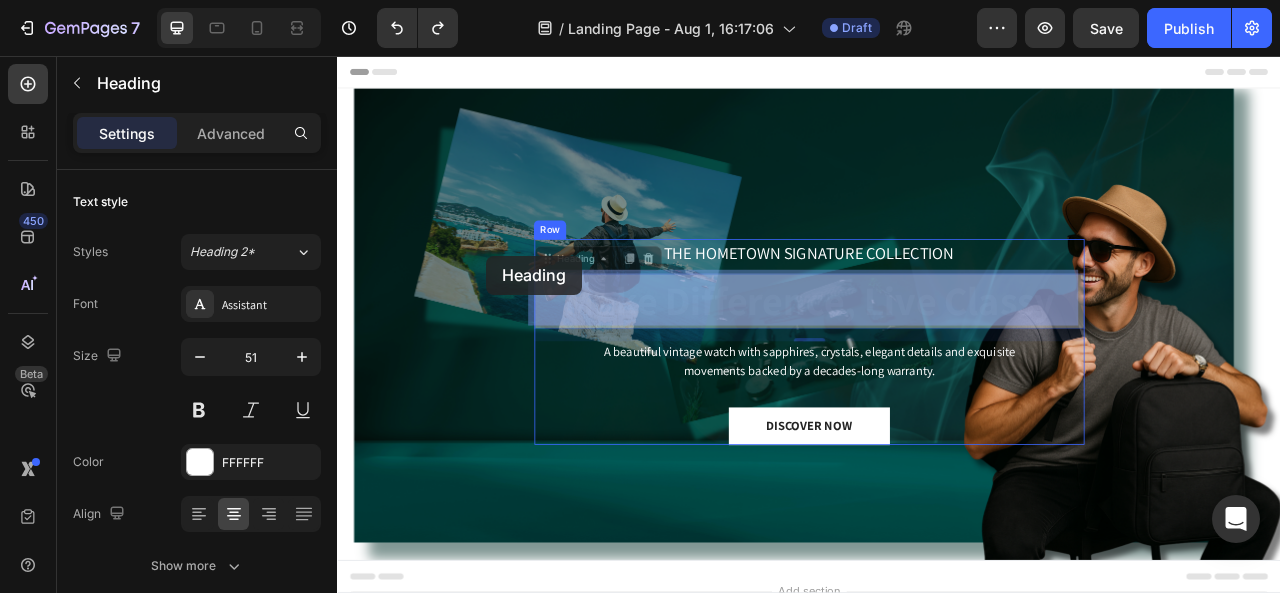 drag, startPoint x: 621, startPoint y: 307, endPoint x: 526, endPoint y: 310, distance: 95.047356 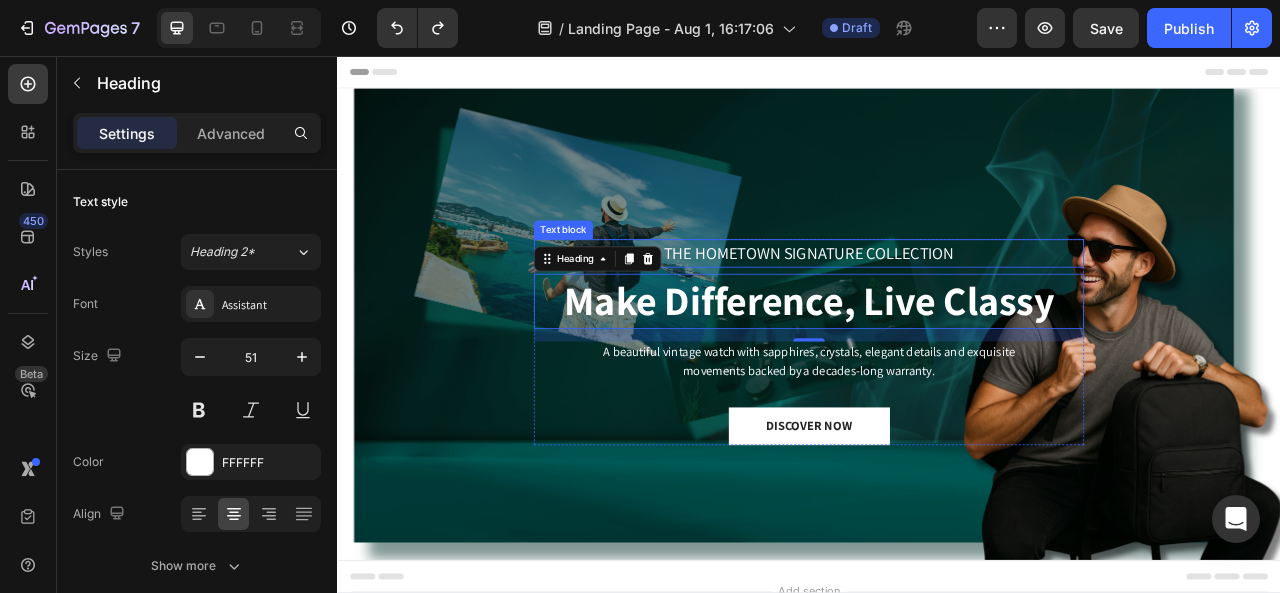 click on "THE HOMETOWN SIGNATURE COLLECTION" at bounding box center [937, 307] 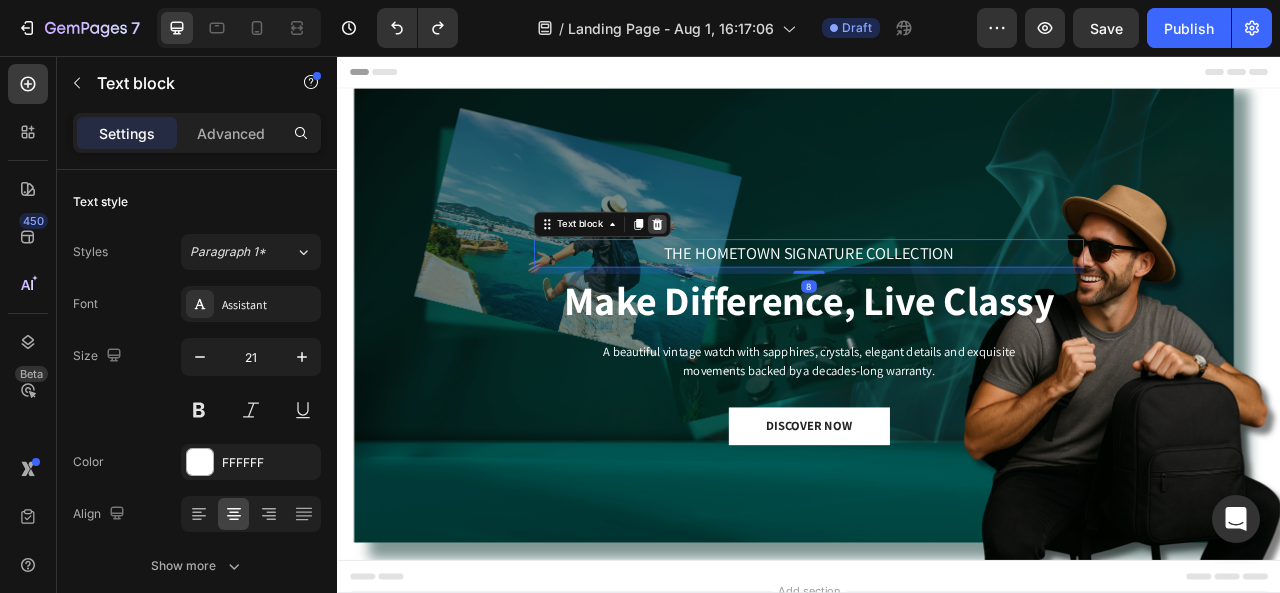 click at bounding box center (744, 270) 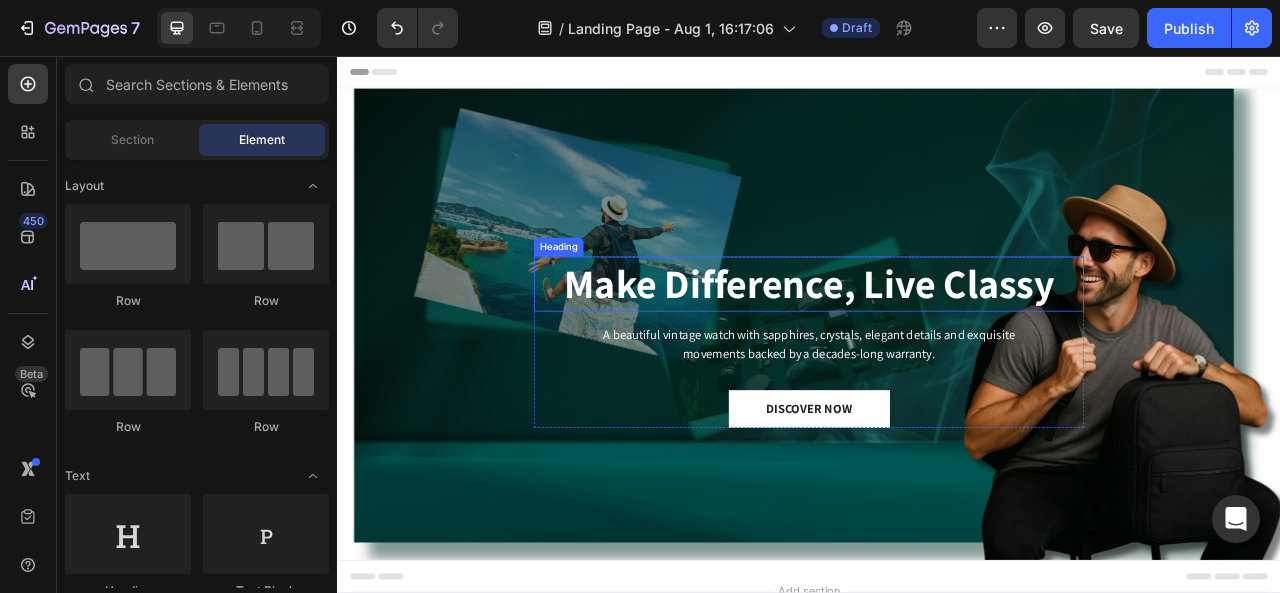 click on "Make Difference, Live Classy" at bounding box center [937, 346] 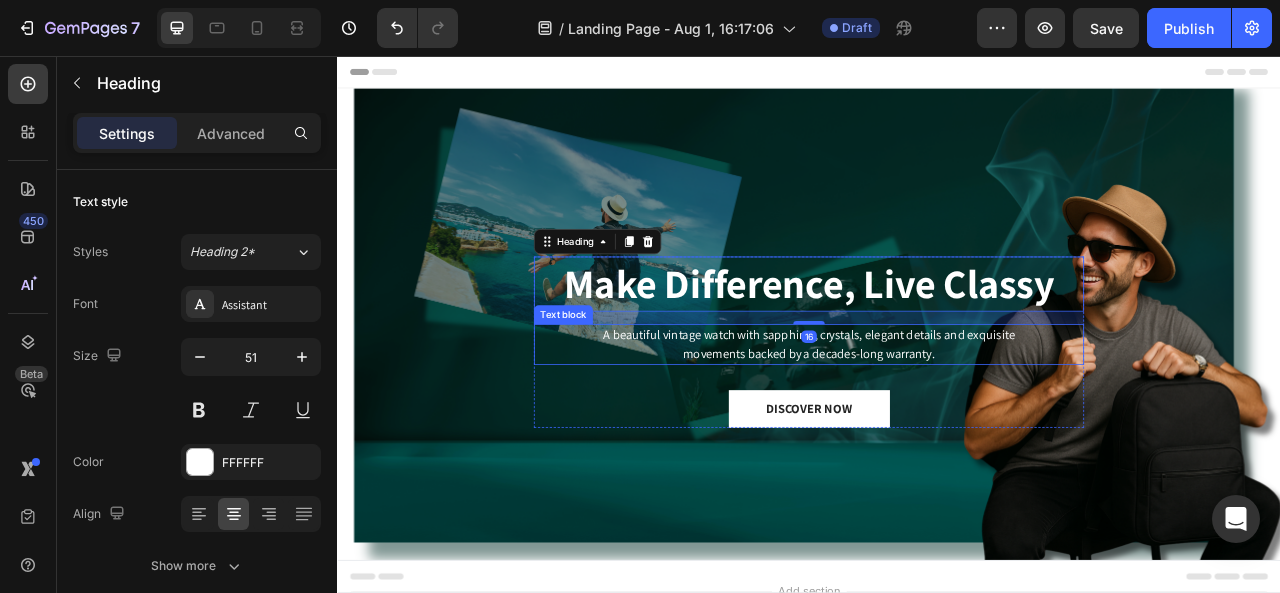 click on "A beautiful vintage watch with sapphires, crystals, elegant details and exquisite movements backed by a decades-long warranty." at bounding box center [937, 423] 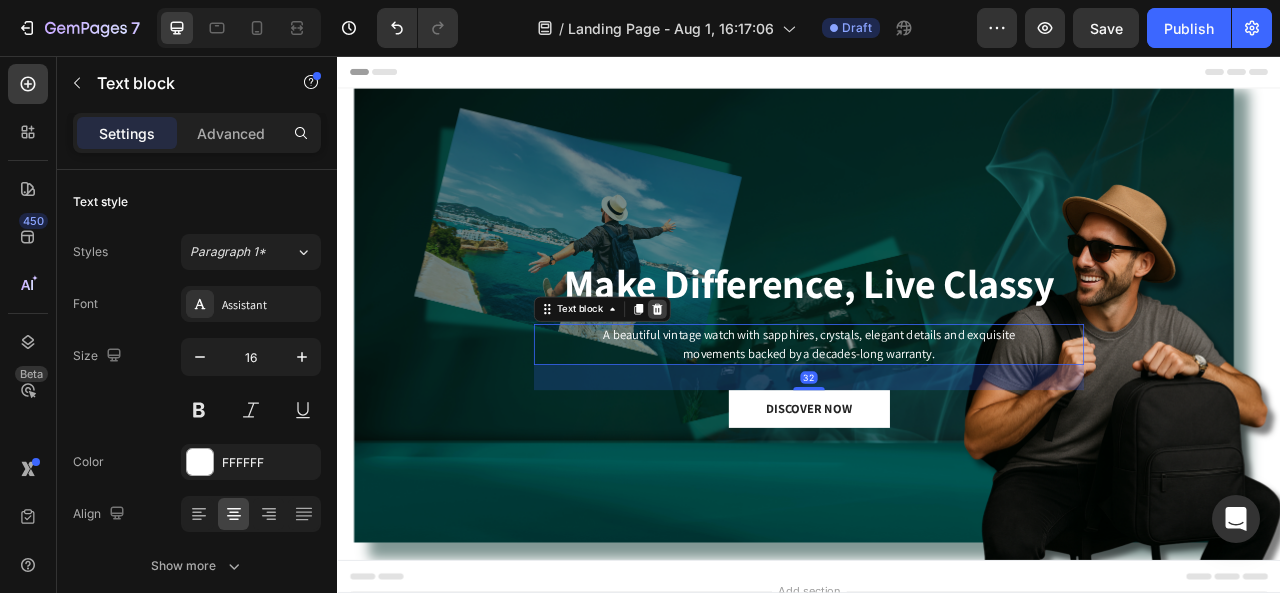 click at bounding box center (744, 378) 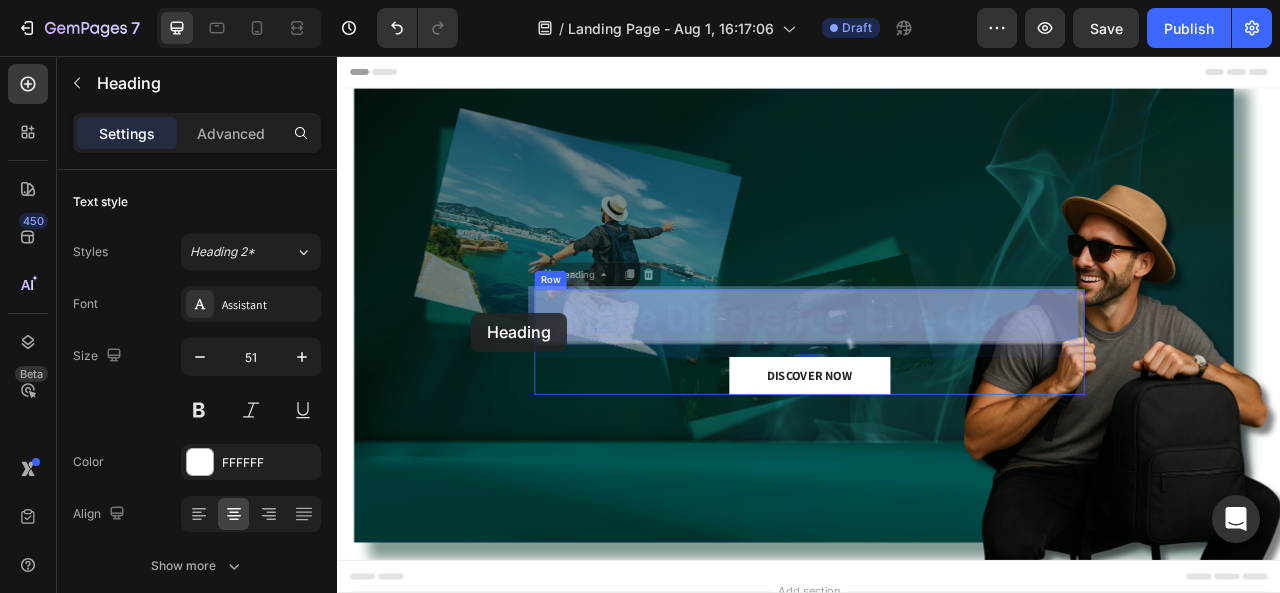 drag, startPoint x: 1011, startPoint y: 394, endPoint x: 507, endPoint y: 383, distance: 504.12003 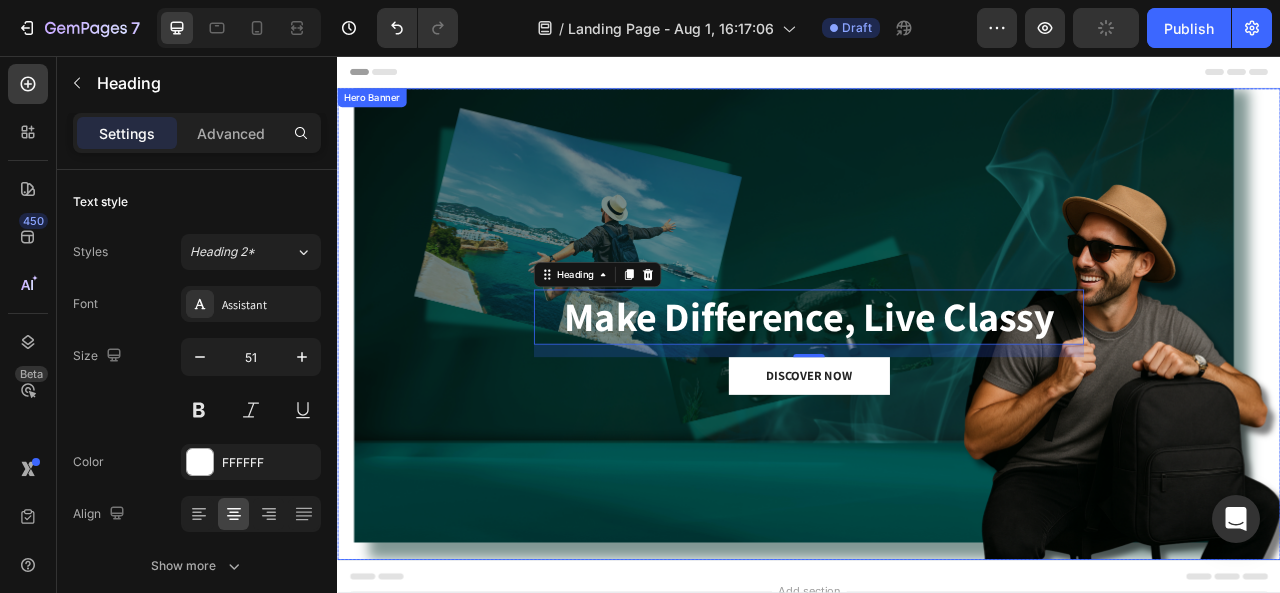 click on "Make Difference, Live Classy Heading   16 DISCOVER NOW Button Row Image" at bounding box center (937, 397) 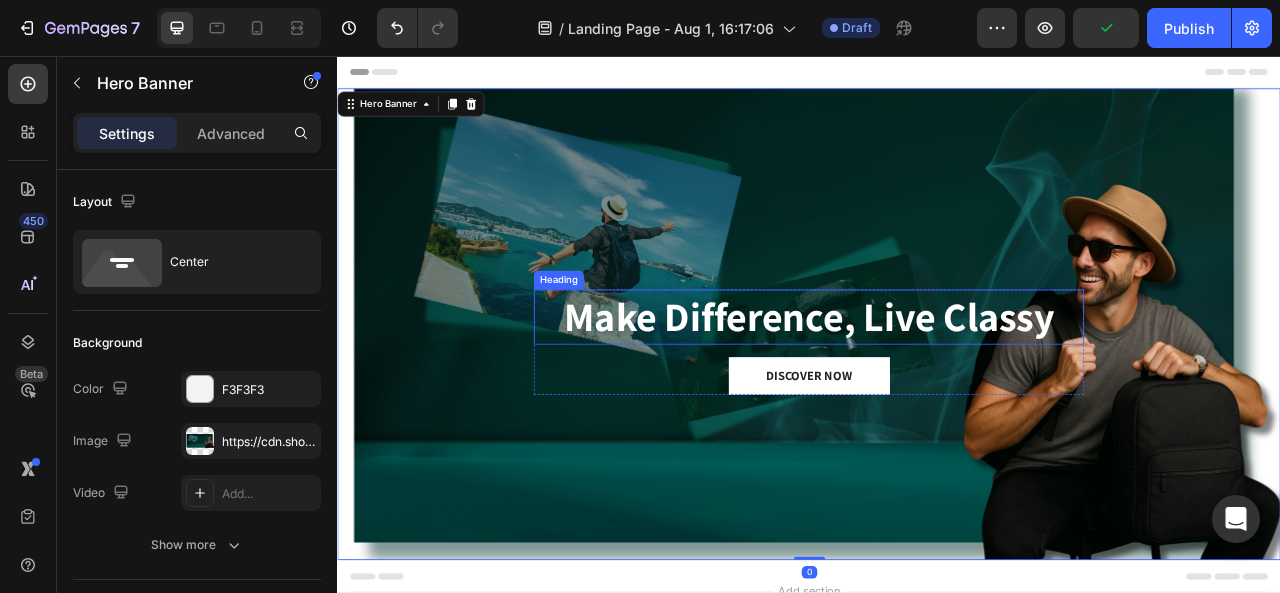 click on "Make Difference, Live Classy" at bounding box center [937, 388] 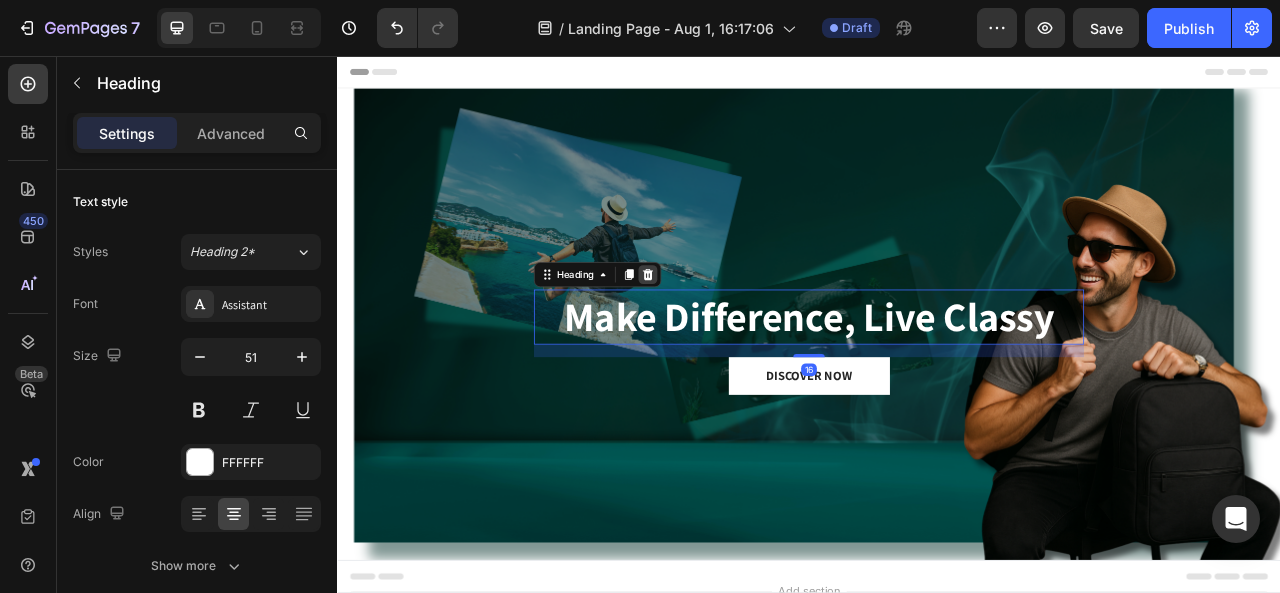 click 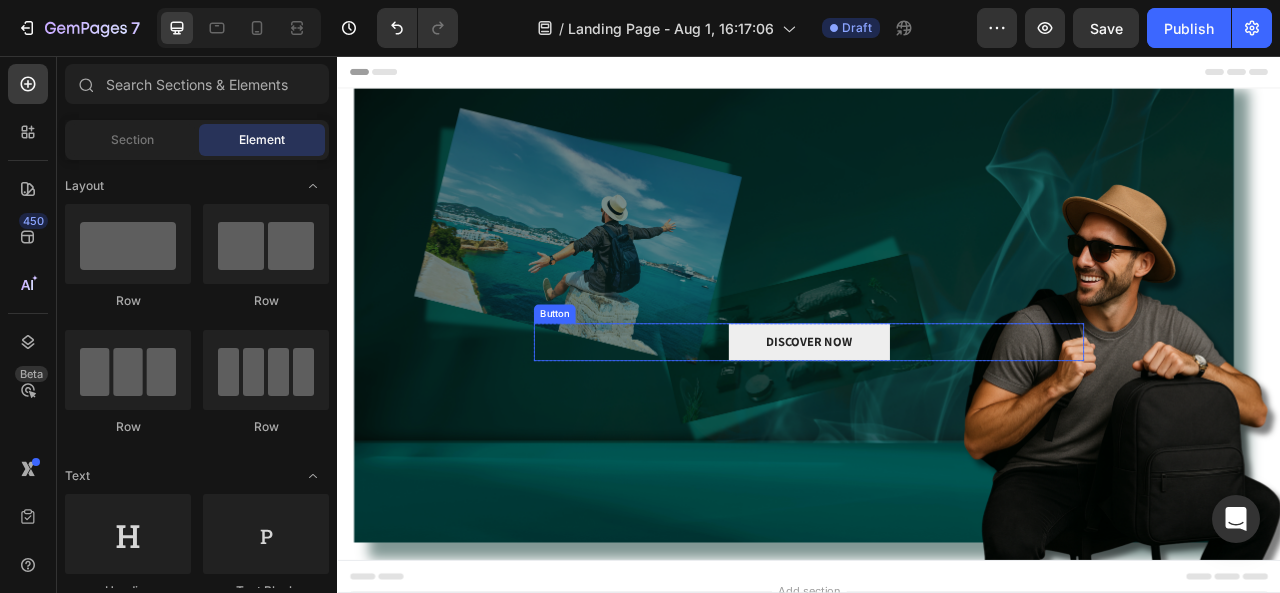 click on "DISCOVER NOW" at bounding box center [937, 420] 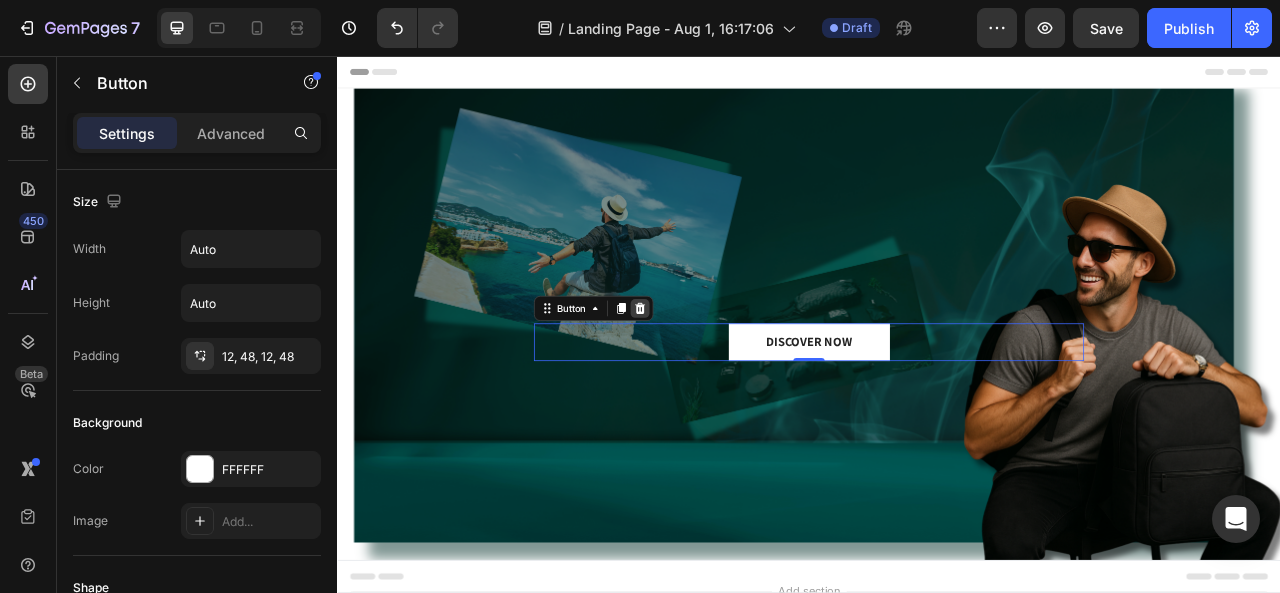 click 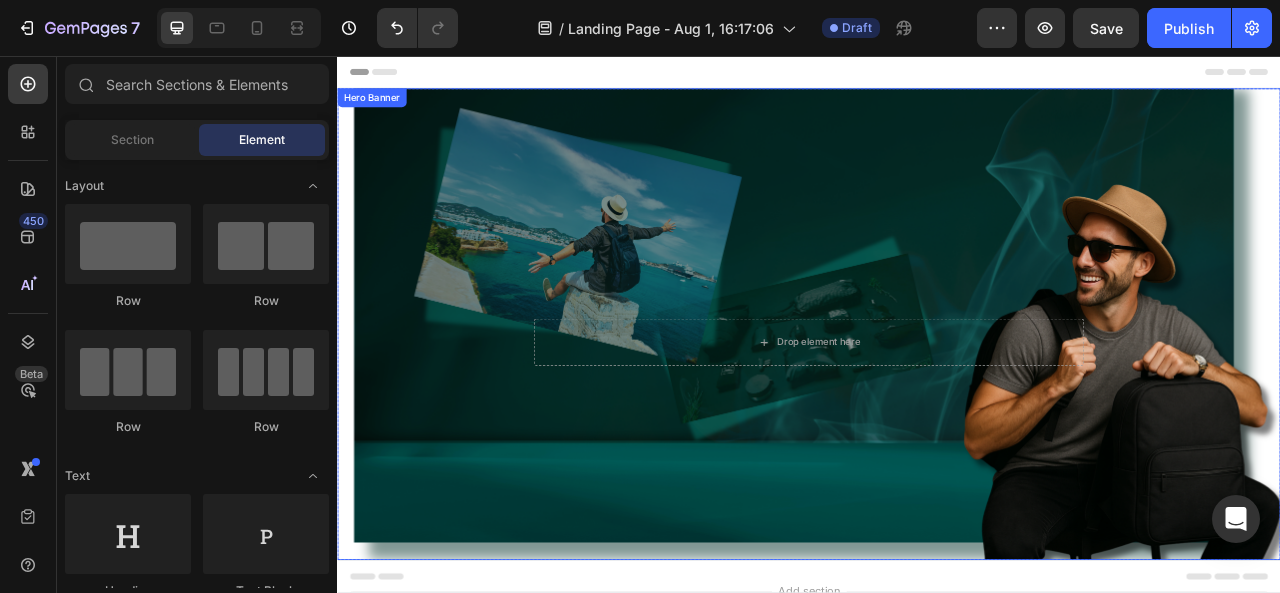 click on "Drop element here Row Image" at bounding box center (937, 397) 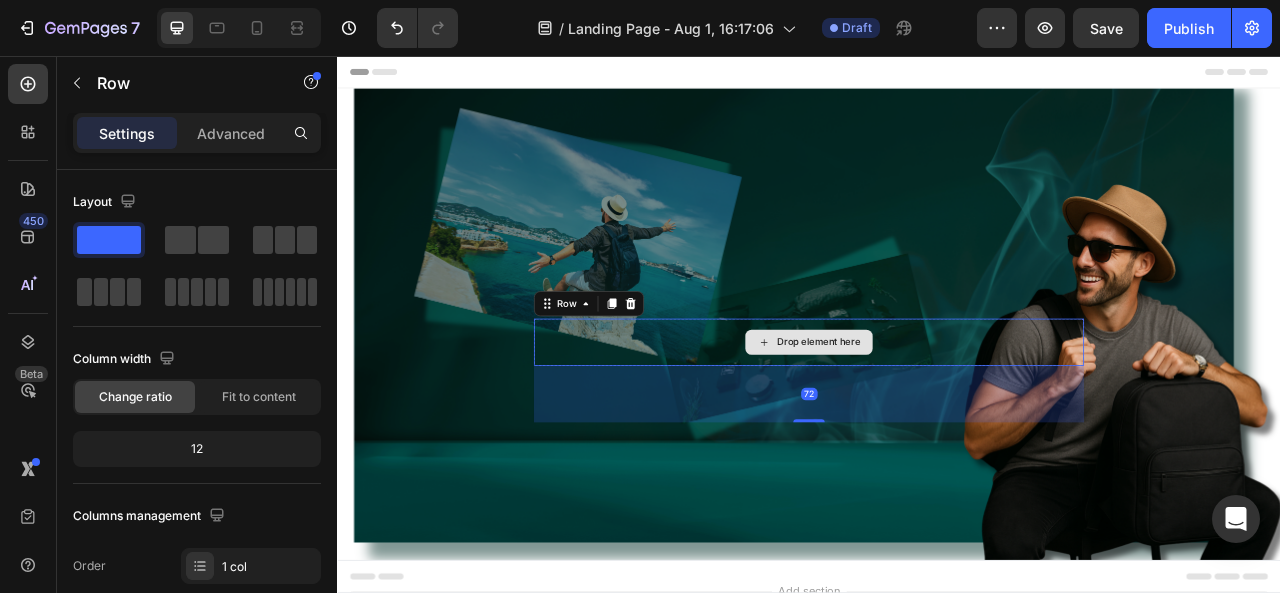 click on "Drop element here" at bounding box center [937, 420] 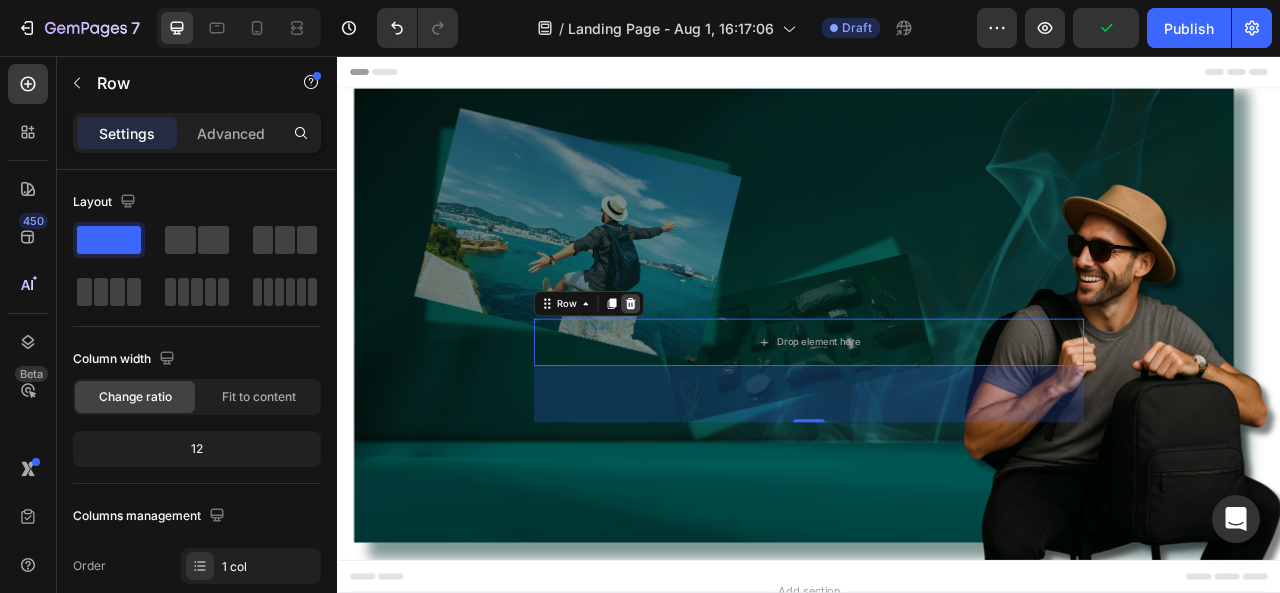 click 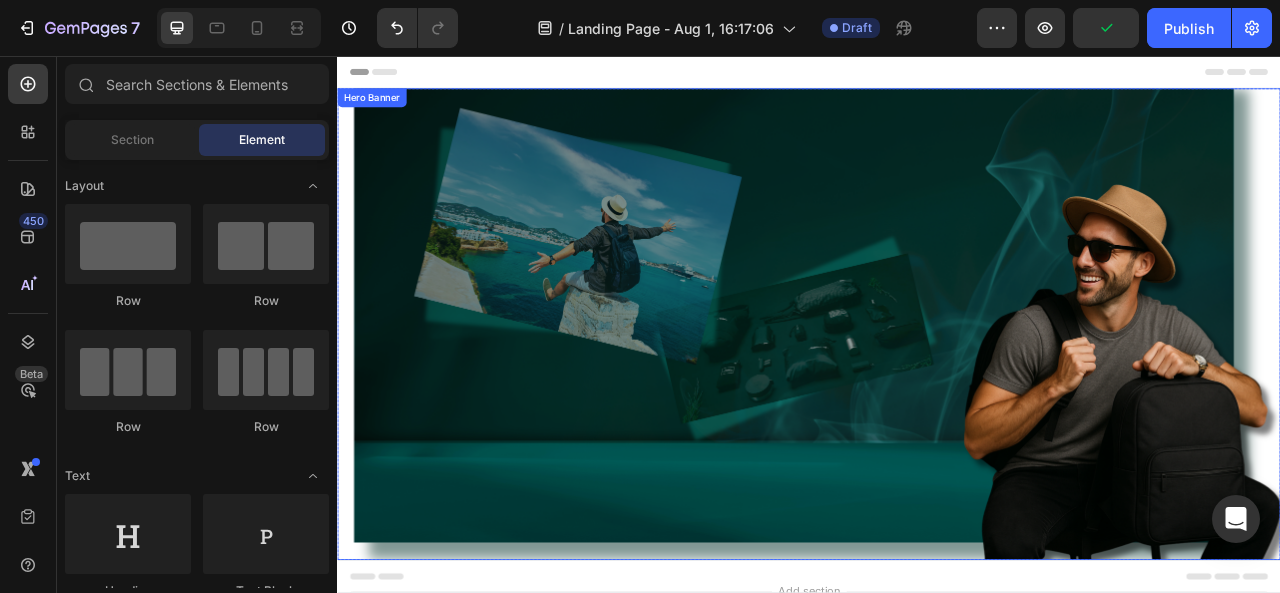 click at bounding box center (937, 397) 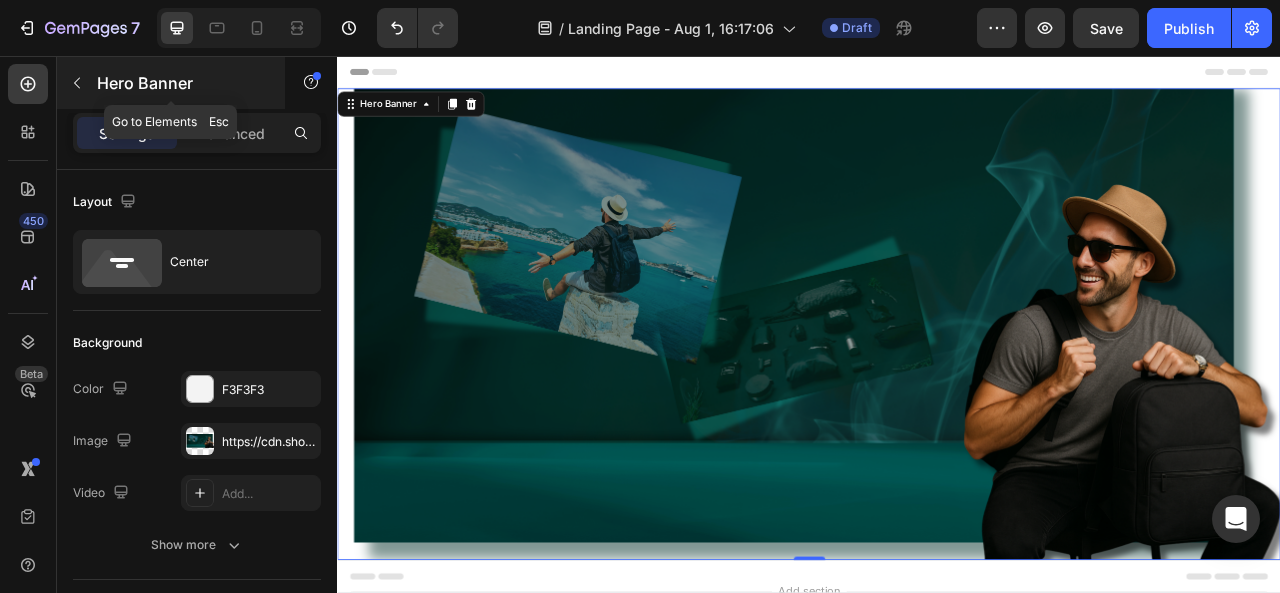 click on "Hero Banner" at bounding box center [171, 83] 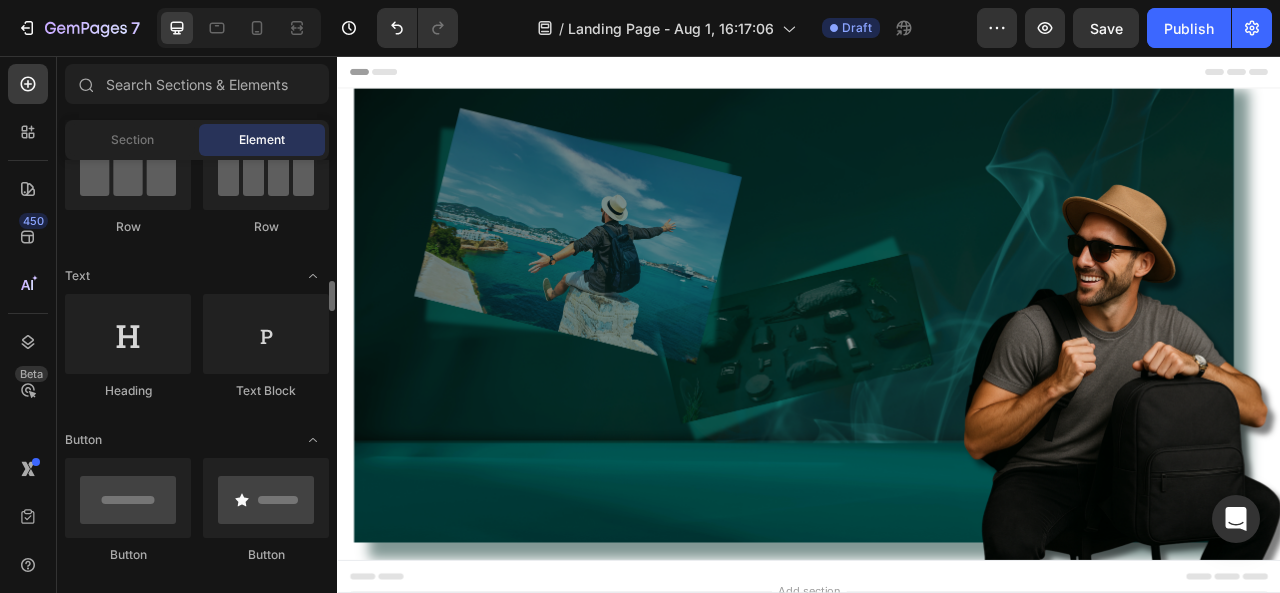 scroll, scrollTop: 300, scrollLeft: 0, axis: vertical 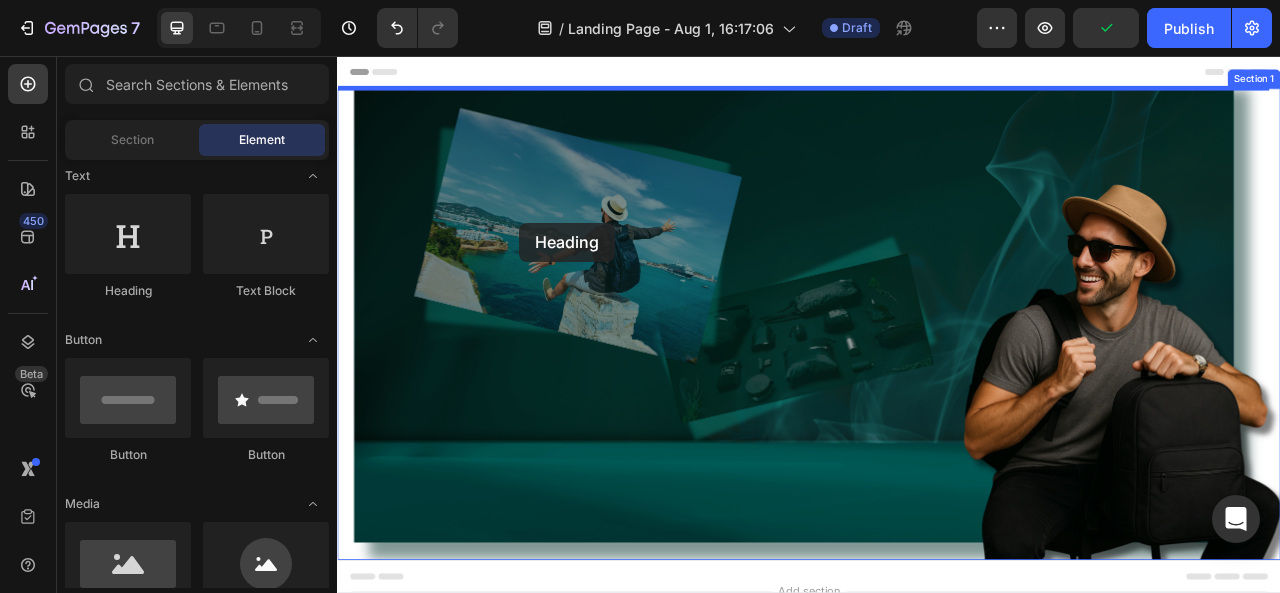 drag, startPoint x: 469, startPoint y: 287, endPoint x: 569, endPoint y: 268, distance: 101.788994 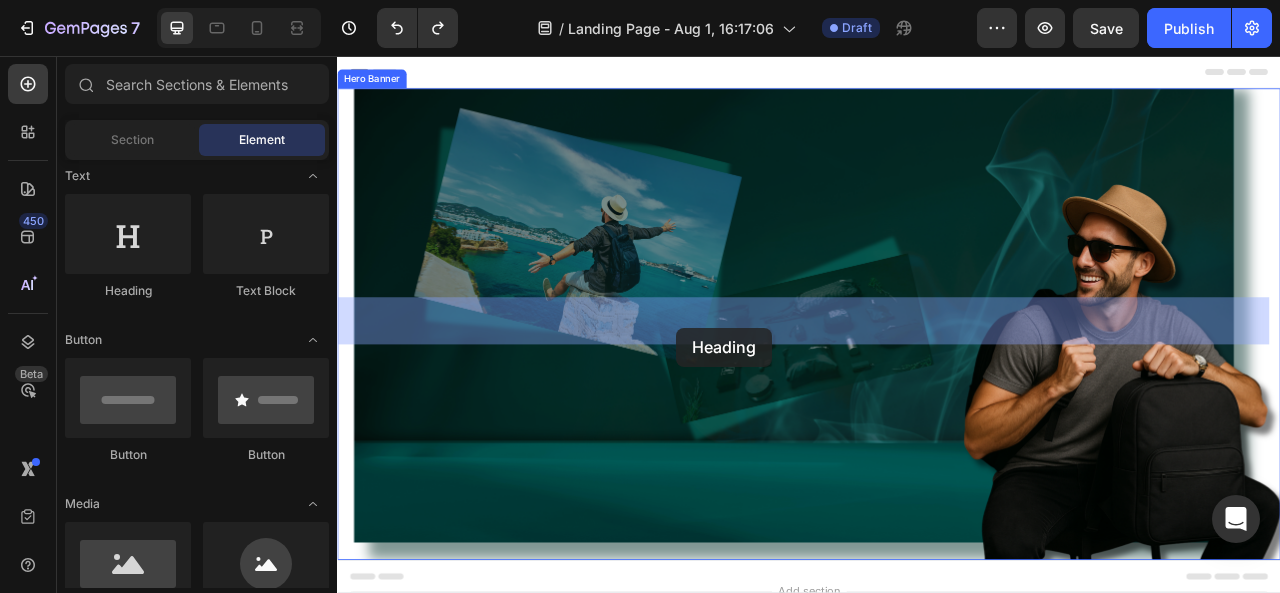 drag, startPoint x: 482, startPoint y: 315, endPoint x: 768, endPoint y: 402, distance: 298.9398 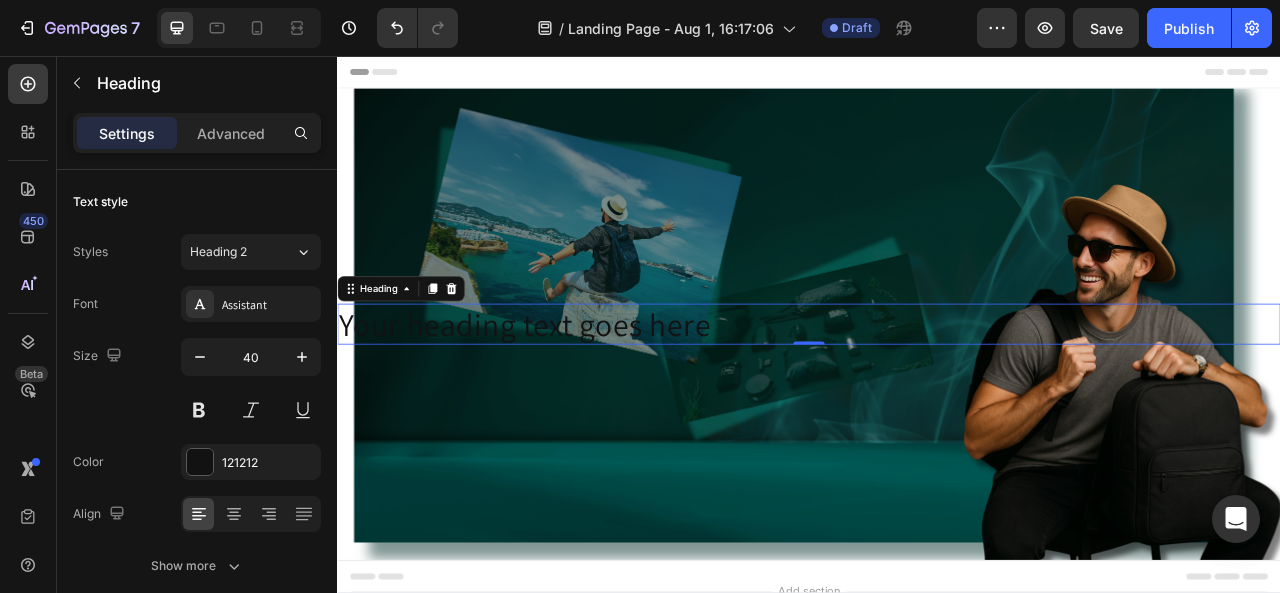 click on "Your heading text goes here" at bounding box center [937, 397] 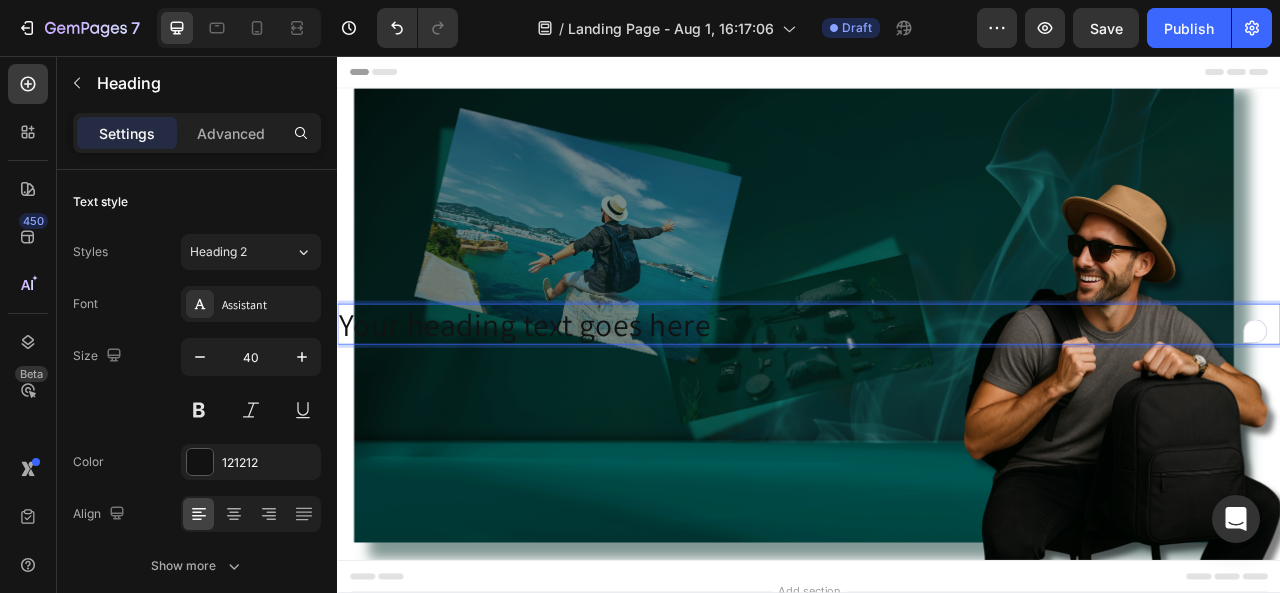 click on "Your heading text goes here" at bounding box center [937, 397] 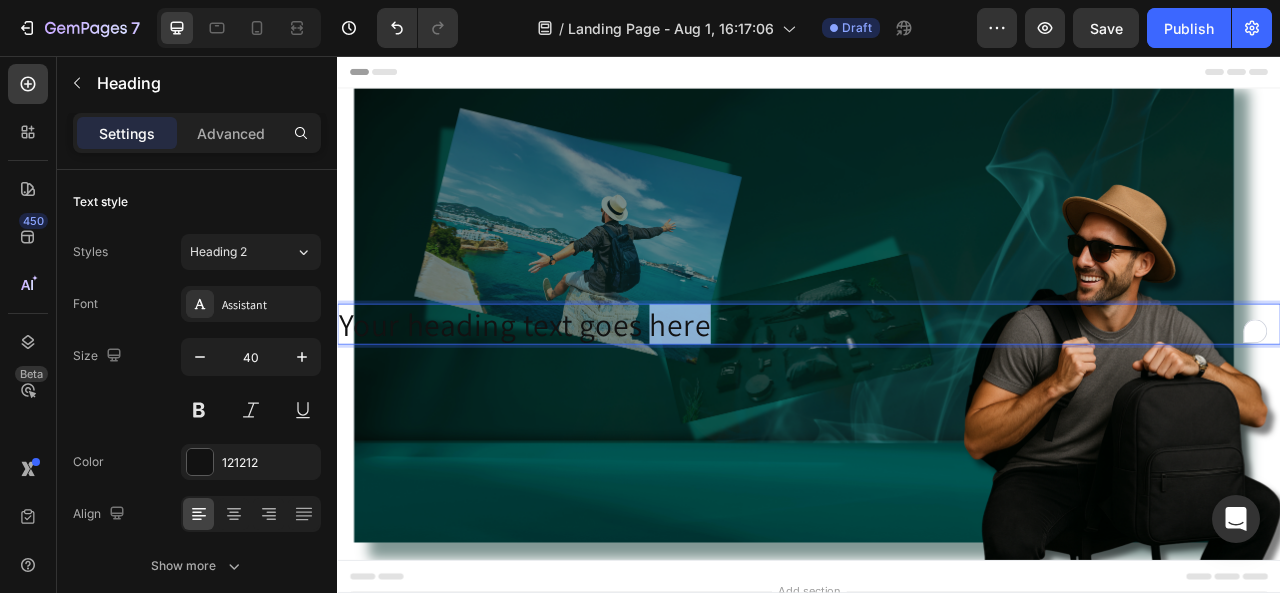click on "Your heading text goes here" at bounding box center (937, 397) 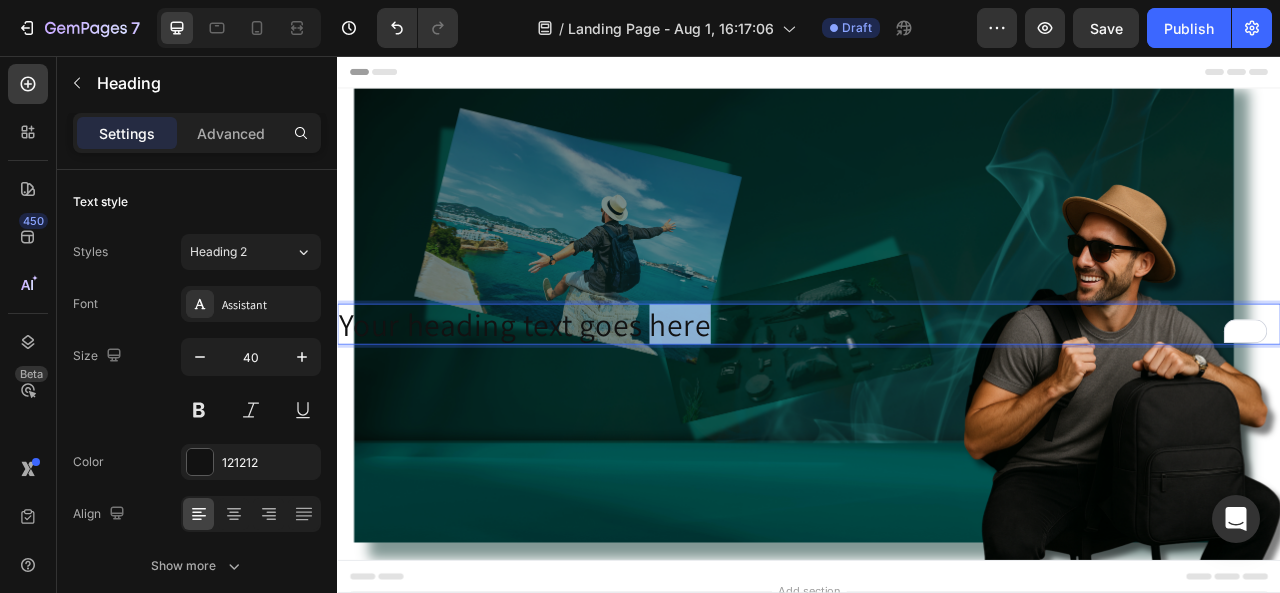 click on "Your heading text goes here" at bounding box center (937, 397) 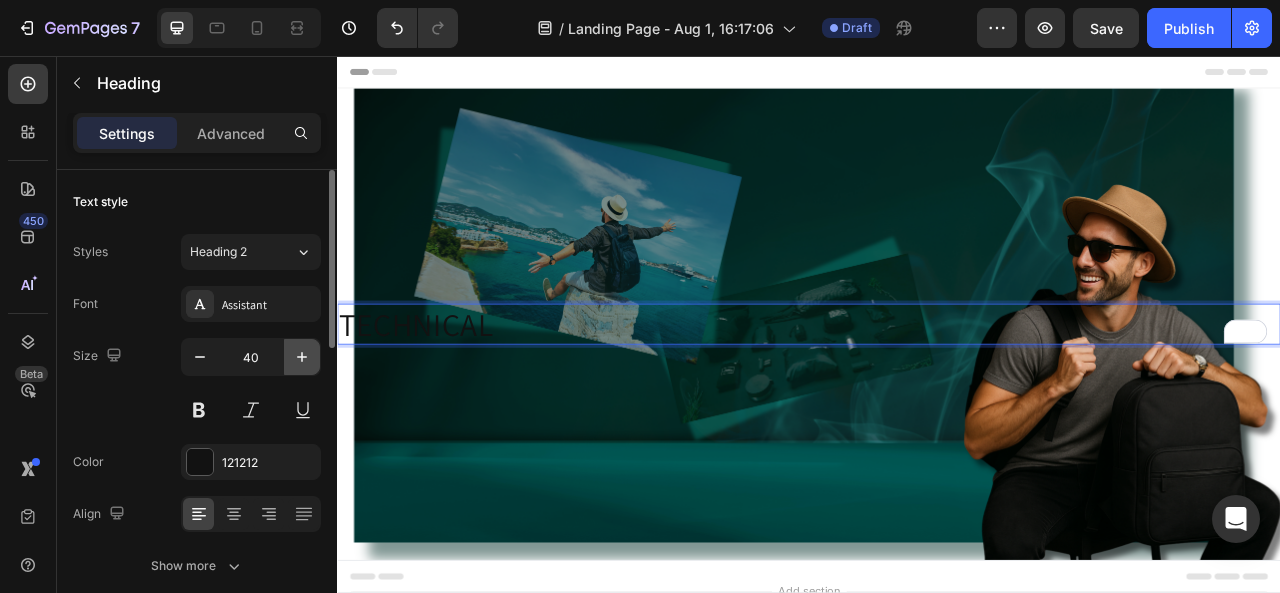 click 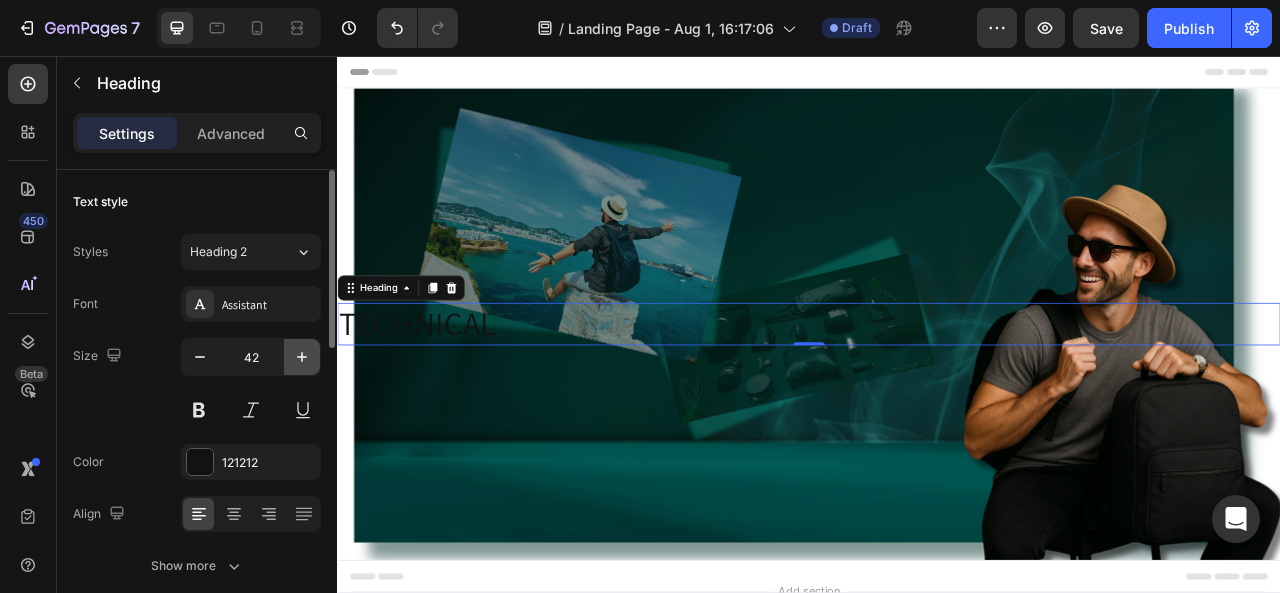 click 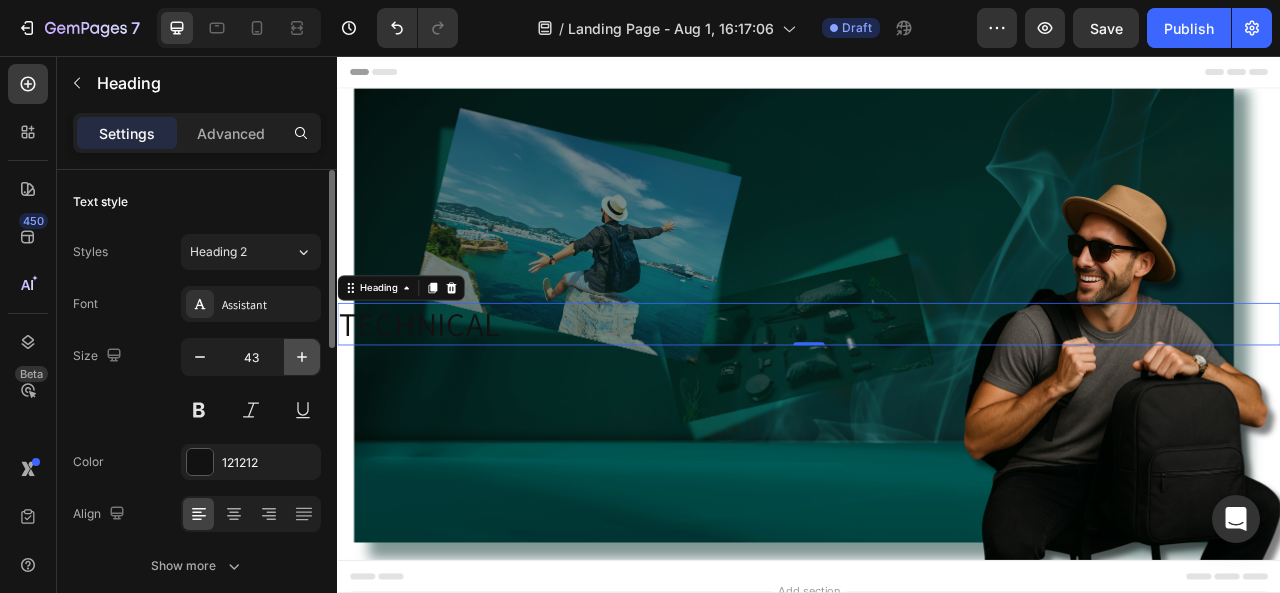click 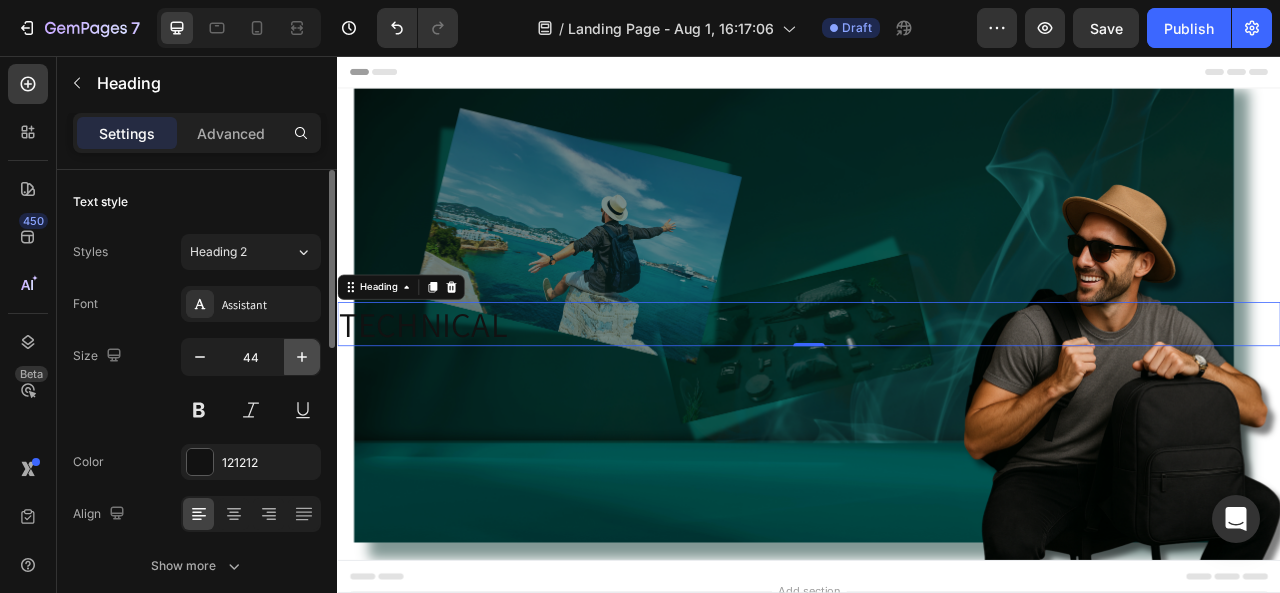 click 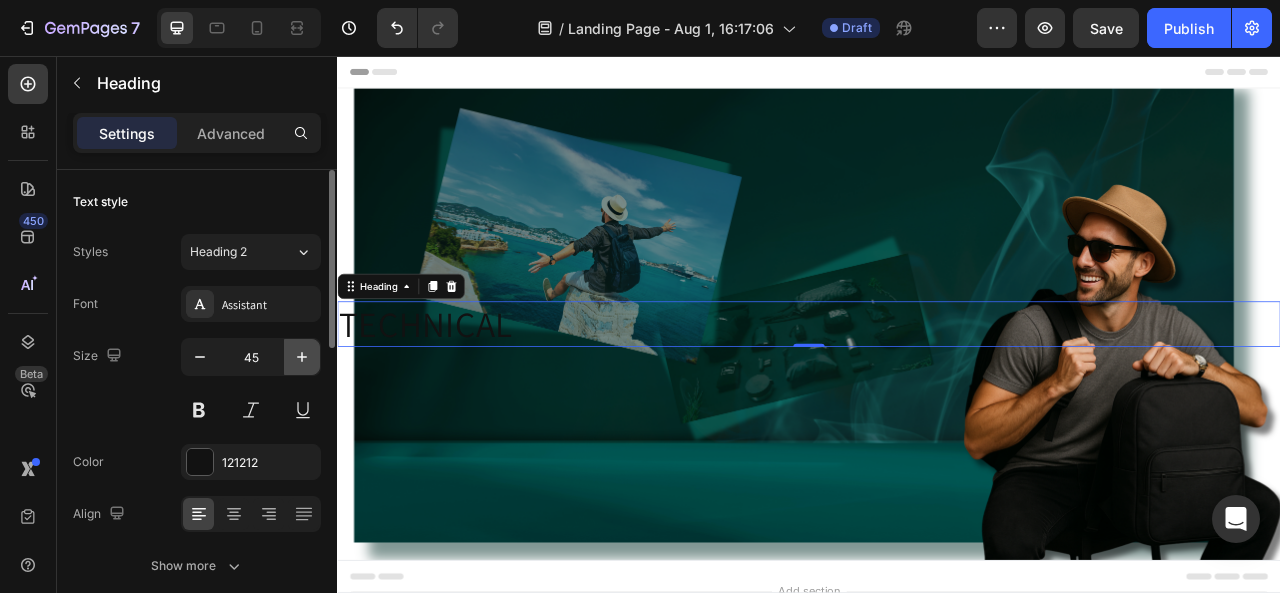 click 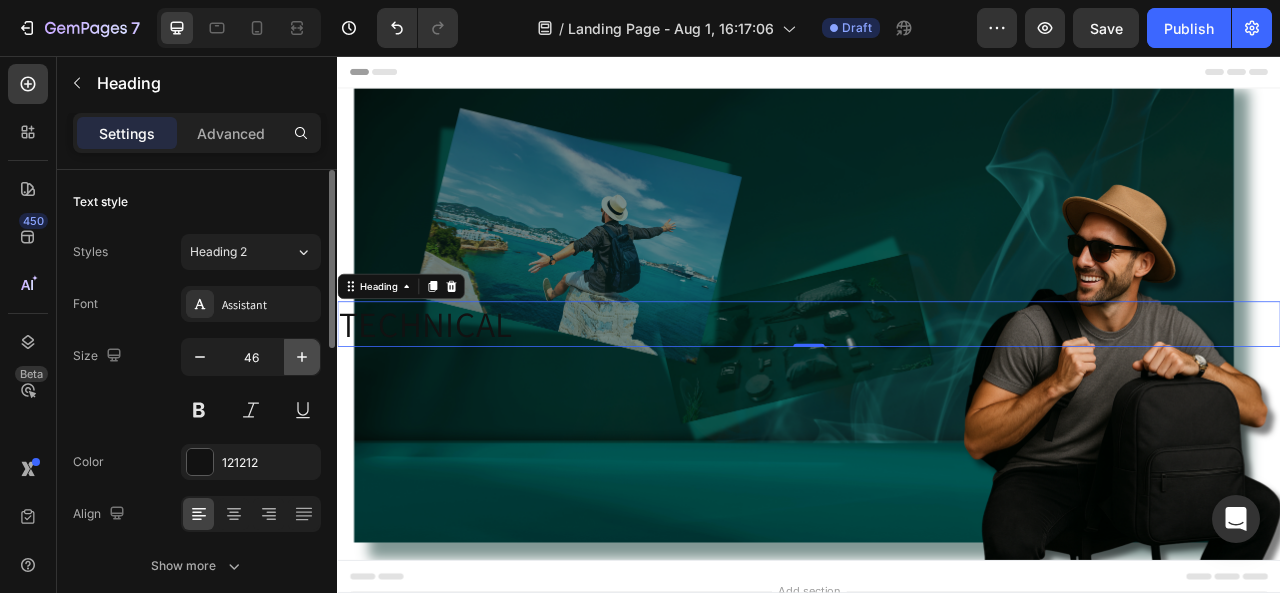 click 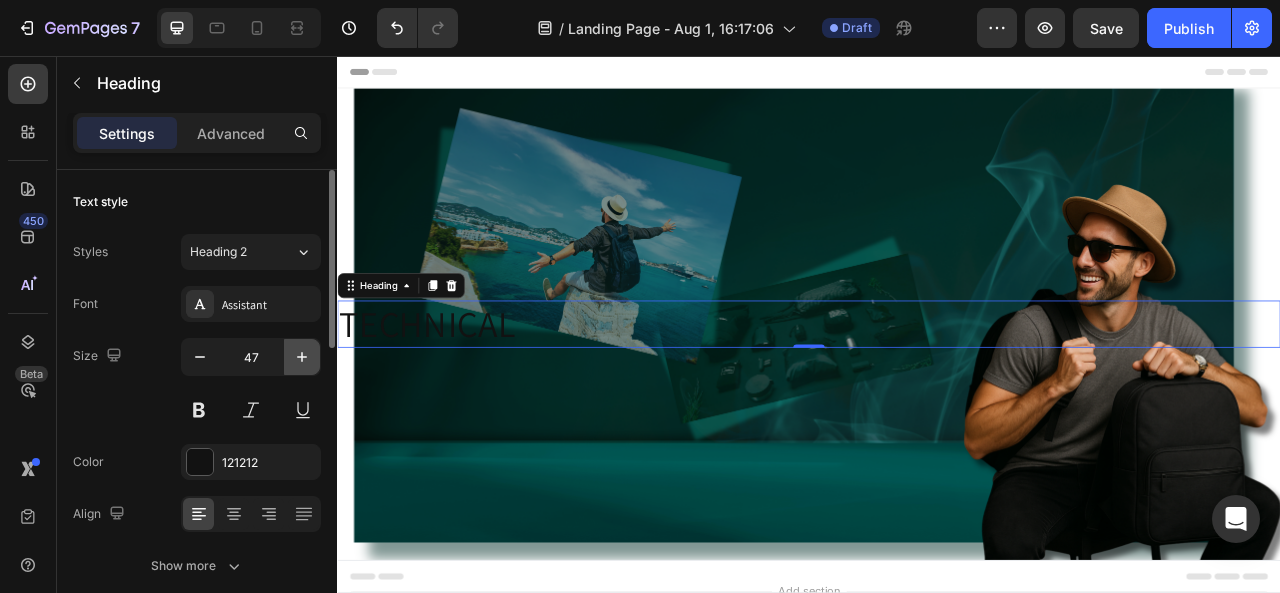 click 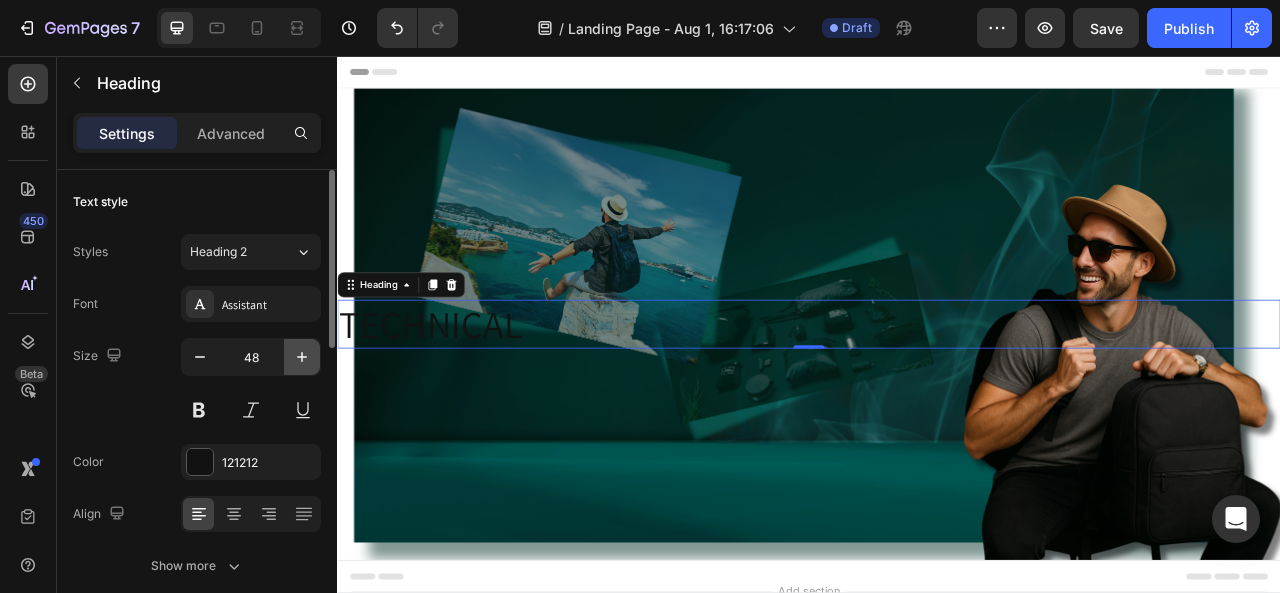 click 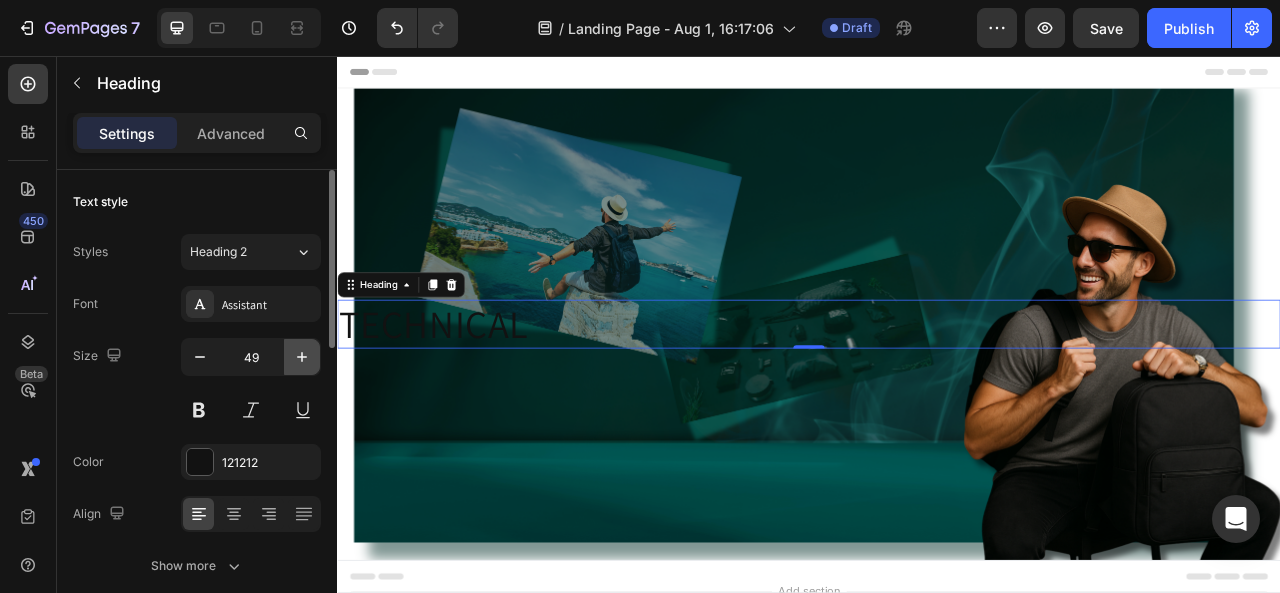 click 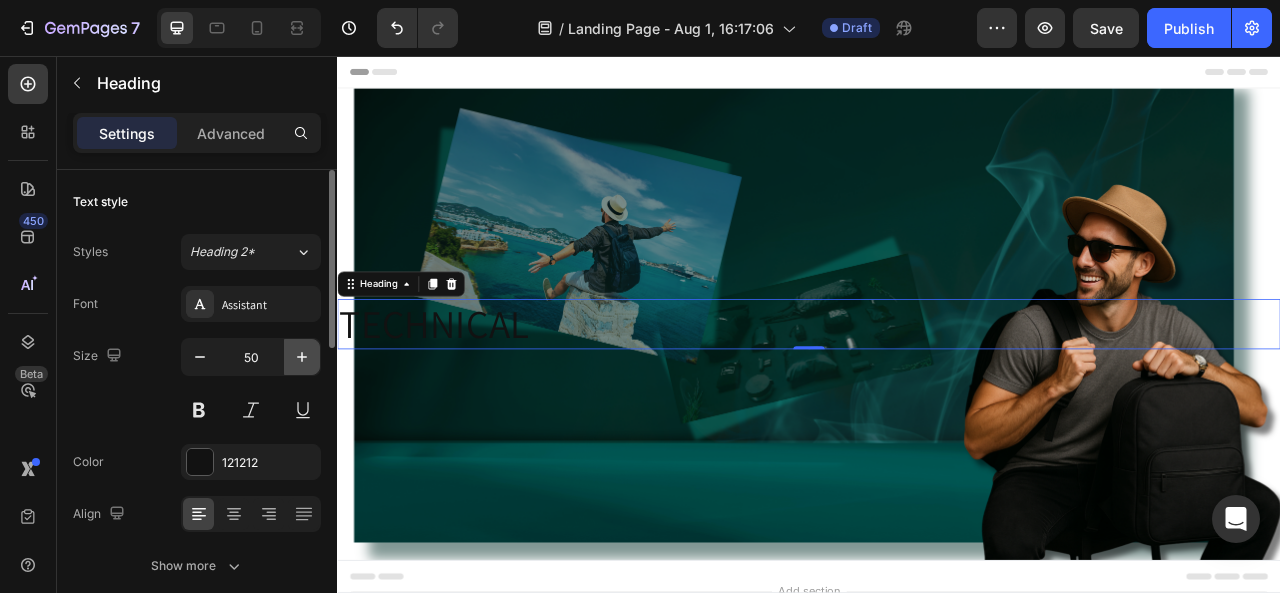 click 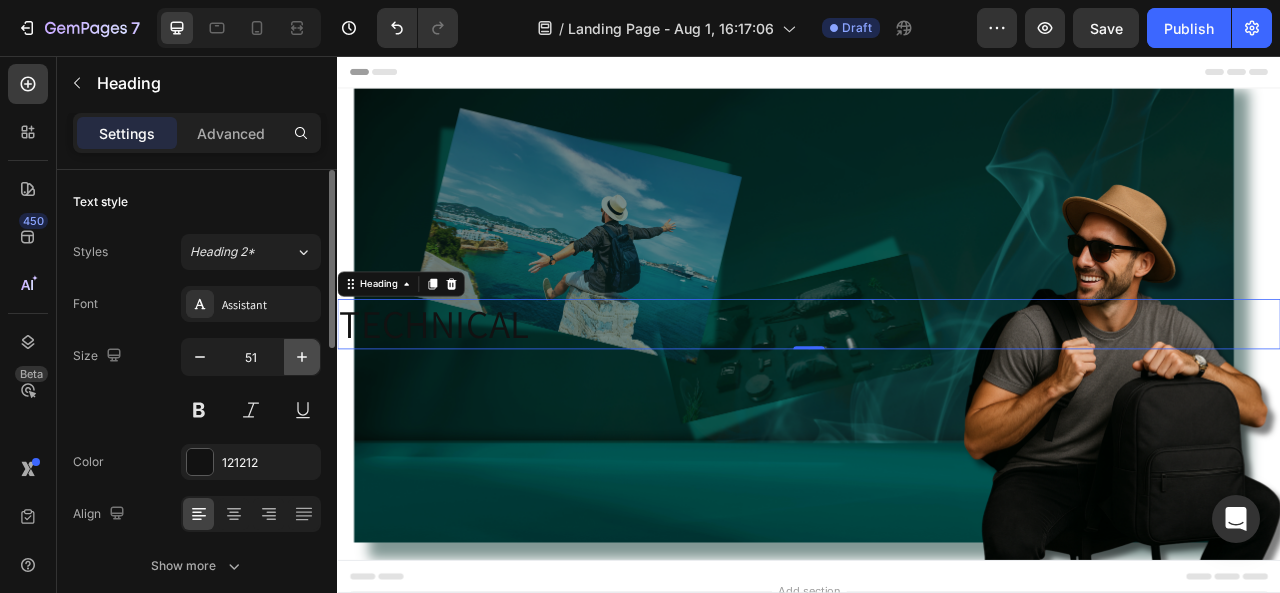 click 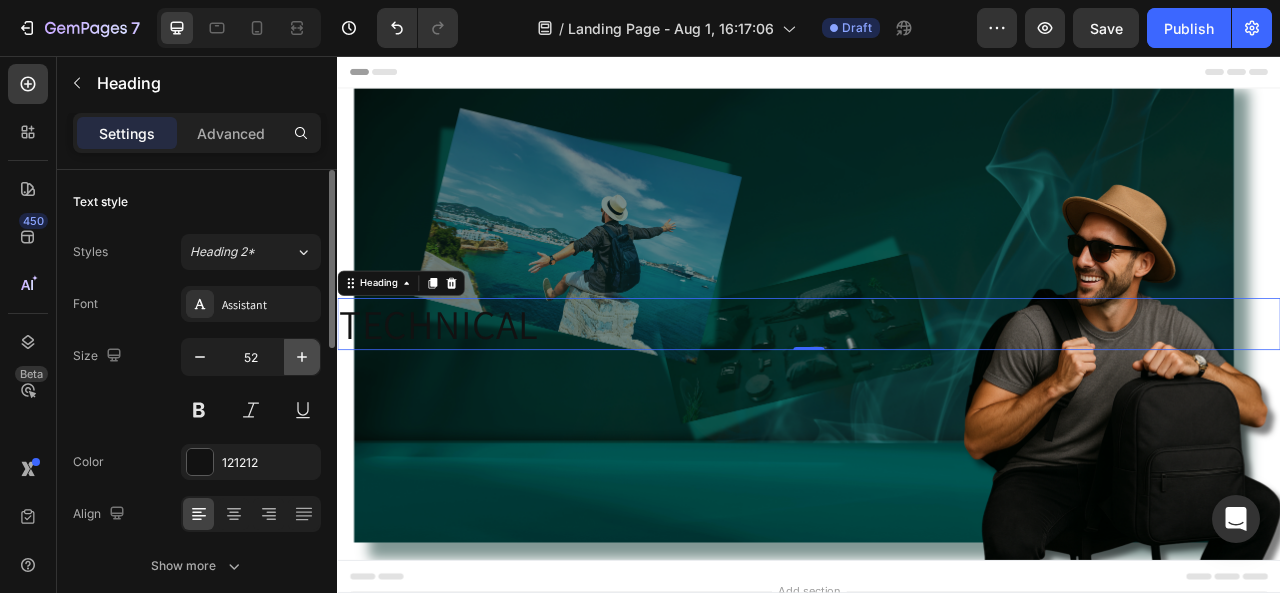 click 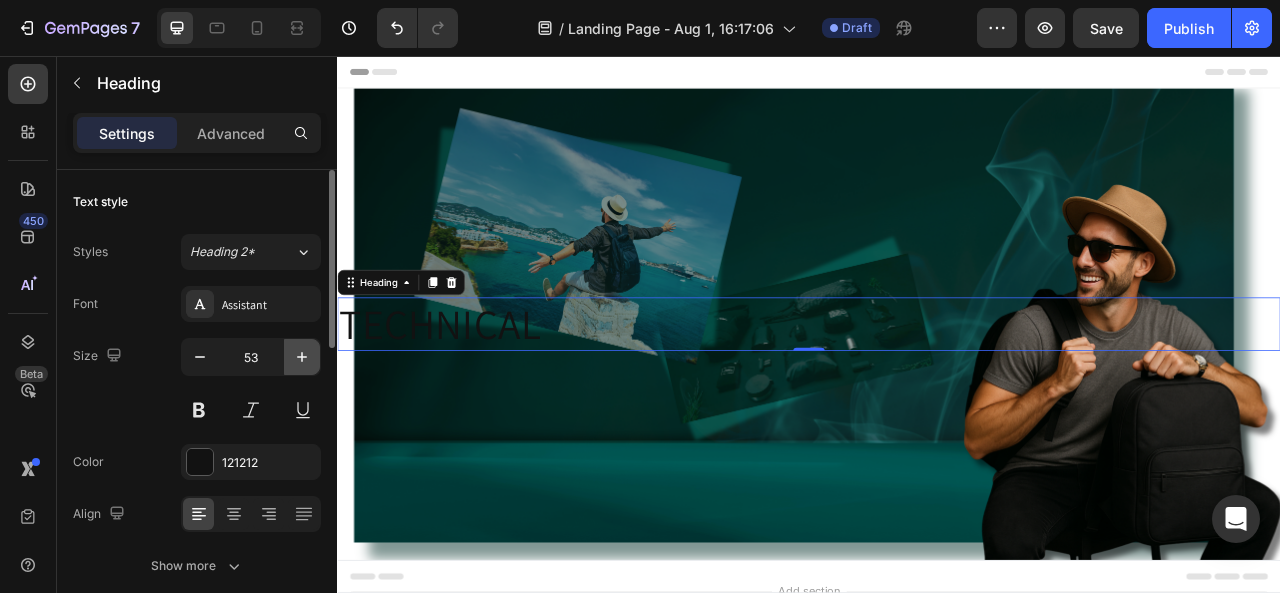 click 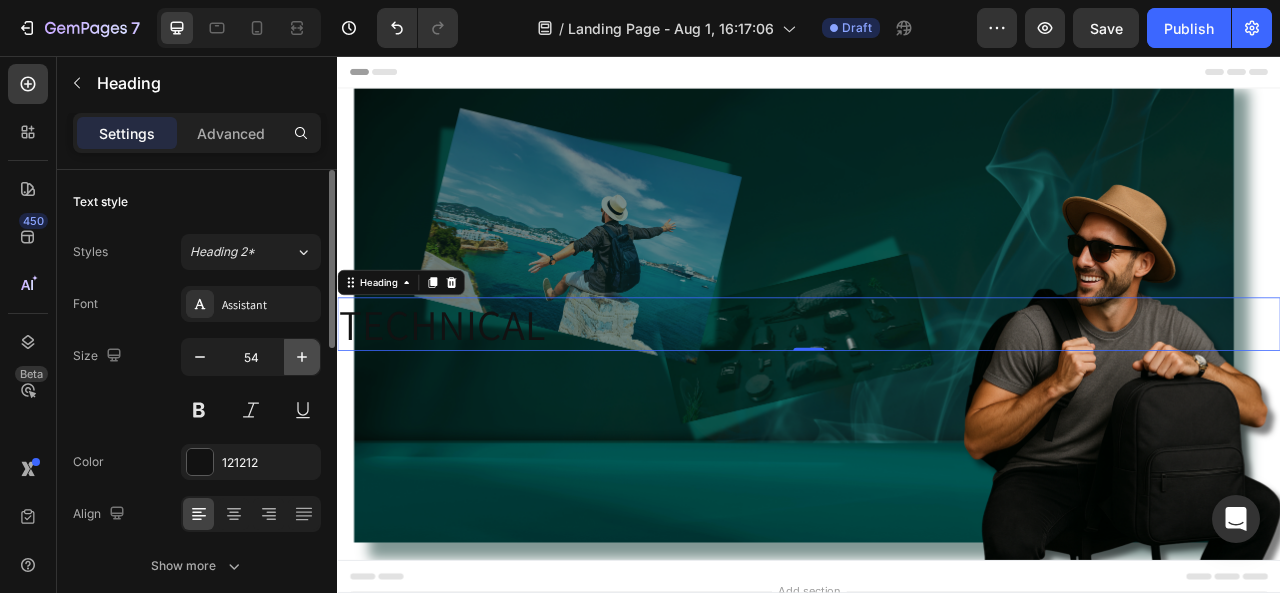 click 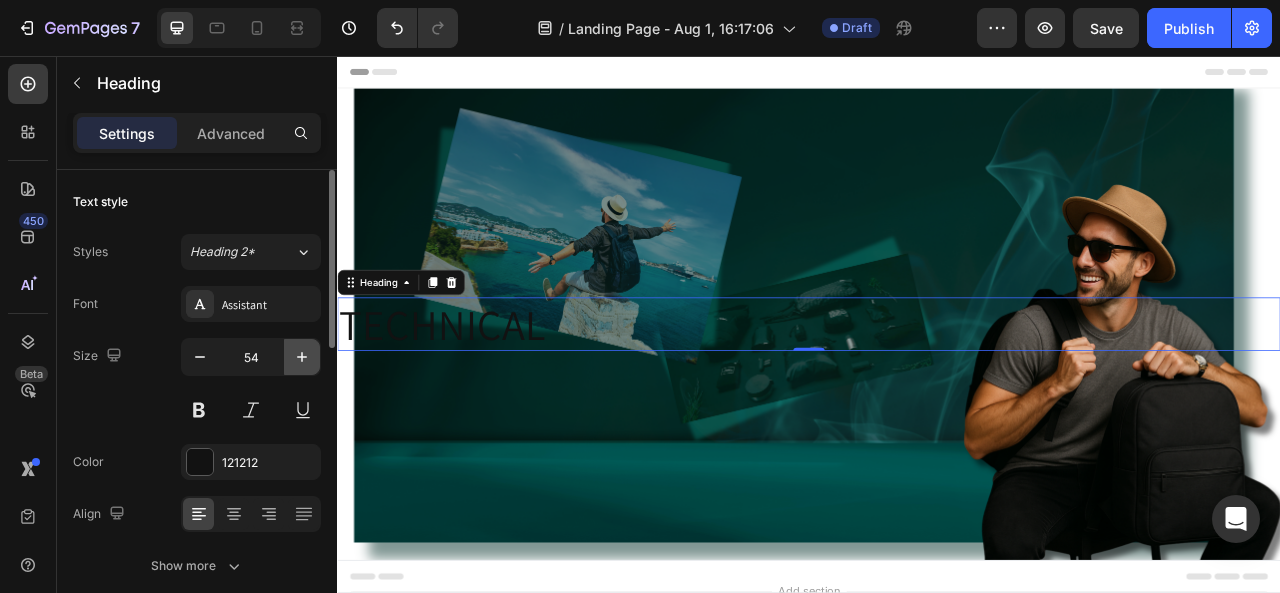 type on "55" 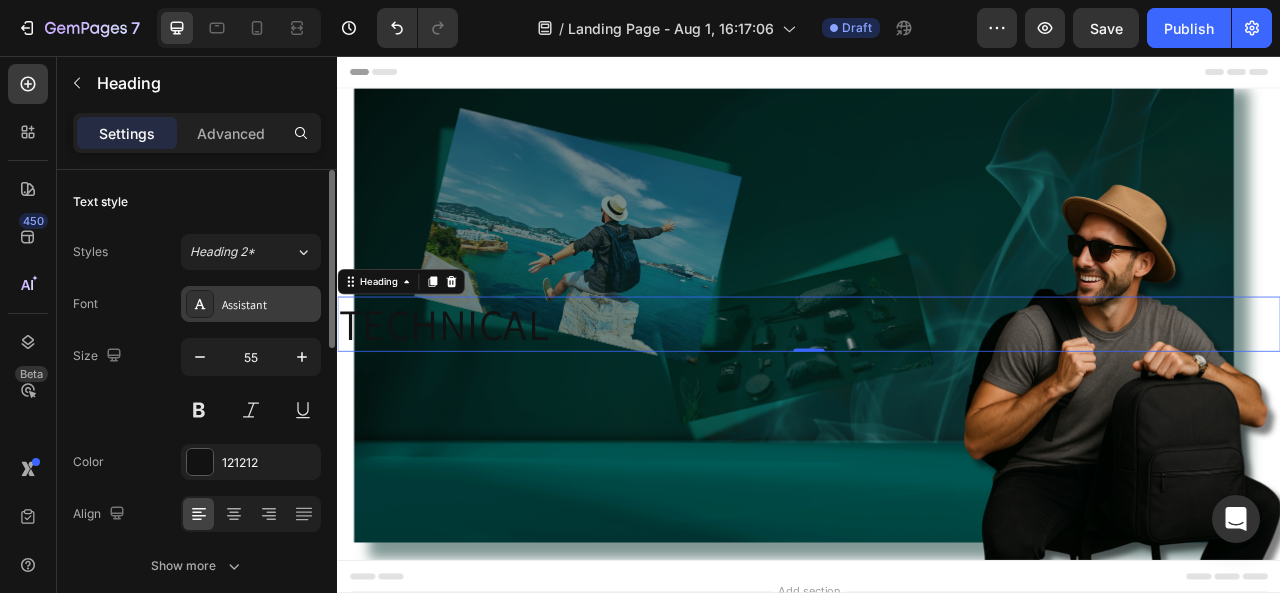 click on "Assistant" at bounding box center (269, 305) 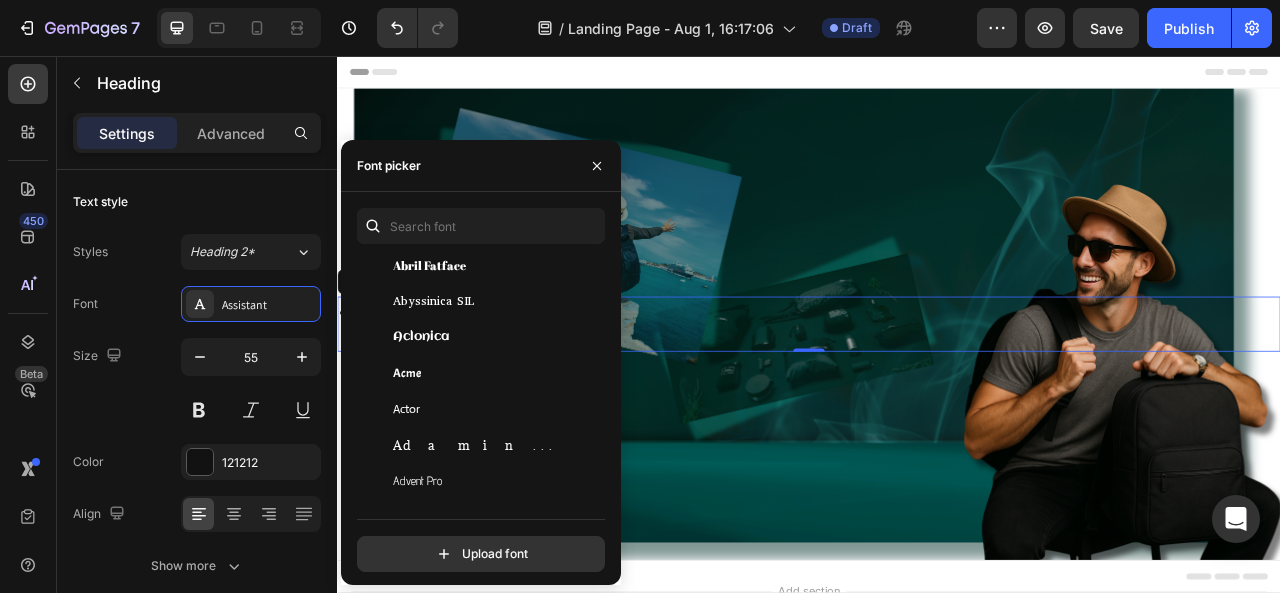 scroll, scrollTop: 500, scrollLeft: 0, axis: vertical 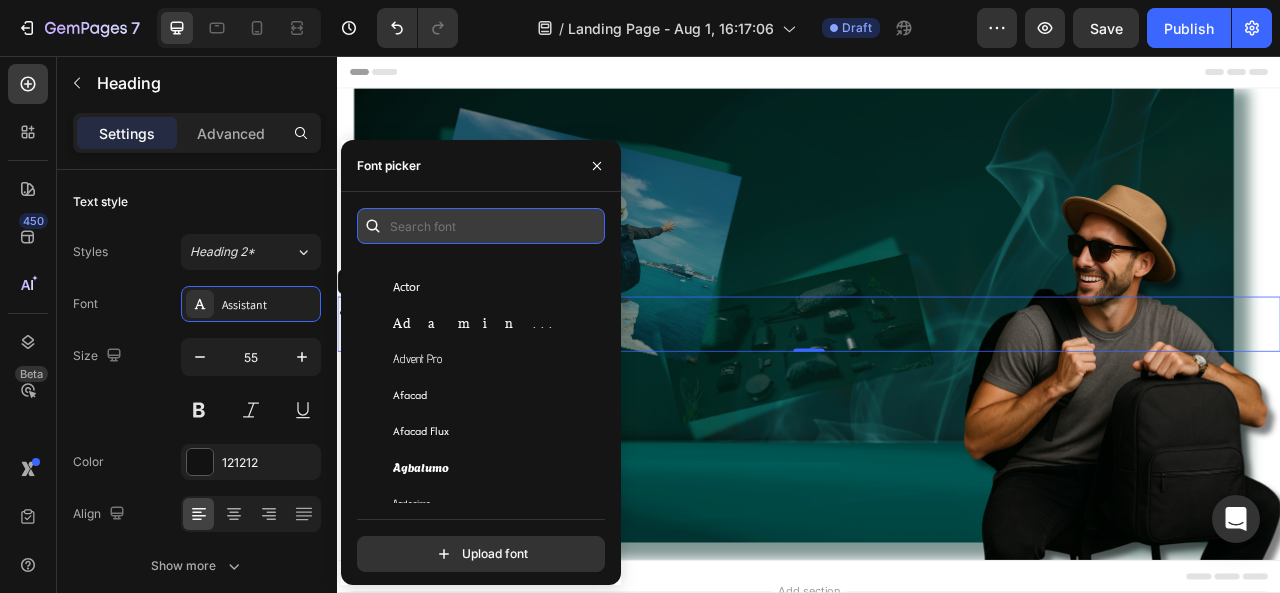 click at bounding box center [481, 226] 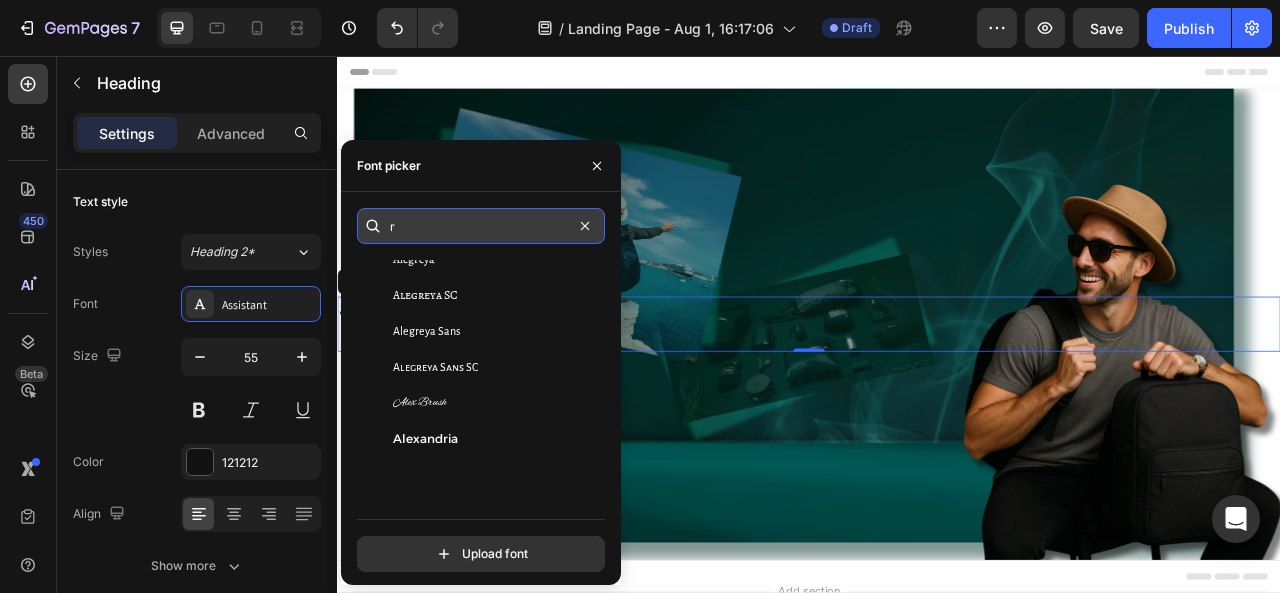 scroll, scrollTop: 0, scrollLeft: 0, axis: both 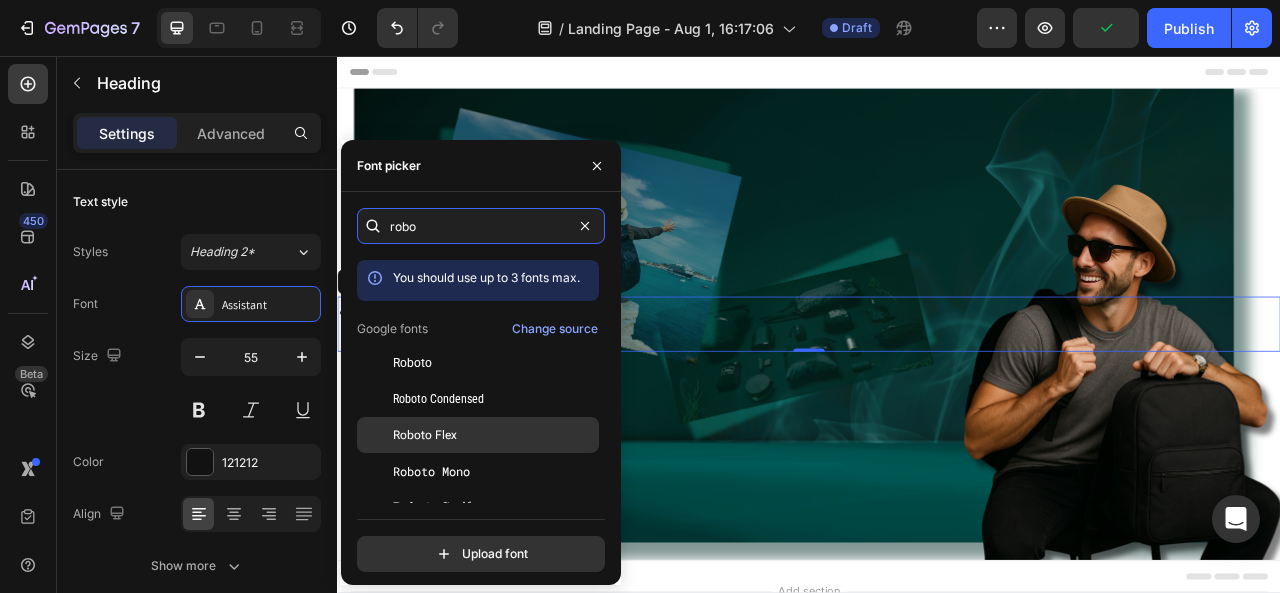type on "robo" 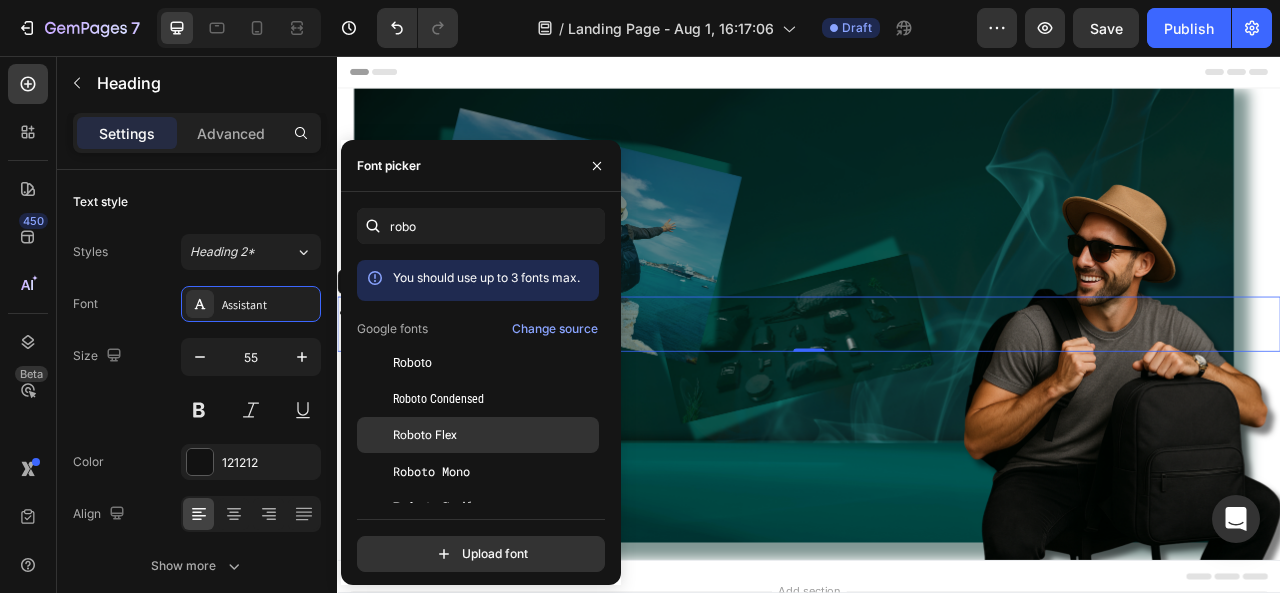 click on "Roboto Flex" at bounding box center (494, 435) 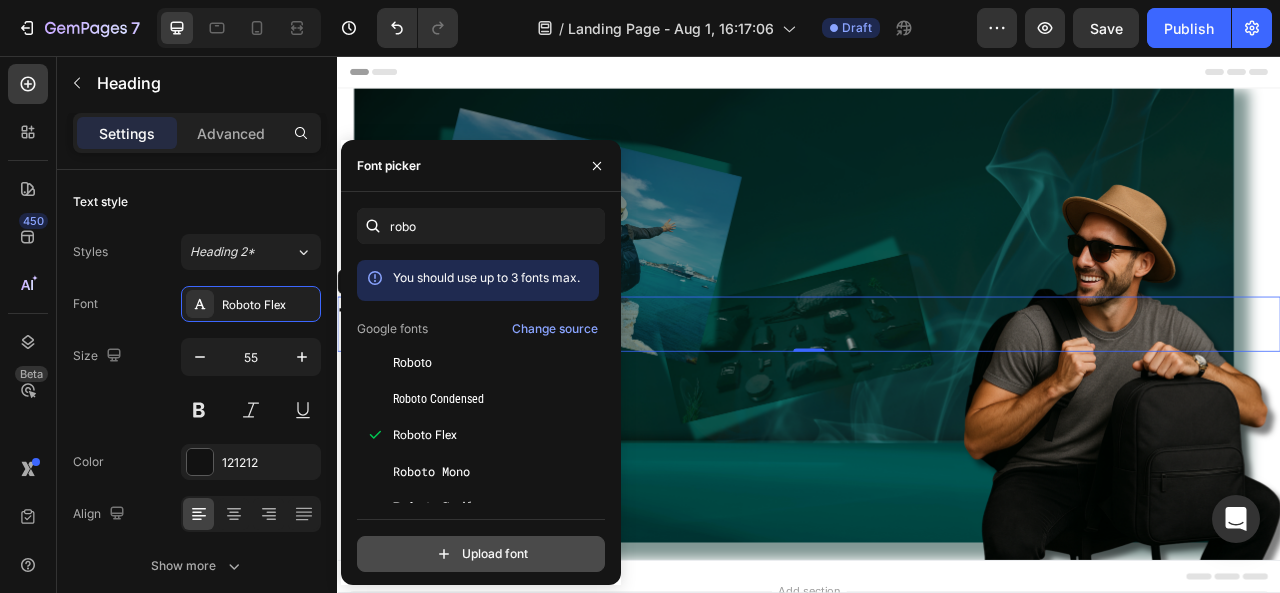 click 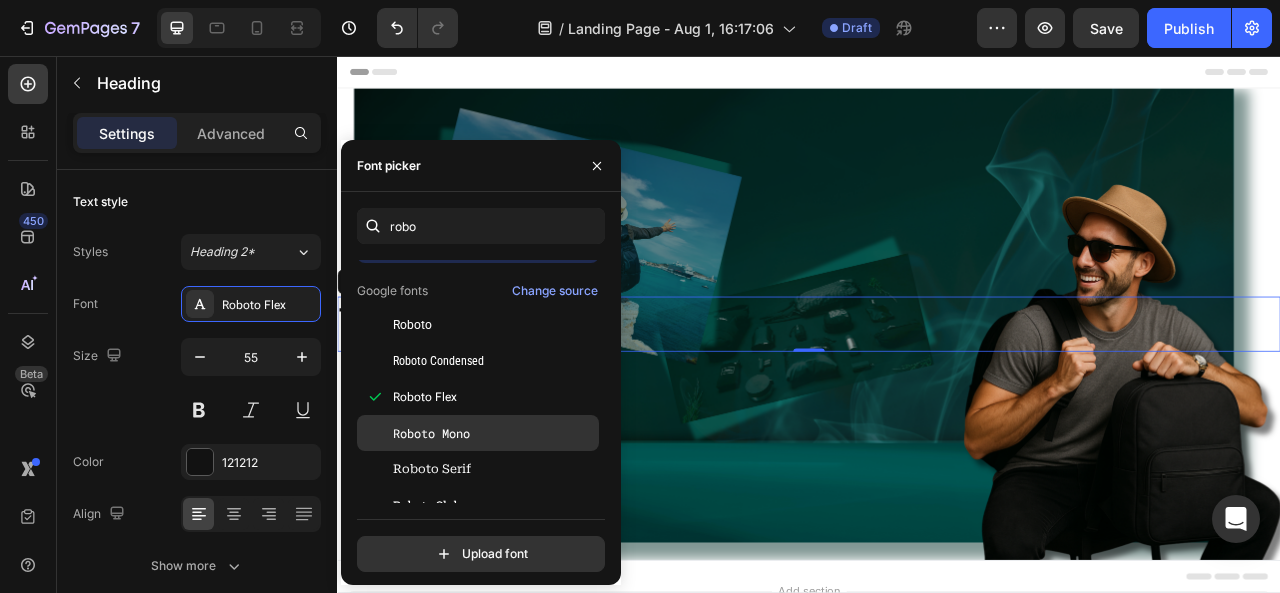 scroll, scrollTop: 57, scrollLeft: 0, axis: vertical 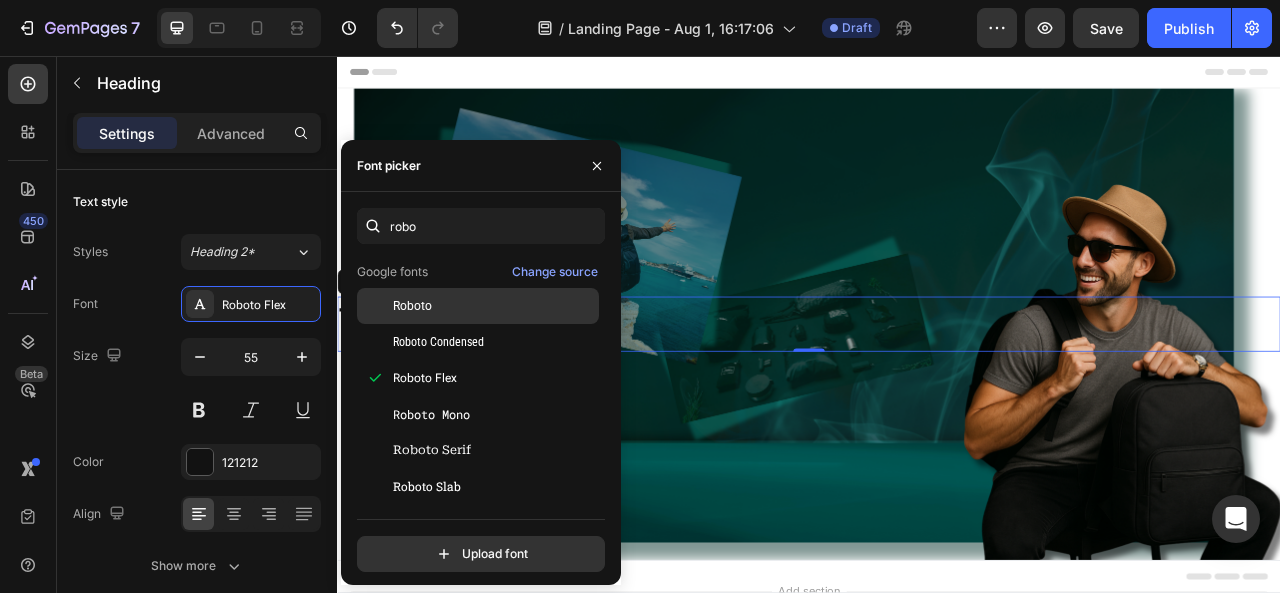 click on "Roboto" at bounding box center [494, 306] 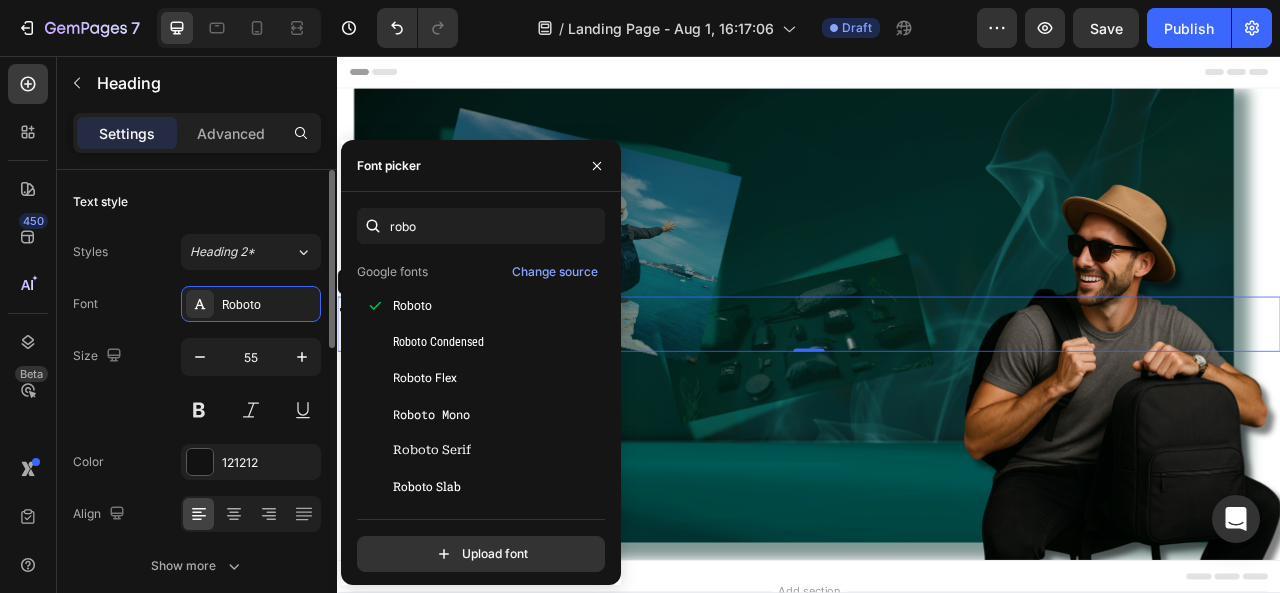 click on "Text style" at bounding box center [197, 202] 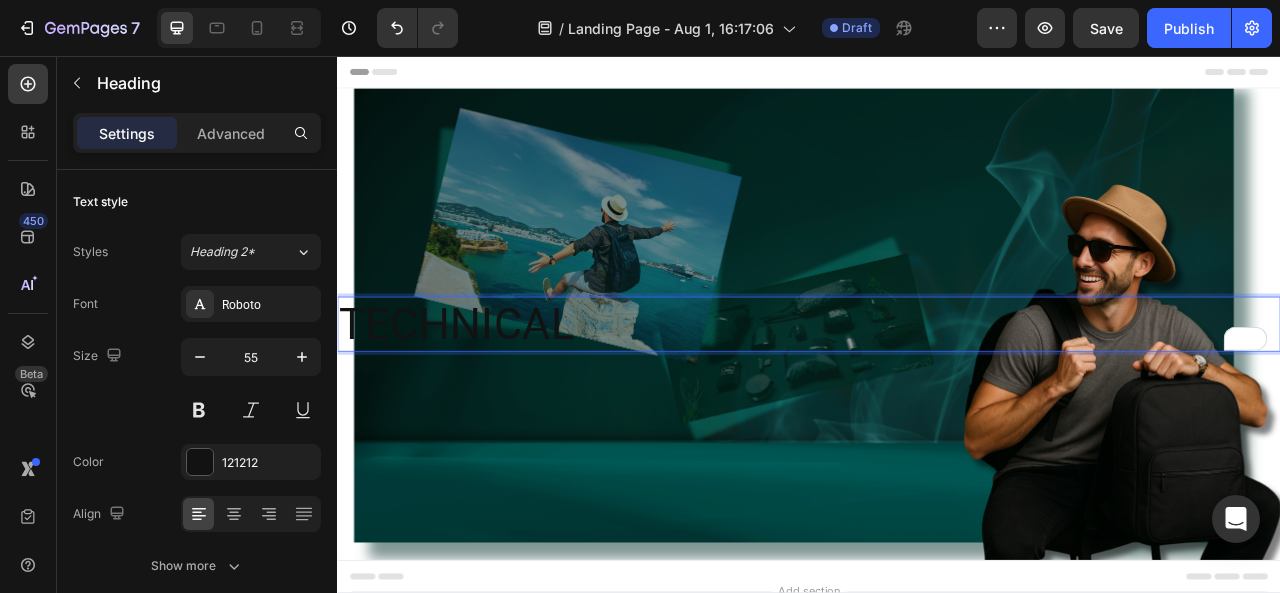 drag, startPoint x: 650, startPoint y: 406, endPoint x: 767, endPoint y: 397, distance: 117.34564 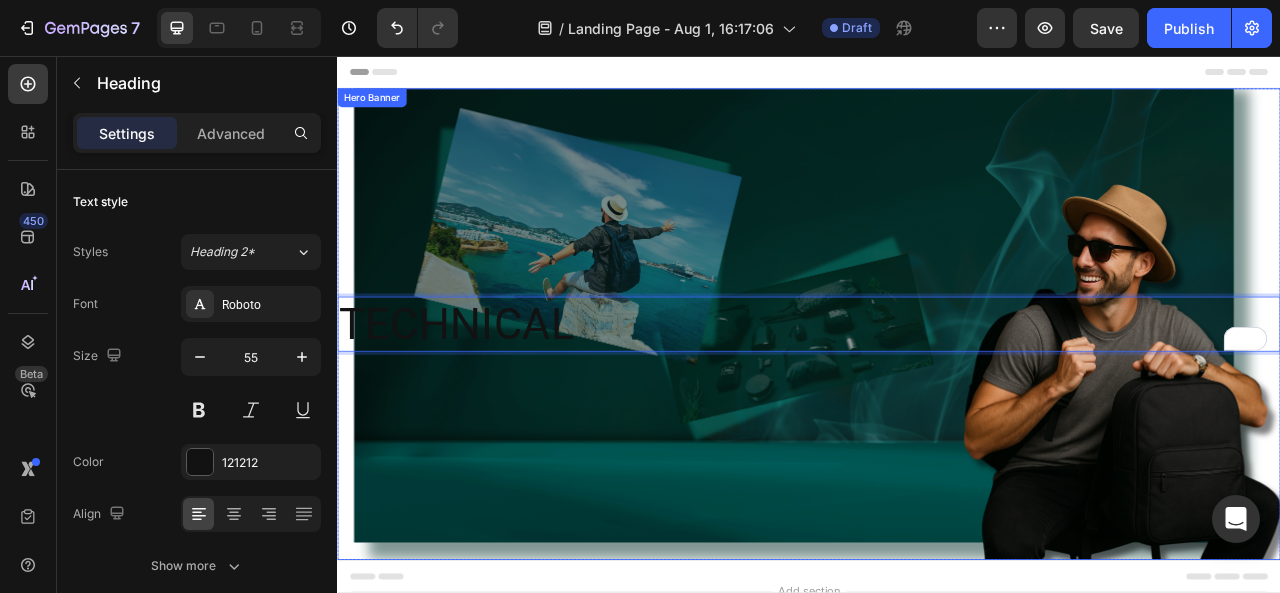 click at bounding box center (937, 397) 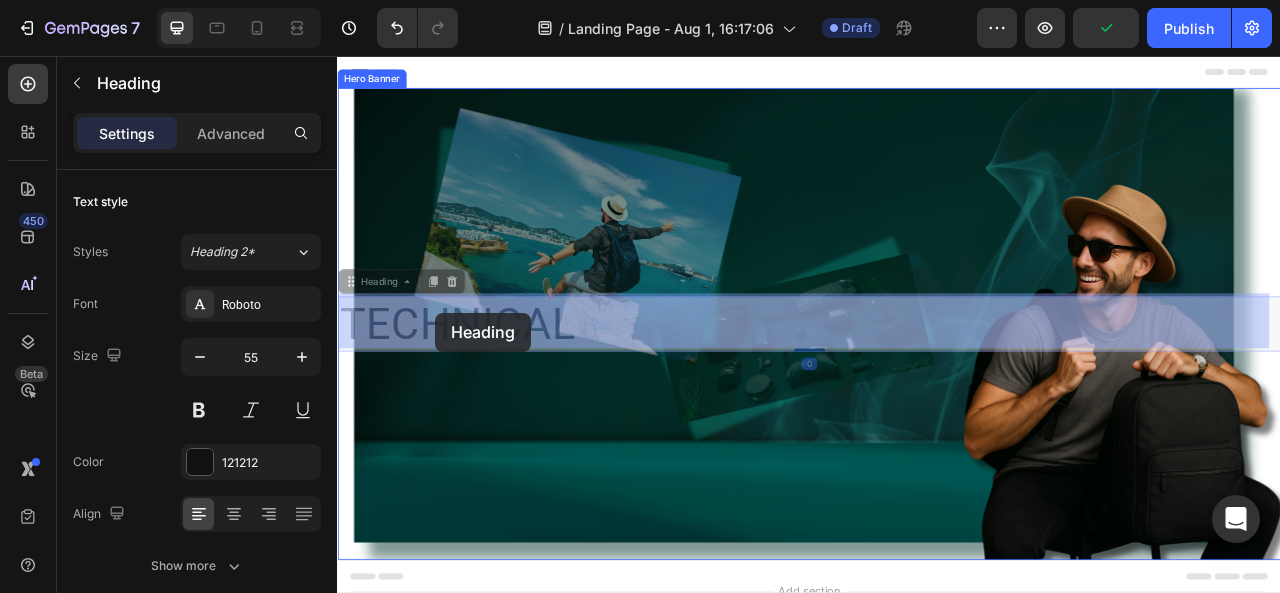 drag, startPoint x: 407, startPoint y: 384, endPoint x: 440, endPoint y: 386, distance: 33.06055 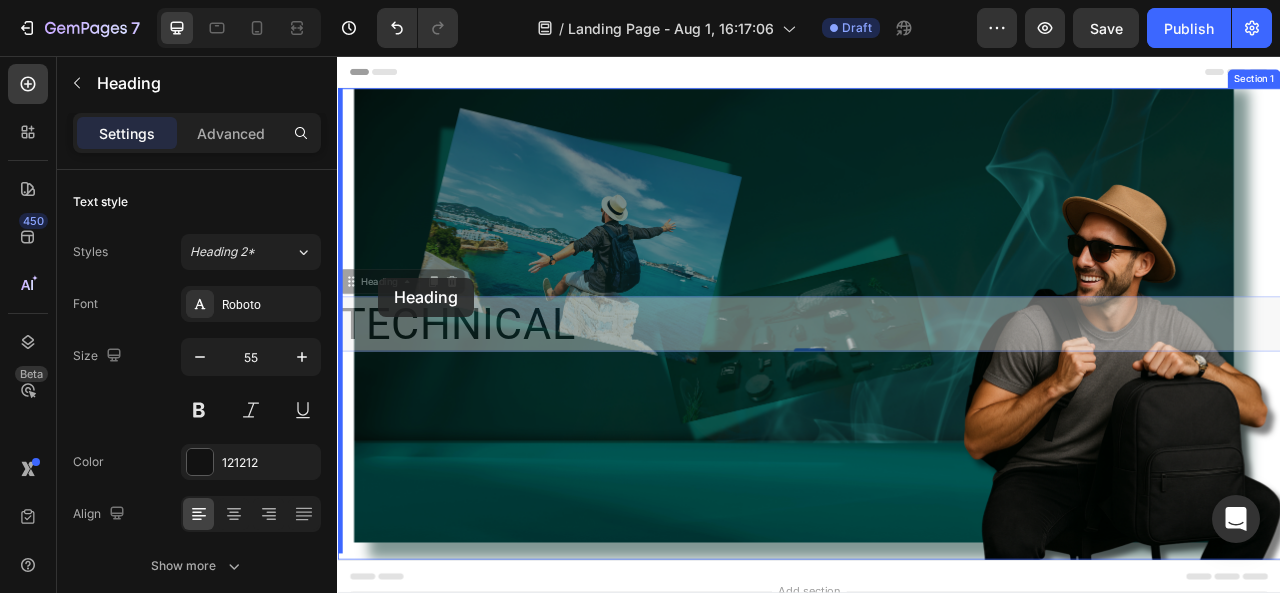 drag, startPoint x: 346, startPoint y: 337, endPoint x: 356, endPoint y: 338, distance: 10.049875 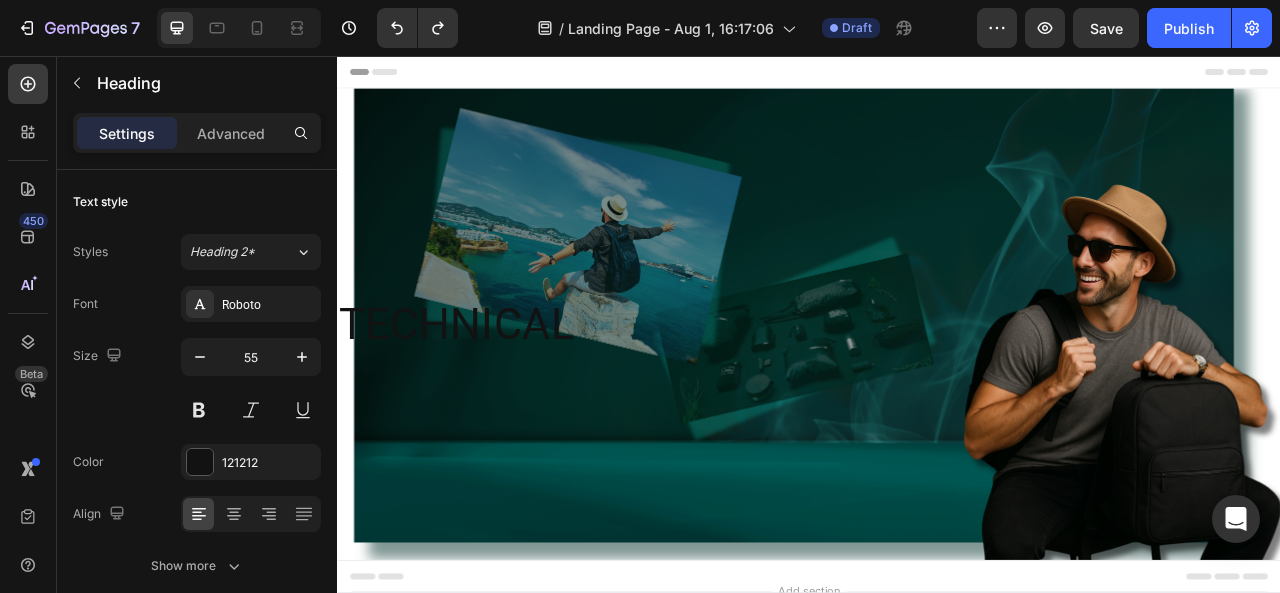 click on "TECHNICAL" at bounding box center (937, 397) 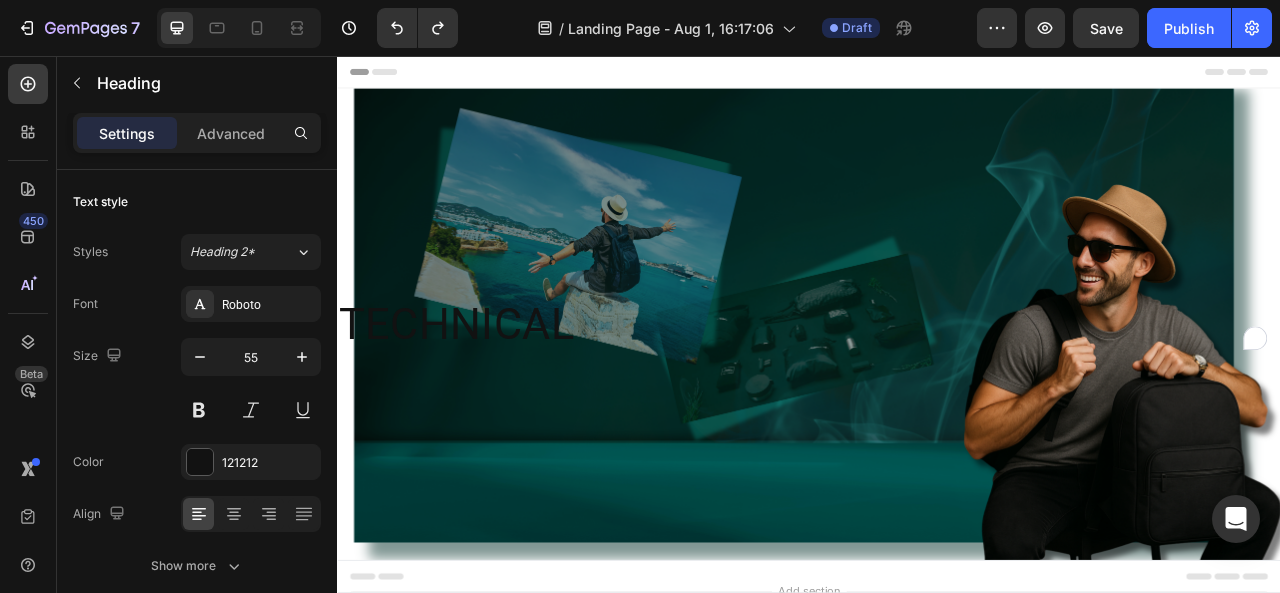 click on "TECHNICAL" at bounding box center [937, 397] 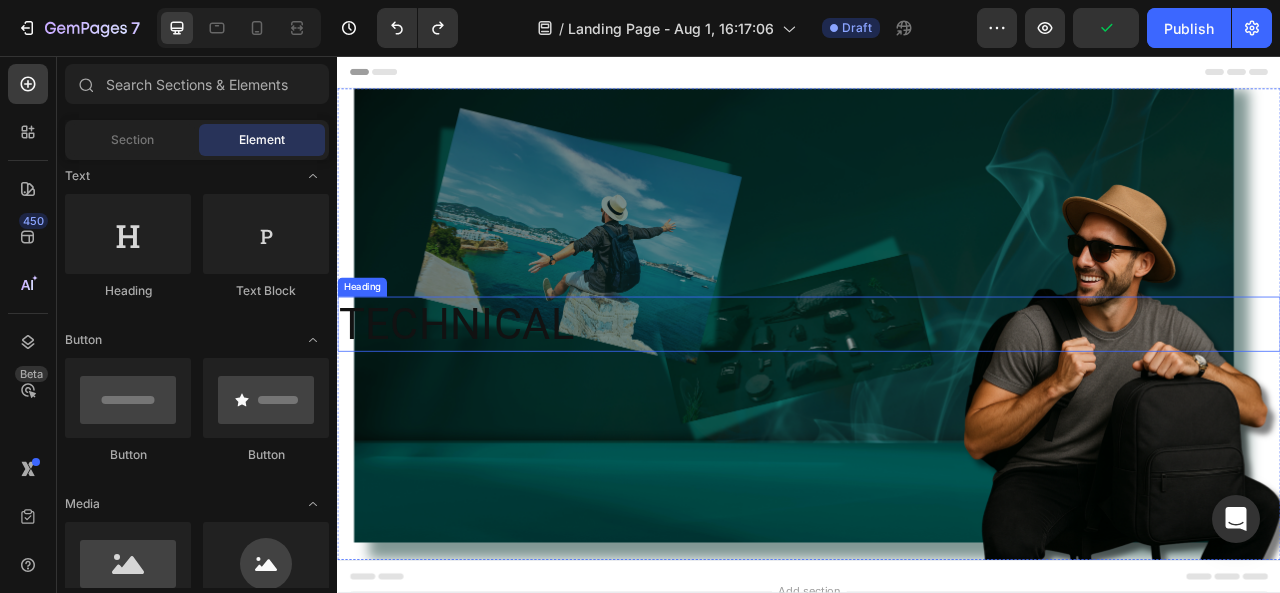 click on "TECHNICAL" at bounding box center (937, 397) 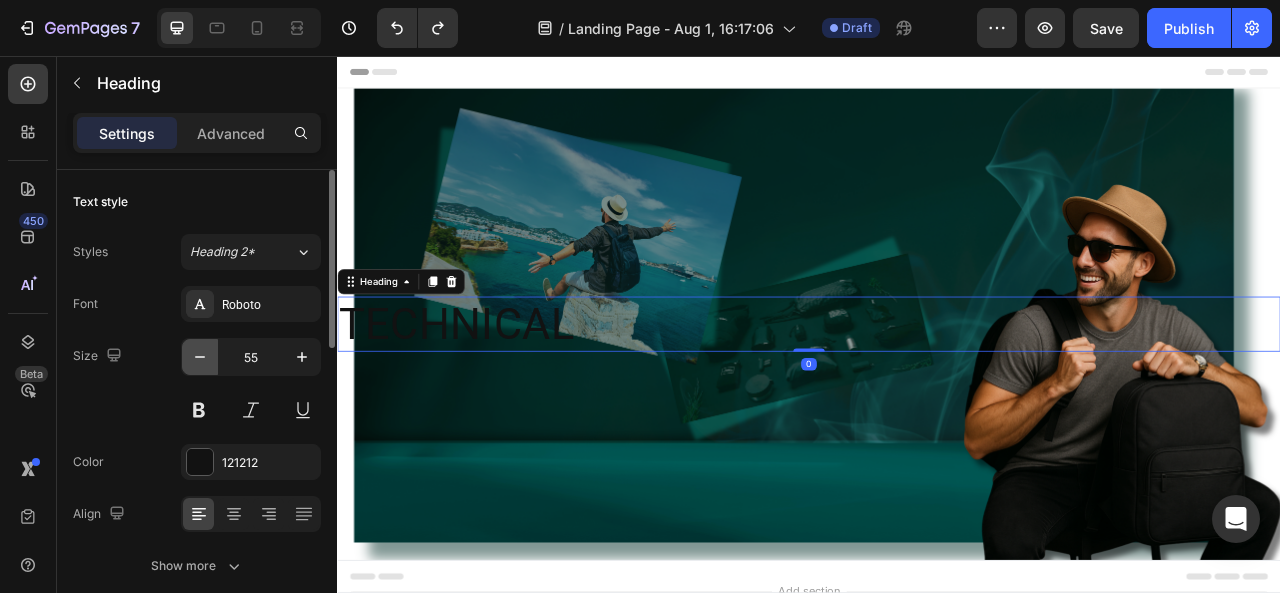 click 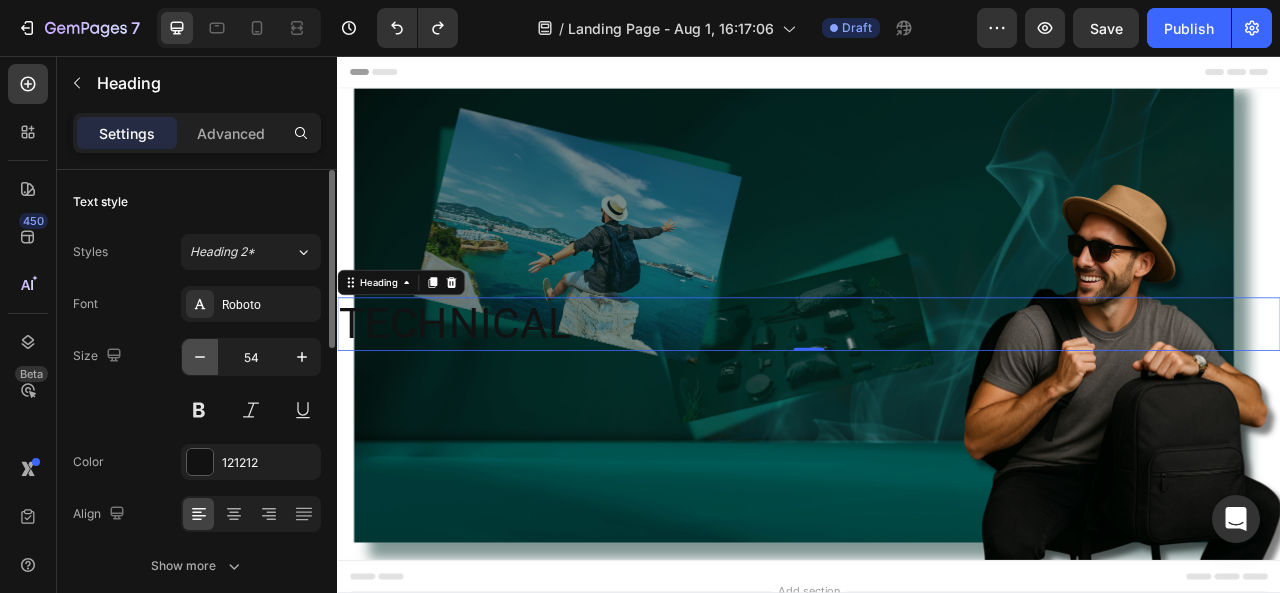 click 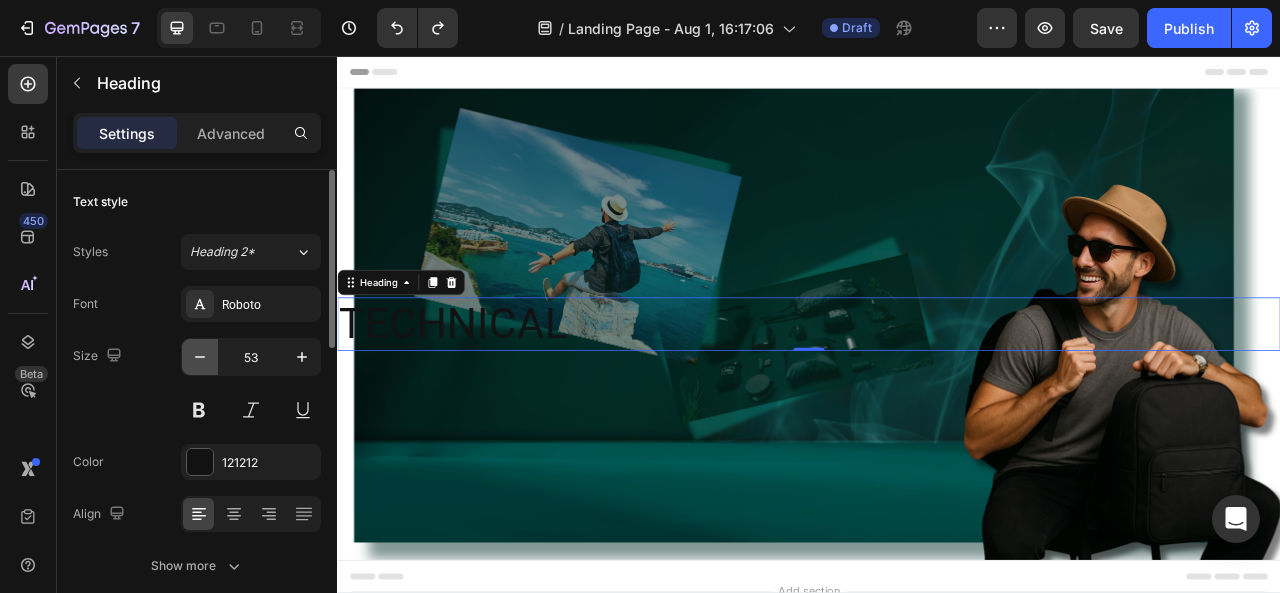 click 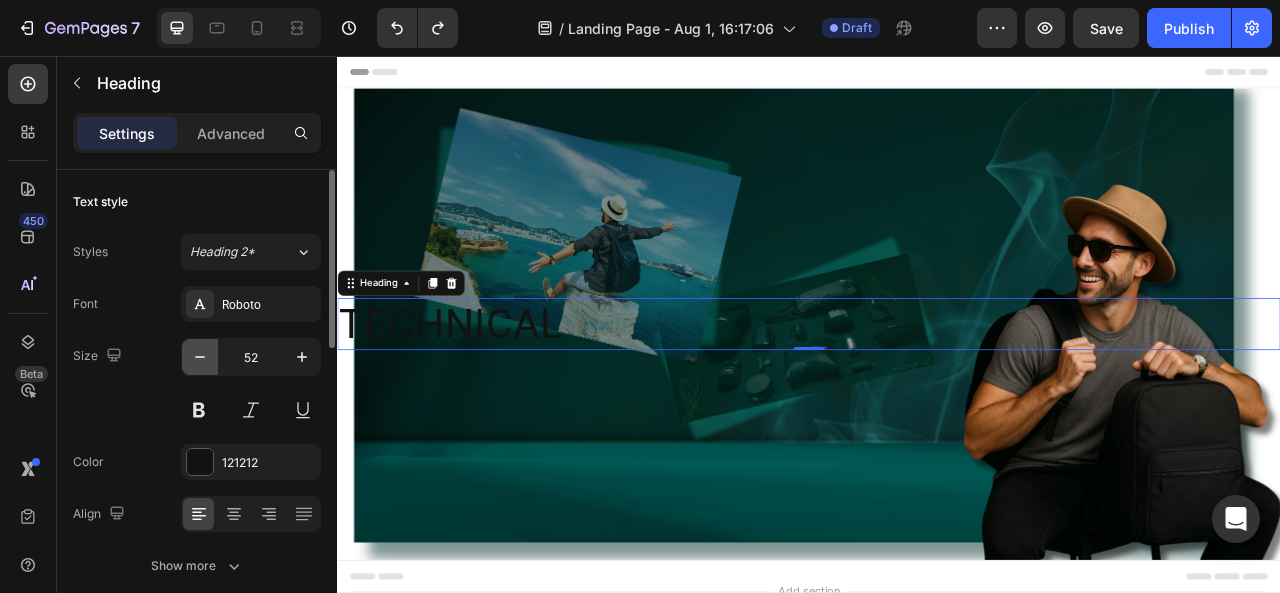 click 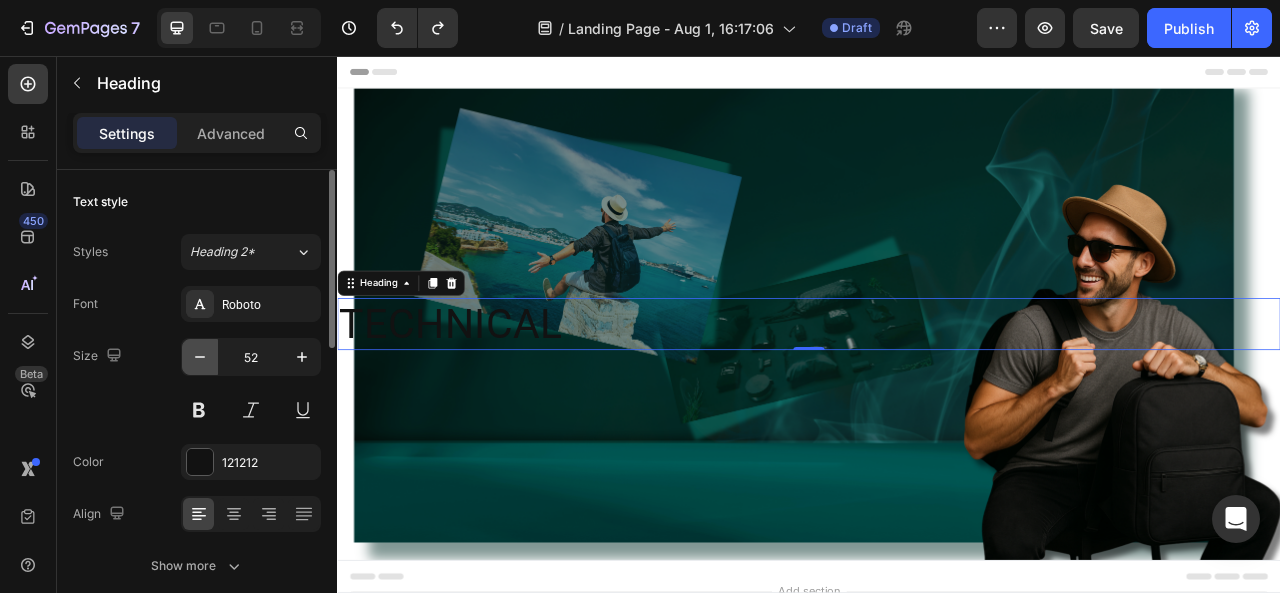 type on "51" 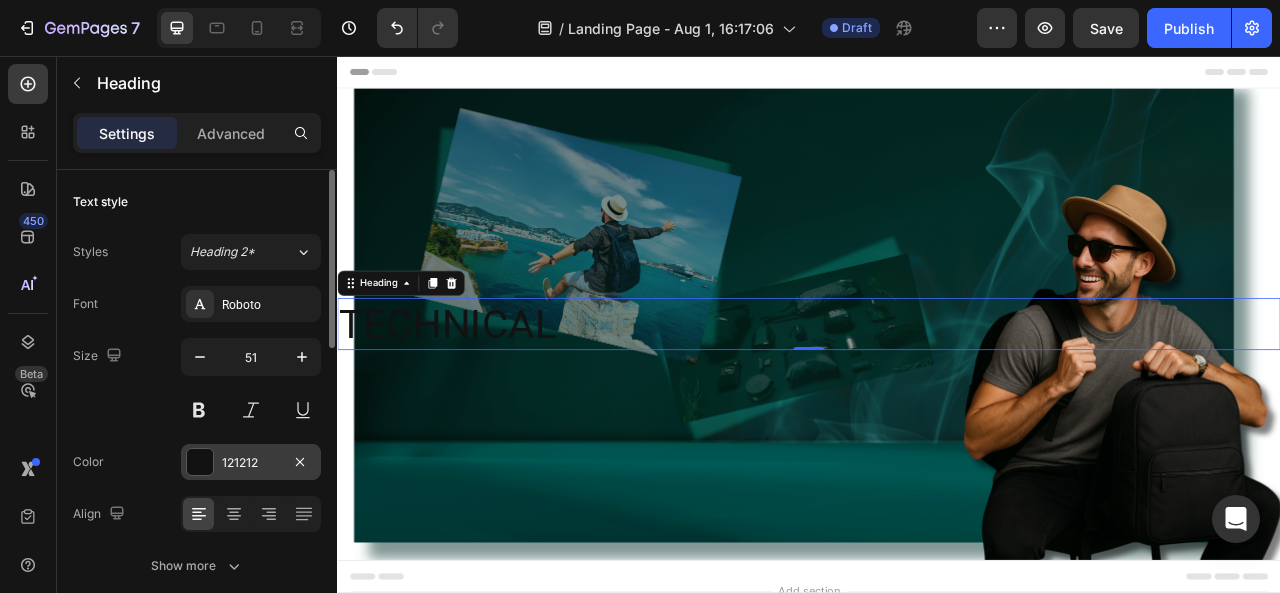 click at bounding box center [200, 462] 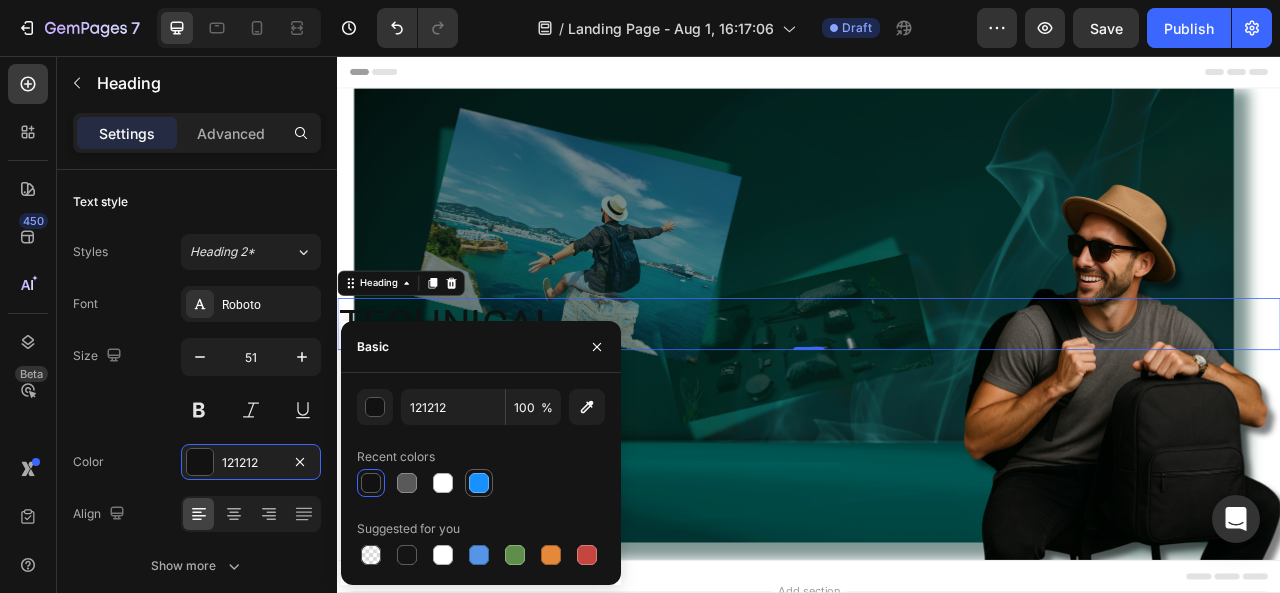 click at bounding box center (479, 483) 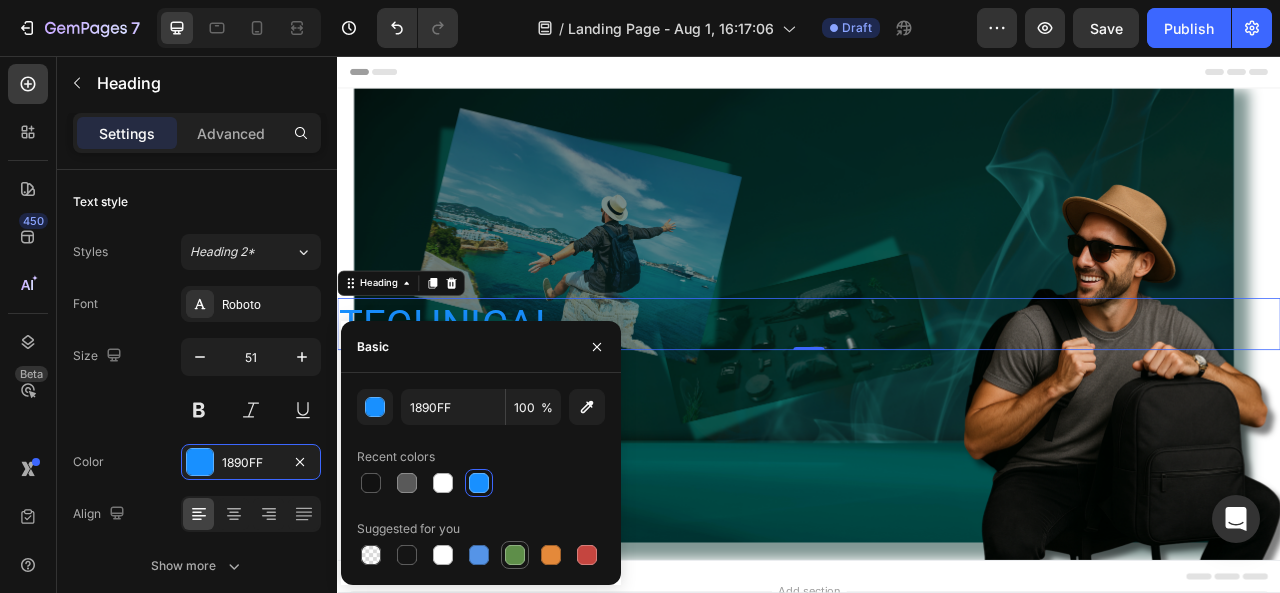 click at bounding box center (515, 555) 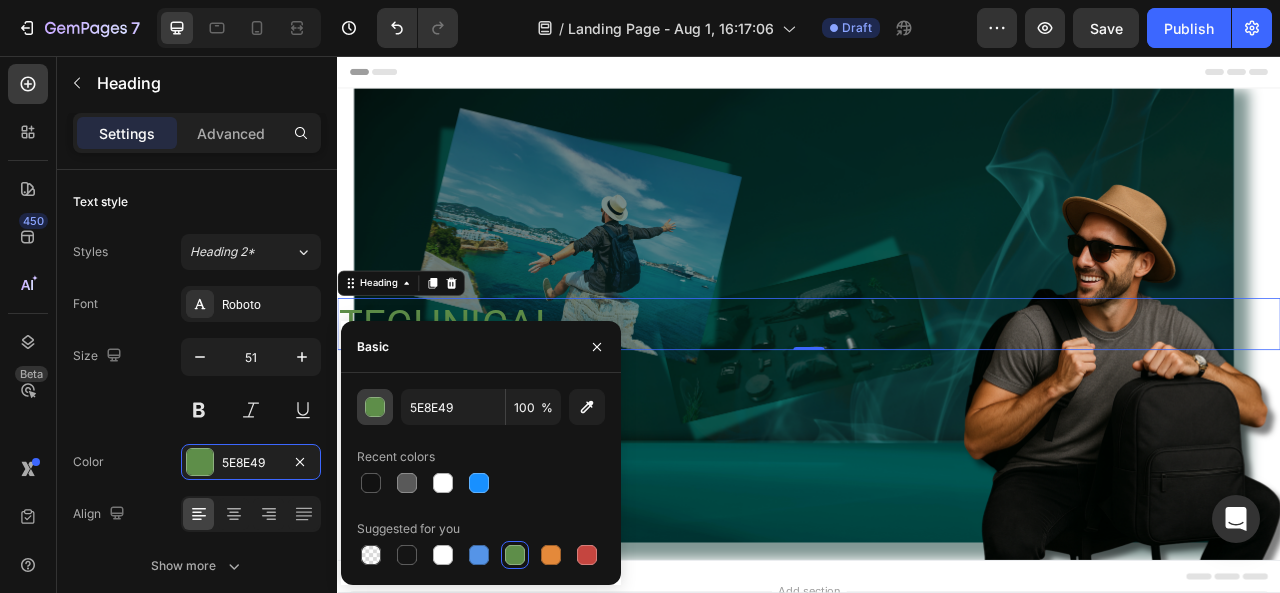 click at bounding box center (376, 408) 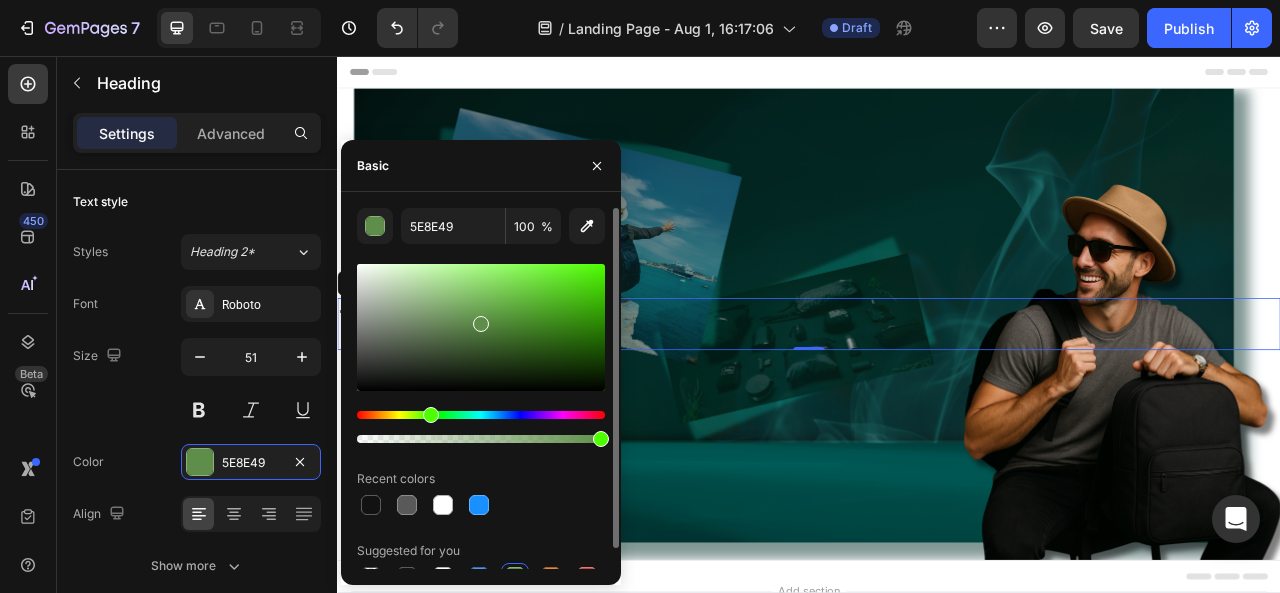 click at bounding box center [481, 327] 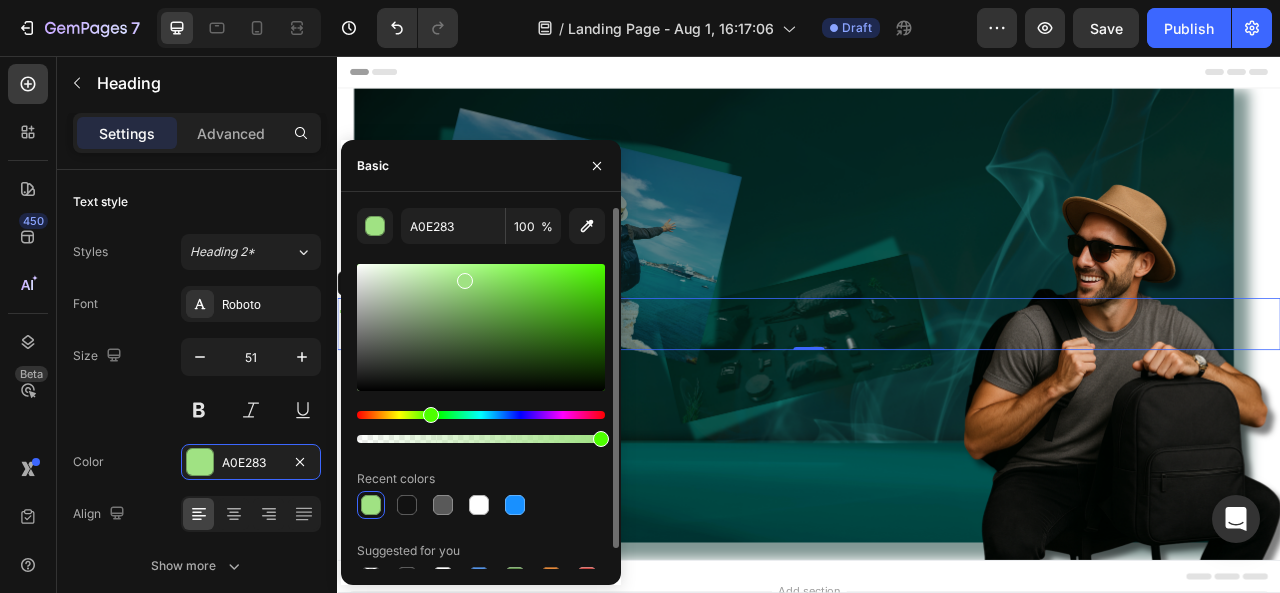 type on "B6EA9F" 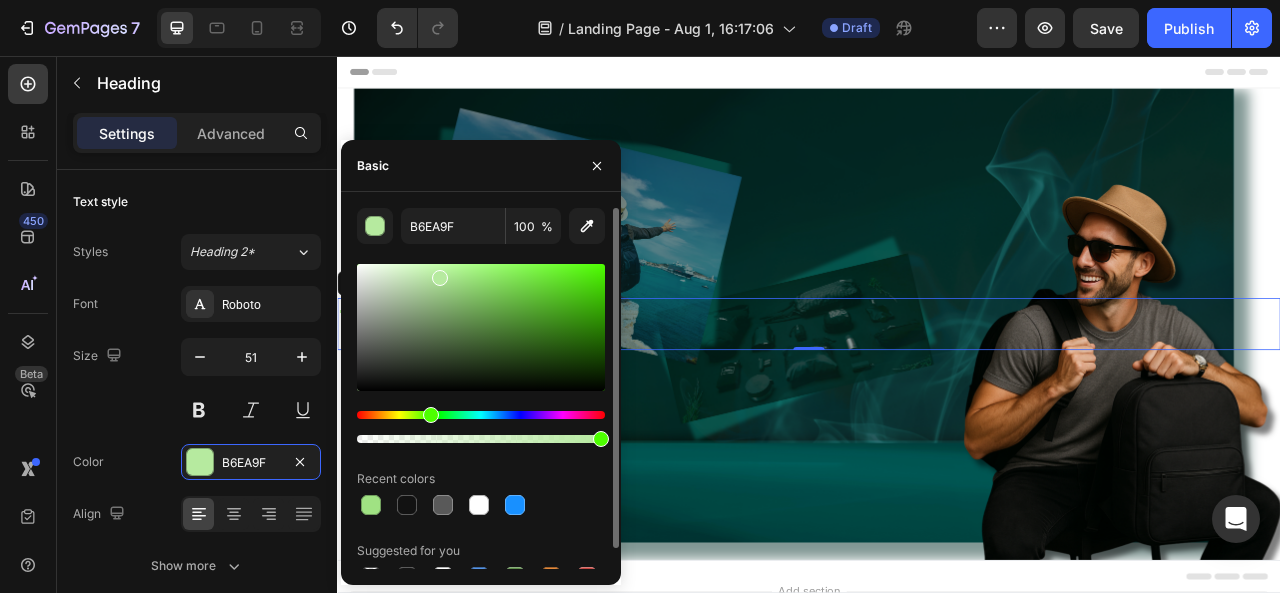 drag, startPoint x: 463, startPoint y: 277, endPoint x: 438, endPoint y: 273, distance: 25.317978 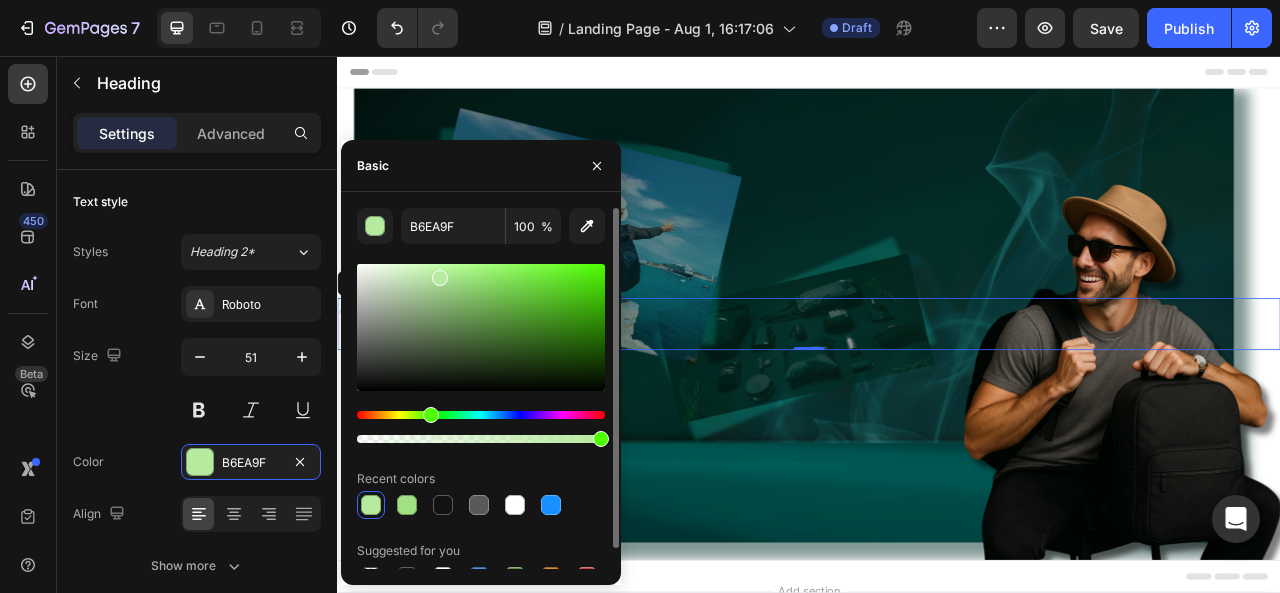 click on "Recent colors" at bounding box center [481, 479] 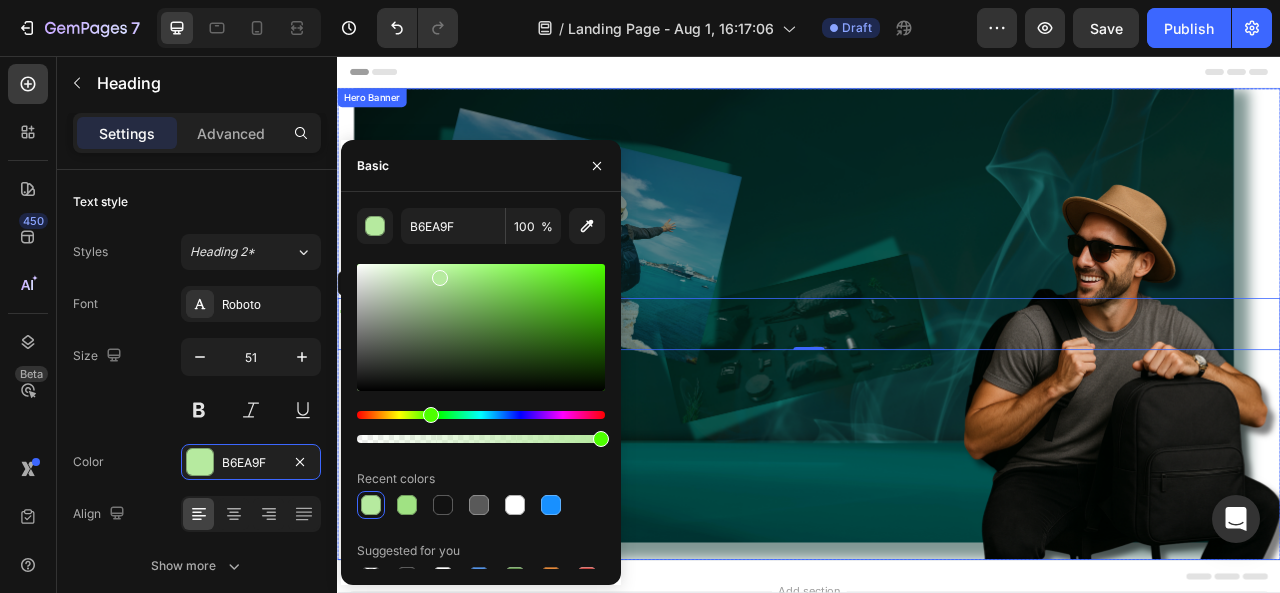click at bounding box center (937, 397) 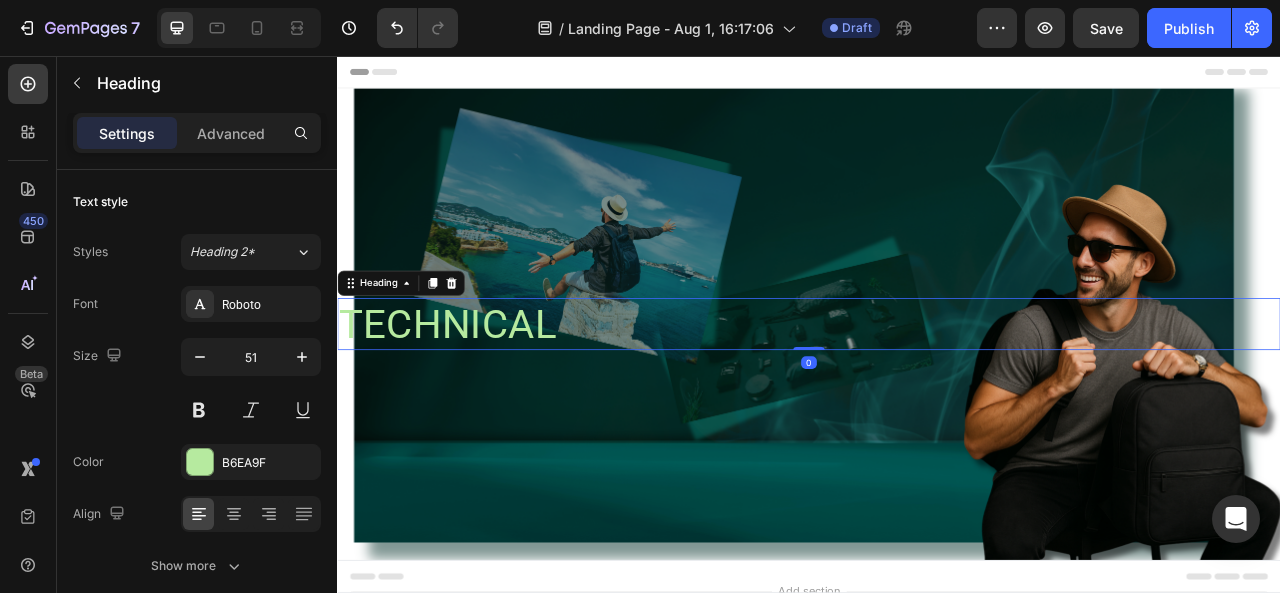 click on "TECHNICAL" at bounding box center (937, 396) 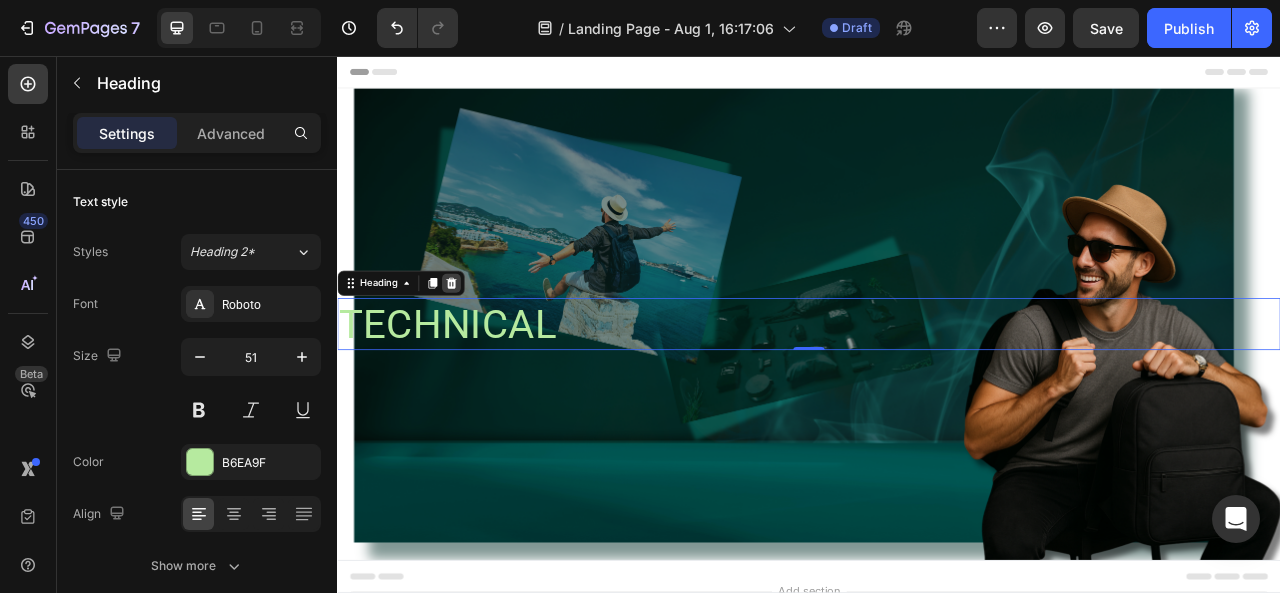 click 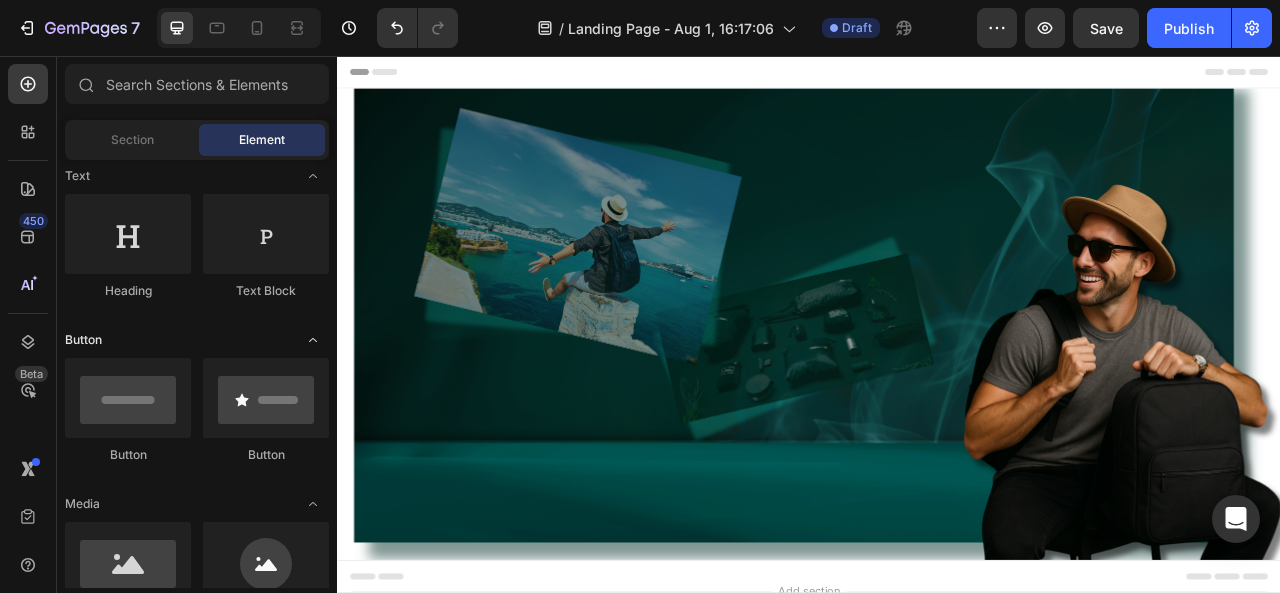 scroll, scrollTop: 0, scrollLeft: 0, axis: both 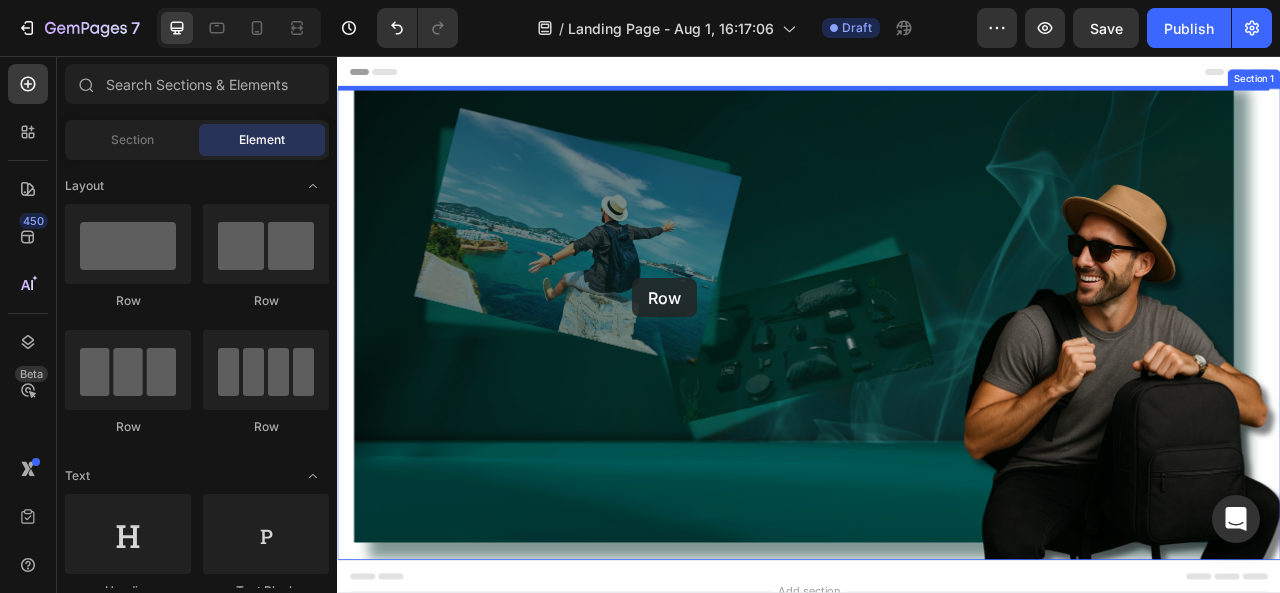 drag, startPoint x: 439, startPoint y: 313, endPoint x: 712, endPoint y: 339, distance: 274.2353 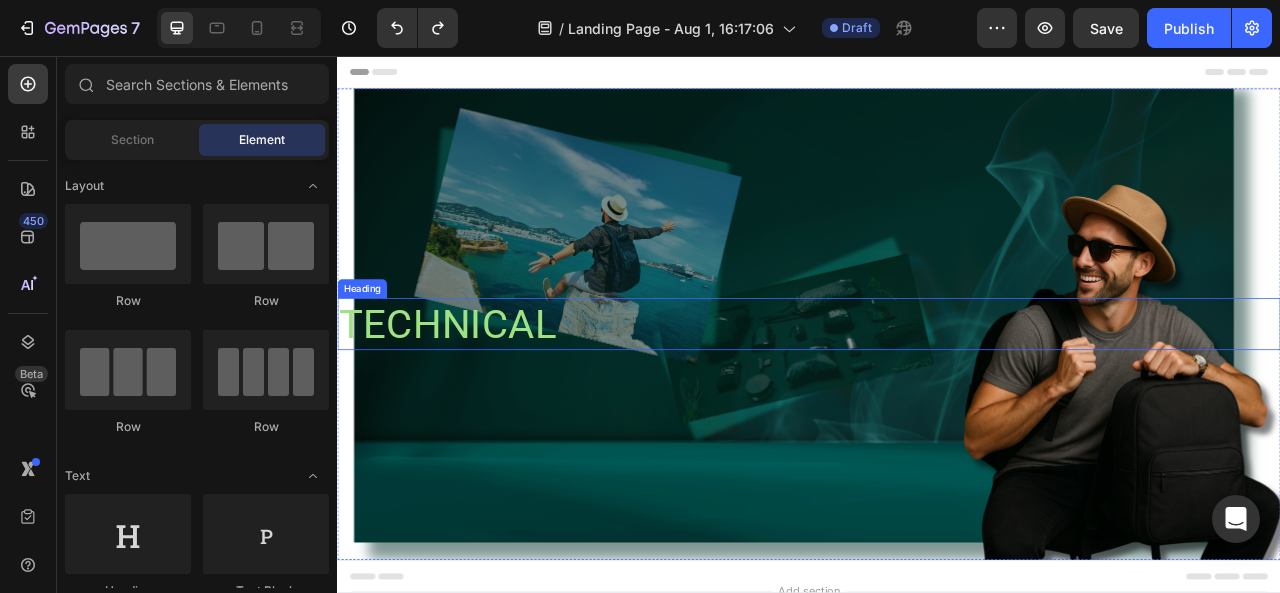 click on "TECHNICAL" at bounding box center (937, 396) 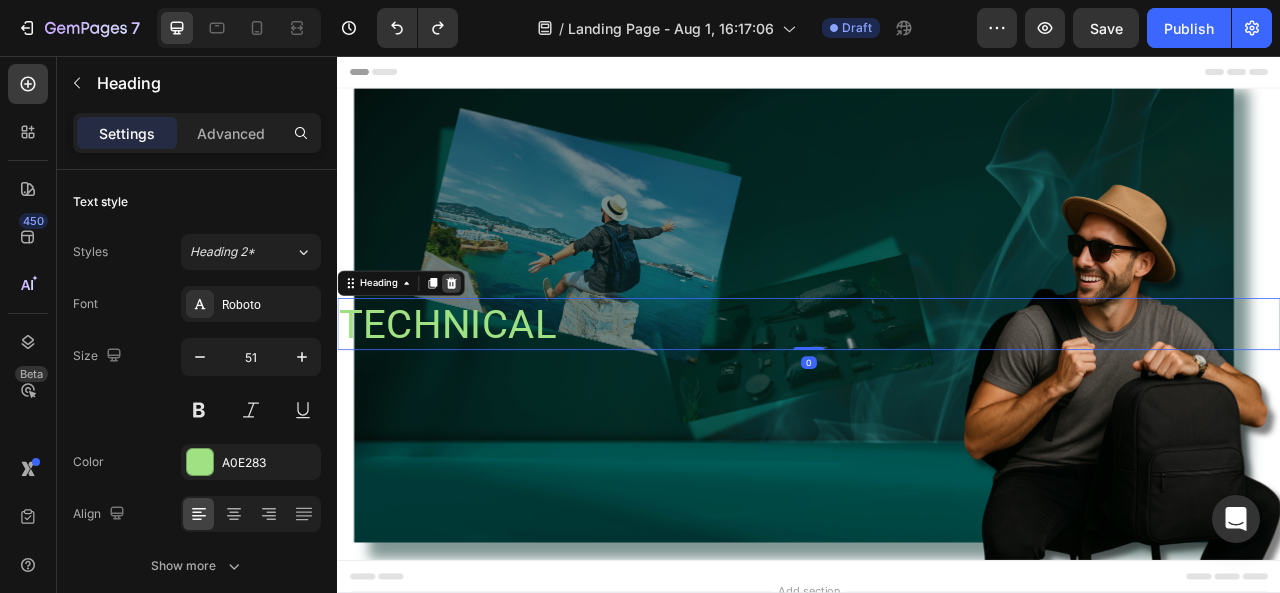 click 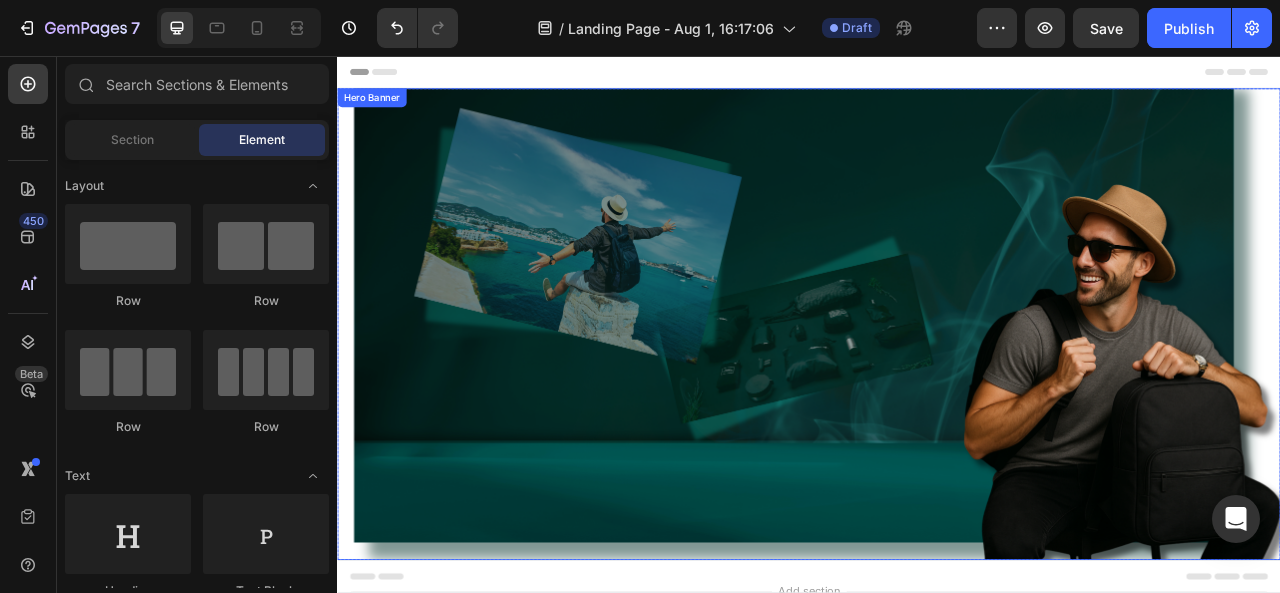 click at bounding box center (937, 397) 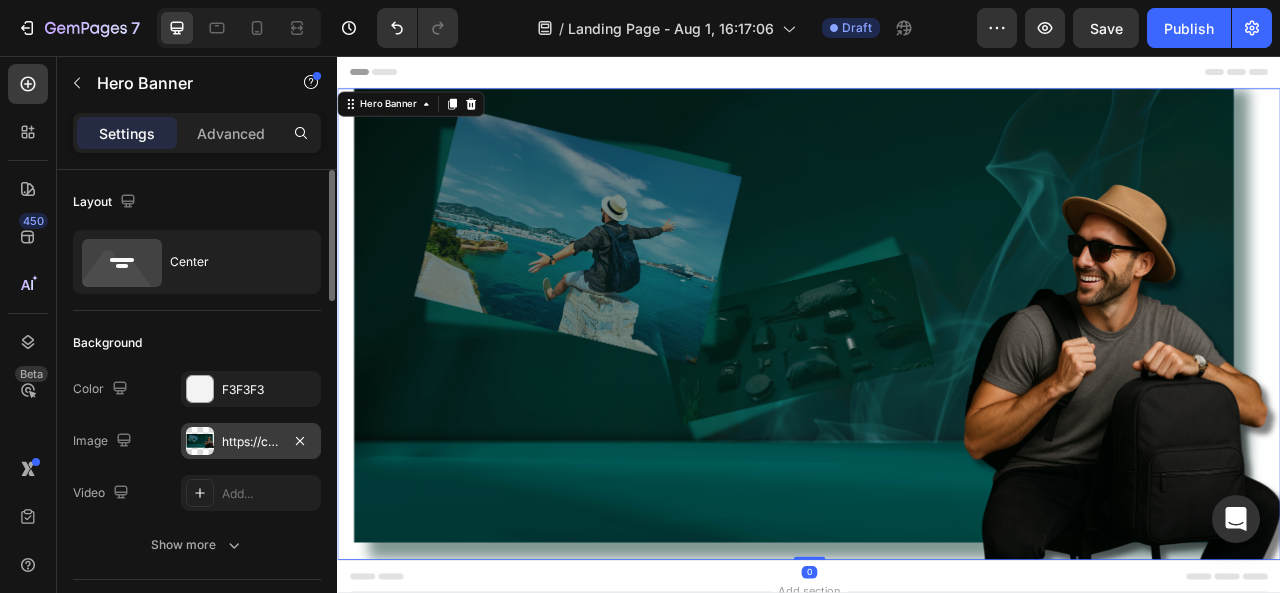 click on "https://cdn.shopify.com/s/files/1/0648/0910/7552/files/gempages_577997880346804752-0bd37b1f-389a-4ea3-beb7-c42b5d9fb6b4.png" at bounding box center [251, 442] 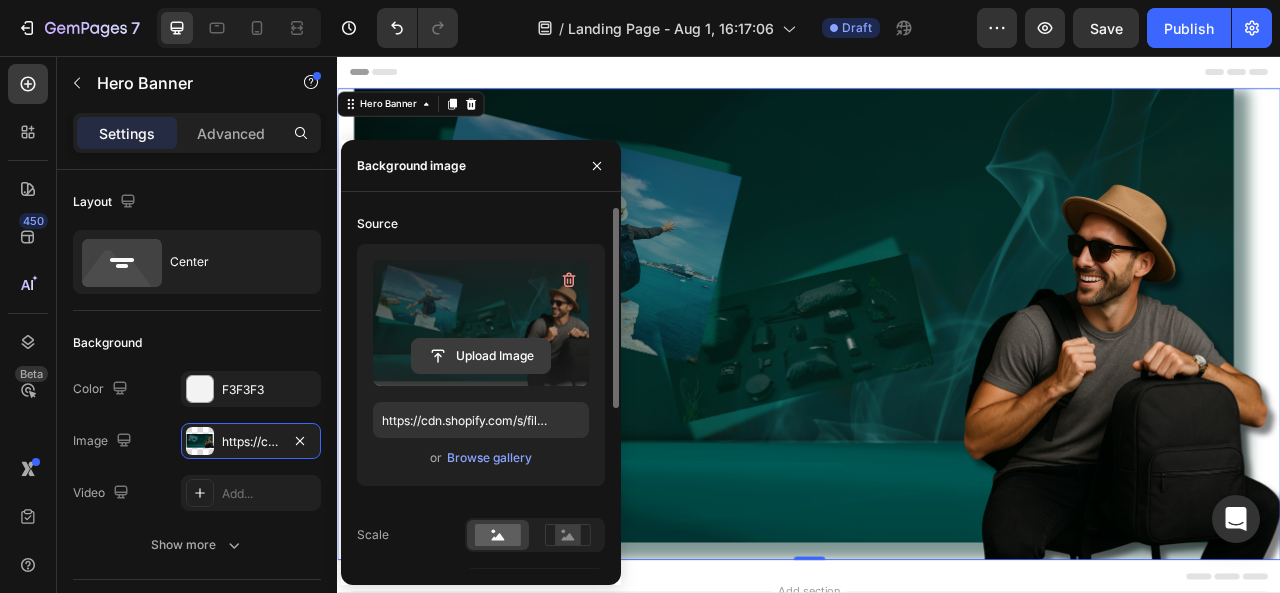 click 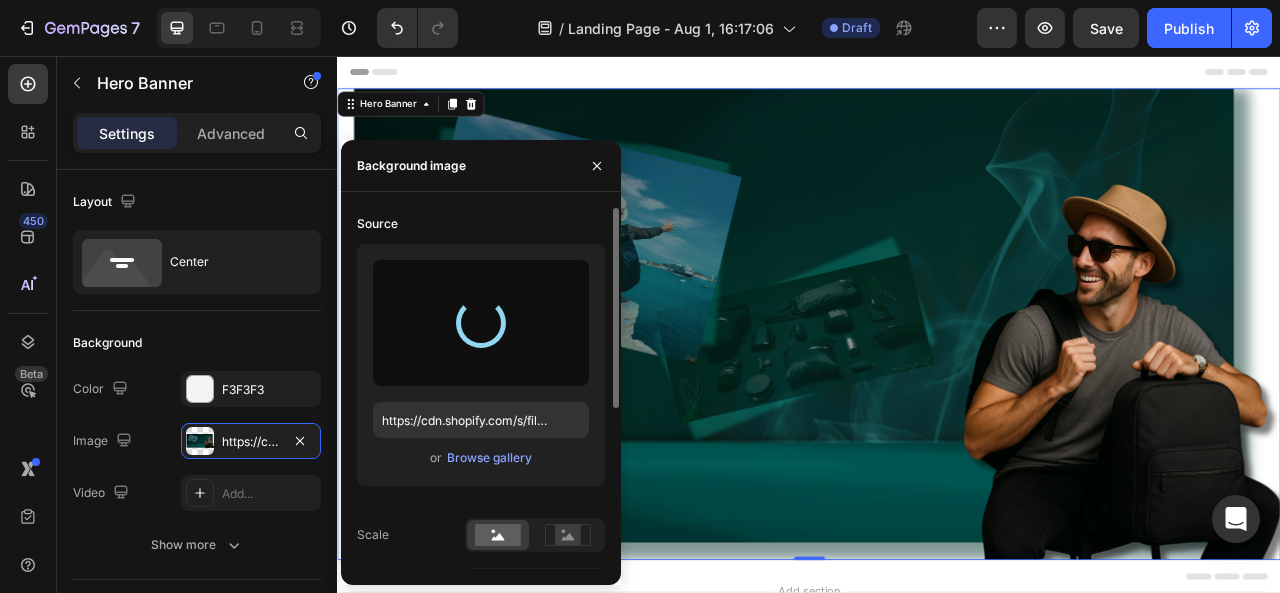 type on "https://cdn.shopify.com/s/files/1/0648/0910/7552/files/gempages_577997880346804752-eea5c96d-fdd8-42d4-b505-04fb4a9ad6a2.png" 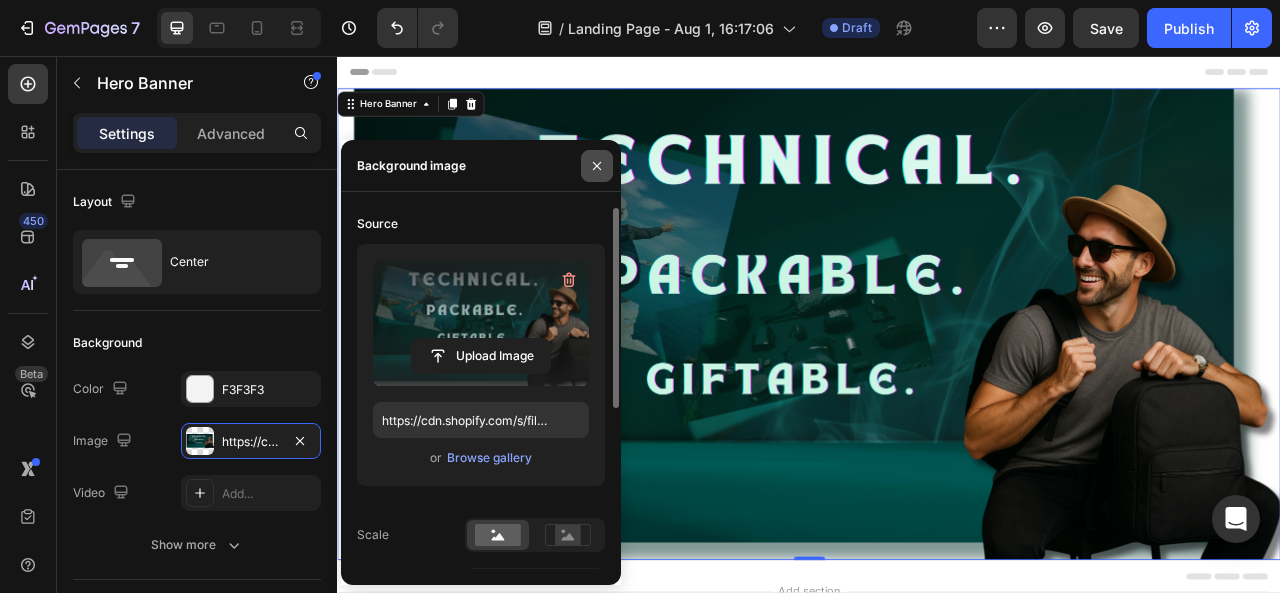 drag, startPoint x: 593, startPoint y: 161, endPoint x: 347, endPoint y: 137, distance: 247.16795 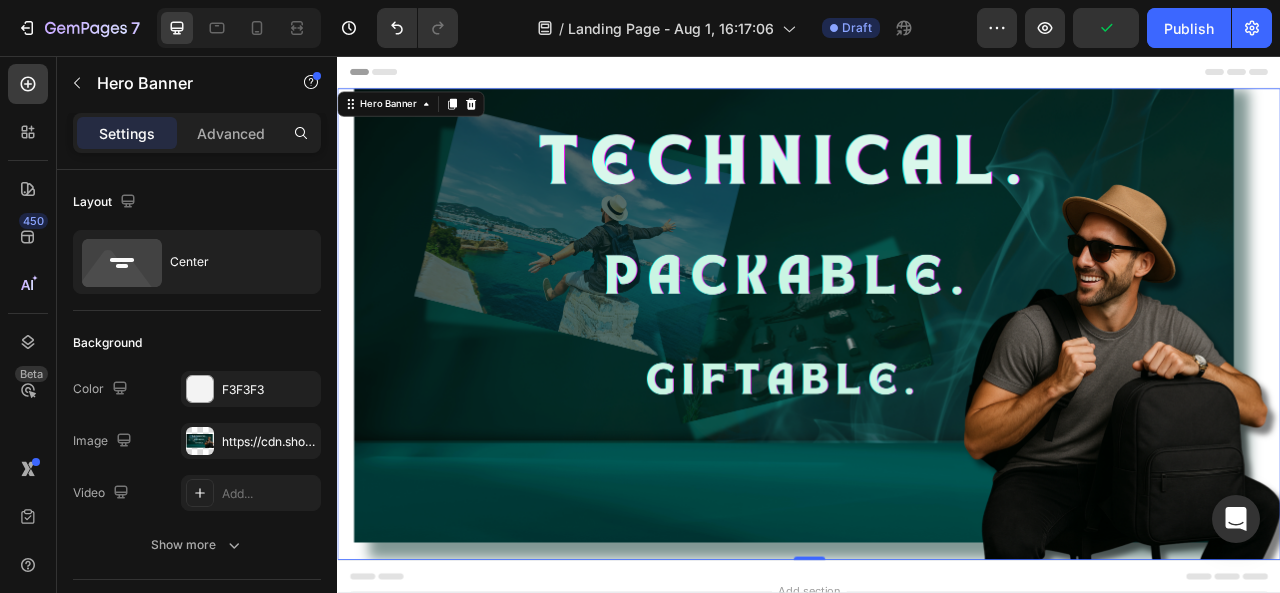 click on "Header" at bounding box center (937, 76) 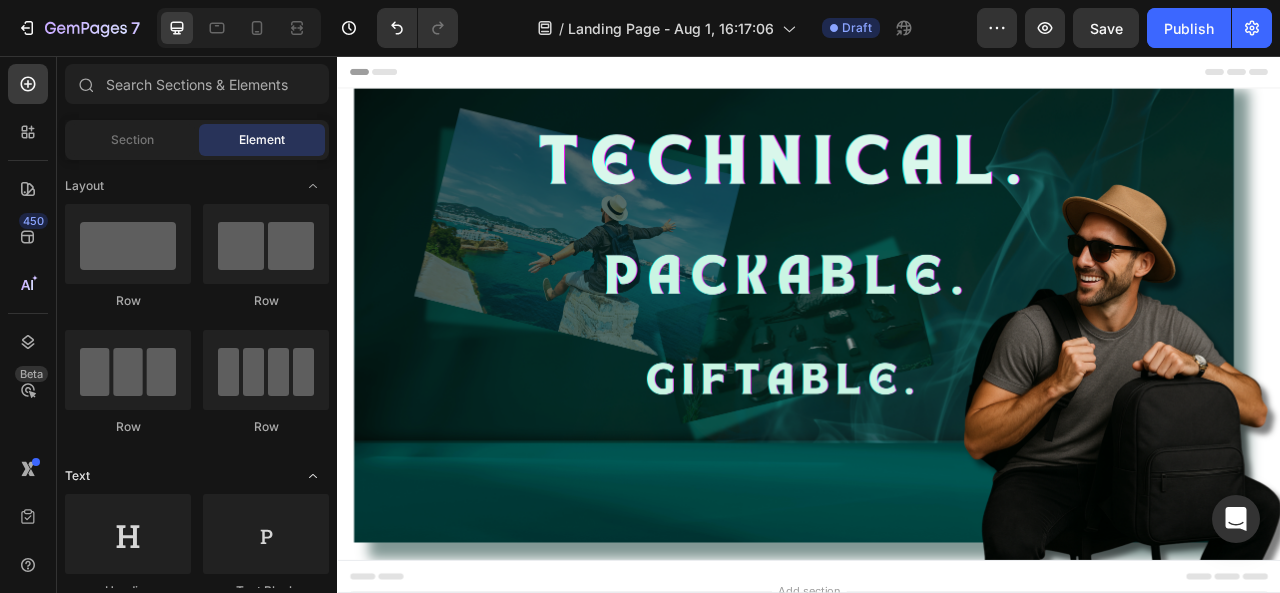 scroll, scrollTop: 200, scrollLeft: 0, axis: vertical 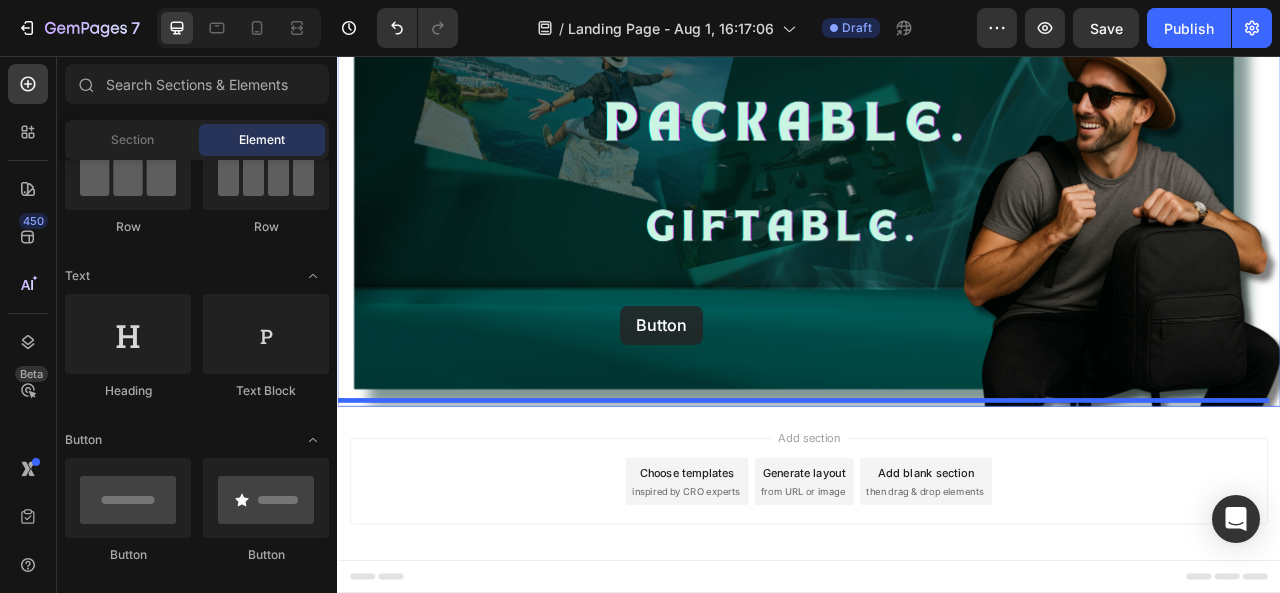 drag, startPoint x: 477, startPoint y: 559, endPoint x: 697, endPoint y: 374, distance: 287.44565 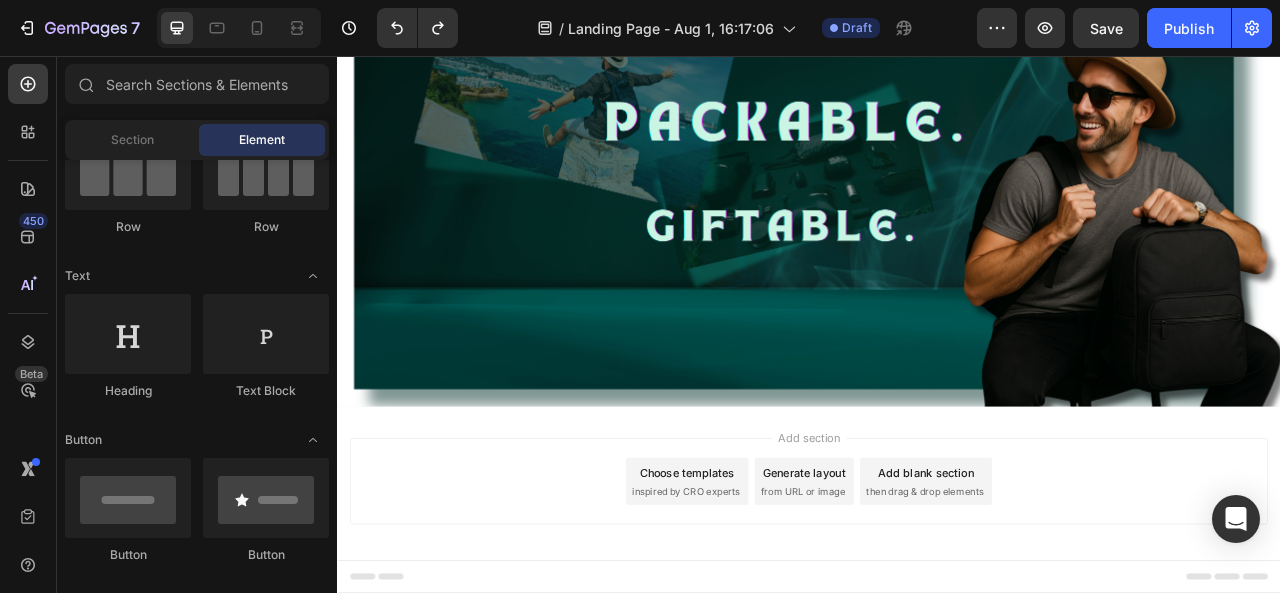scroll, scrollTop: 0, scrollLeft: 0, axis: both 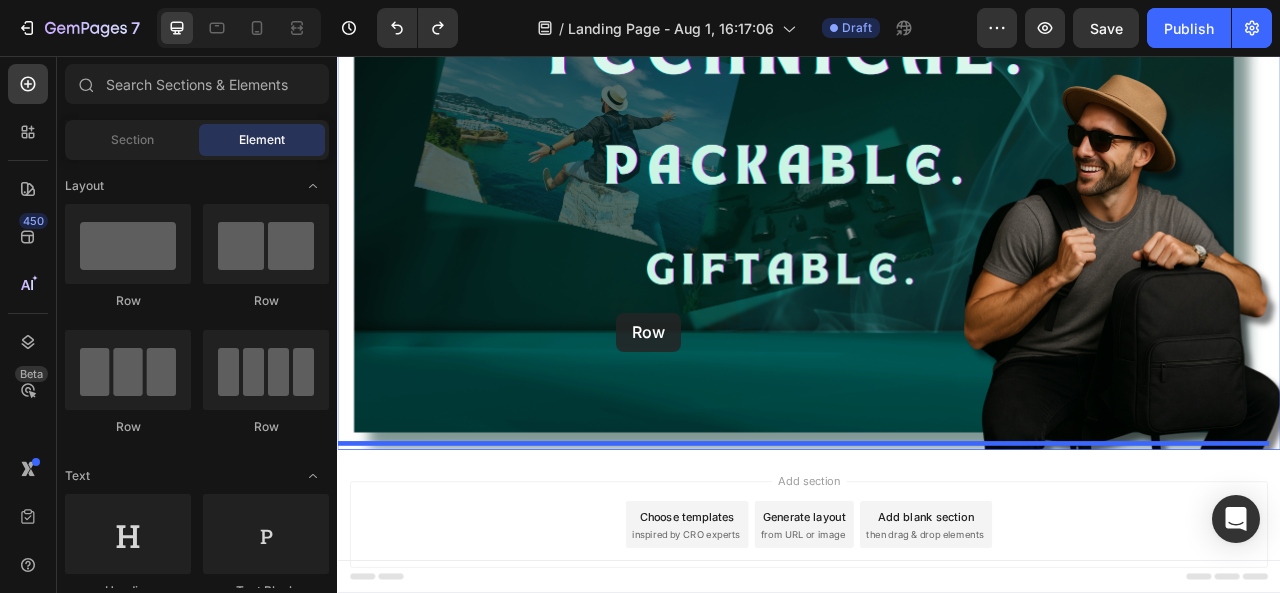 drag, startPoint x: 464, startPoint y: 315, endPoint x: 692, endPoint y: 383, distance: 237.92436 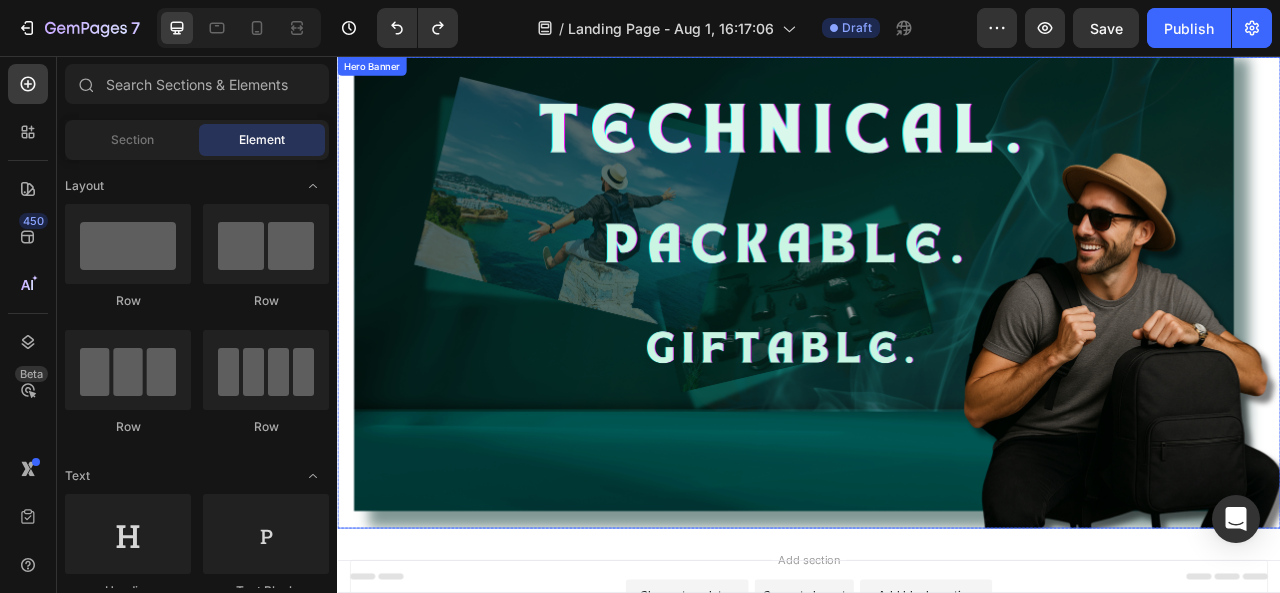 scroll, scrollTop: 0, scrollLeft: 0, axis: both 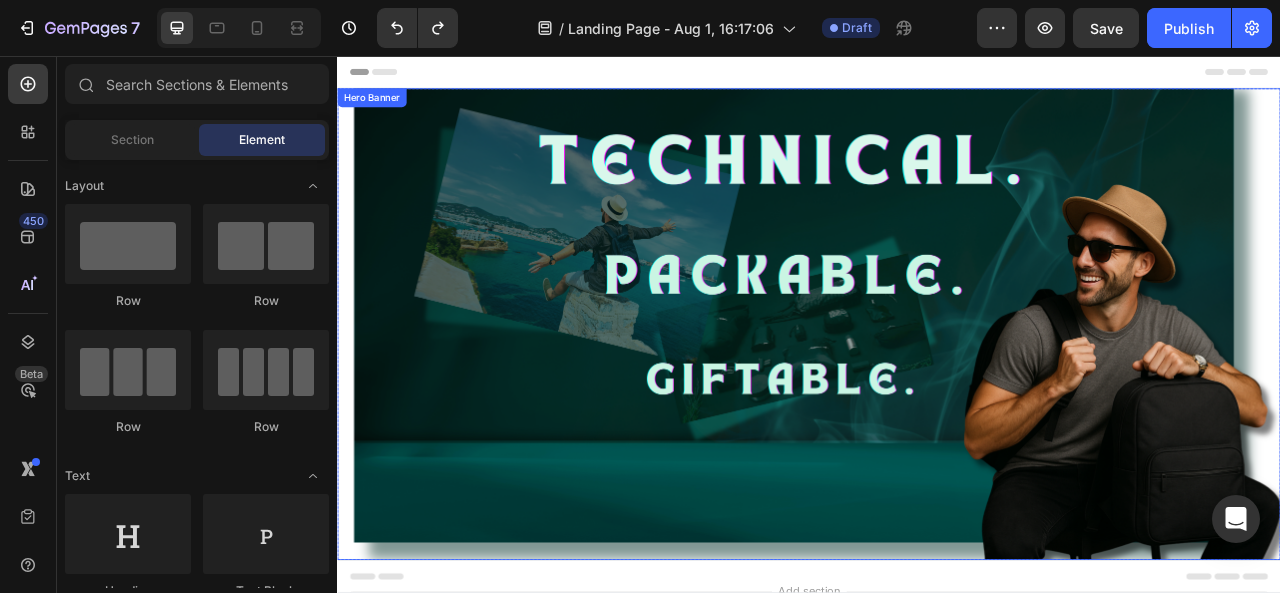 click at bounding box center (937, 397) 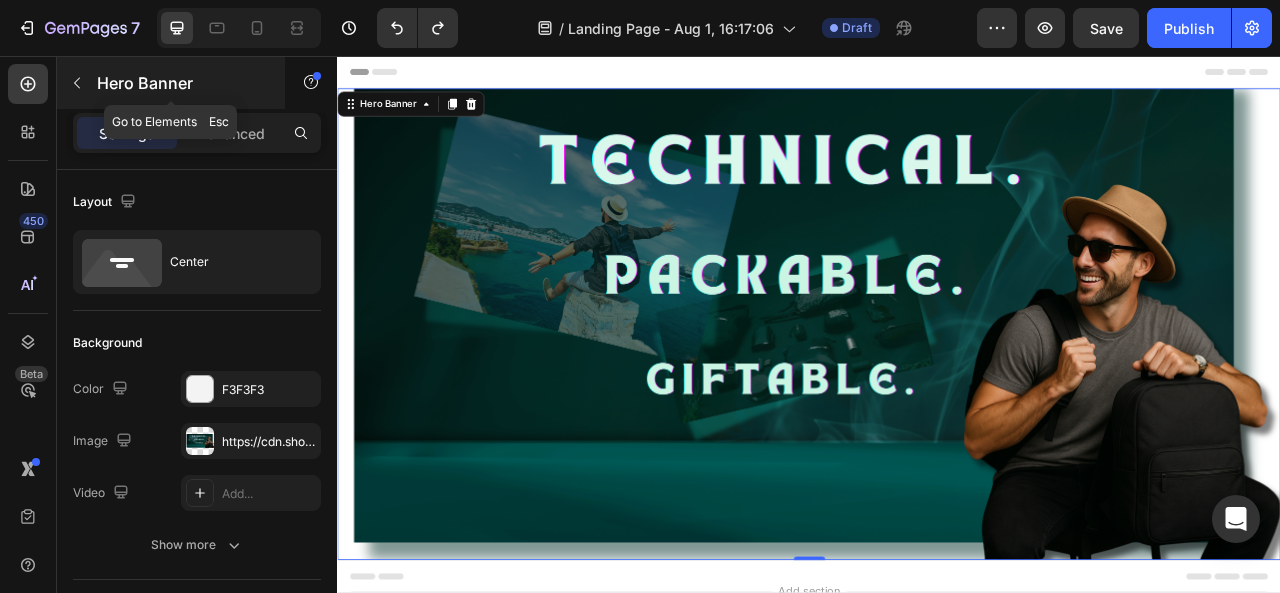 click at bounding box center [77, 83] 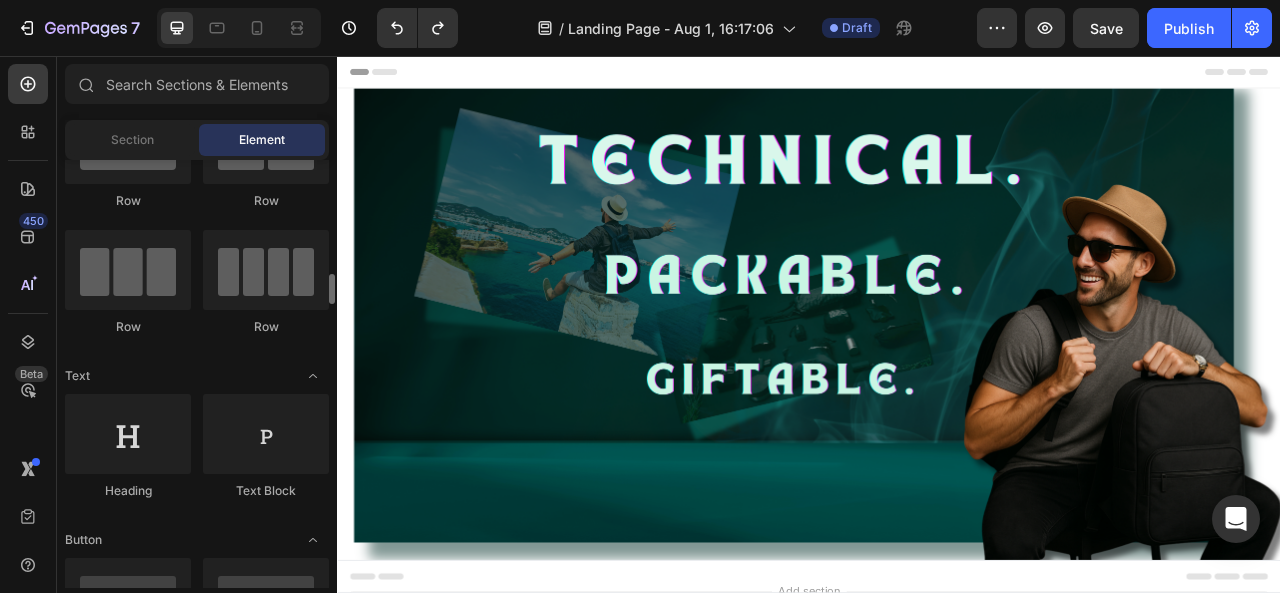 scroll, scrollTop: 300, scrollLeft: 0, axis: vertical 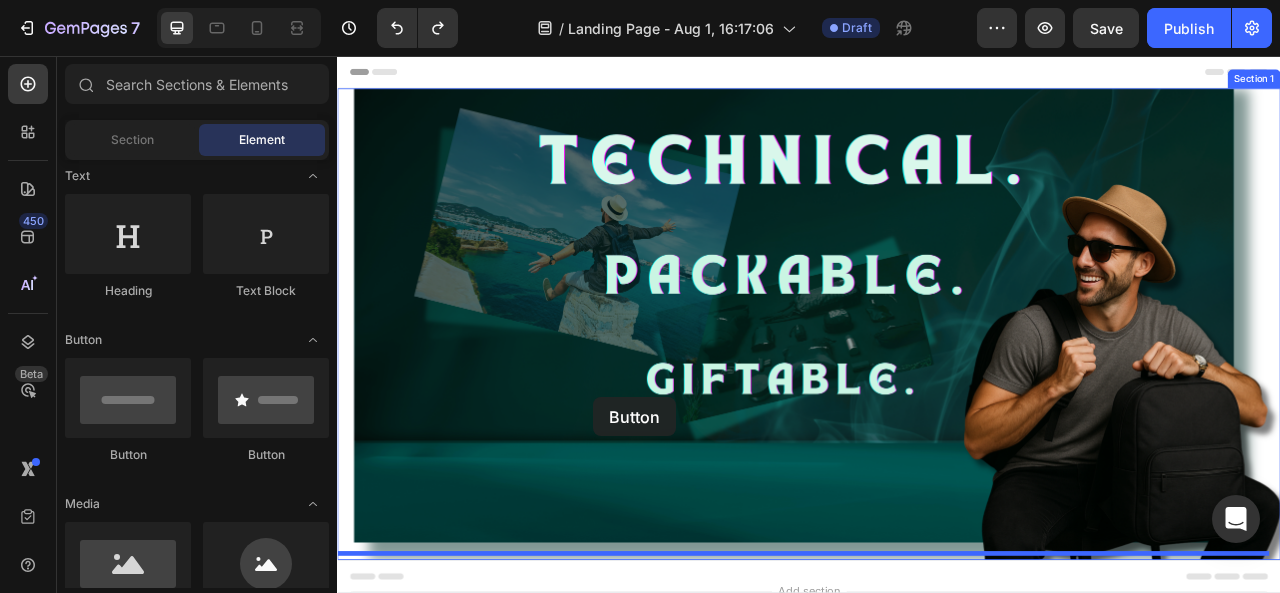 drag, startPoint x: 462, startPoint y: 463, endPoint x: 663, endPoint y: 490, distance: 202.80533 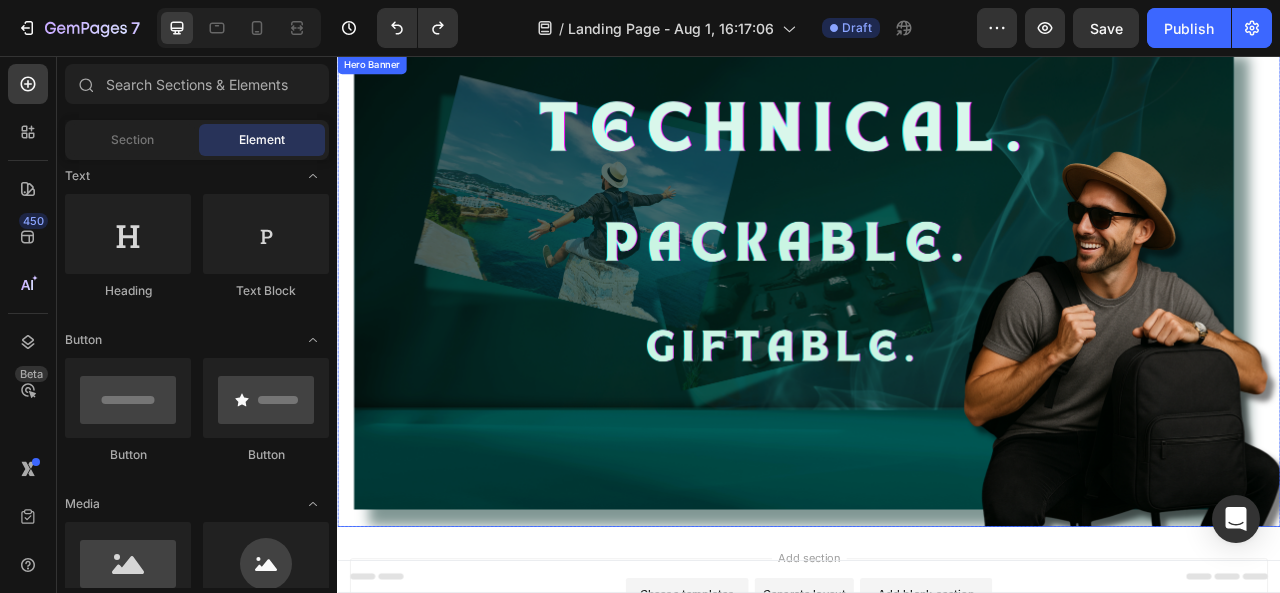 scroll, scrollTop: 0, scrollLeft: 0, axis: both 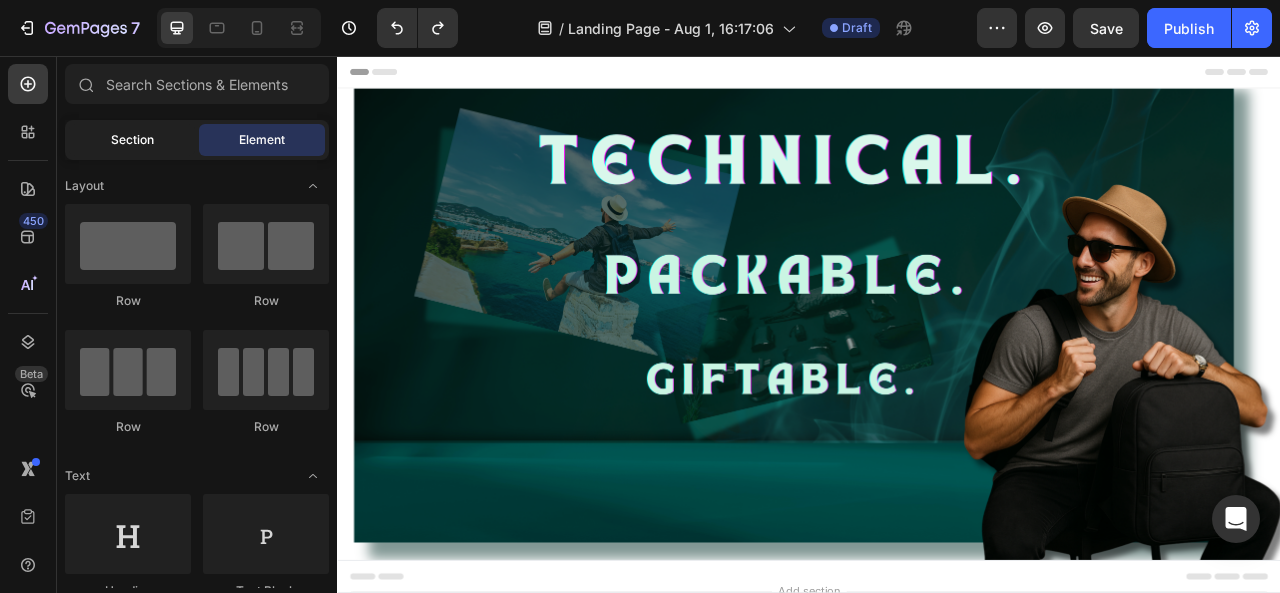 click on "Section" at bounding box center [132, 140] 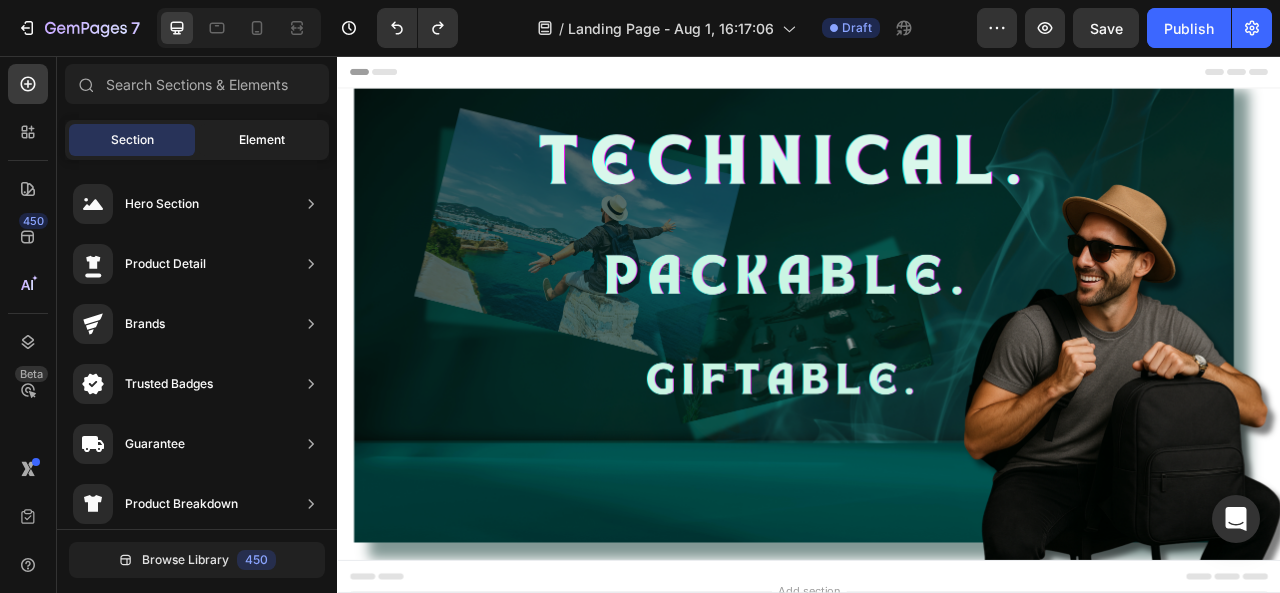click on "Element" 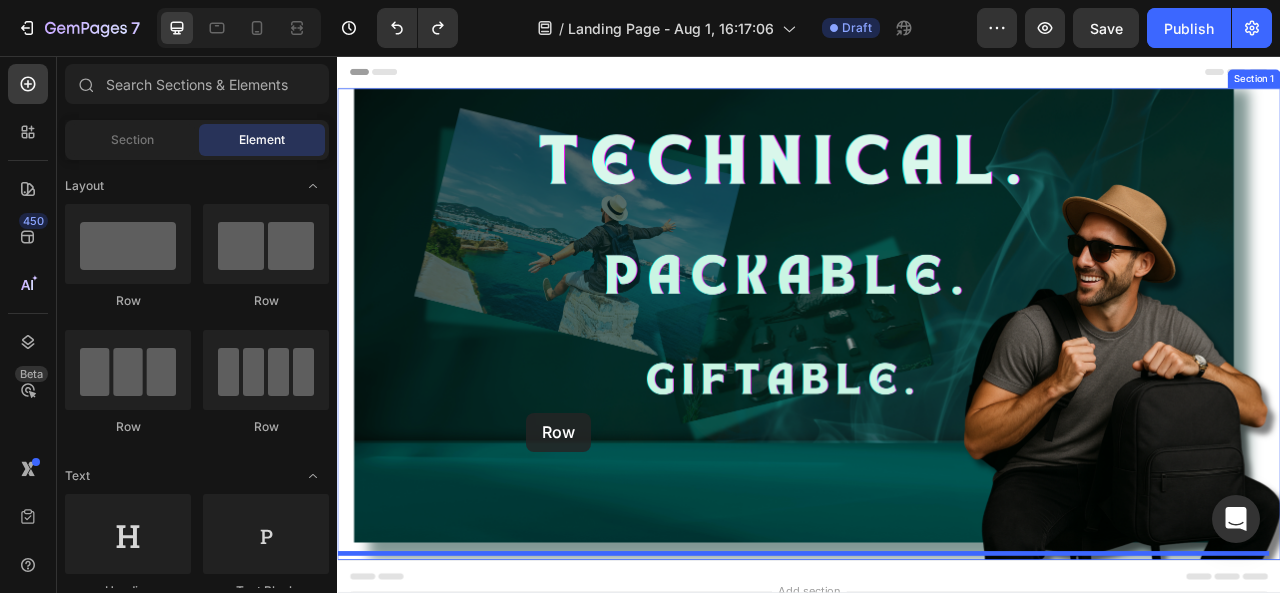 drag, startPoint x: 476, startPoint y: 323, endPoint x: 578, endPoint y: 510, distance: 213.00938 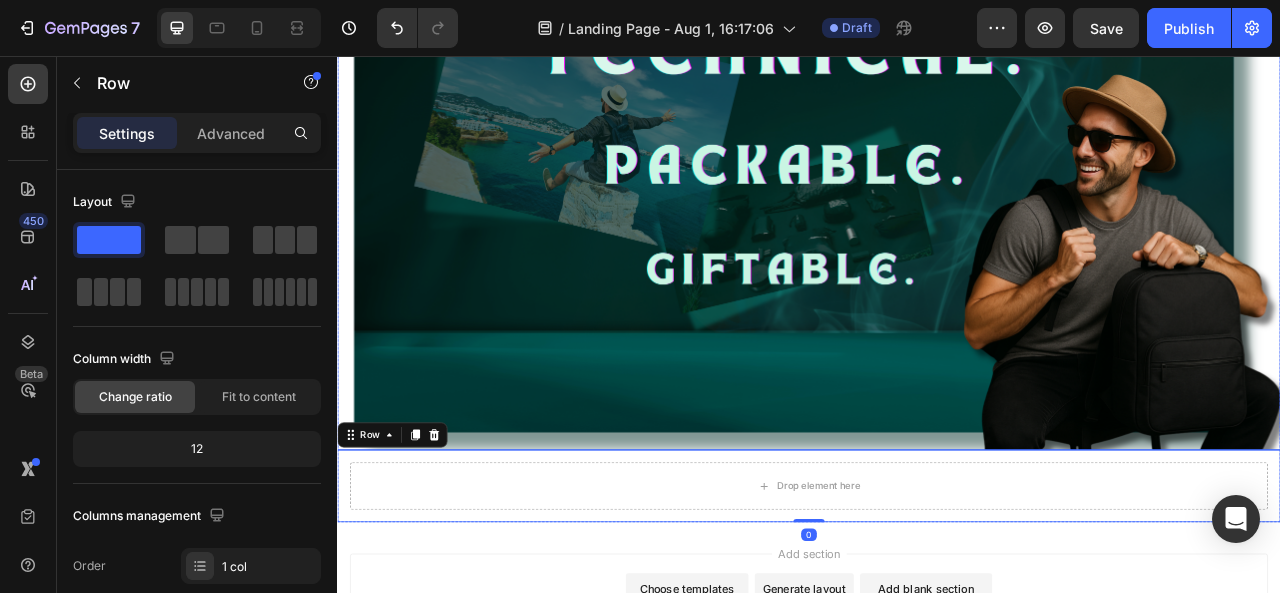 scroll, scrollTop: 200, scrollLeft: 0, axis: vertical 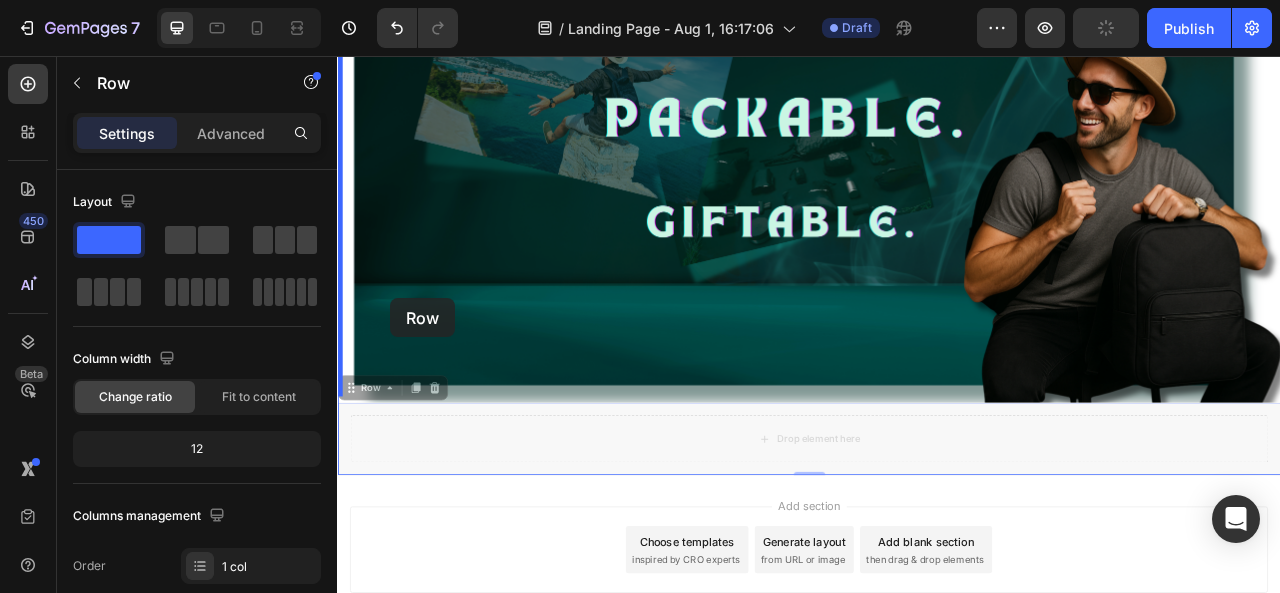 drag, startPoint x: 359, startPoint y: 472, endPoint x: 404, endPoint y: 364, distance: 117 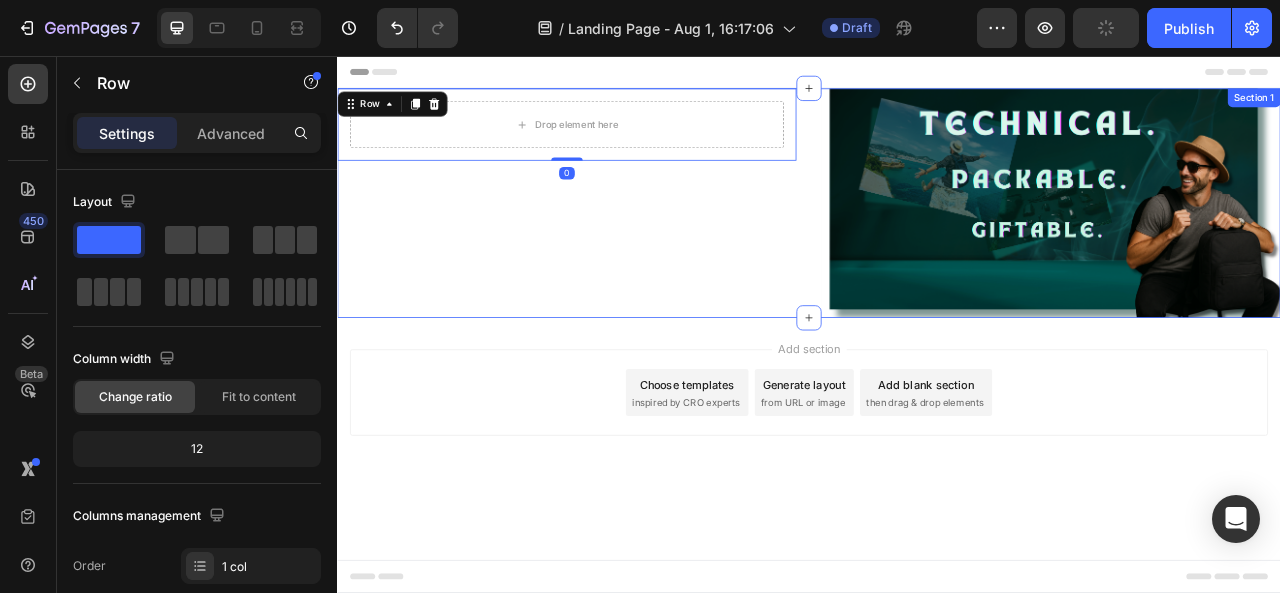 scroll, scrollTop: 0, scrollLeft: 0, axis: both 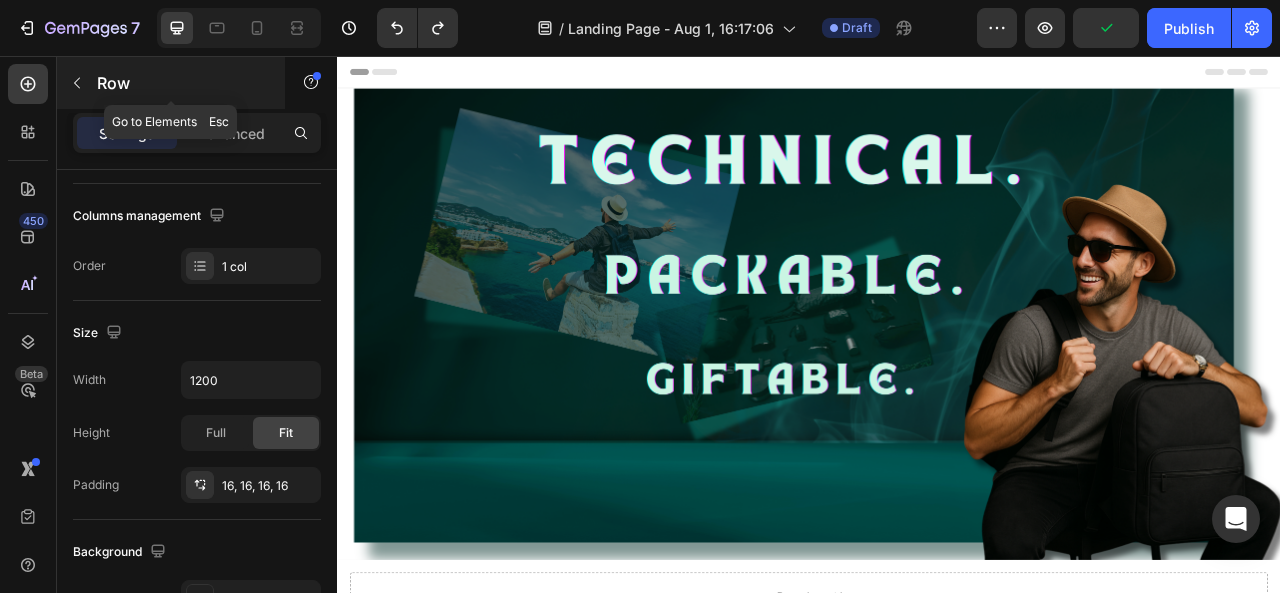 click at bounding box center [77, 83] 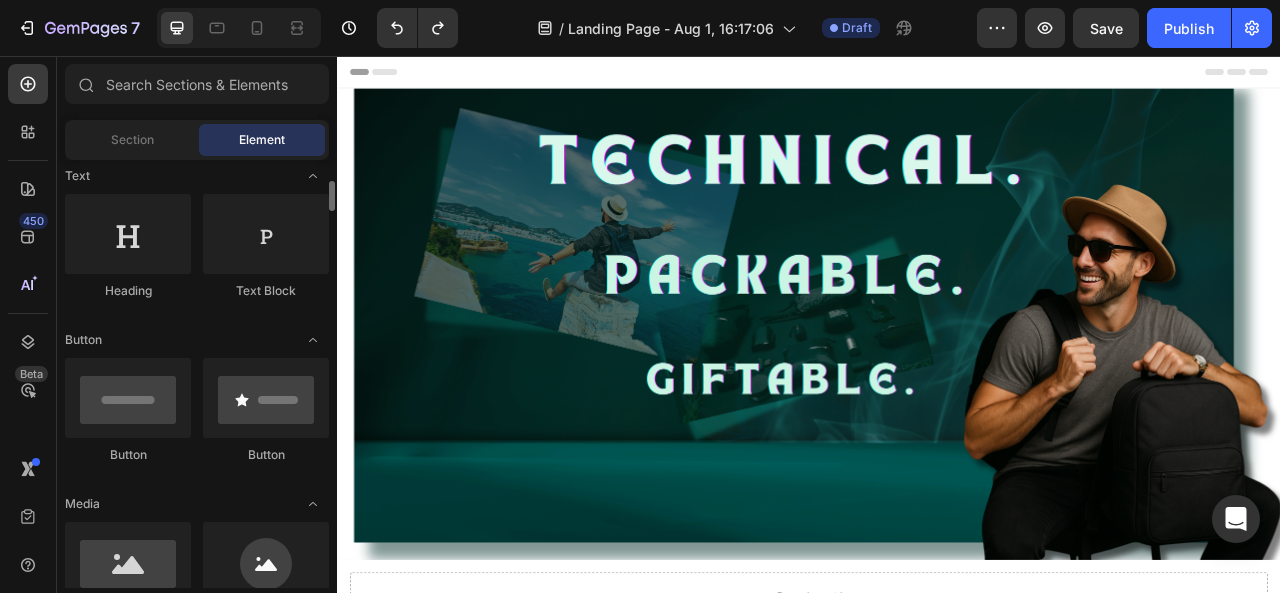 scroll, scrollTop: 0, scrollLeft: 0, axis: both 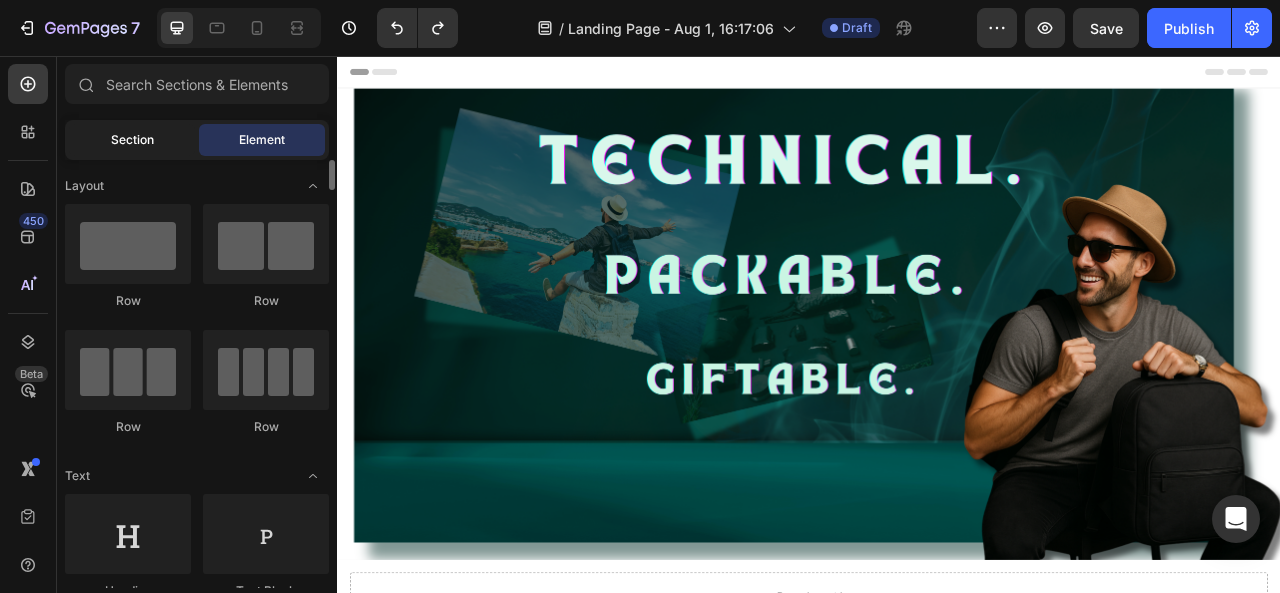 click on "Section" at bounding box center (132, 140) 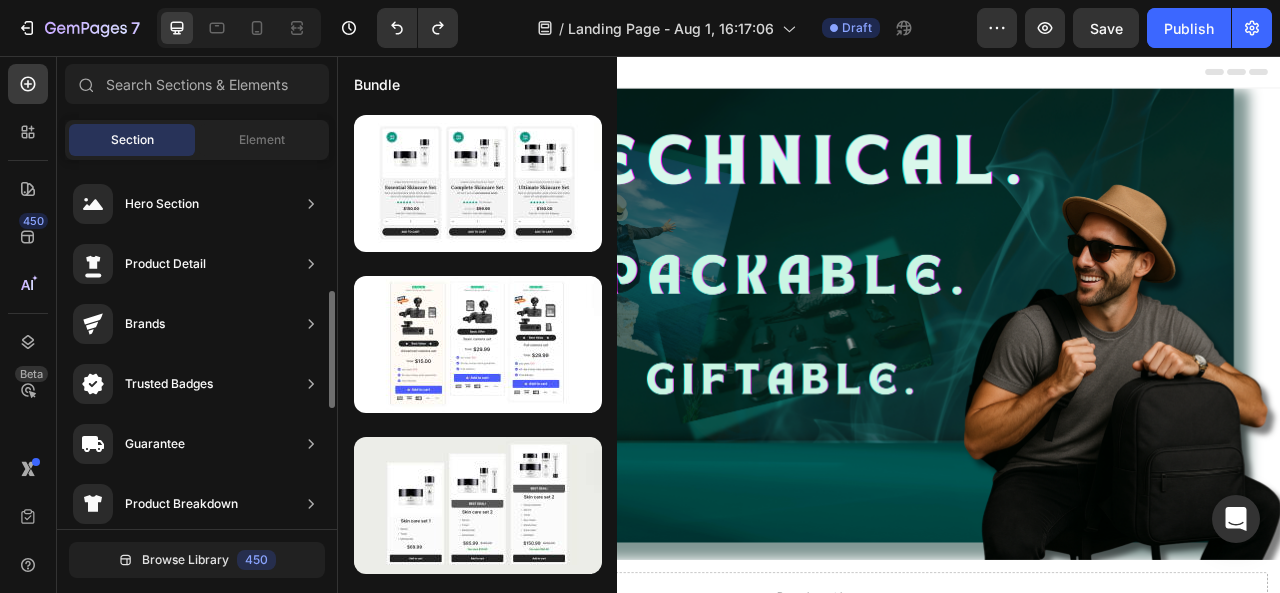 scroll, scrollTop: 100, scrollLeft: 0, axis: vertical 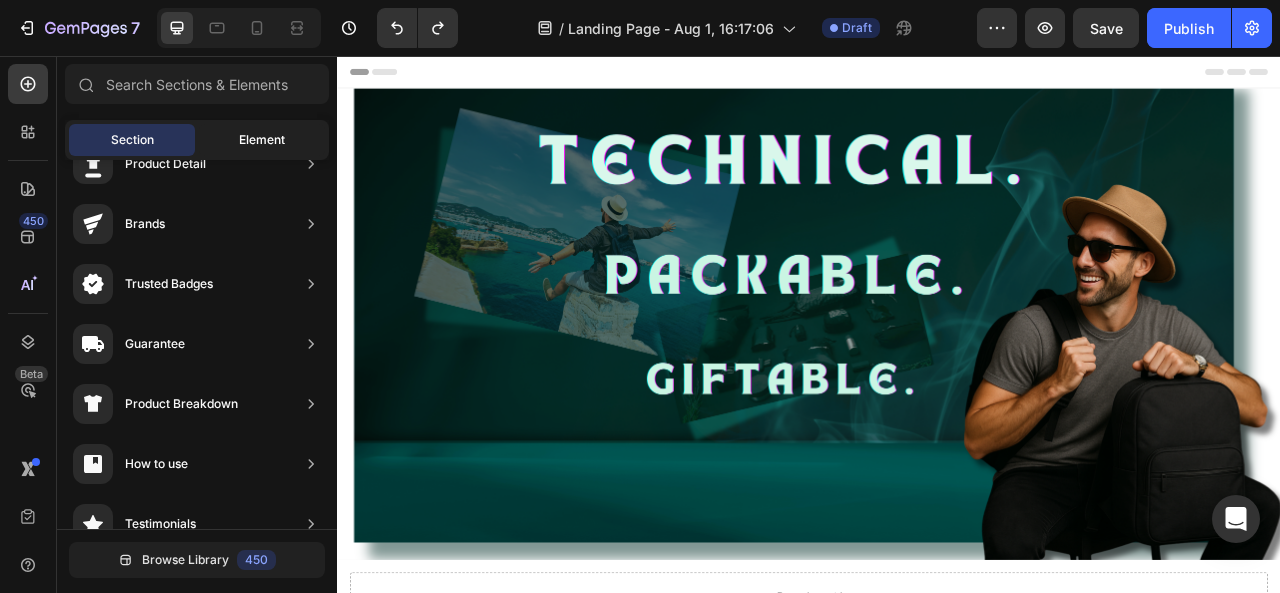 click on "Element" at bounding box center (262, 140) 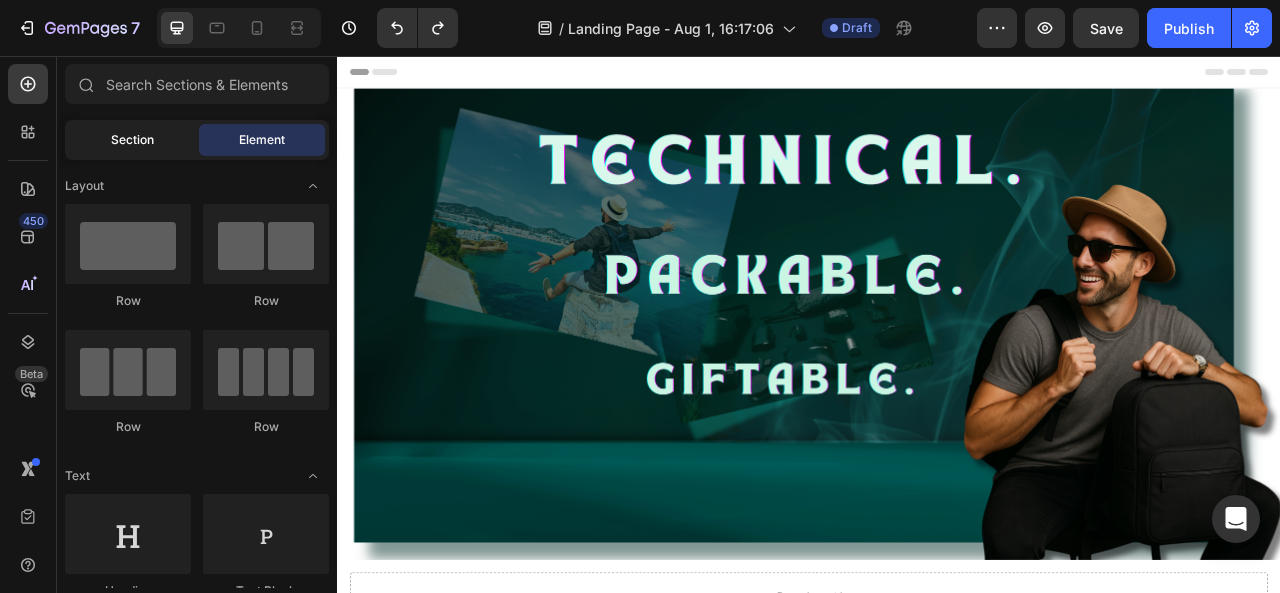 click on "Section" 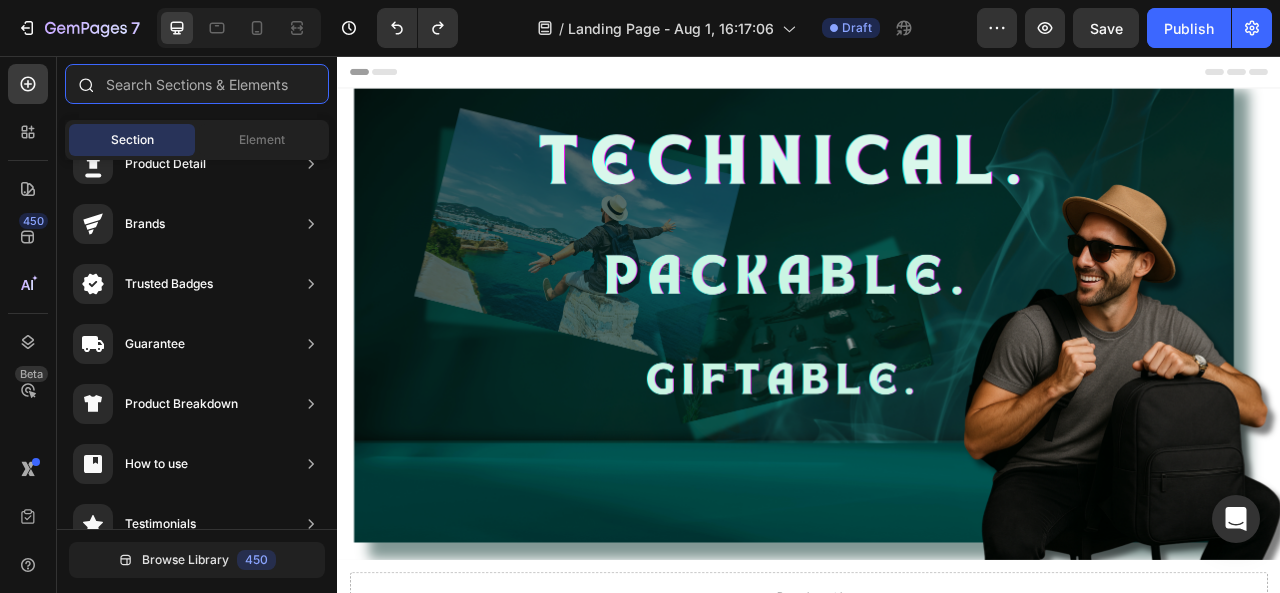 click at bounding box center [197, 84] 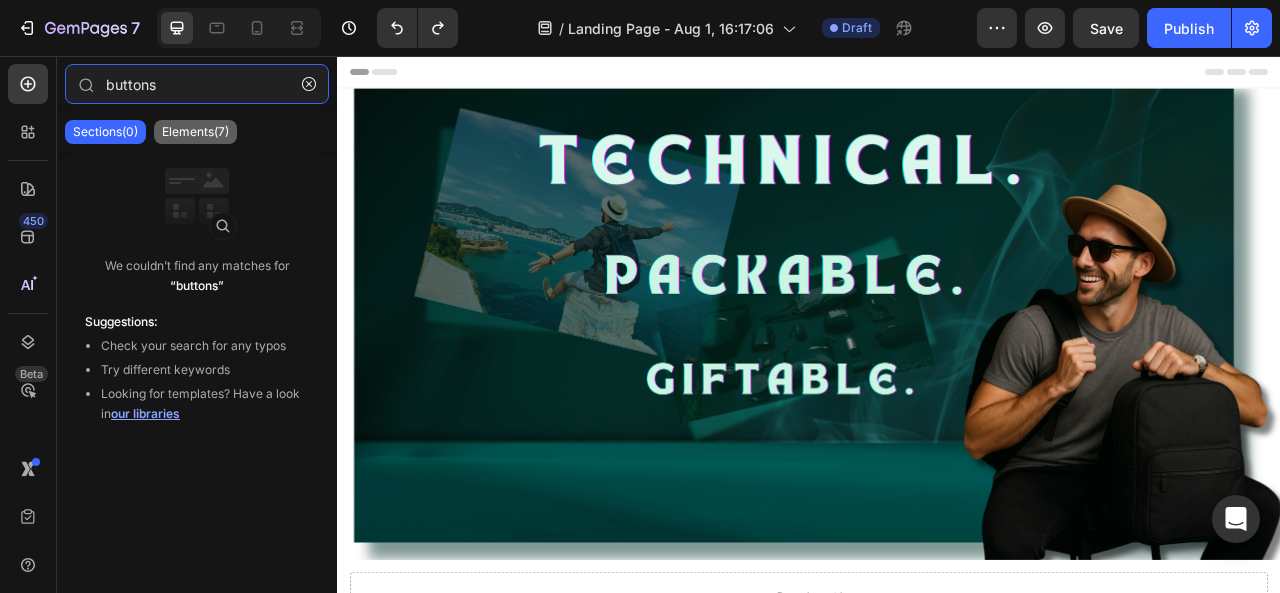 type on "buttons" 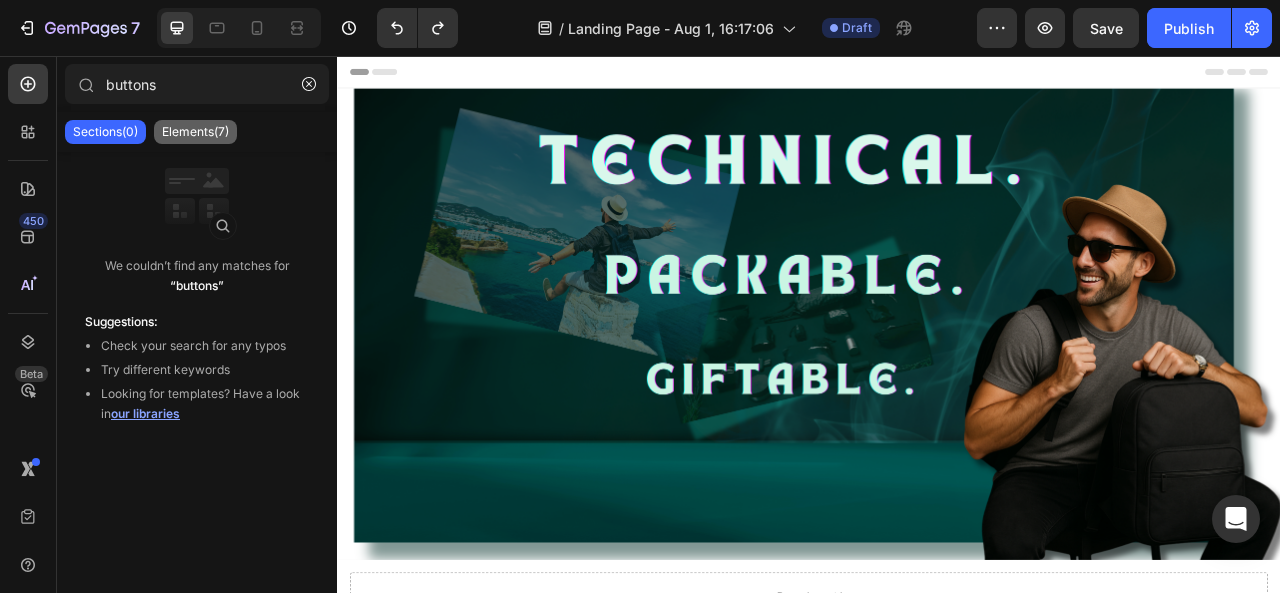 click on "Elements(7)" at bounding box center (195, 132) 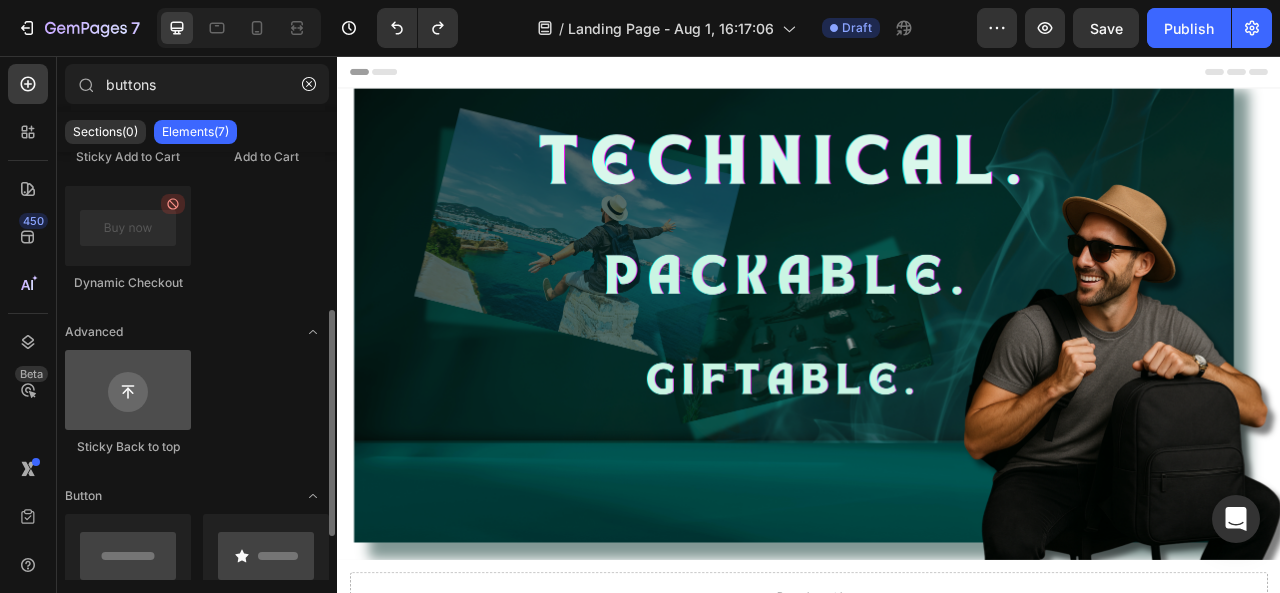 scroll, scrollTop: 381, scrollLeft: 0, axis: vertical 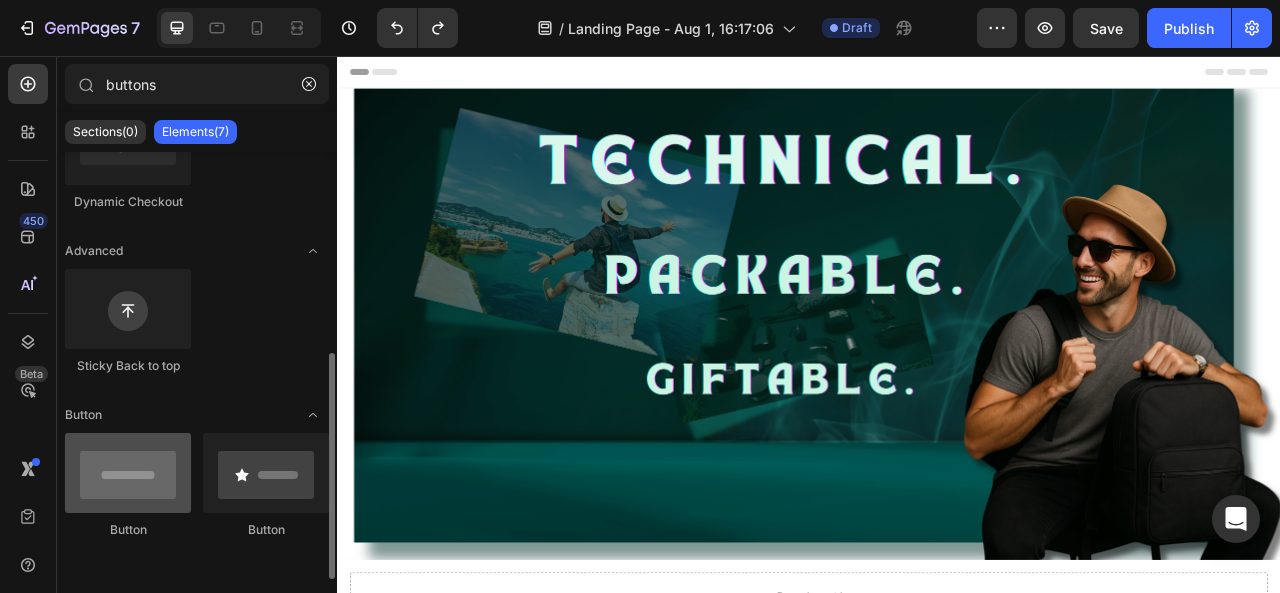 click at bounding box center (128, 473) 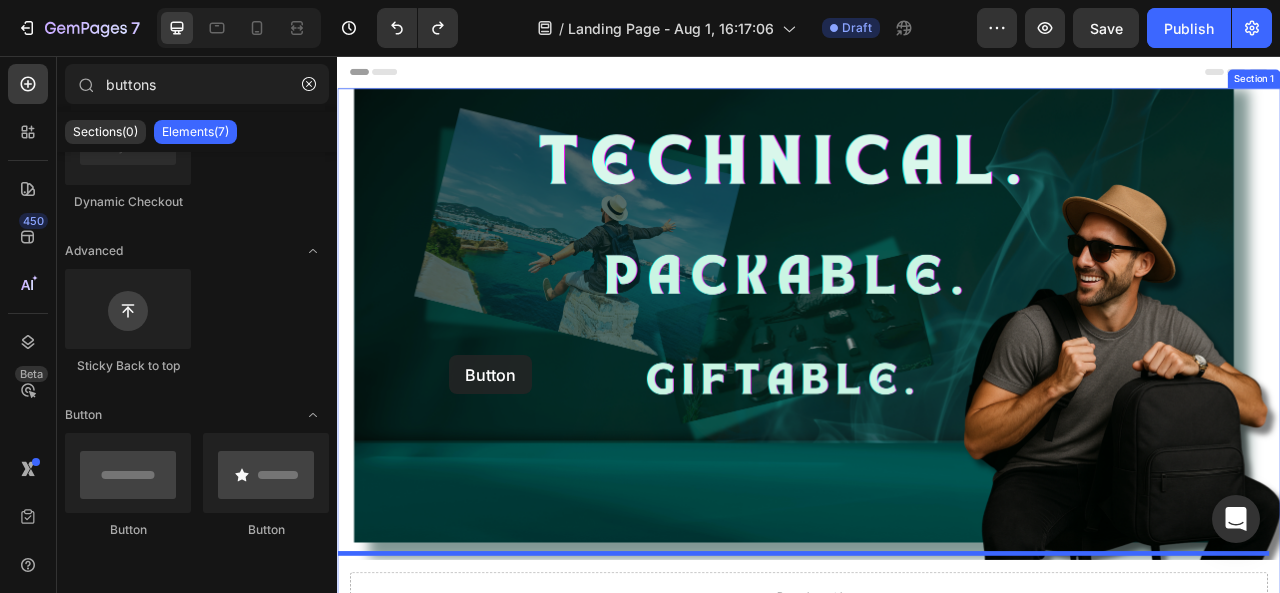 drag, startPoint x: 467, startPoint y: 530, endPoint x: 479, endPoint y: 437, distance: 93.770996 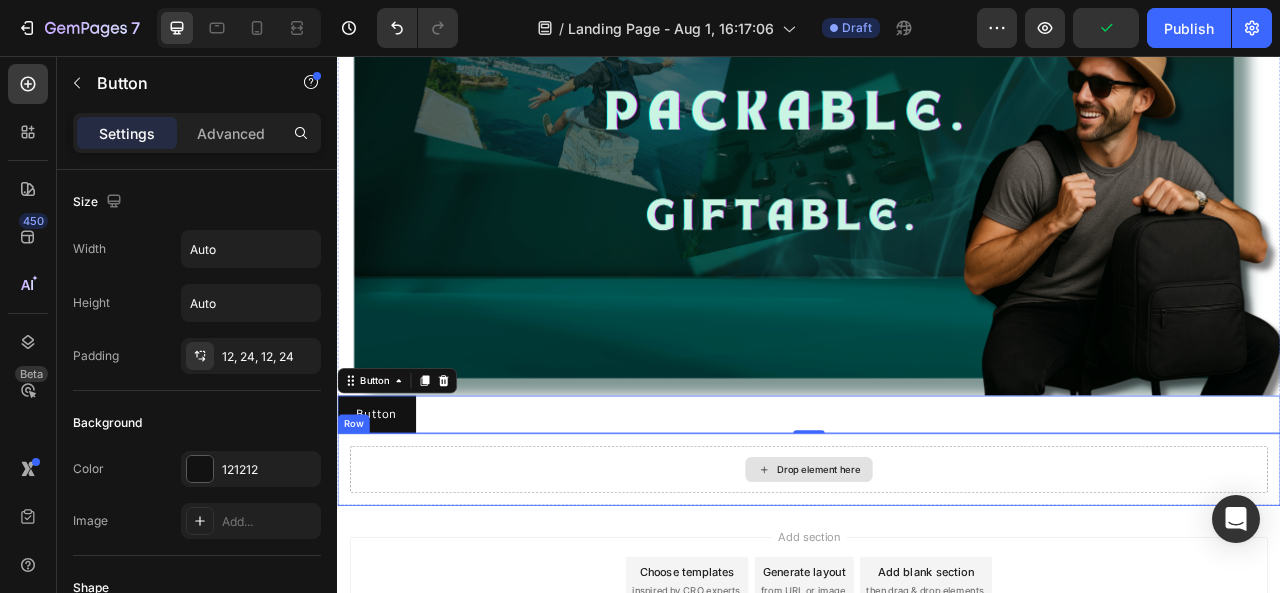 scroll, scrollTop: 200, scrollLeft: 0, axis: vertical 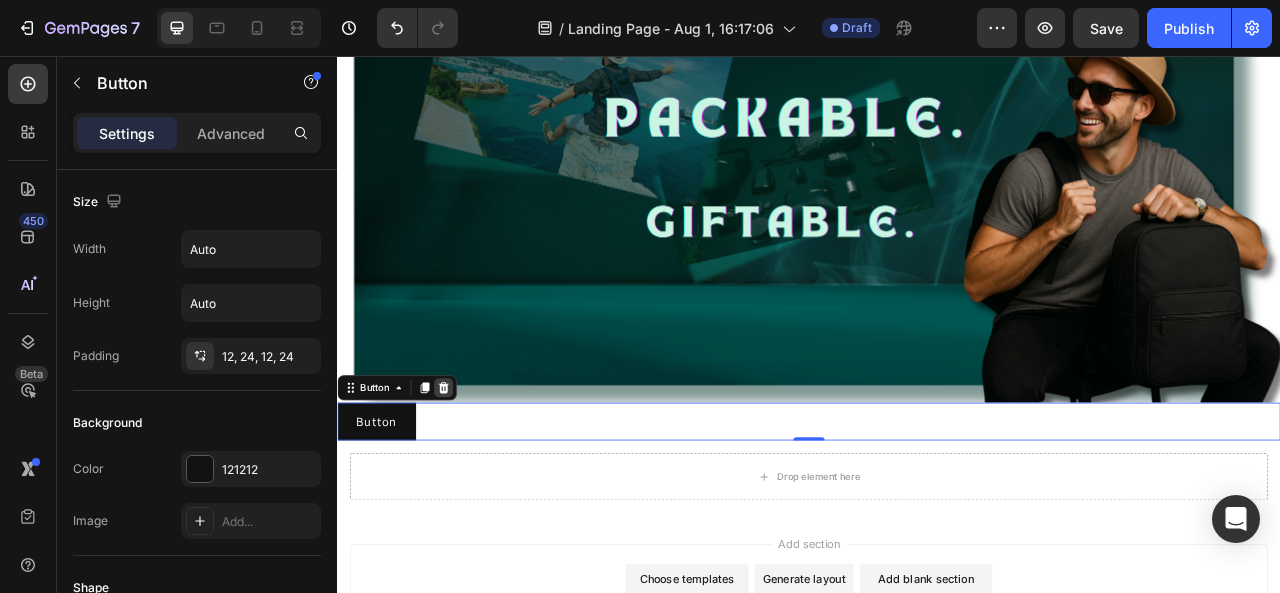 click 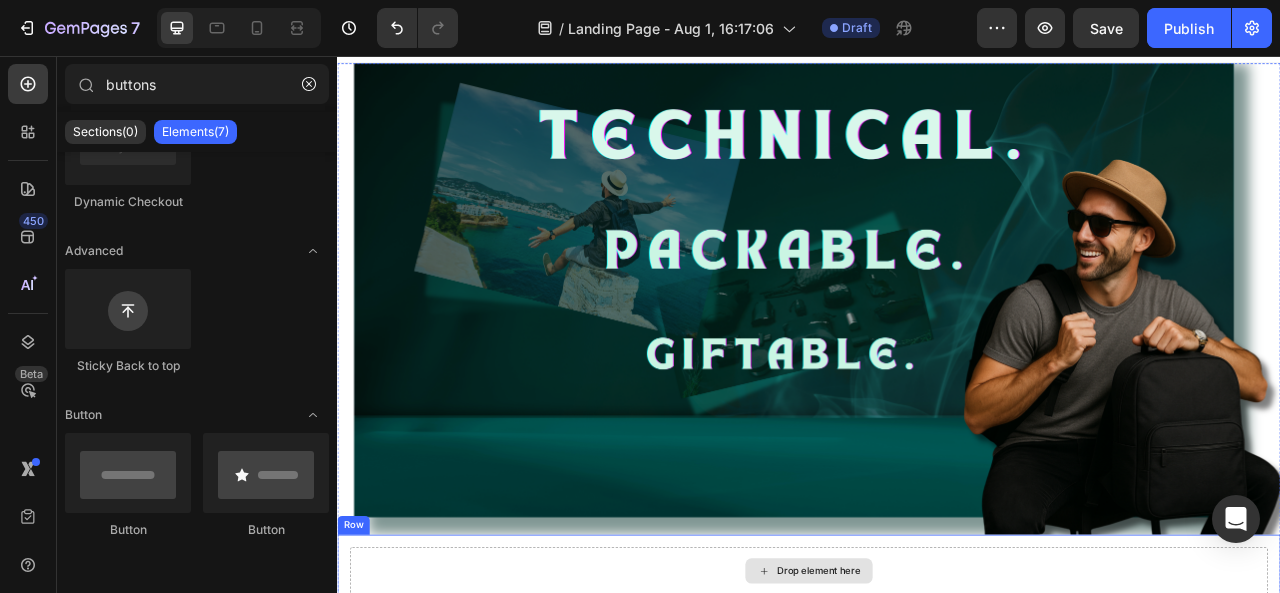 scroll, scrollTop: 0, scrollLeft: 0, axis: both 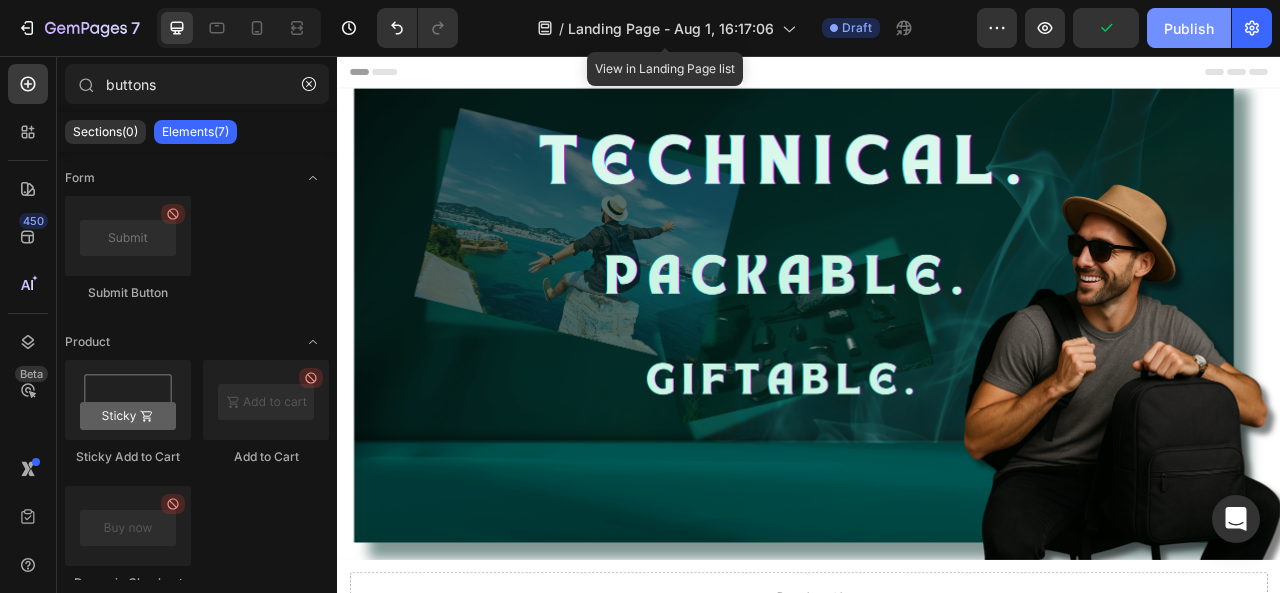 click on "Publish" at bounding box center [1189, 28] 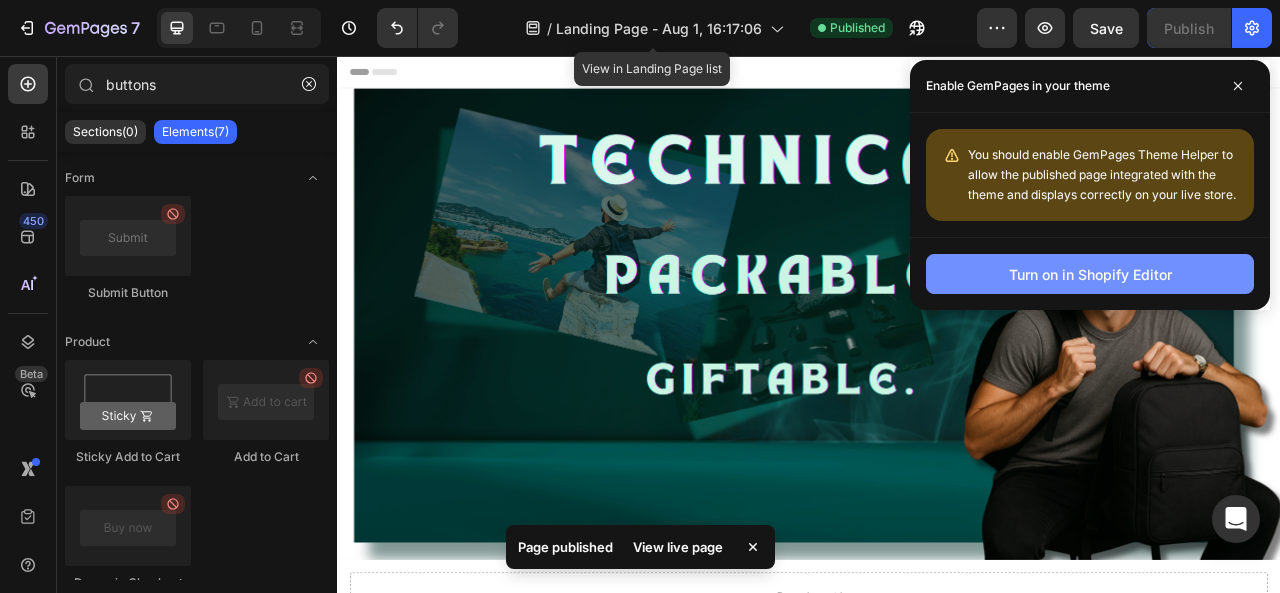 click on "Turn on in Shopify Editor" at bounding box center [1090, 274] 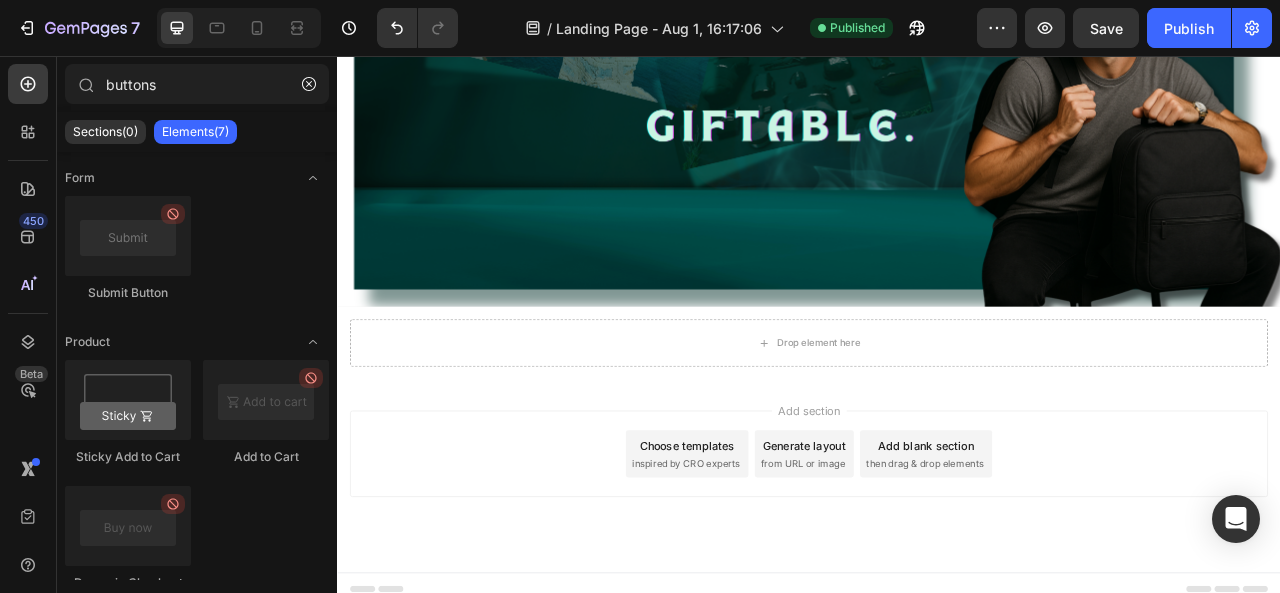 scroll, scrollTop: 328, scrollLeft: 0, axis: vertical 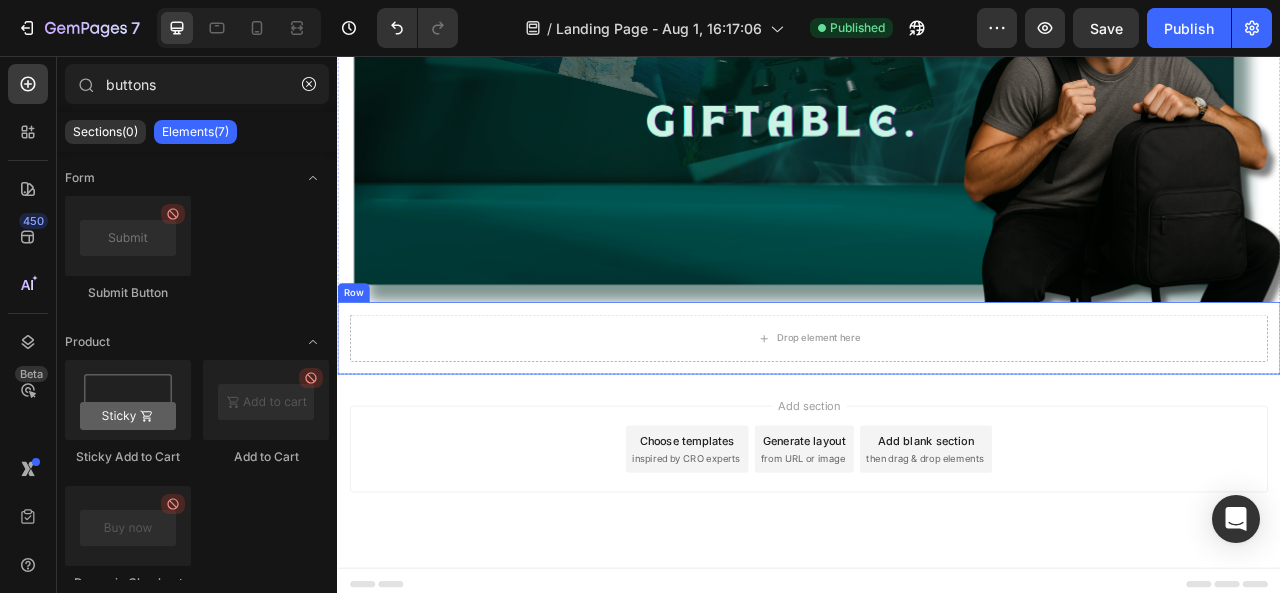 click on "Drop element here Row" at bounding box center [937, 415] 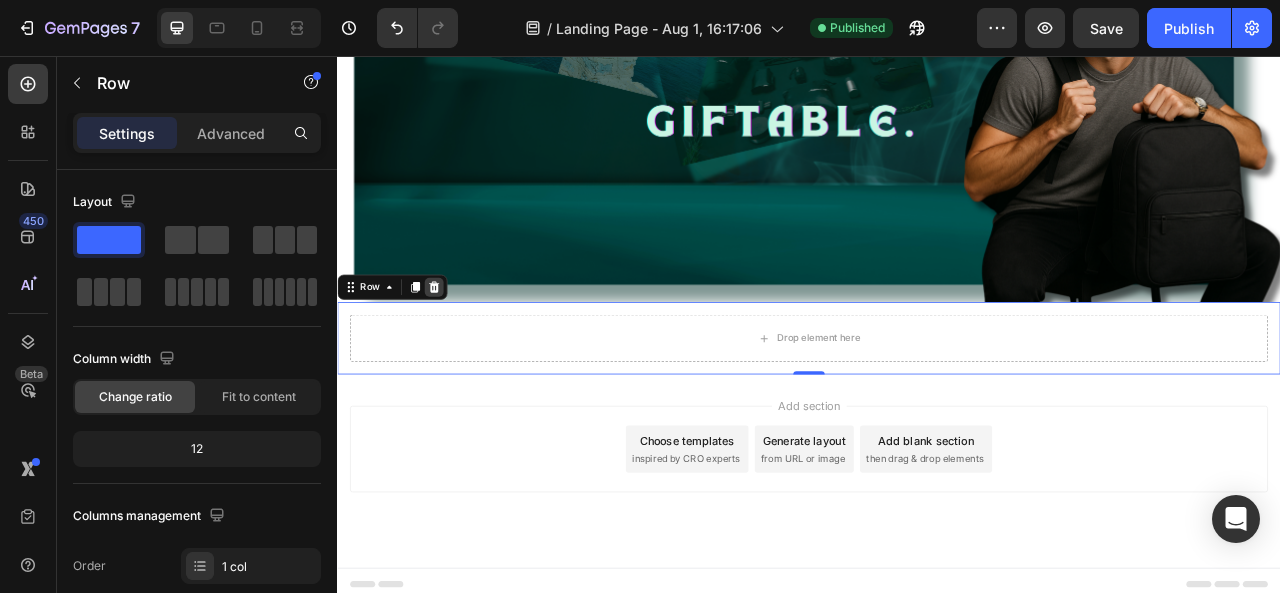 click 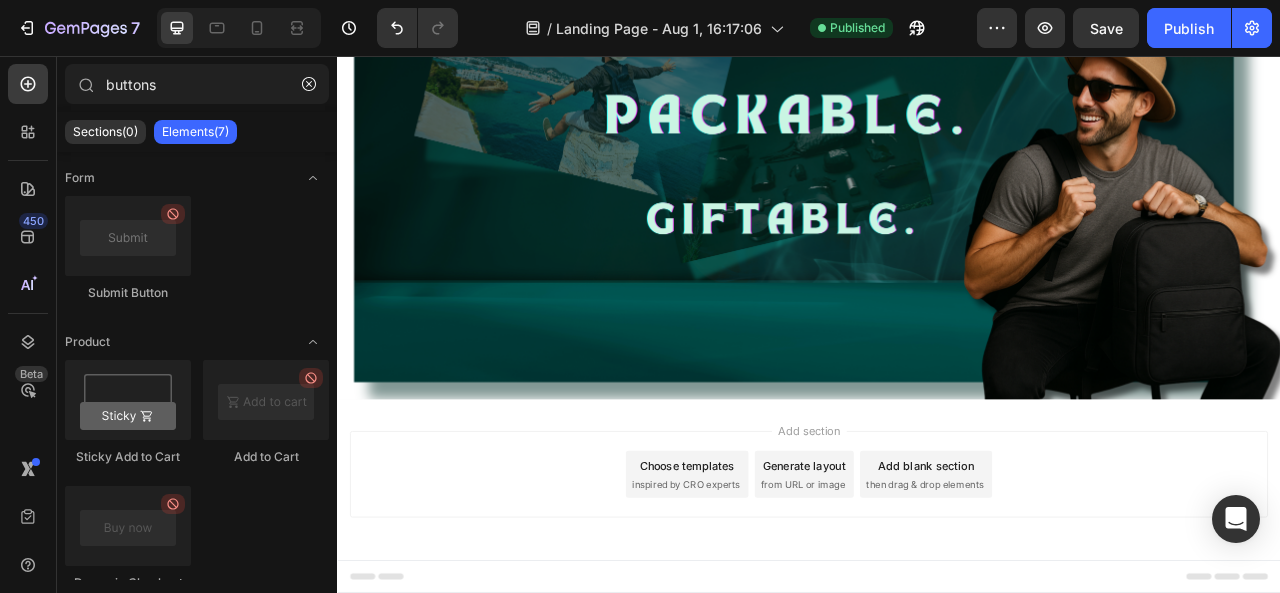 scroll, scrollTop: 195, scrollLeft: 0, axis: vertical 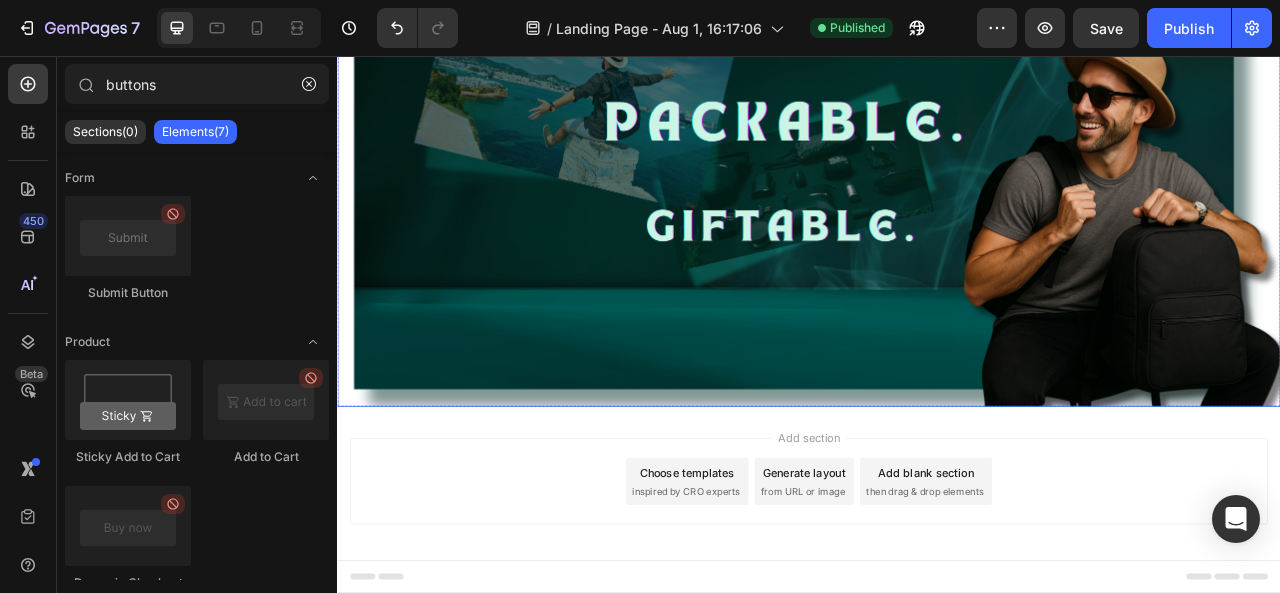 click at bounding box center (937, 202) 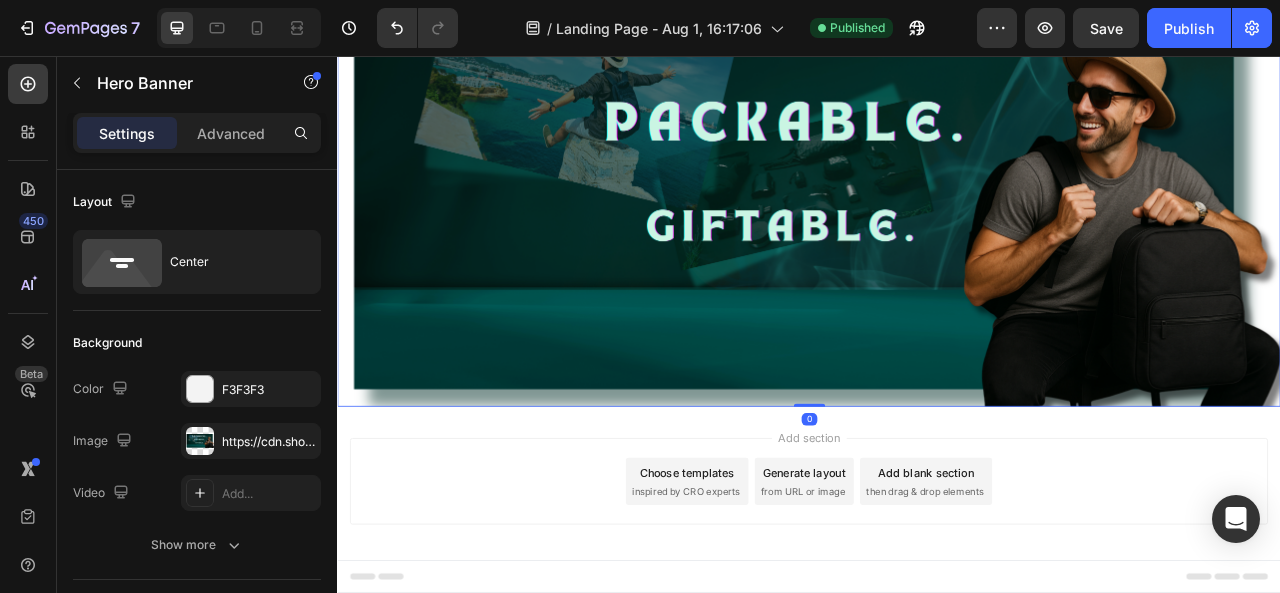 click on "Add section Choose templates inspired by CRO experts Generate layout from URL or image Add blank section then drag & drop elements" at bounding box center [937, 625] 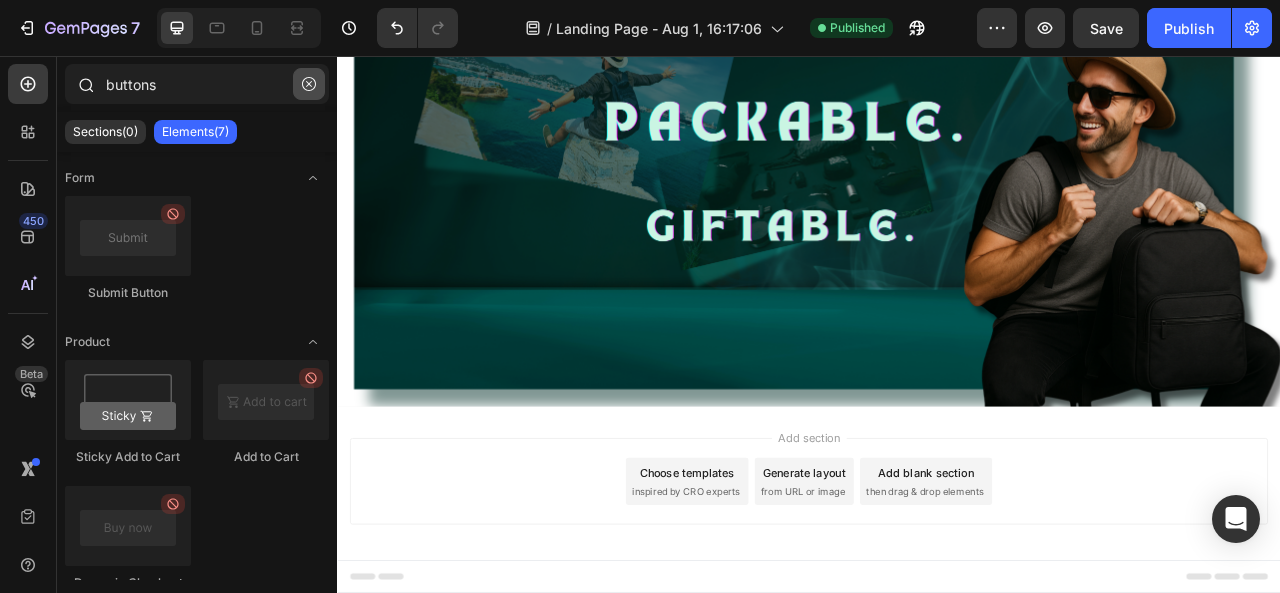 click 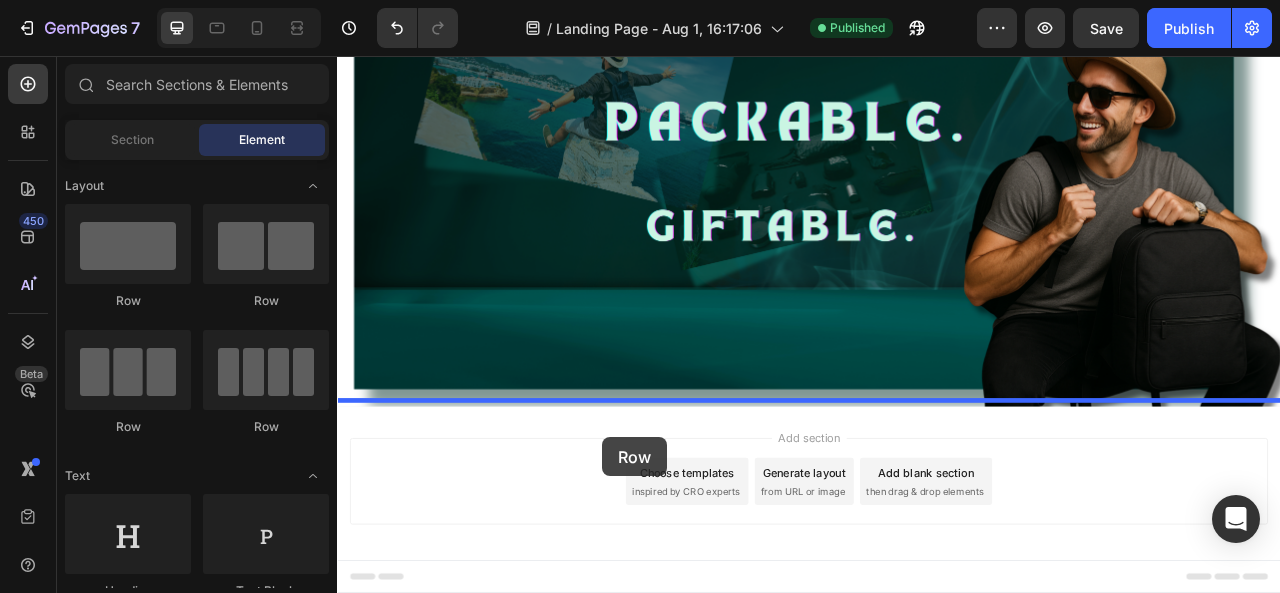 drag, startPoint x: 567, startPoint y: 305, endPoint x: 674, endPoint y: 541, distance: 259.12354 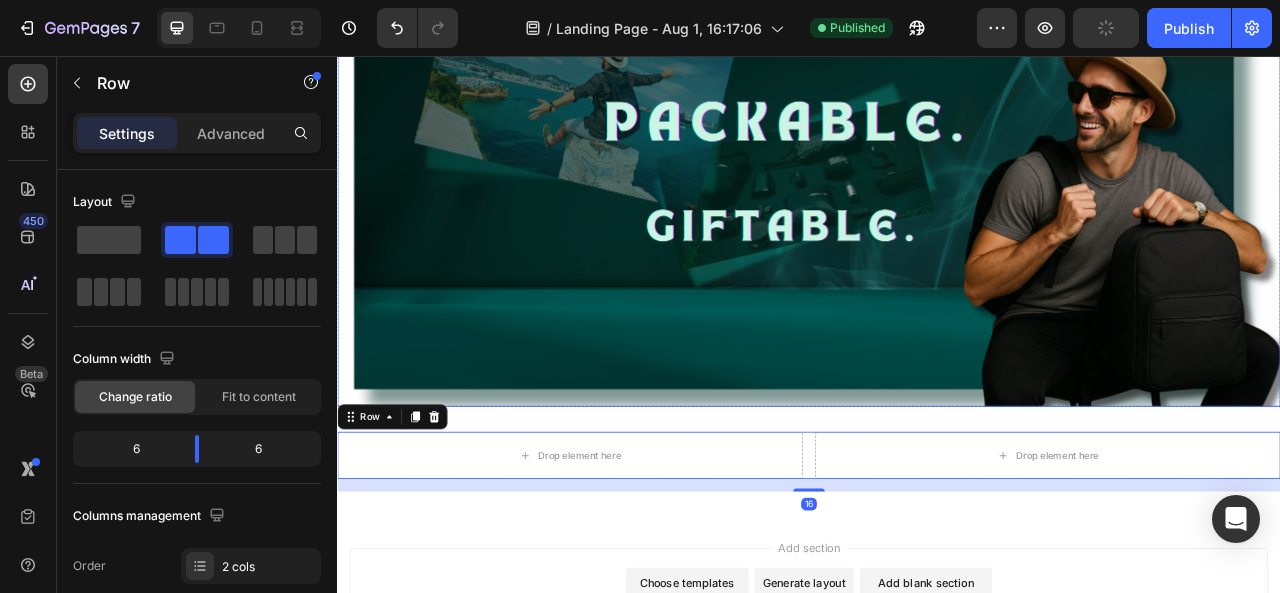 scroll, scrollTop: 376, scrollLeft: 0, axis: vertical 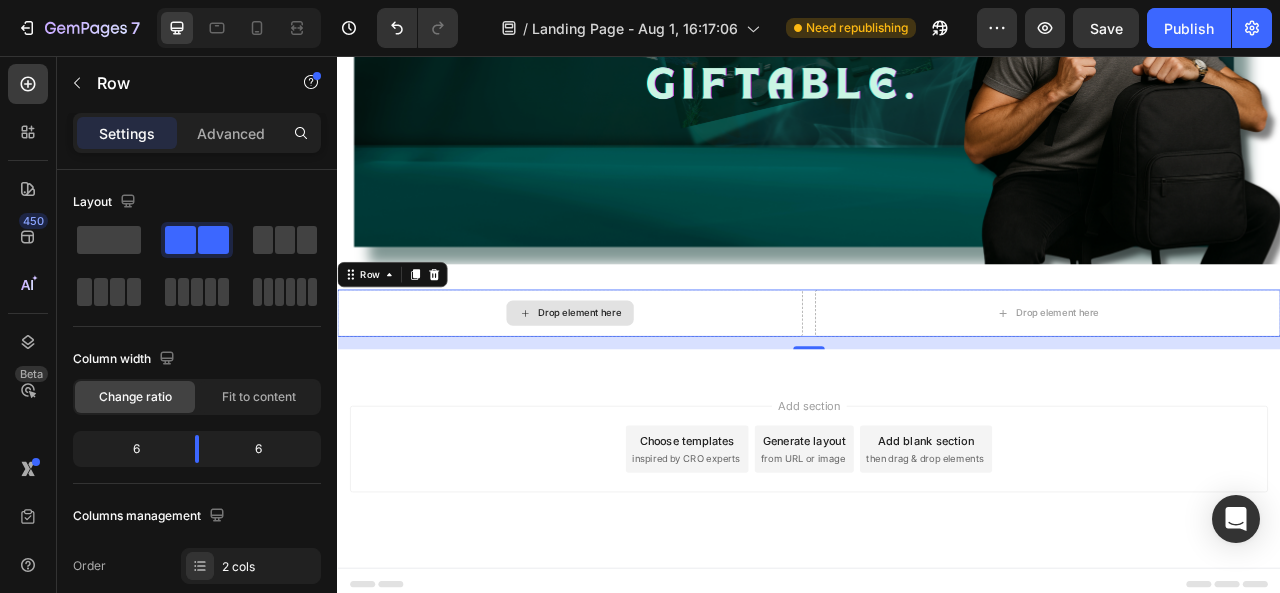click on "Drop element here" at bounding box center (645, 383) 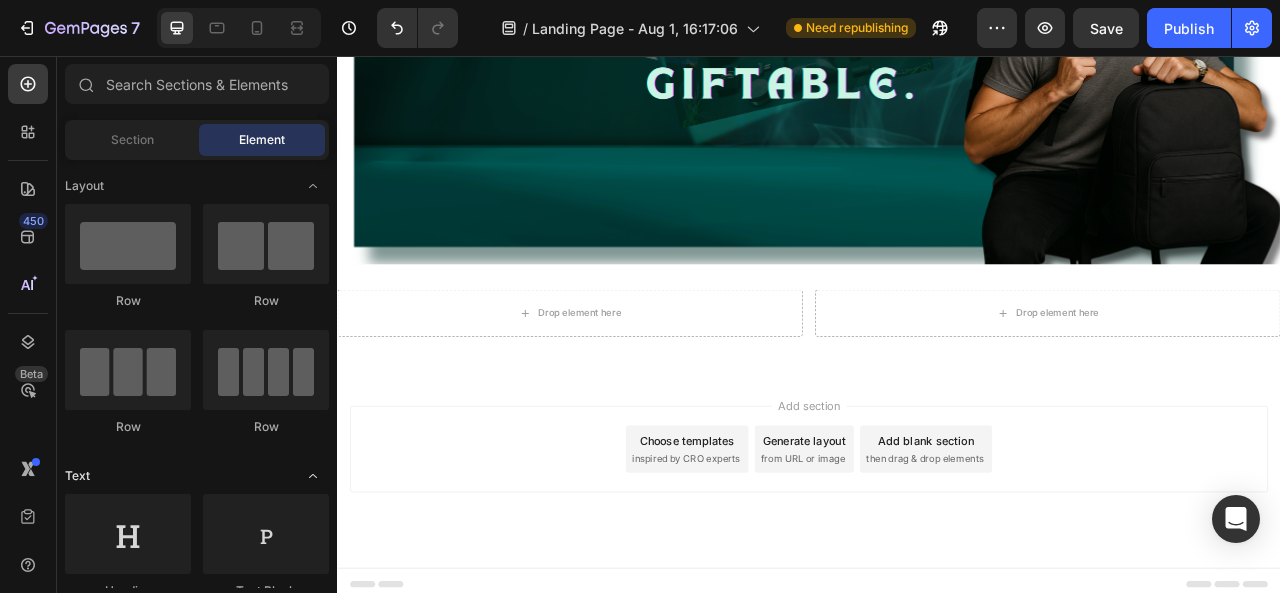 scroll, scrollTop: 100, scrollLeft: 0, axis: vertical 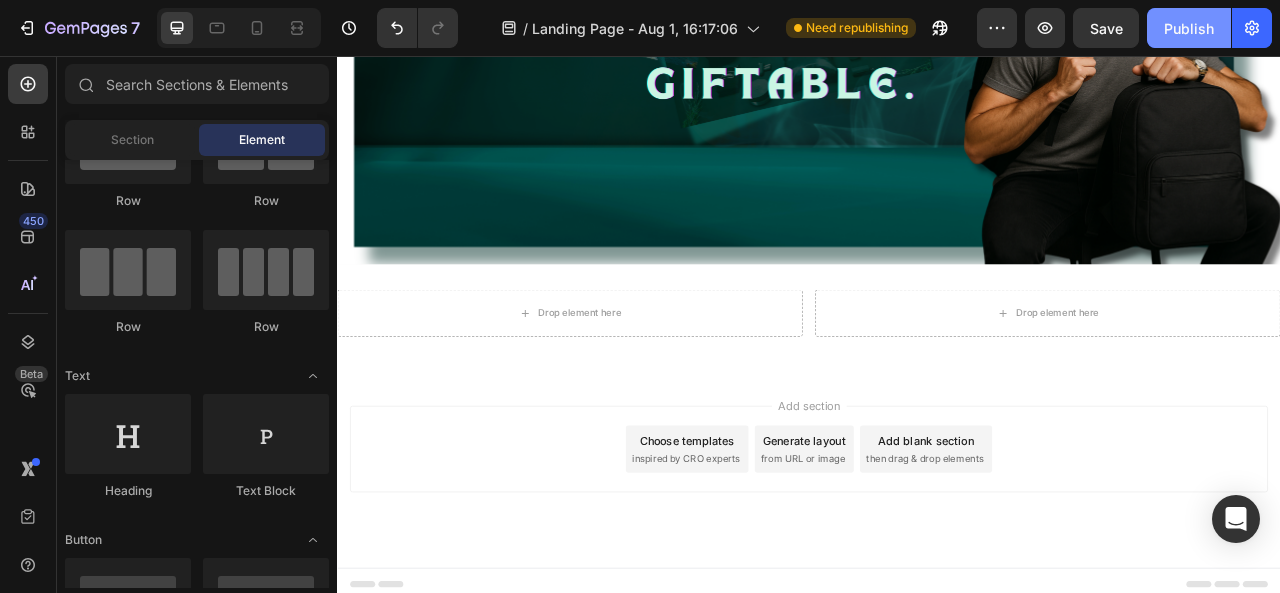 click on "Publish" at bounding box center (1189, 28) 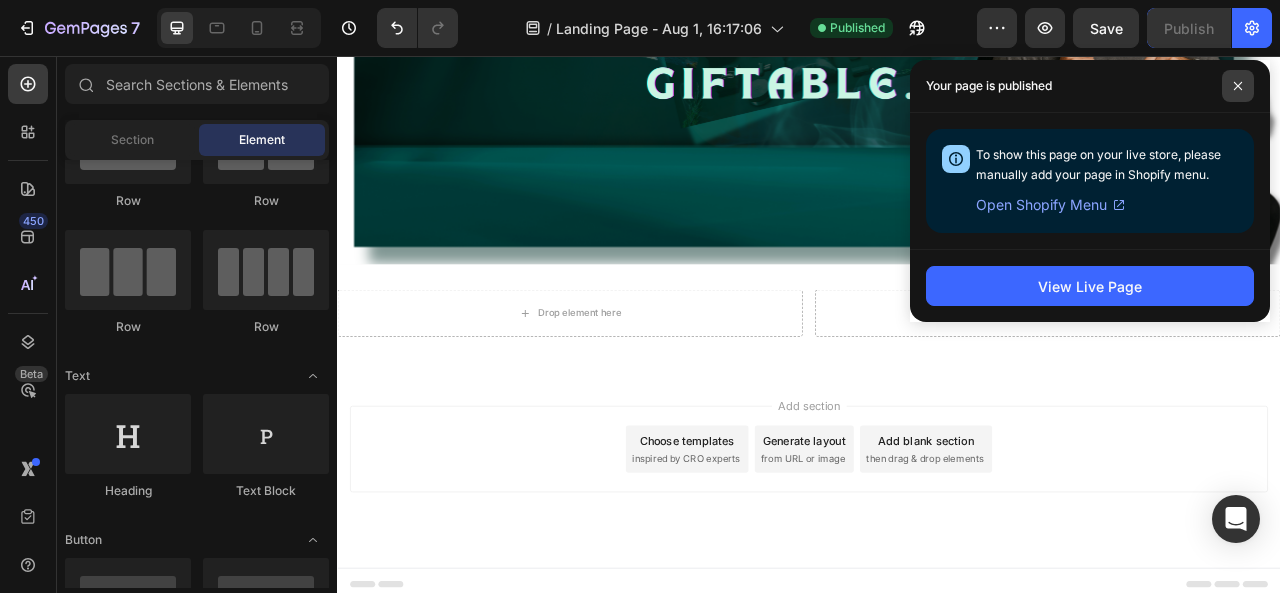 click at bounding box center (1238, 86) 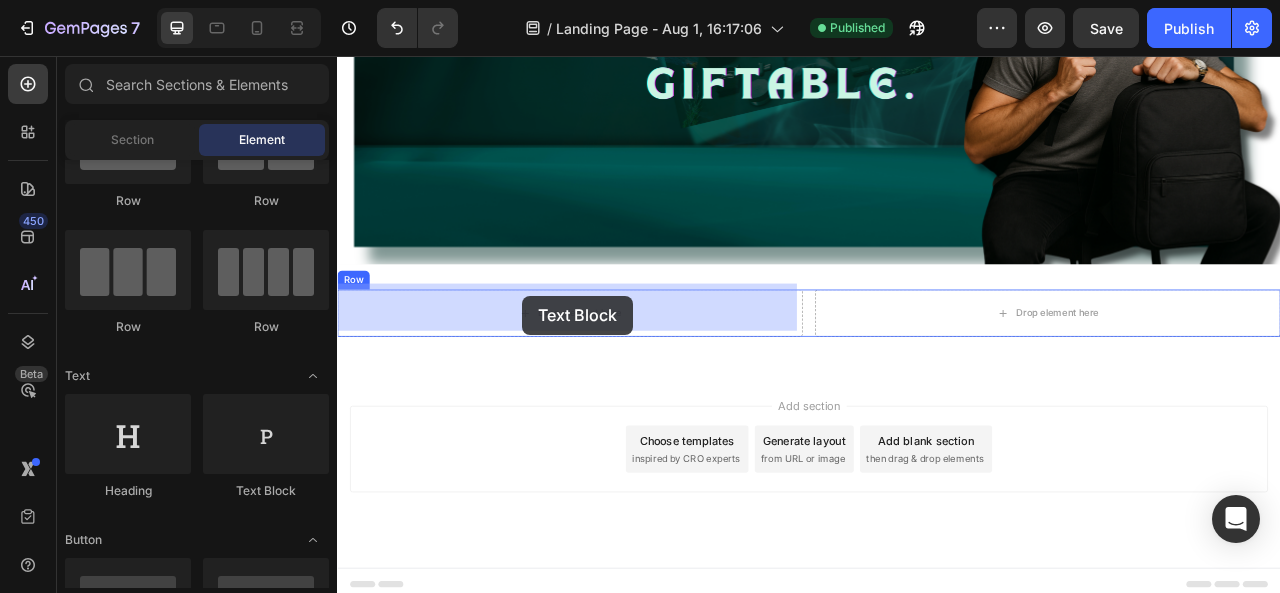 drag, startPoint x: 575, startPoint y: 505, endPoint x: 572, endPoint y: 361, distance: 144.03125 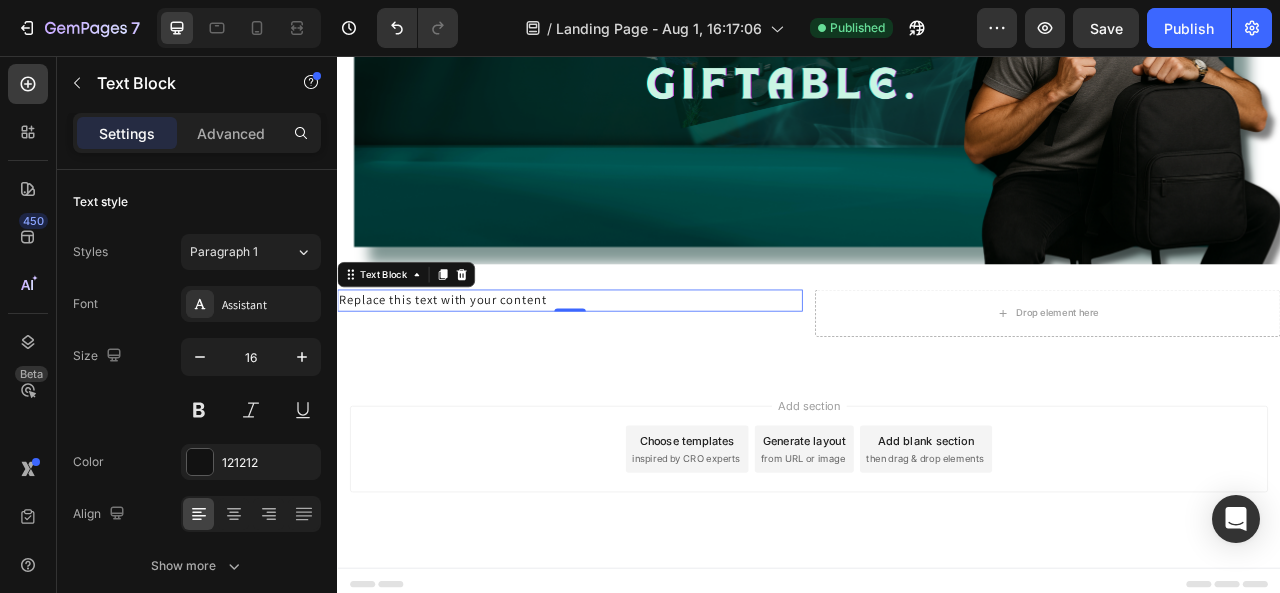 click on "Replace this text with your content" at bounding box center [633, 367] 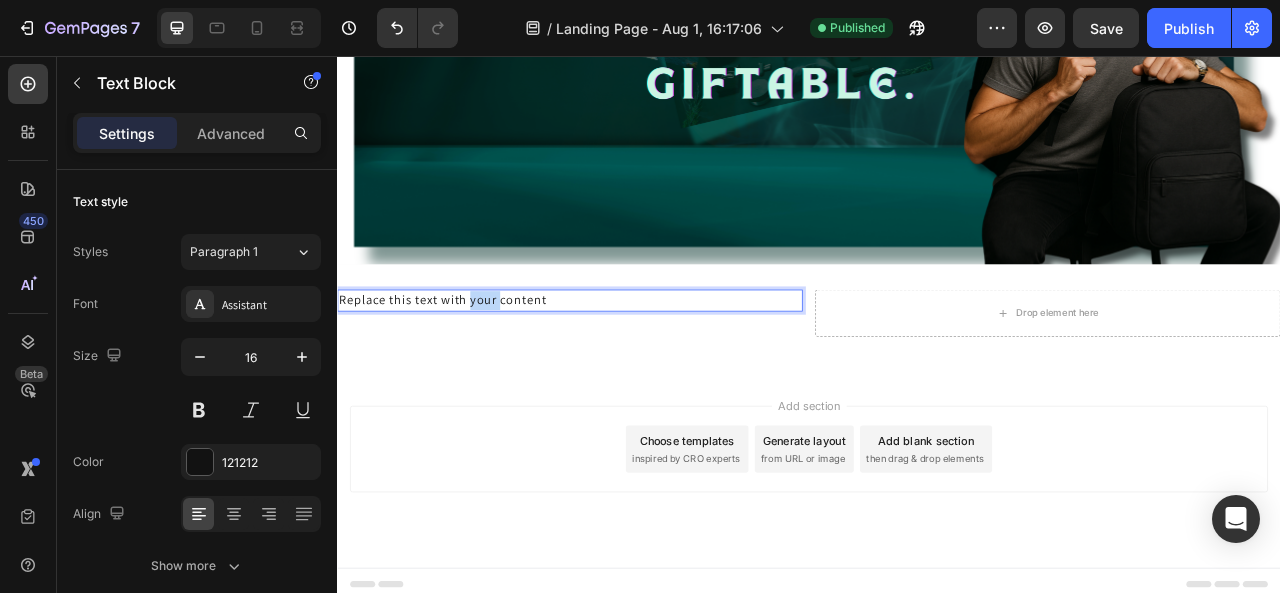 click on "Replace this text with your content" at bounding box center [633, 367] 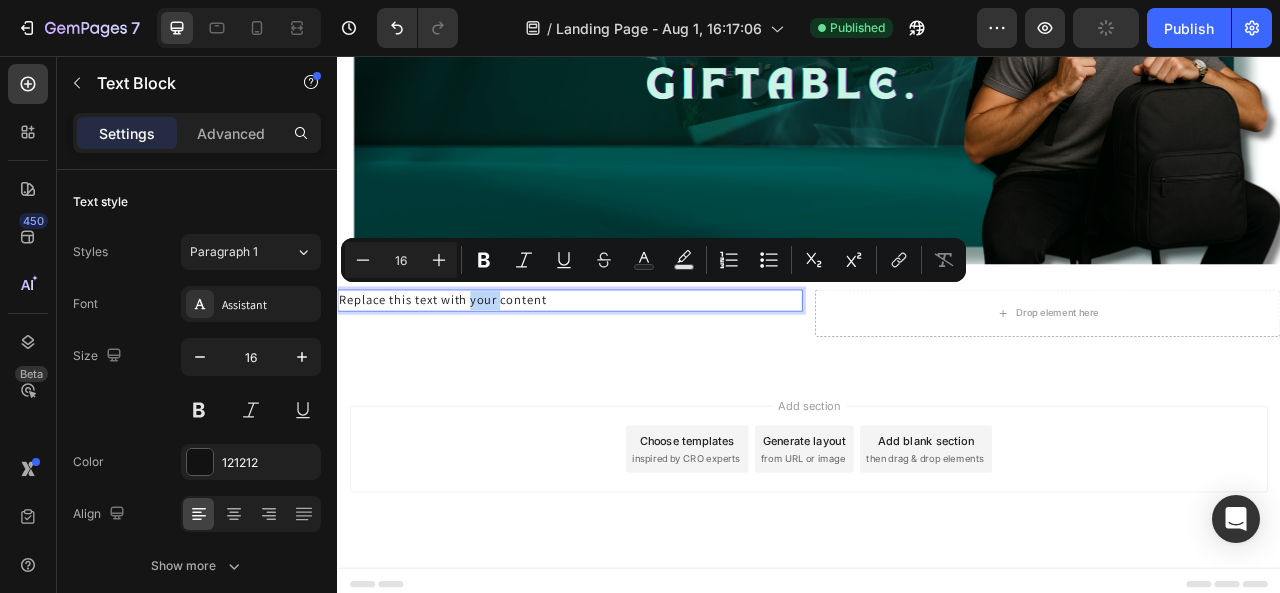click on "Replace this text with your content" at bounding box center (633, 367) 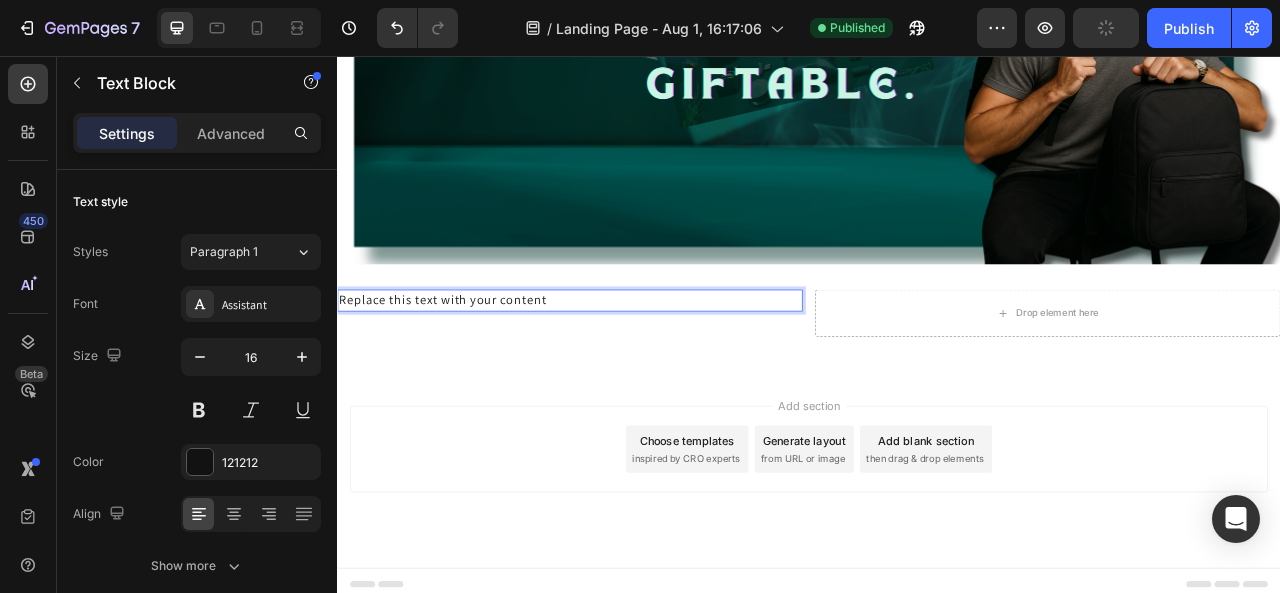 click on "Replace this text with your content" at bounding box center [633, 367] 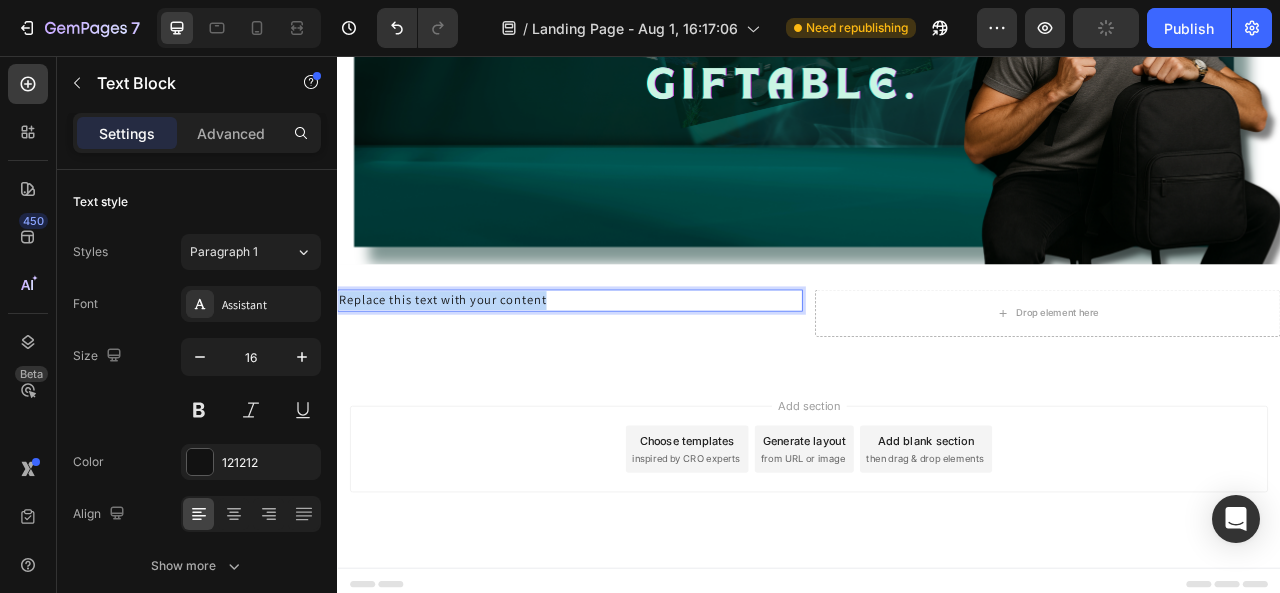click on "Replace this text with your content" at bounding box center [633, 367] 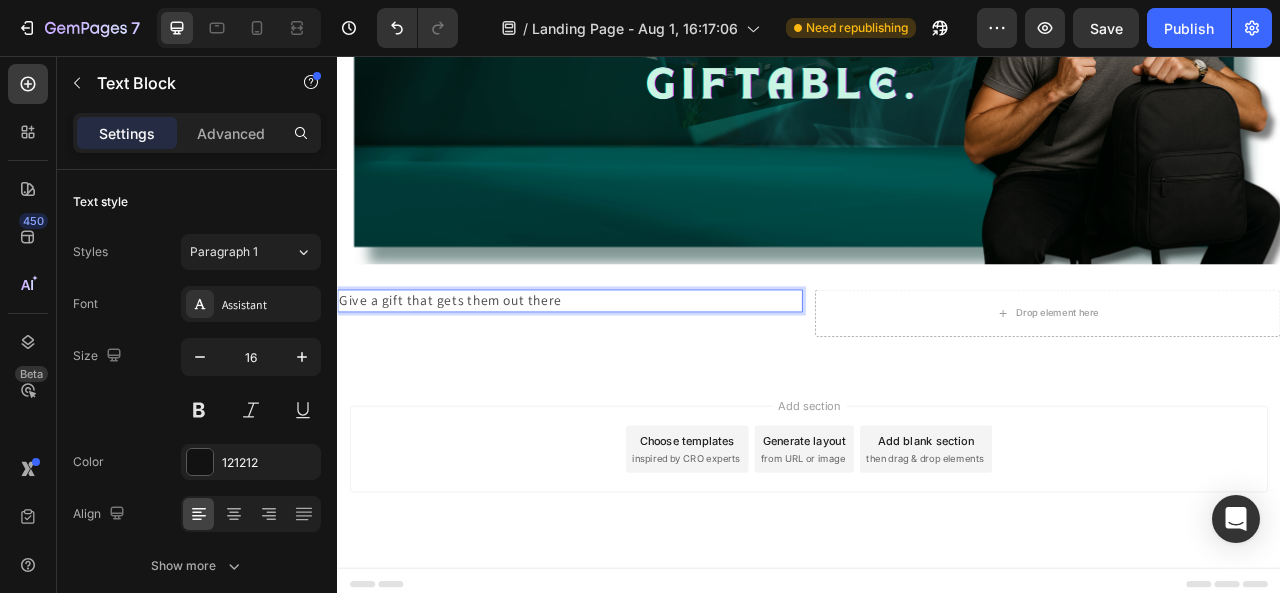 click on "Give a gift that gets them out there" at bounding box center (481, 366) 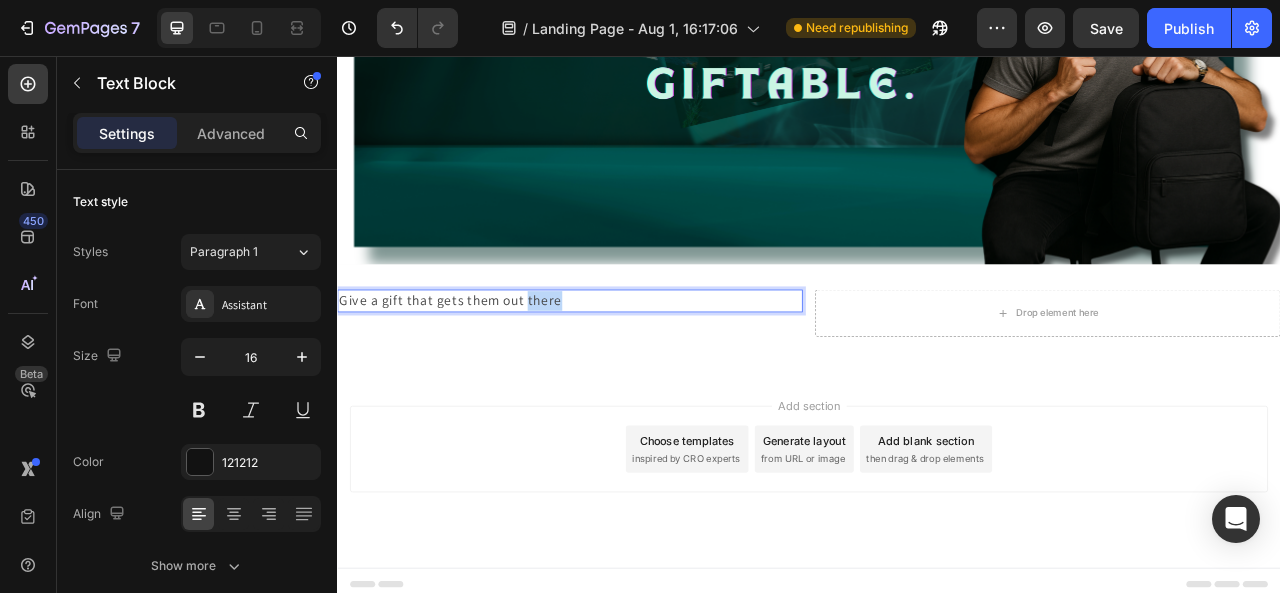 click on "Give a gift that gets them out there" at bounding box center (481, 366) 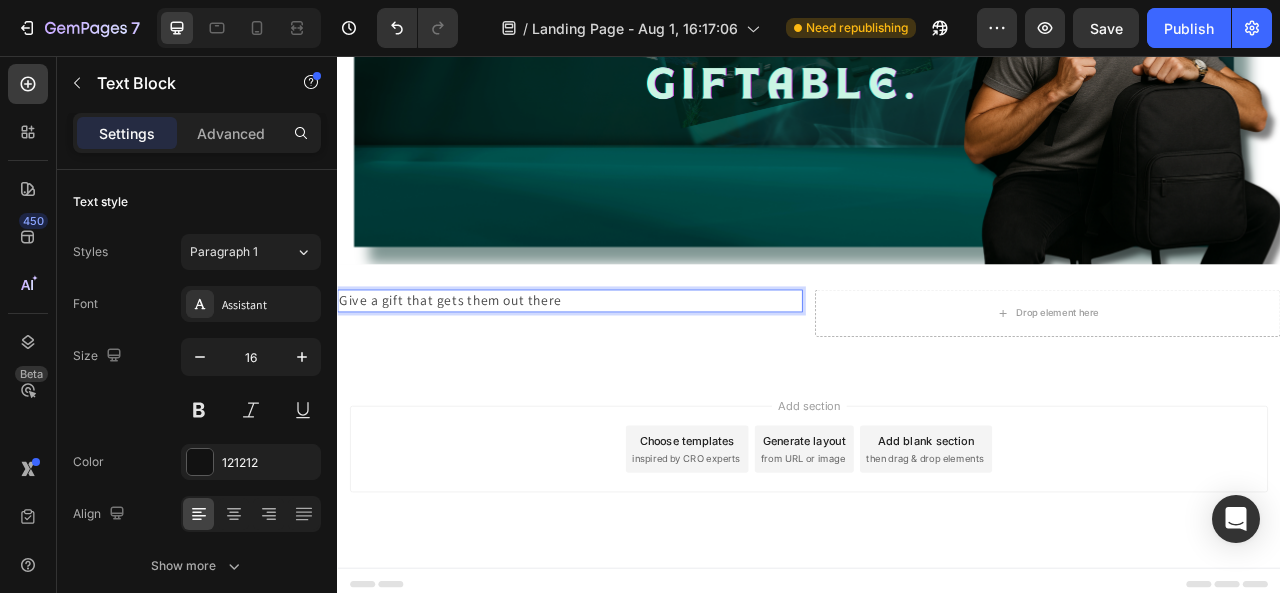 click on "Give a gift that gets them out there" at bounding box center [481, 366] 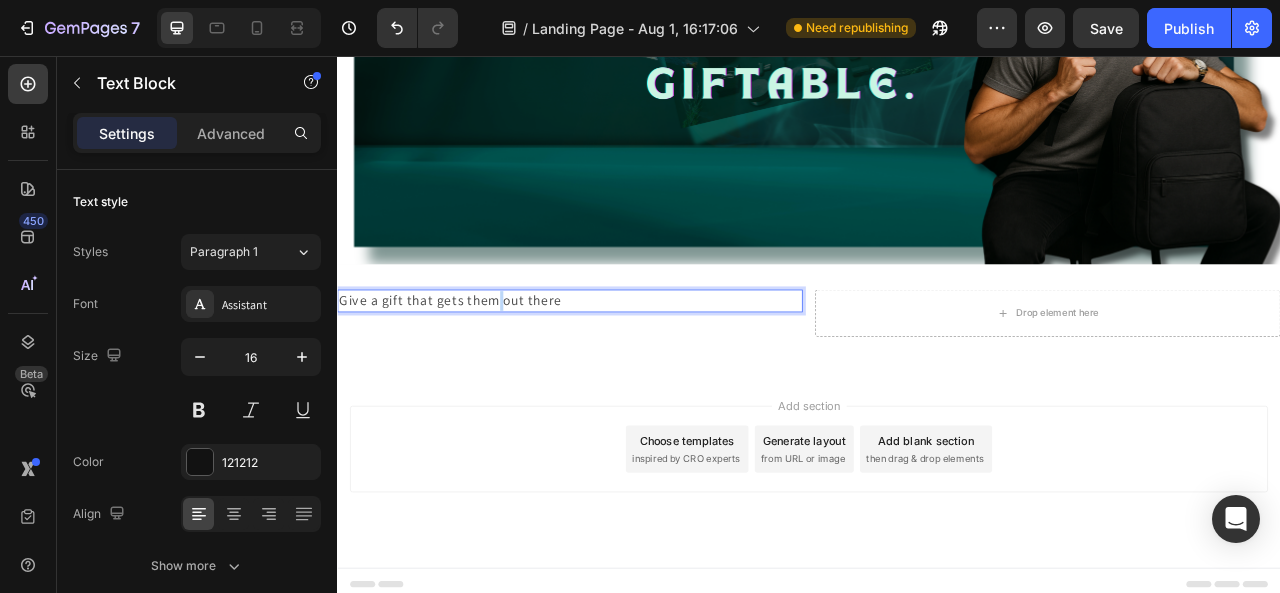 click on "Give a gift that gets them out there" at bounding box center (481, 366) 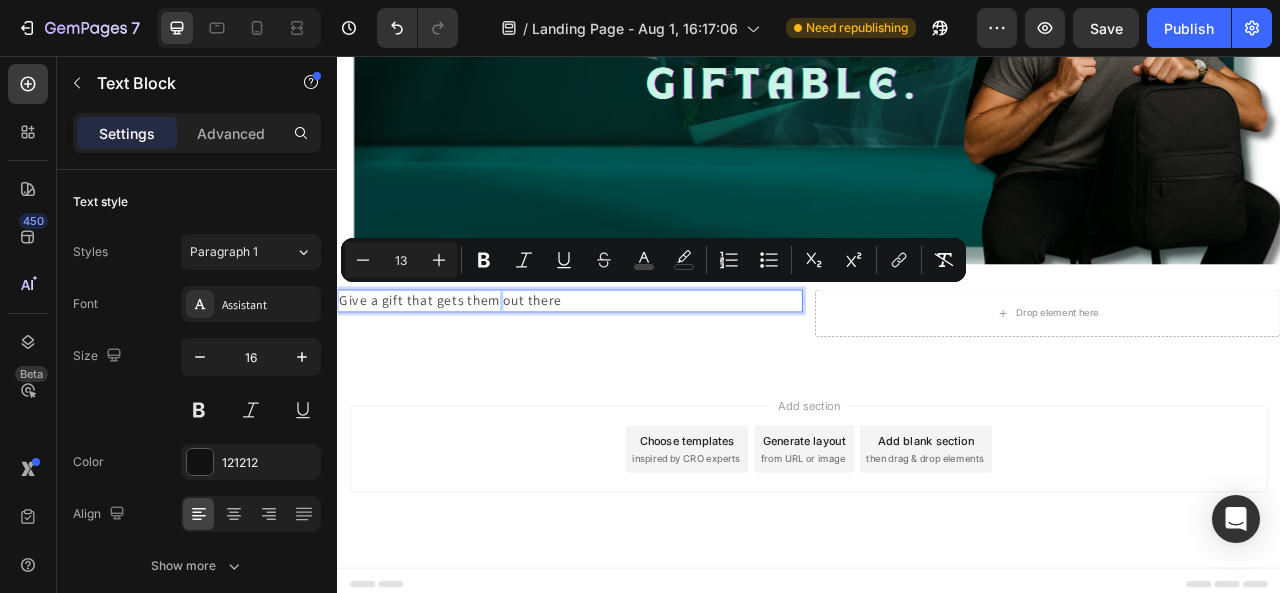 click on "Add section Choose templates inspired by CRO experts Generate layout from URL or image Add blank section then drag & drop elements" at bounding box center [937, 584] 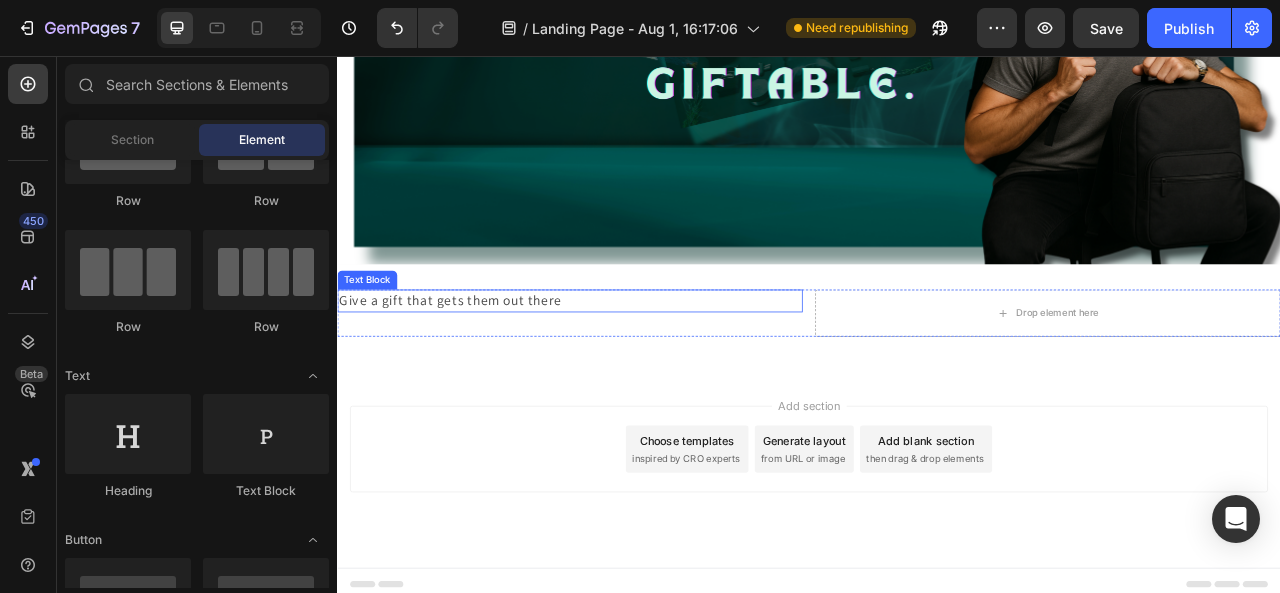 click on "Give a gift that gets them out there" at bounding box center (481, 366) 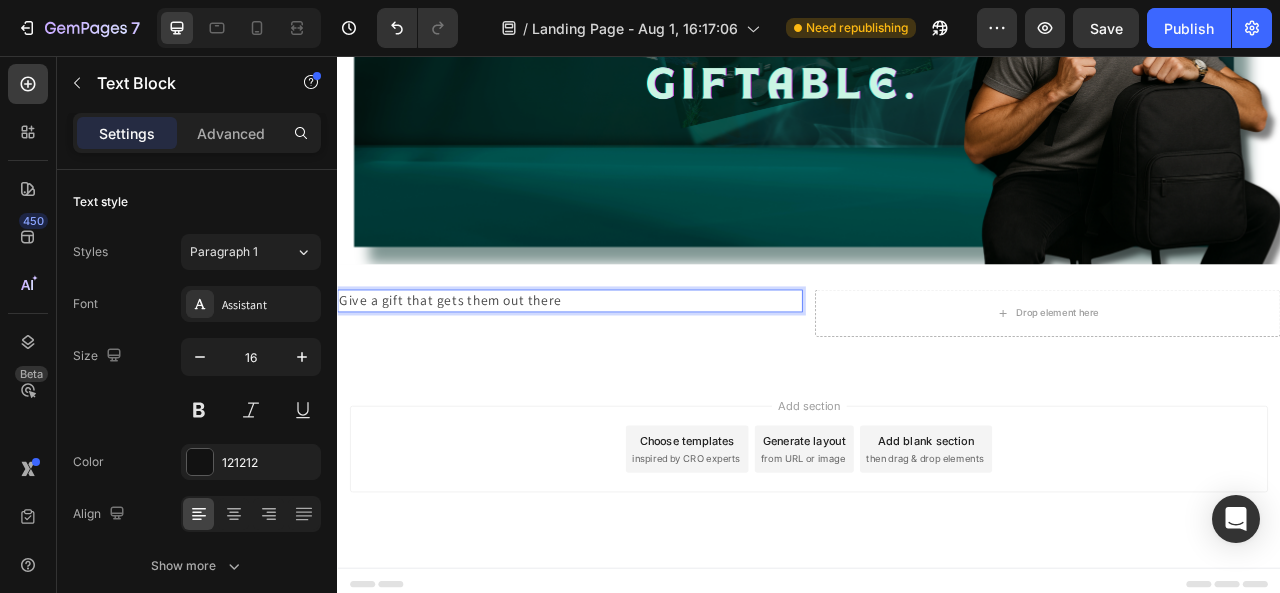 click on "Give a gift that gets them out there" at bounding box center (633, 367) 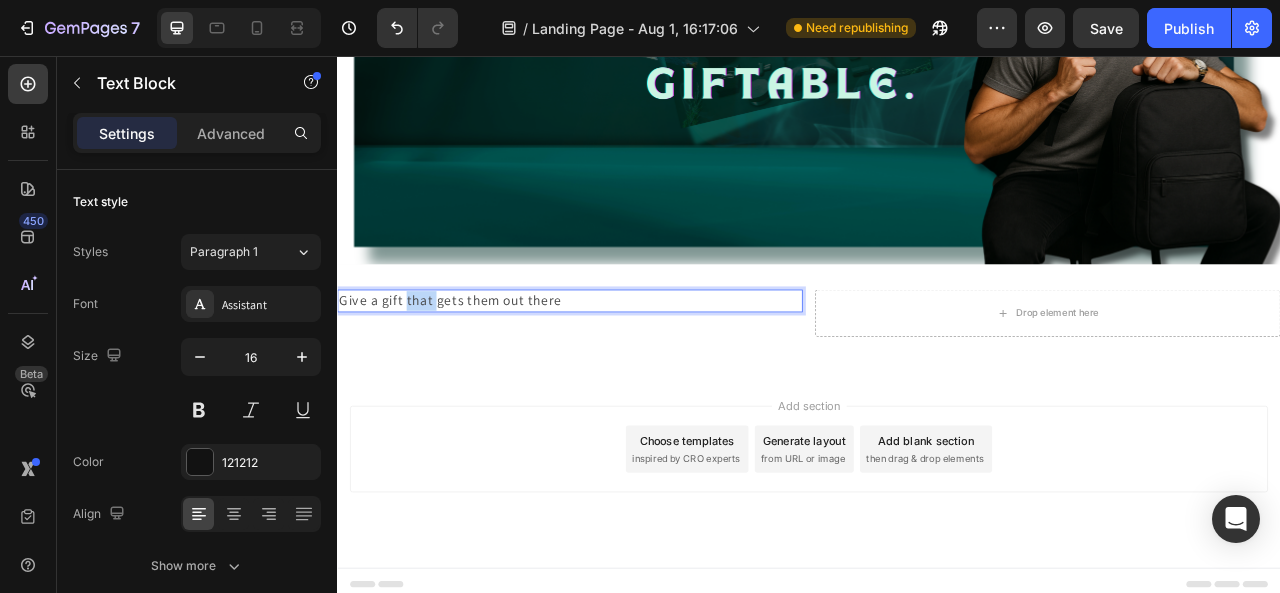 click on "Give a gift that gets them out there" at bounding box center [633, 367] 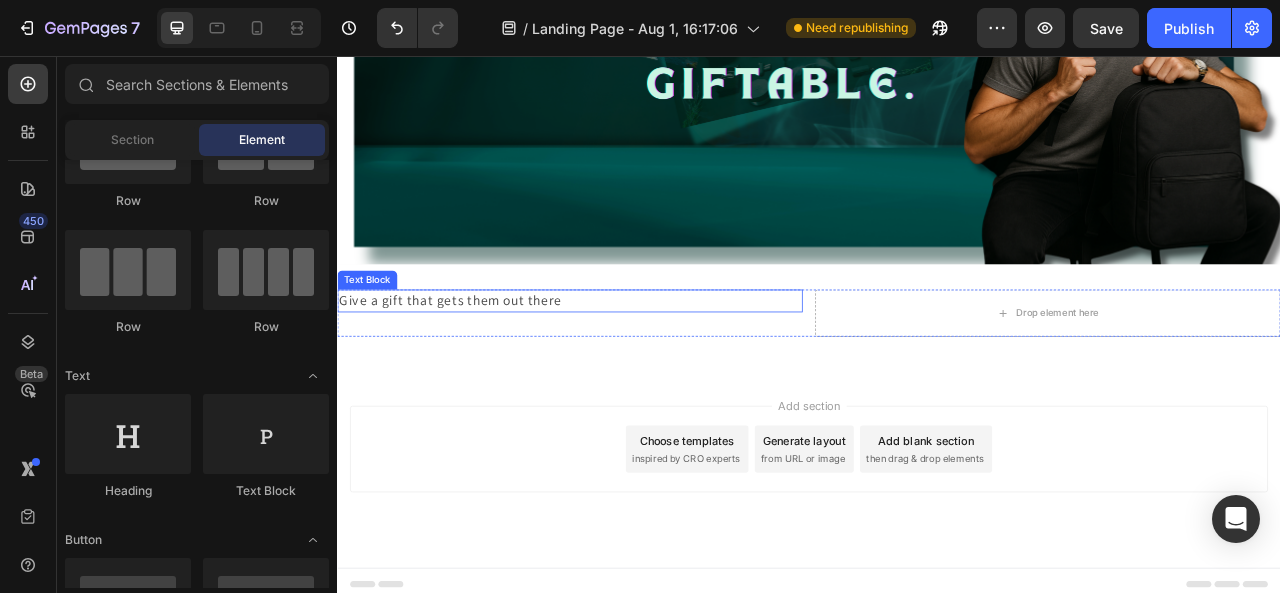 click on "Give a gift that gets them out there" at bounding box center [481, 366] 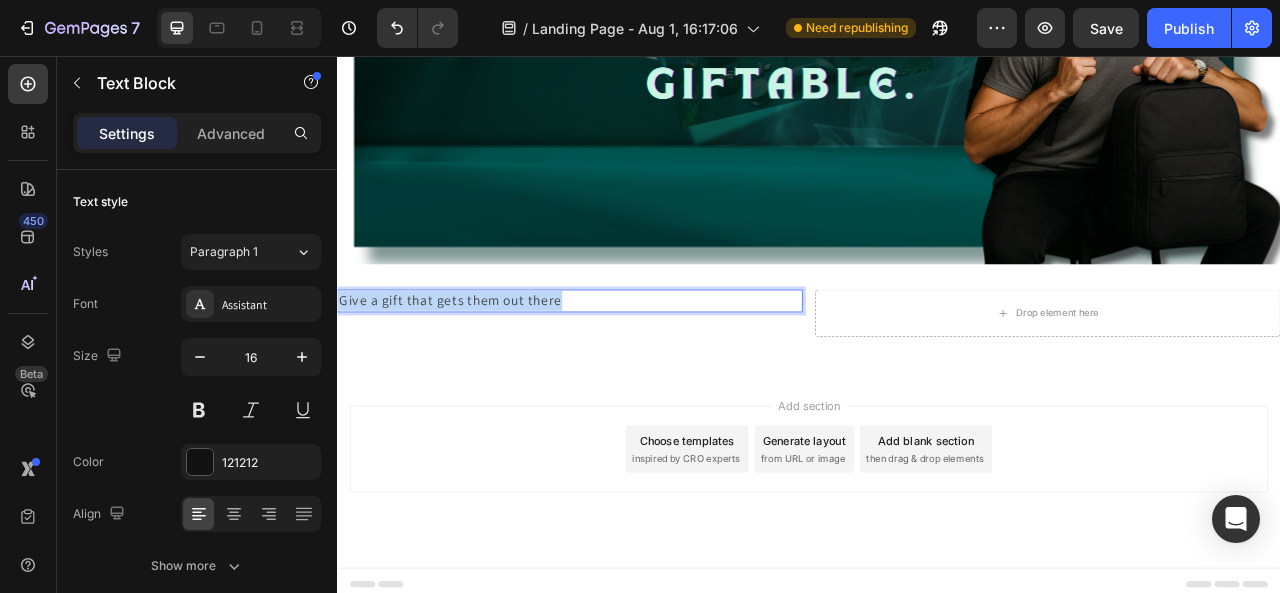 click on "Give a gift that gets them out there" at bounding box center [481, 366] 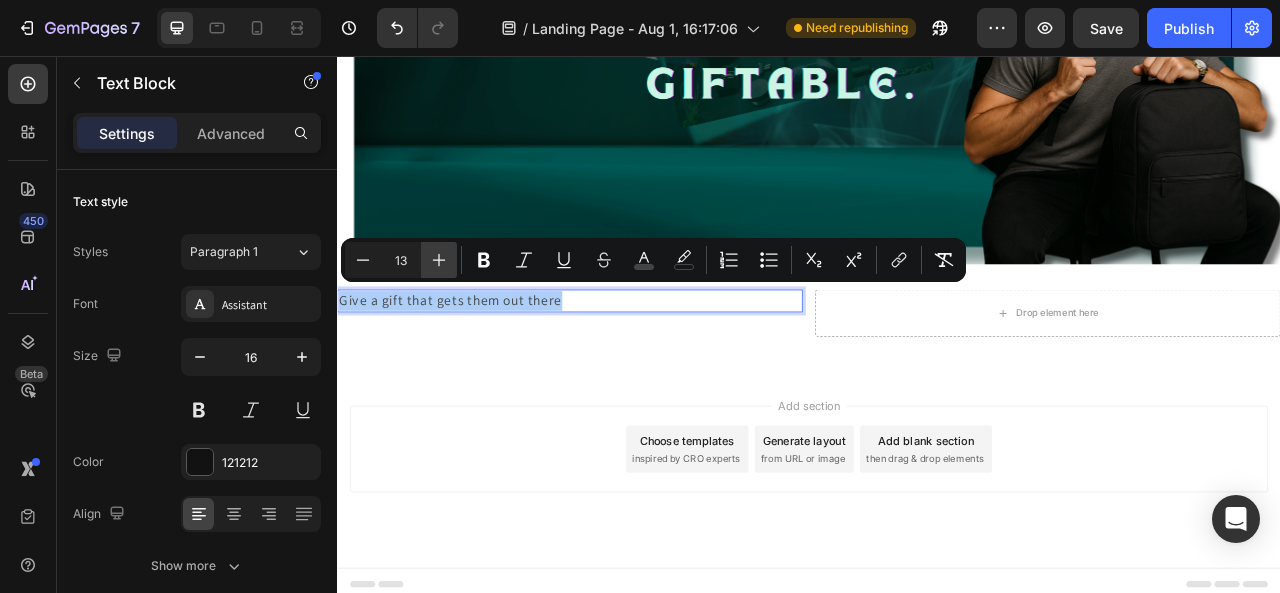 click 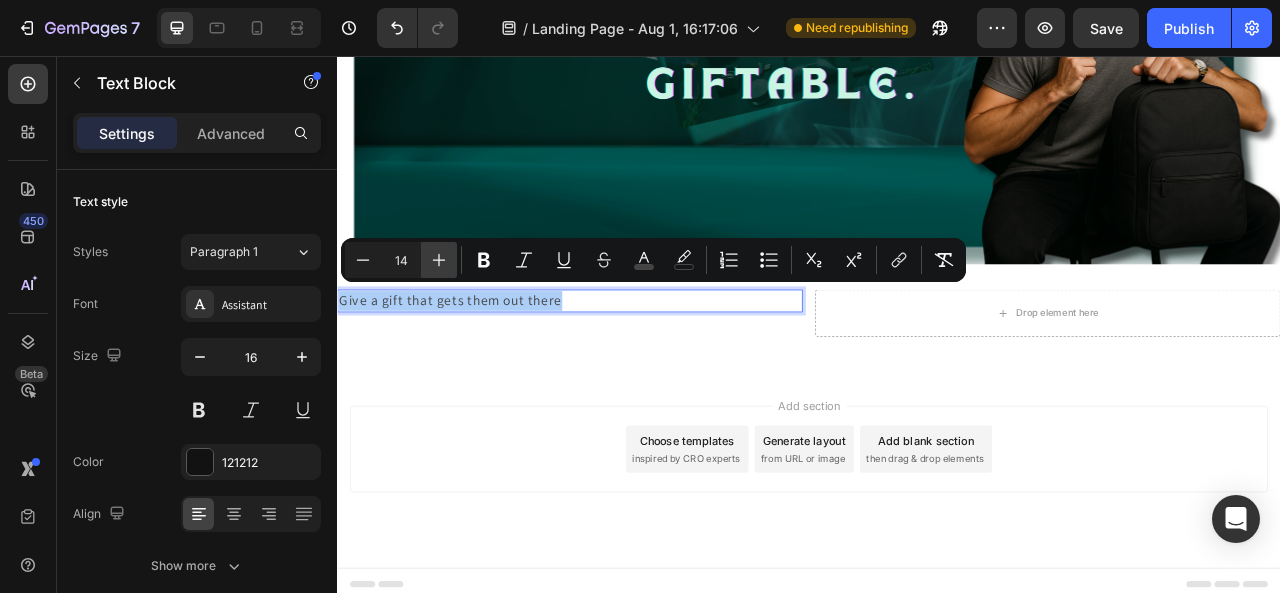 click 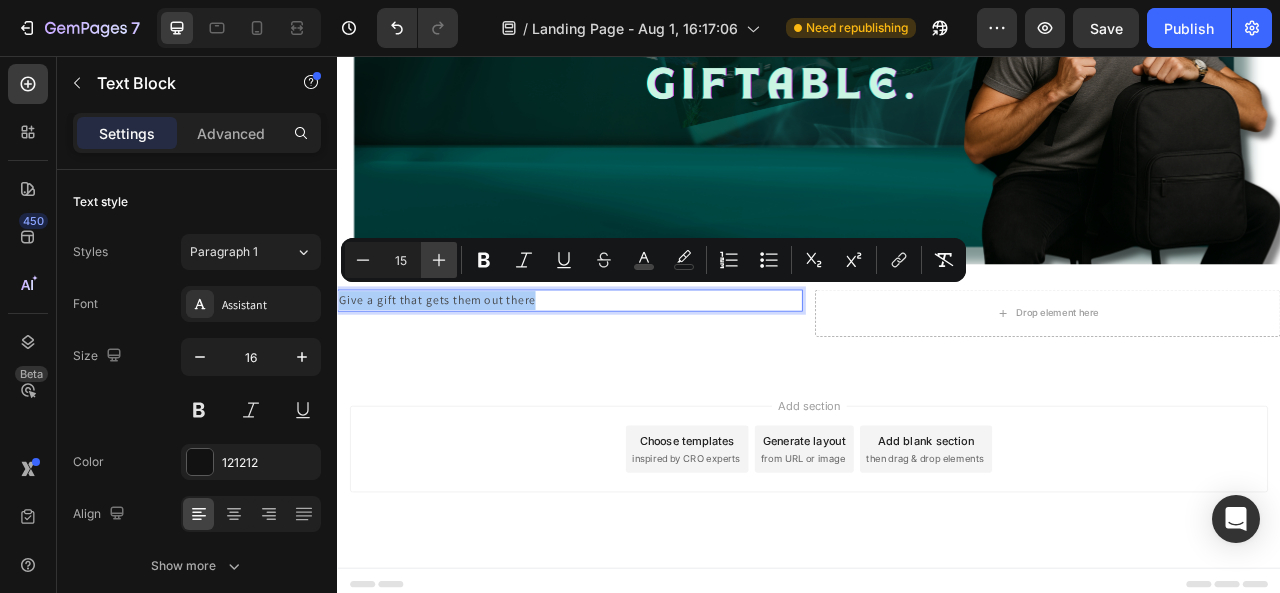 click 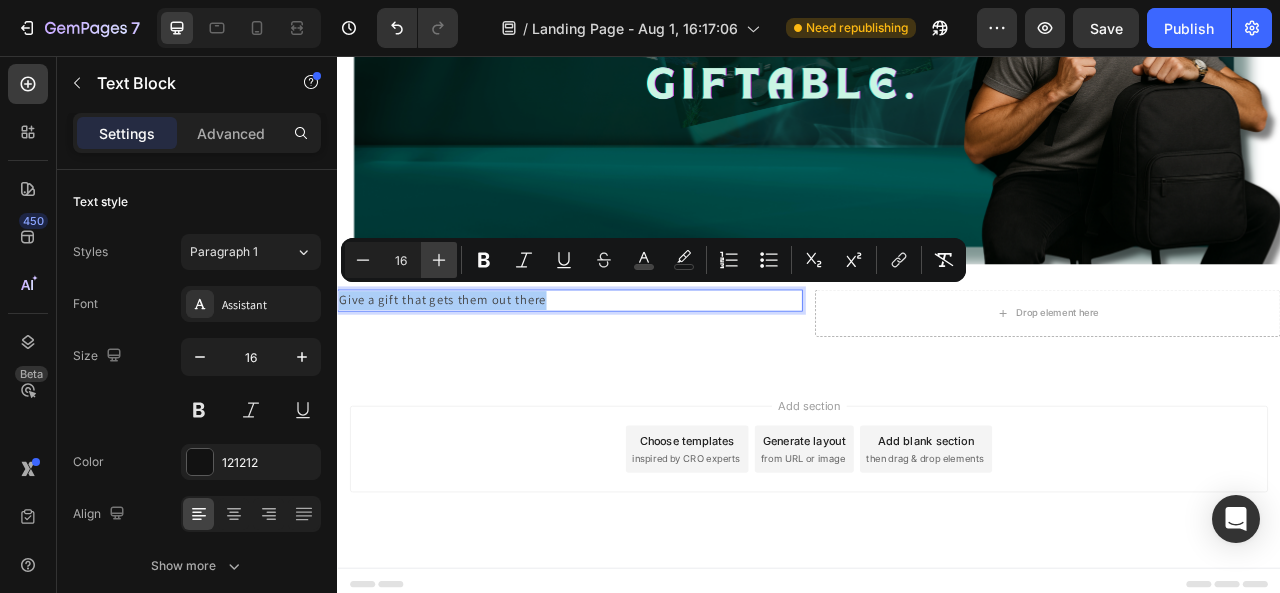click 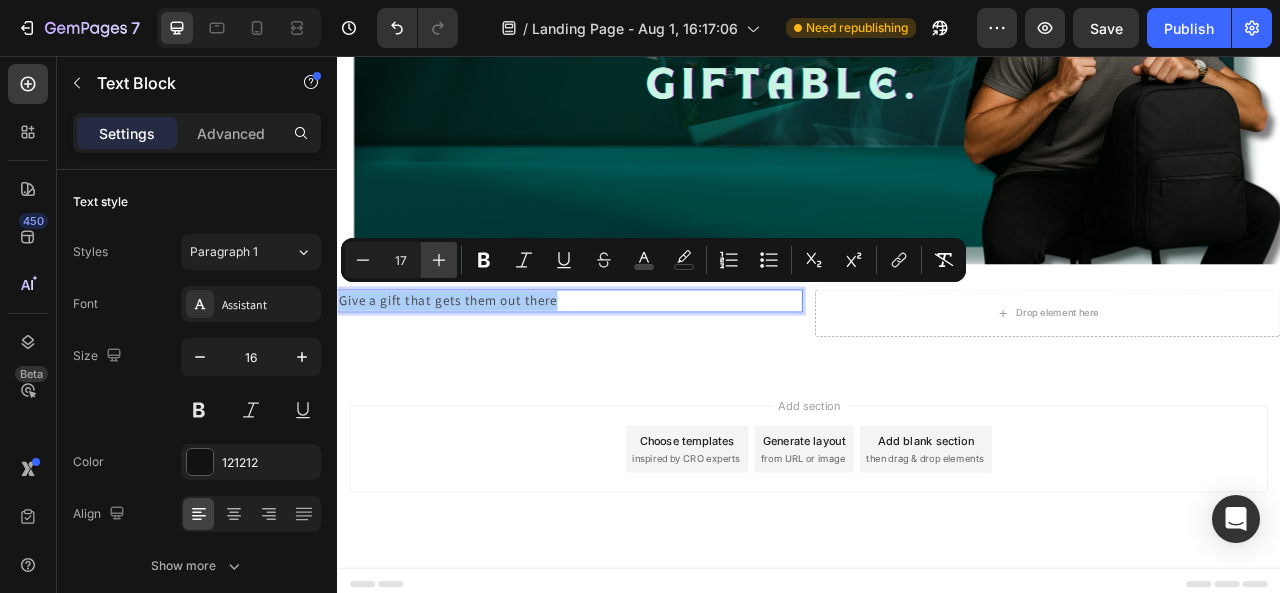 click 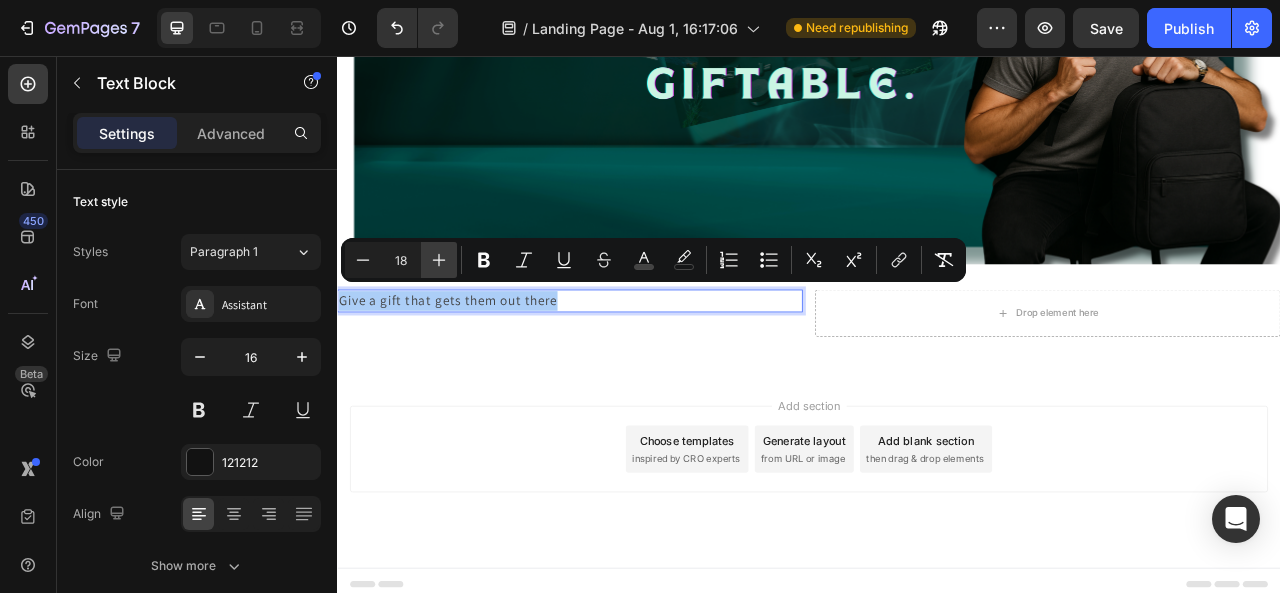 click 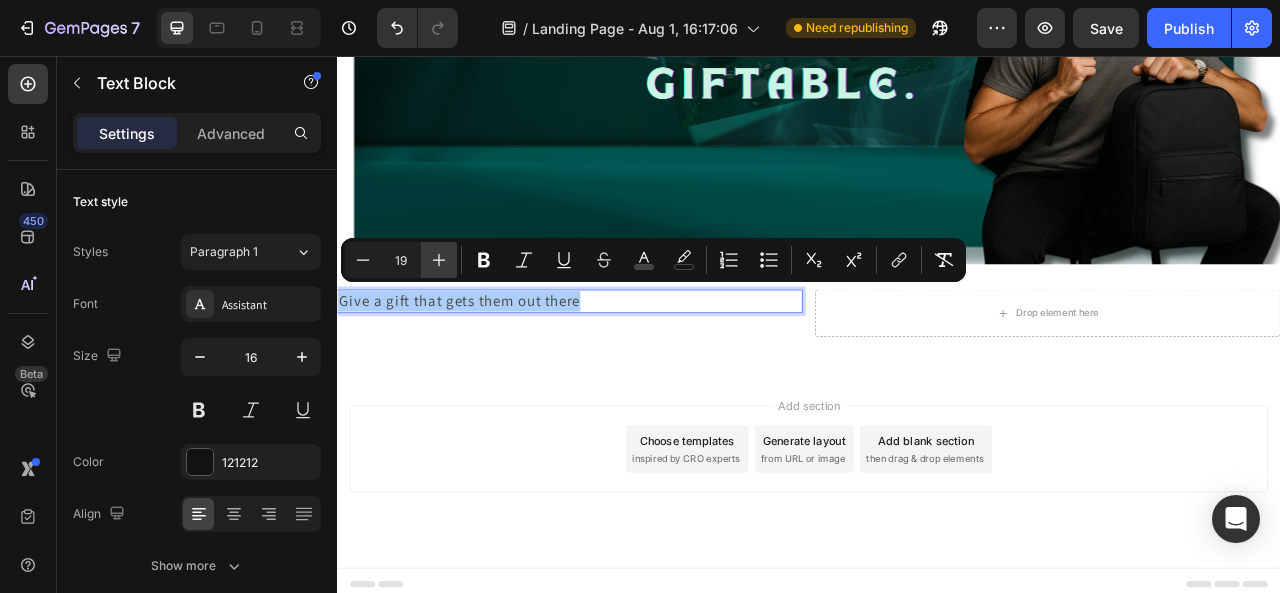 click 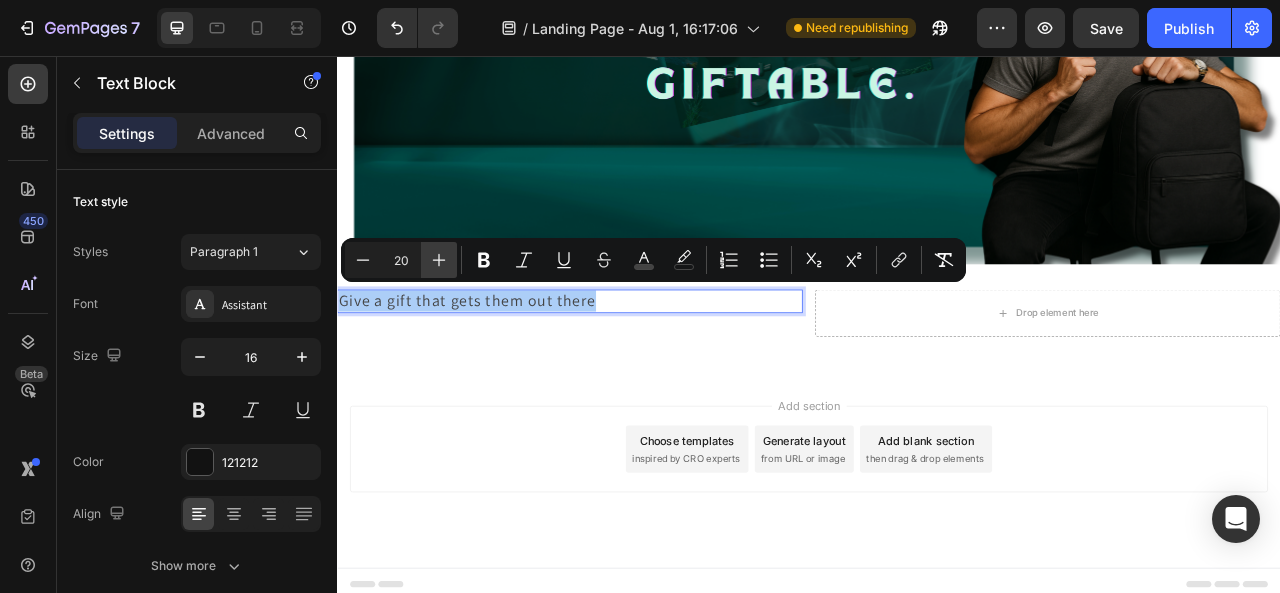 click 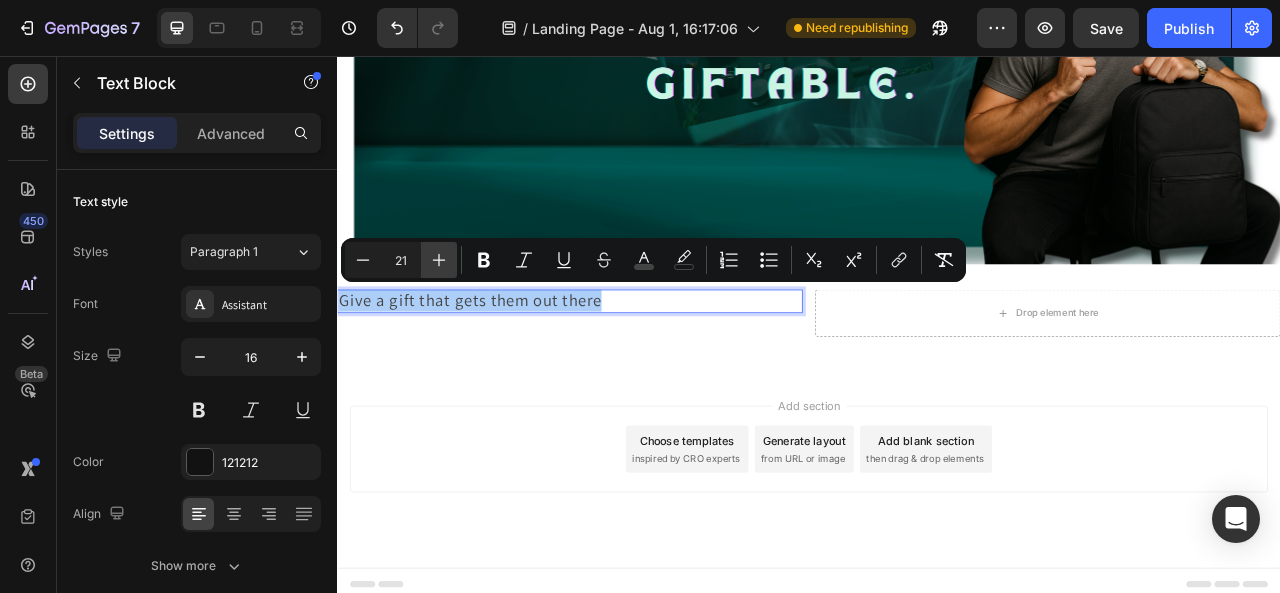 click 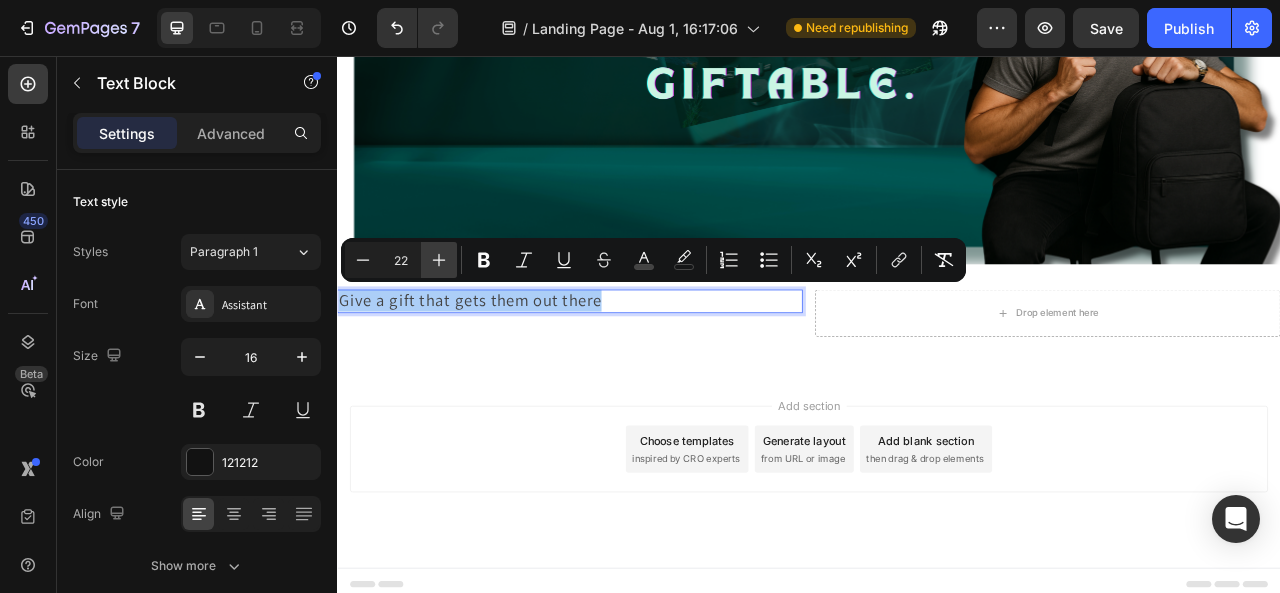 click 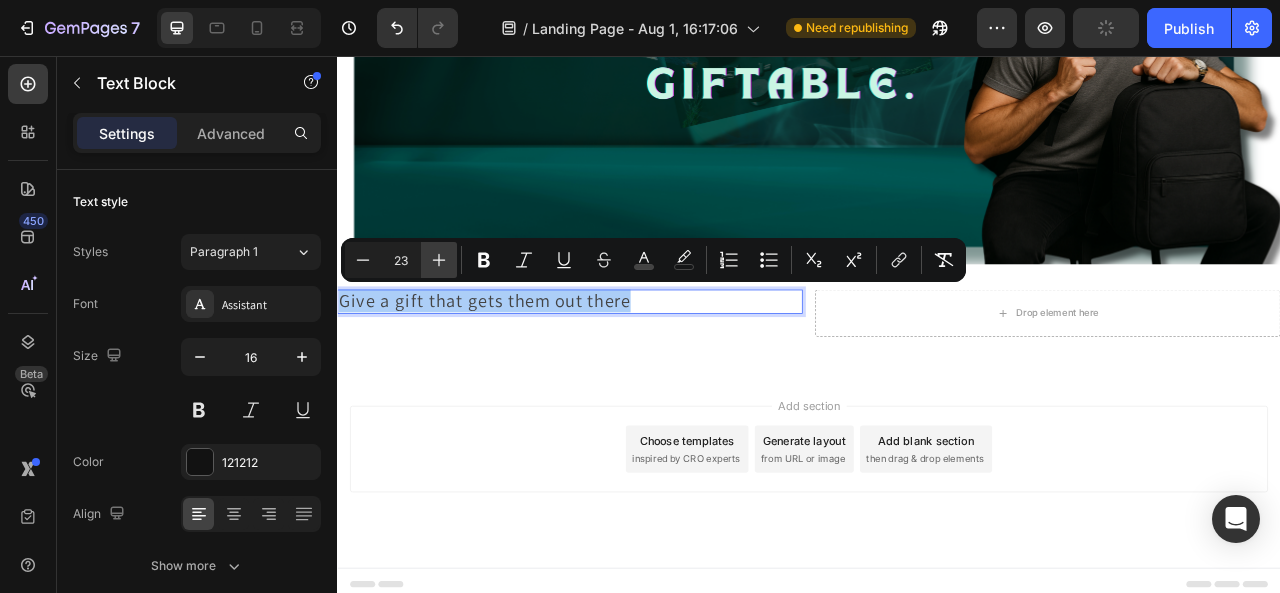 click 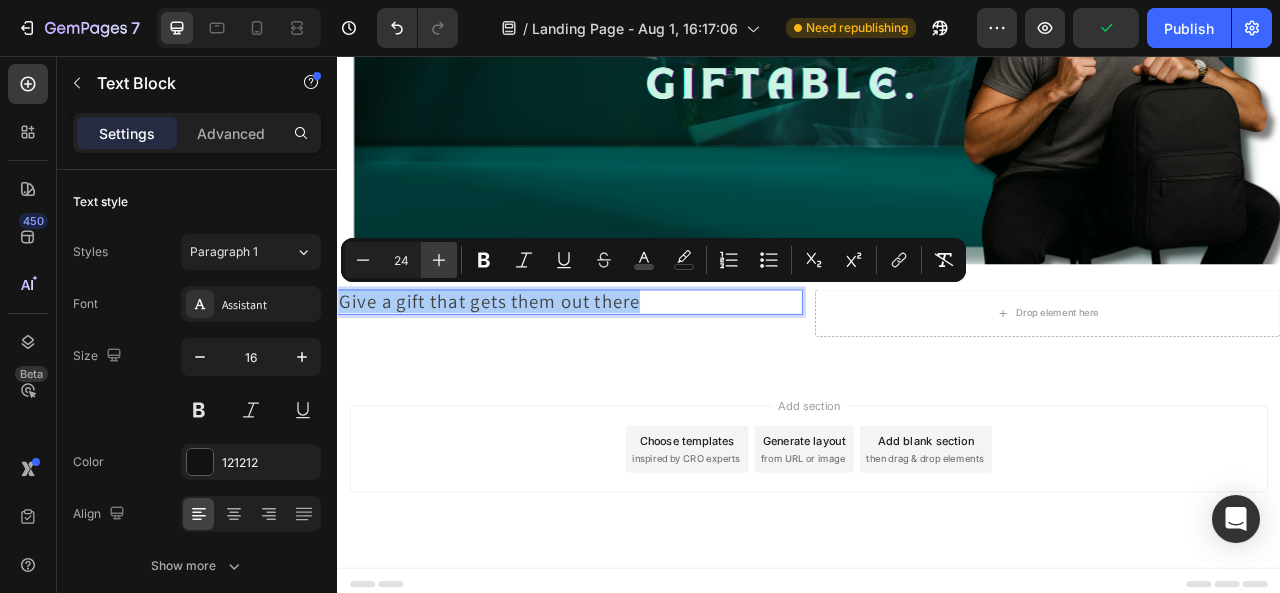 click 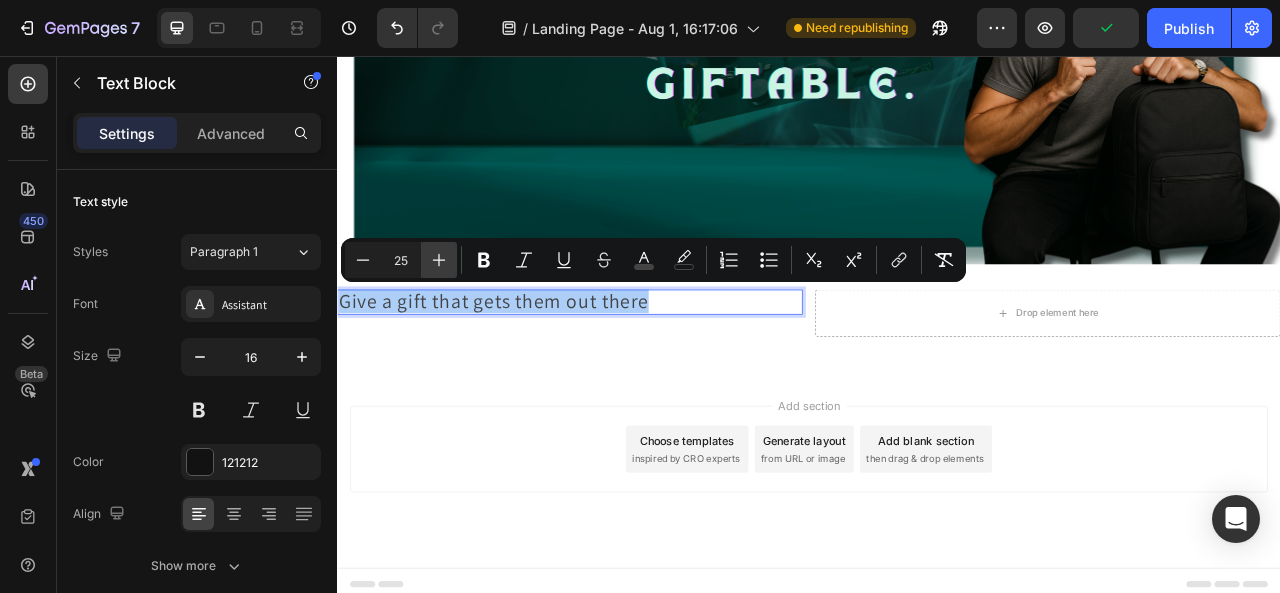 click 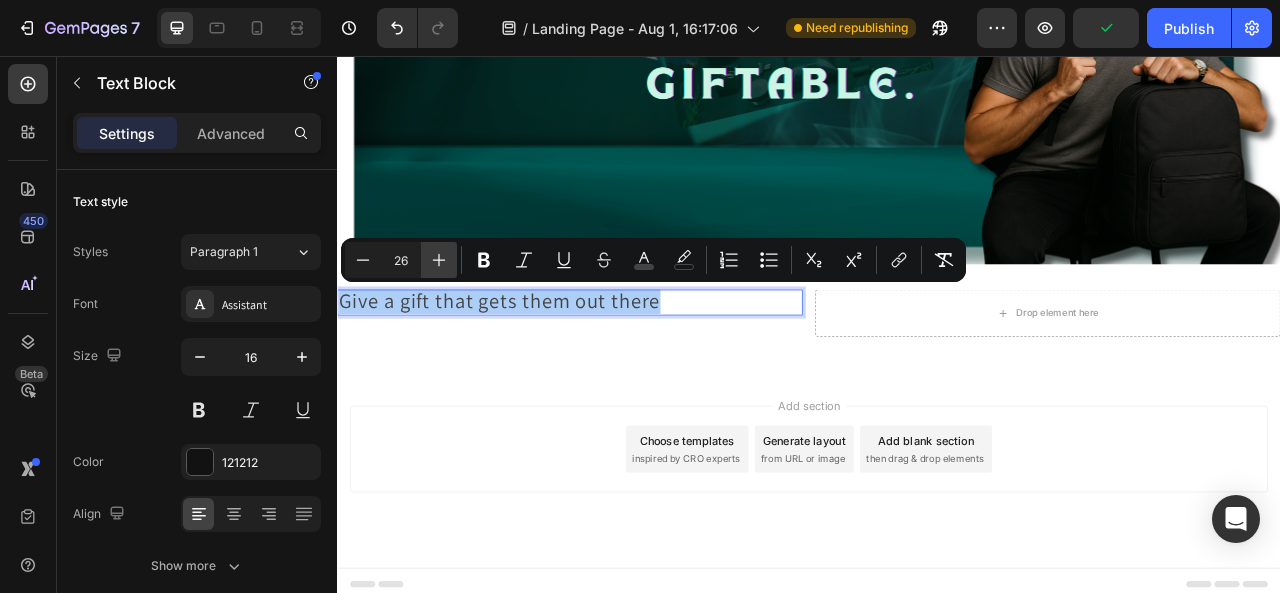 click 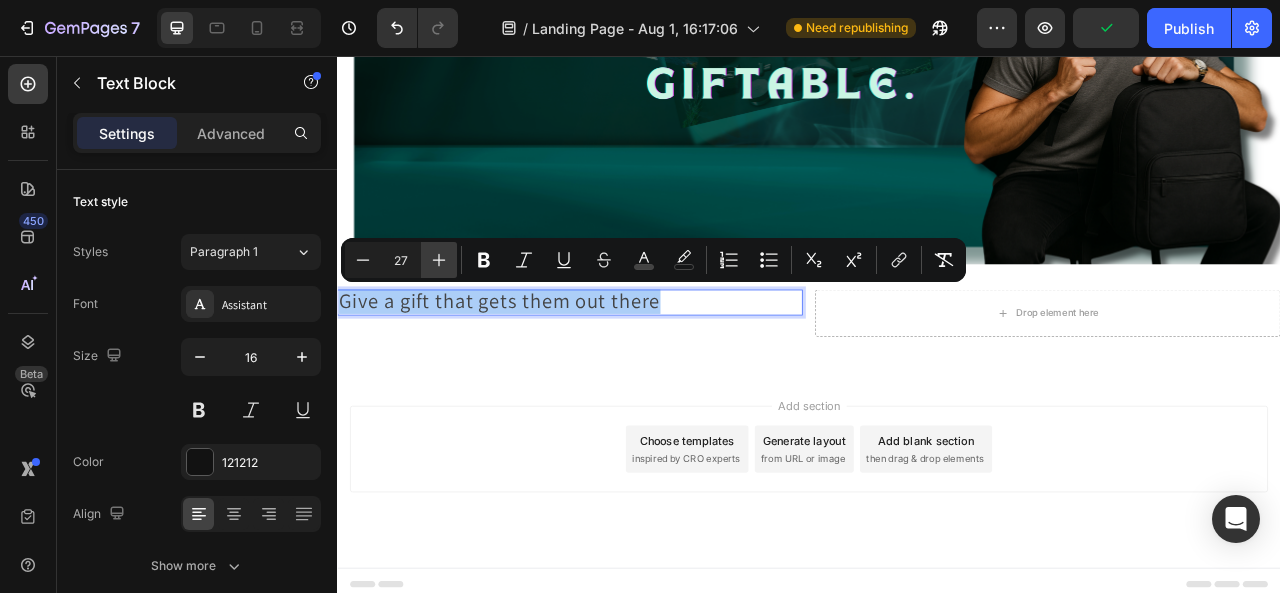 click 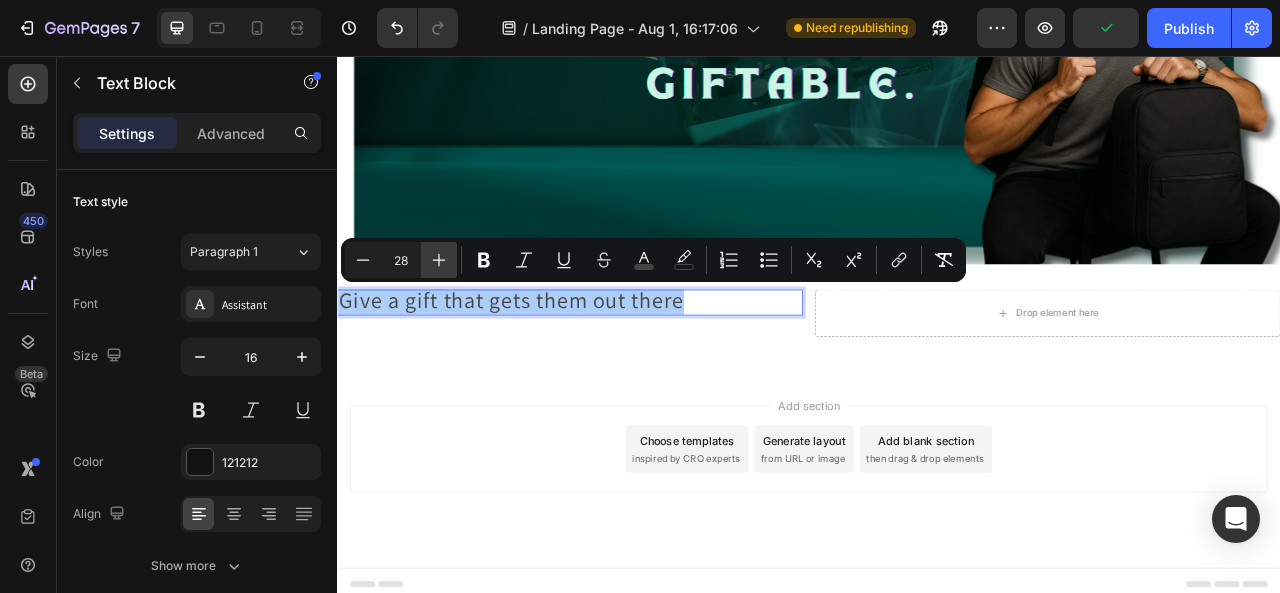click 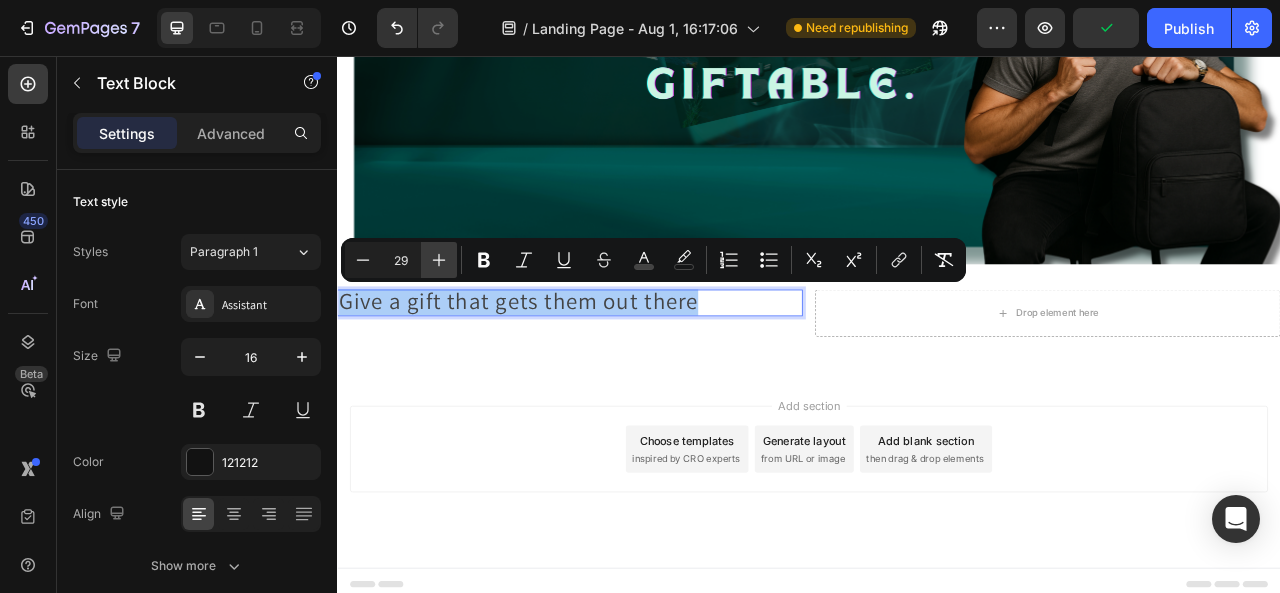 click 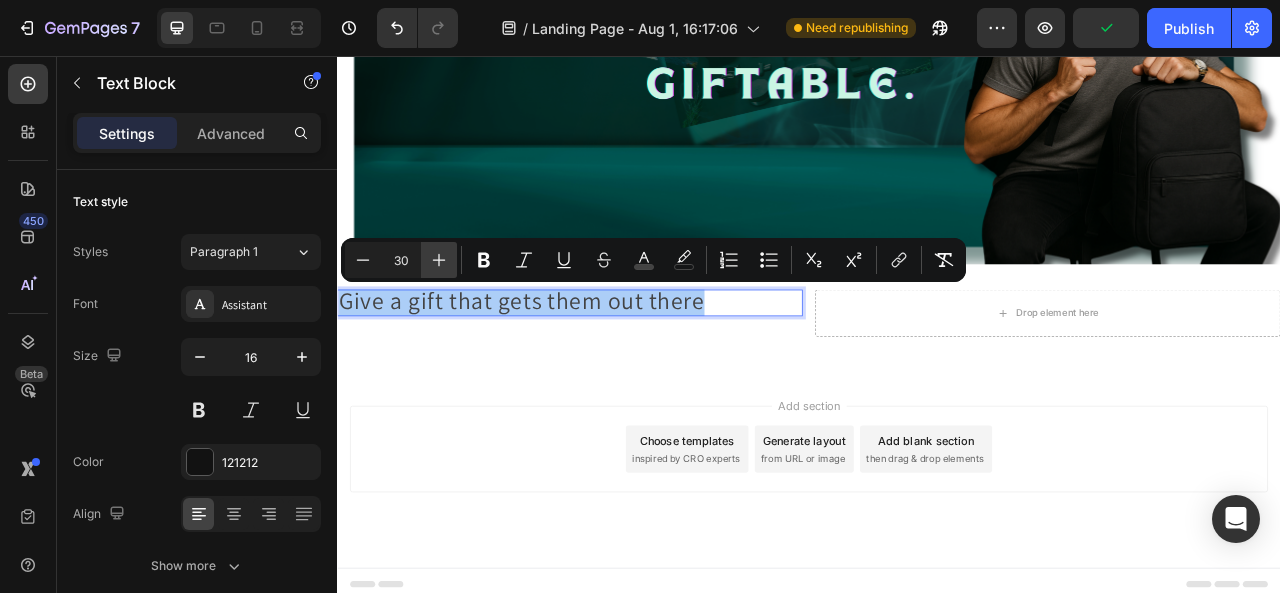 click 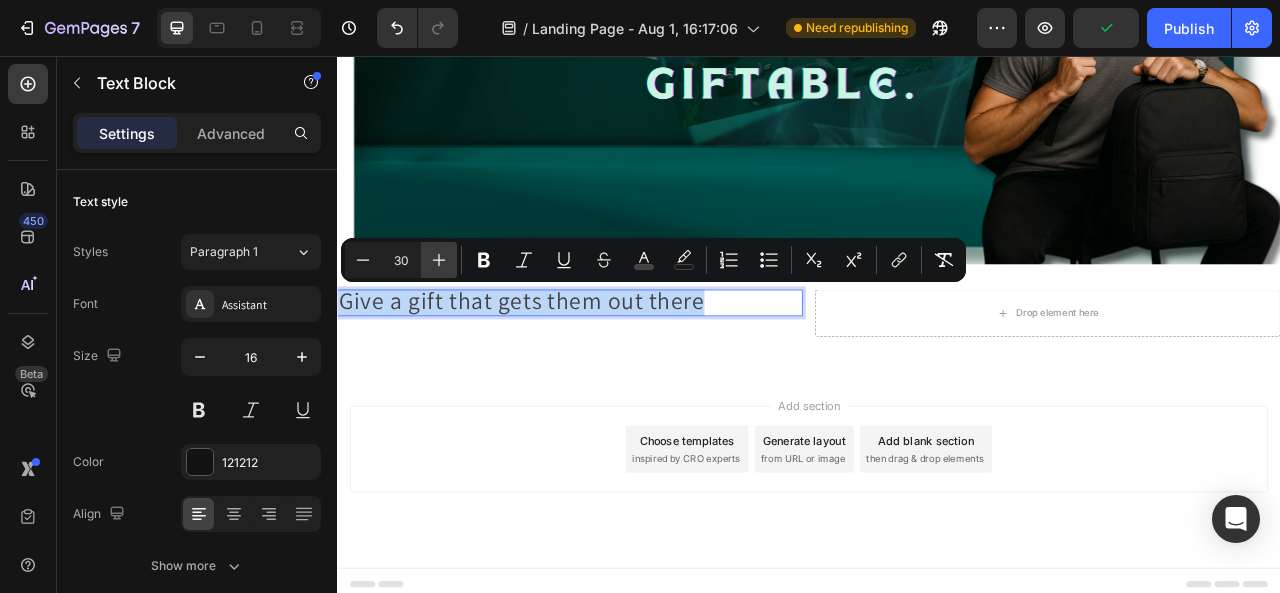 type on "31" 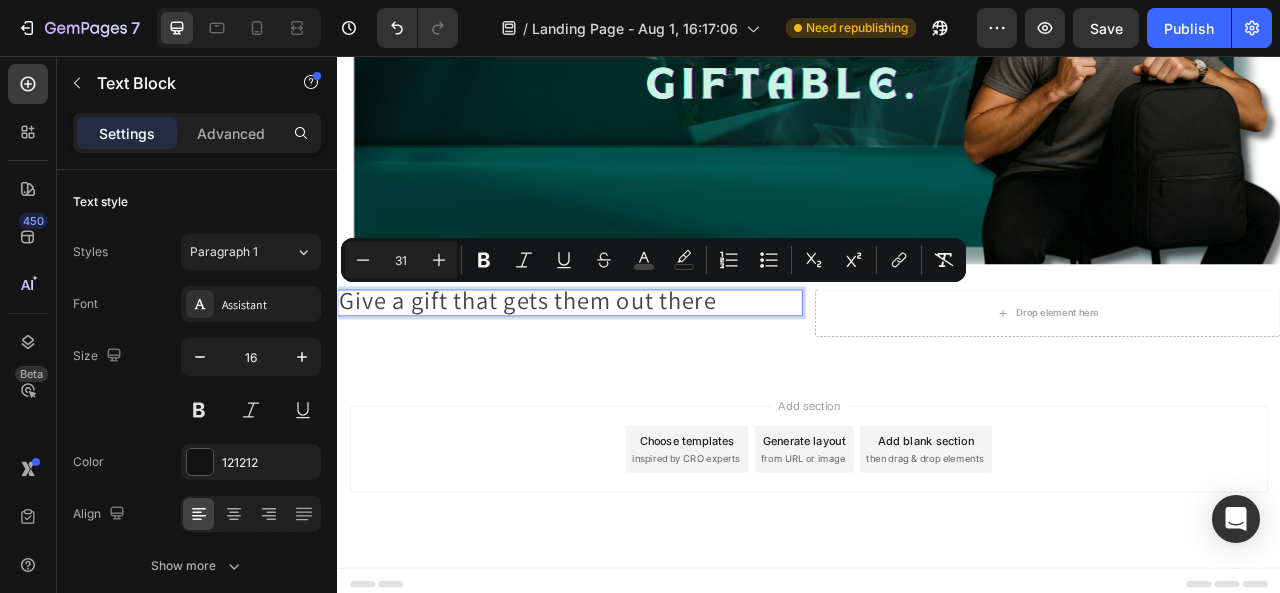 click on "Add section Choose templates inspired by CRO experts Generate layout from URL or image Add blank section then drag & drop elements" at bounding box center [937, 556] 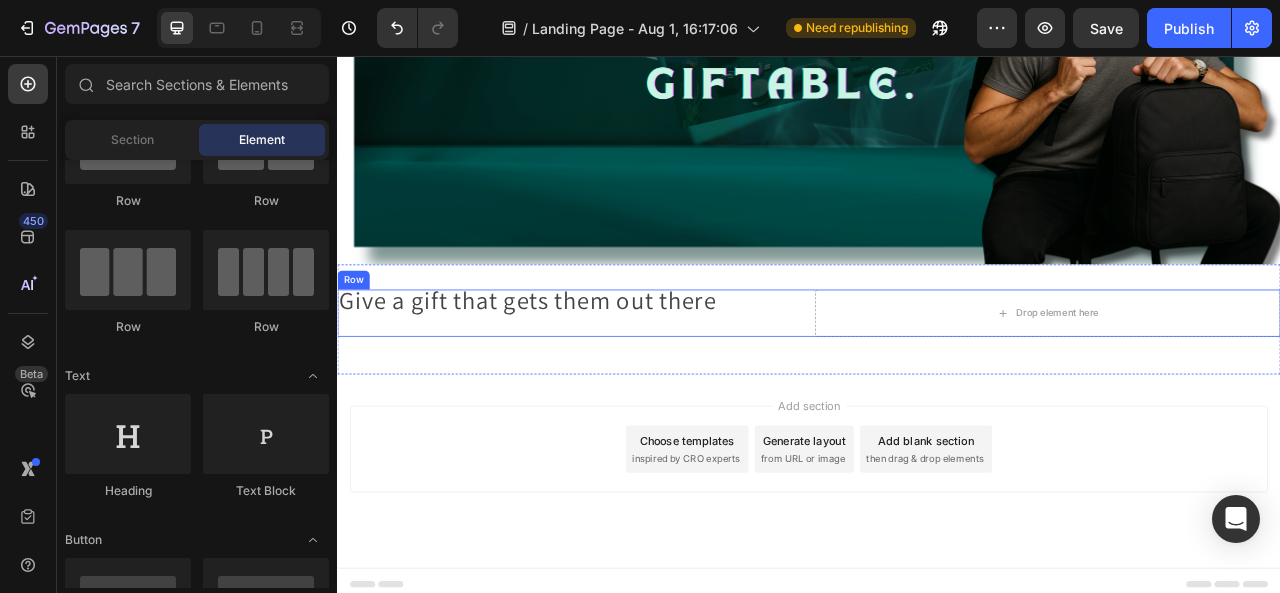 click on "Give a gift that gets them out there Text Block" at bounding box center [633, 383] 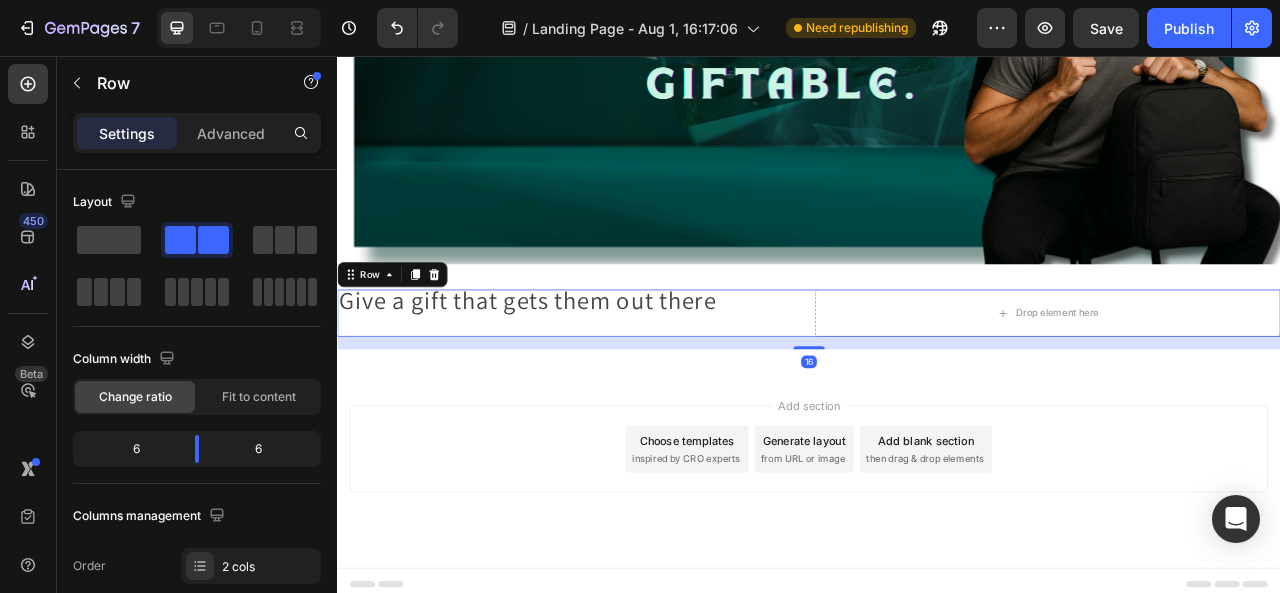 click on "Row" at bounding box center [407, 334] 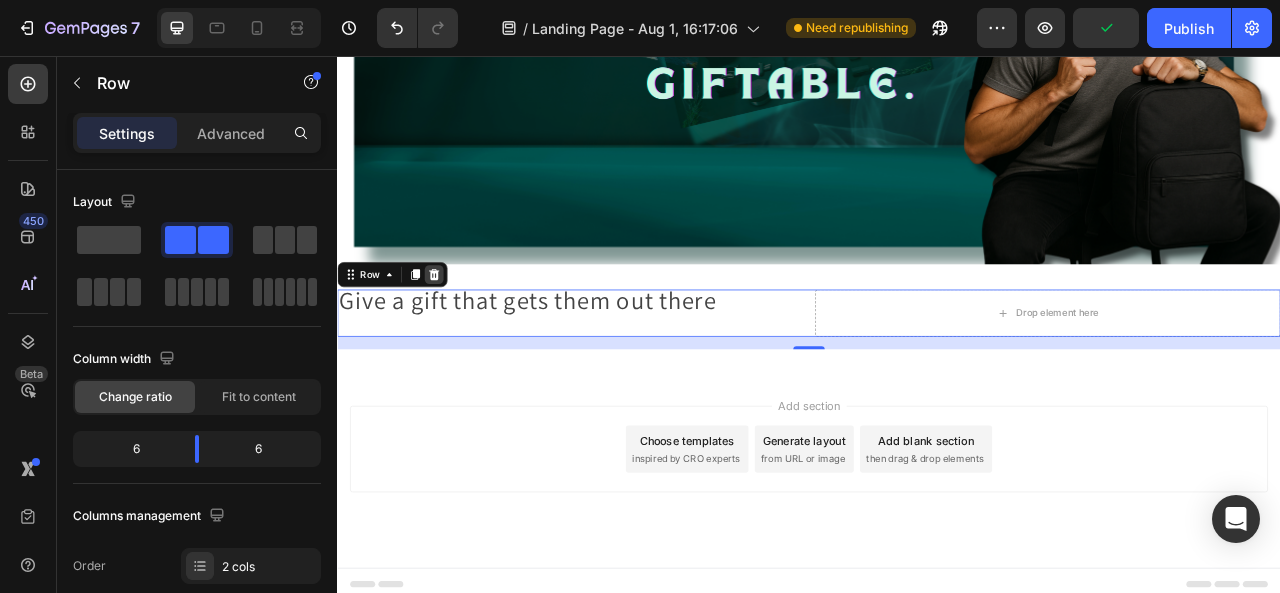 click 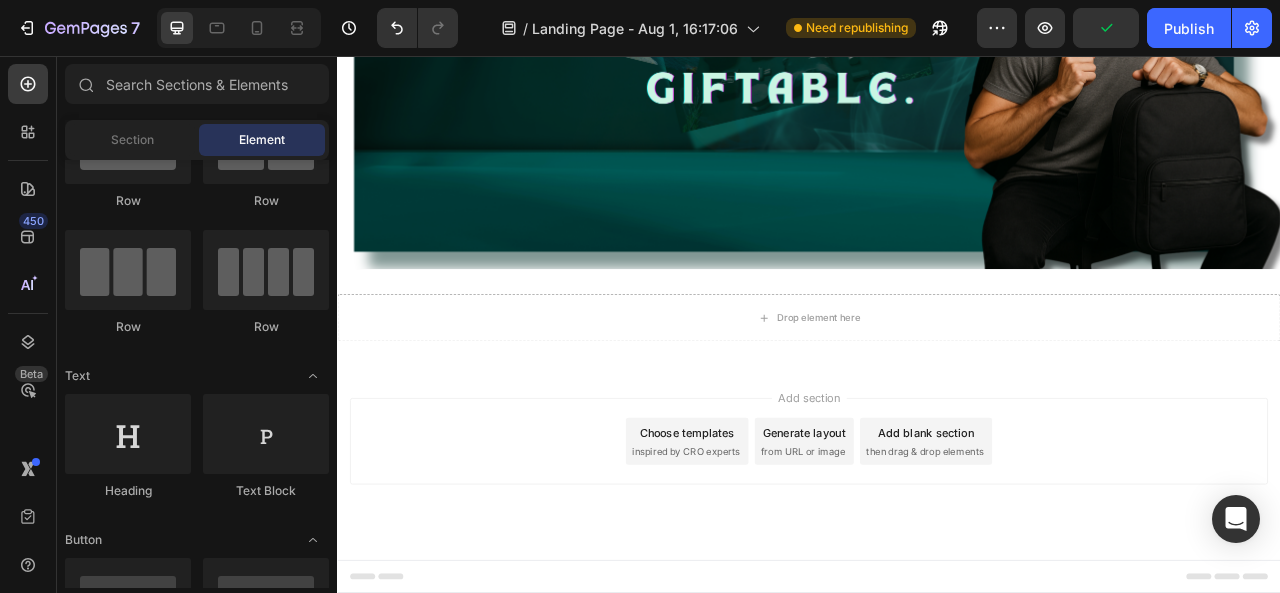 scroll, scrollTop: 360, scrollLeft: 0, axis: vertical 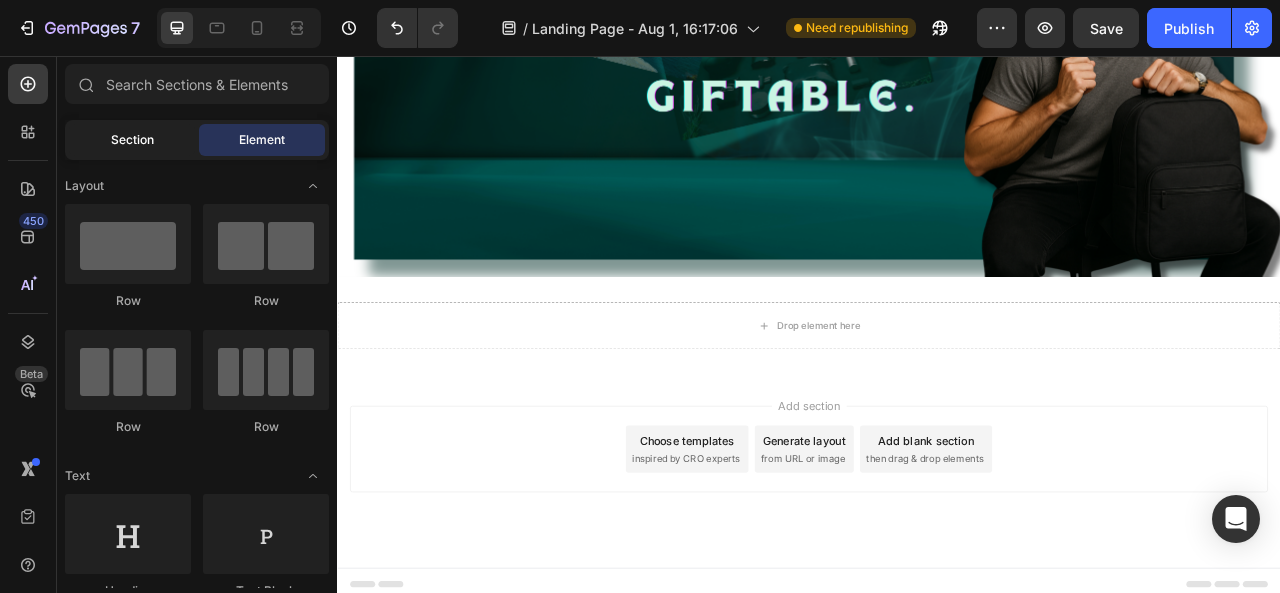 click on "Section" at bounding box center (132, 140) 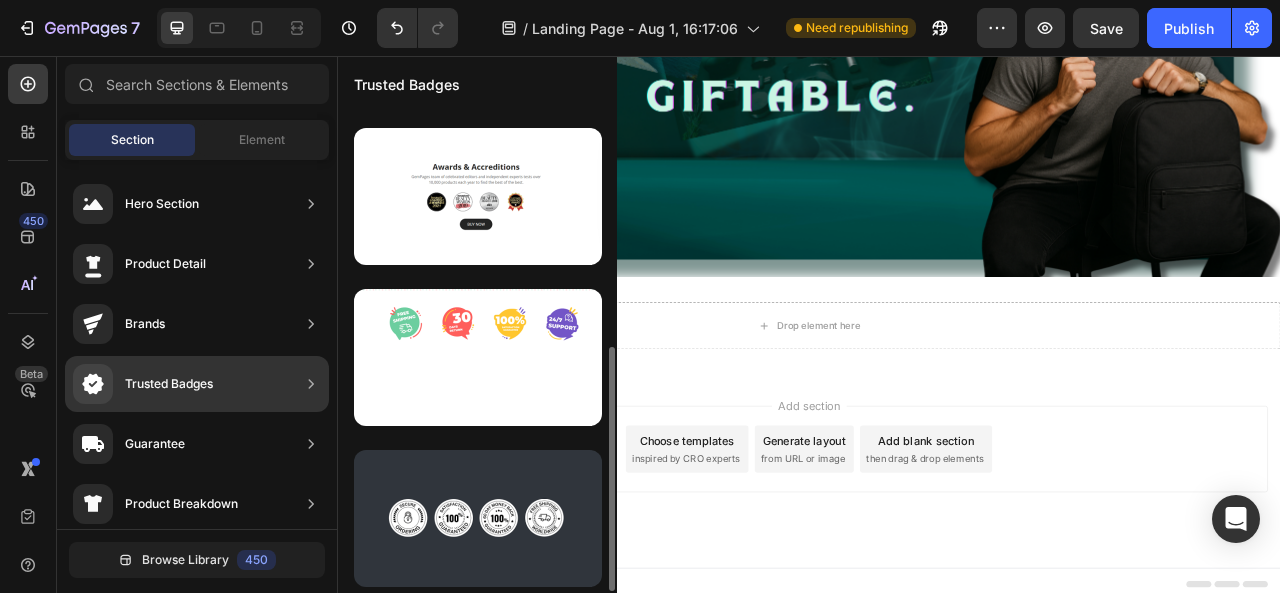 scroll, scrollTop: 310, scrollLeft: 0, axis: vertical 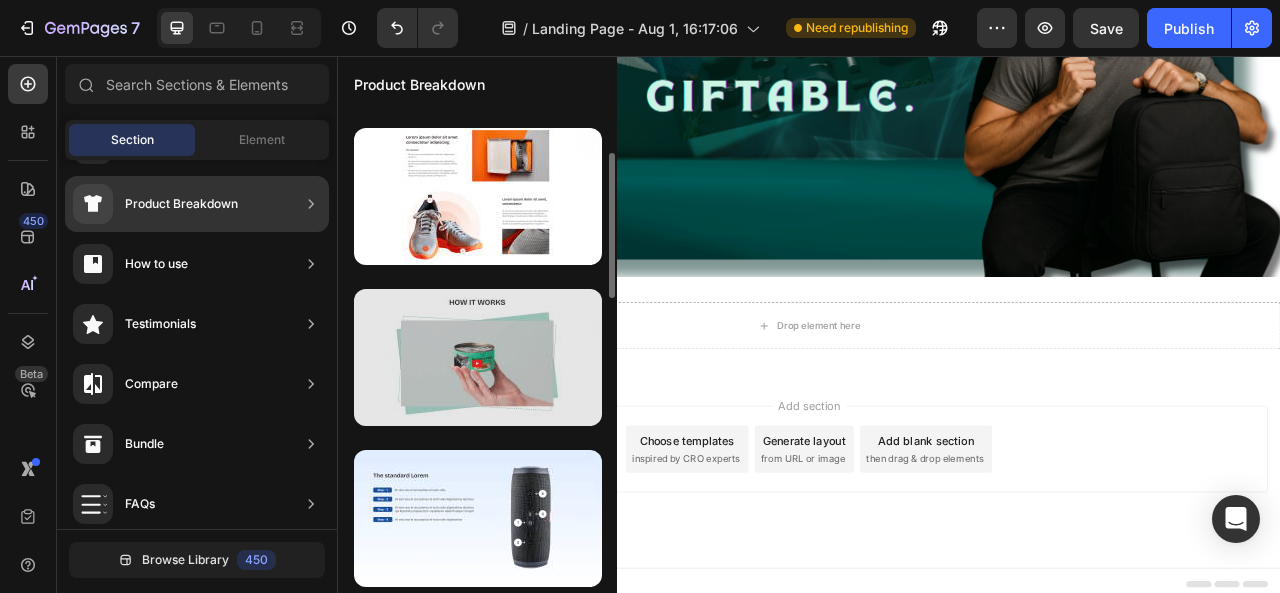 click at bounding box center [478, 357] 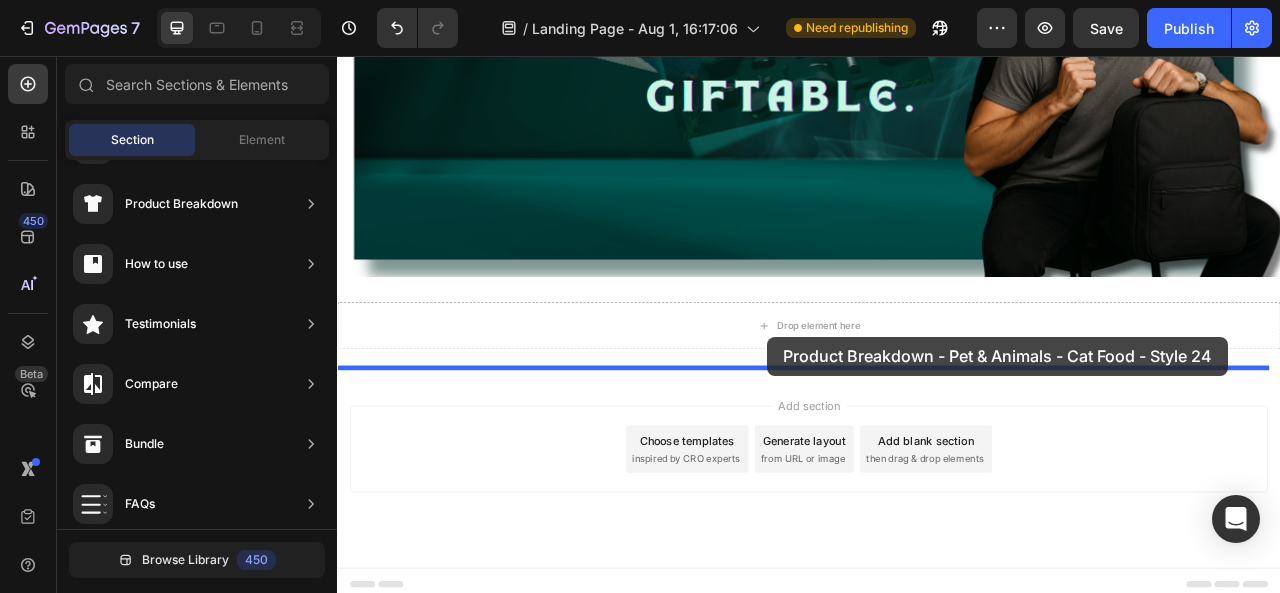 drag, startPoint x: 789, startPoint y: 402, endPoint x: 884, endPoint y: 413, distance: 95.63472 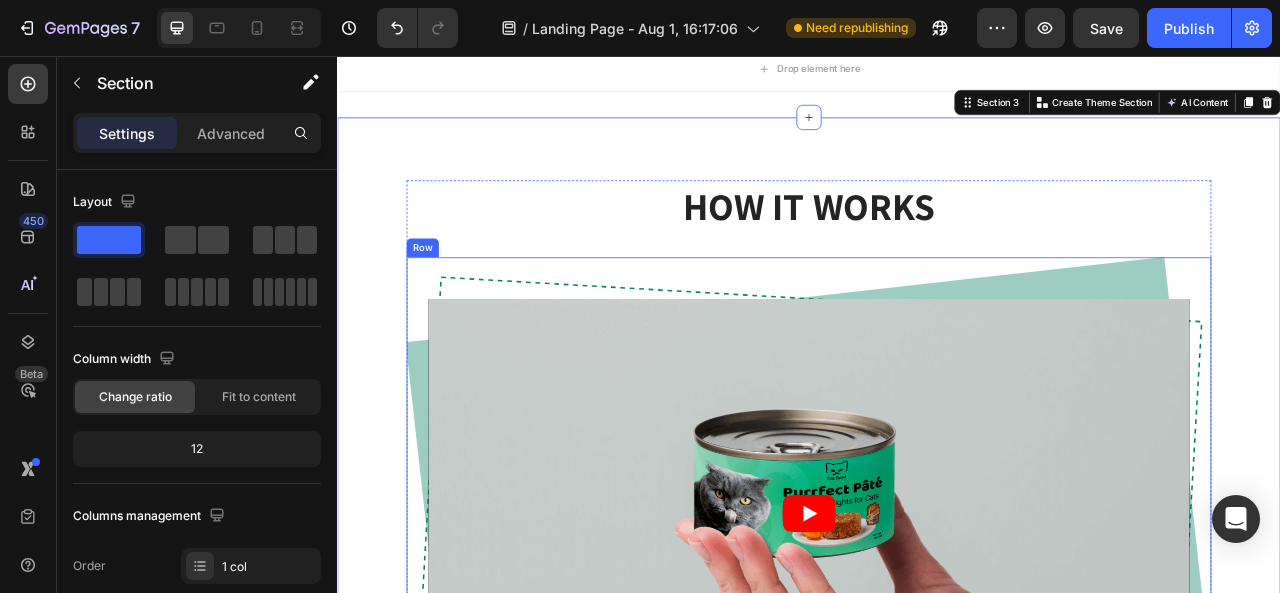 scroll, scrollTop: 287, scrollLeft: 0, axis: vertical 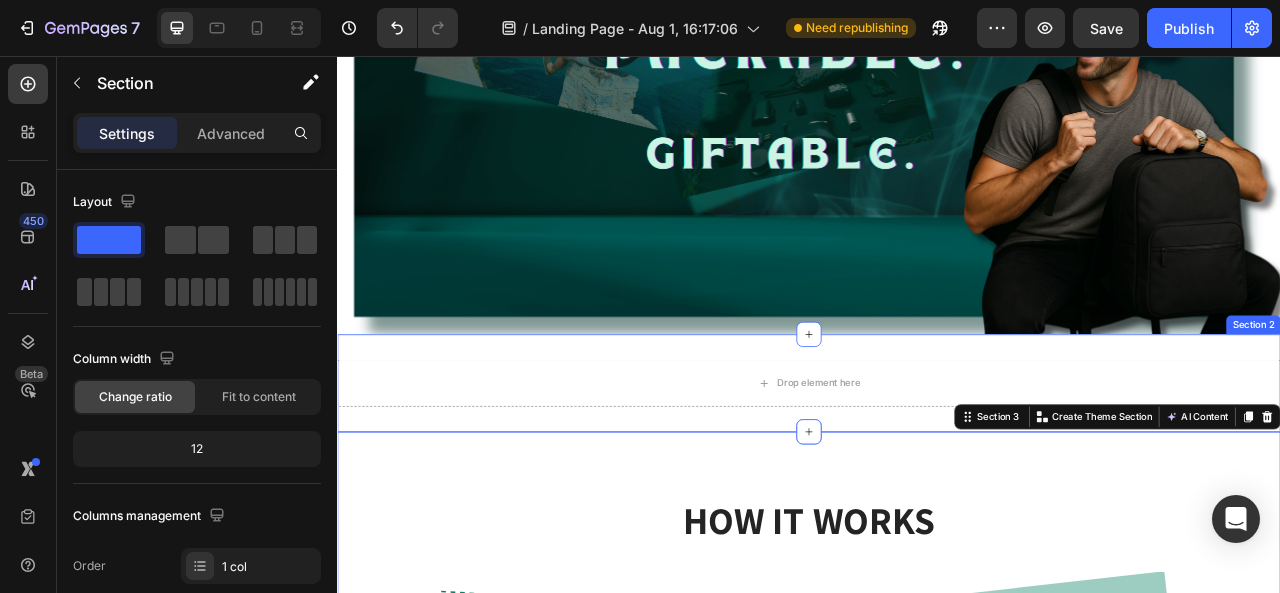 click on "Drop element here Section 2" at bounding box center (937, 472) 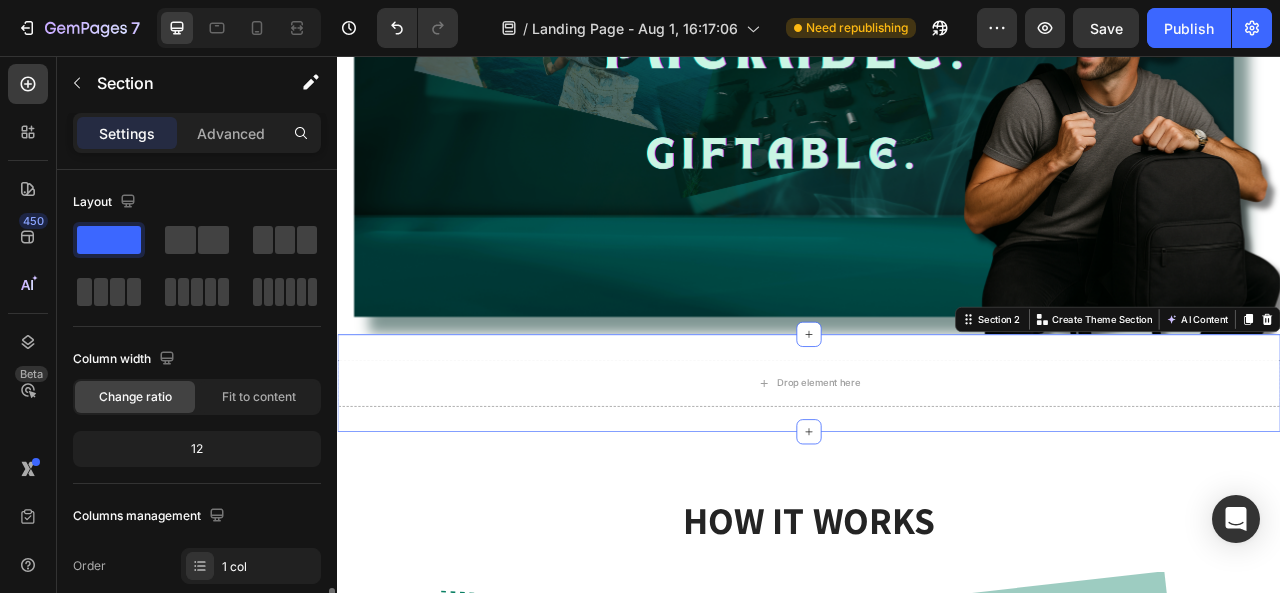 scroll, scrollTop: 300, scrollLeft: 0, axis: vertical 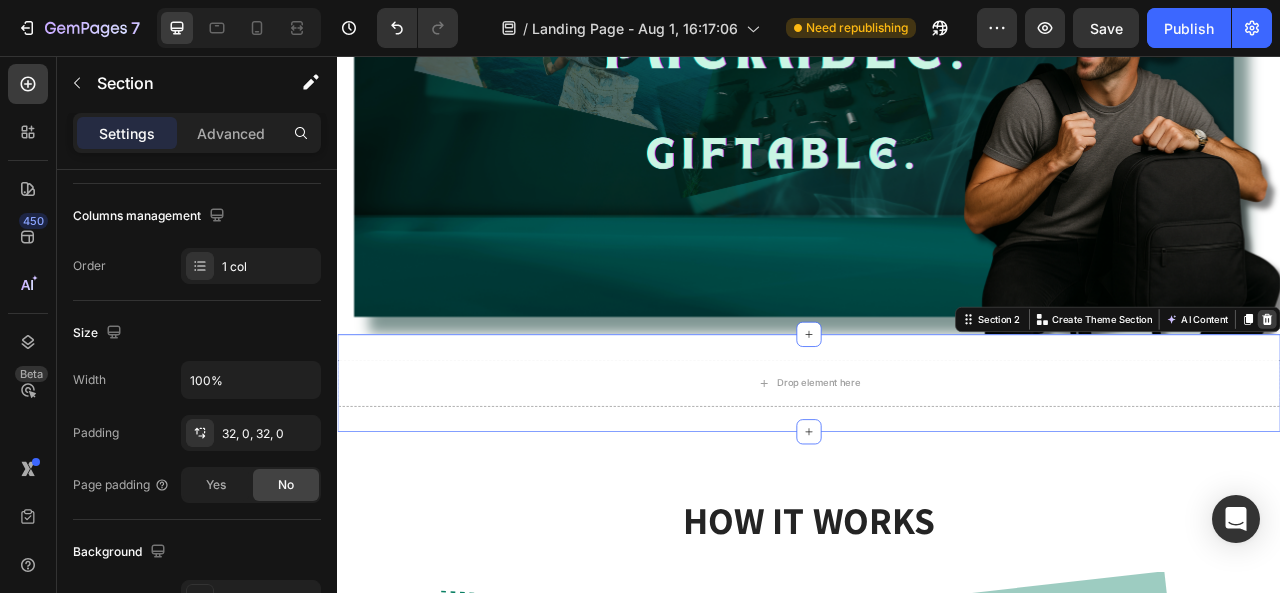 click at bounding box center (1520, 391) 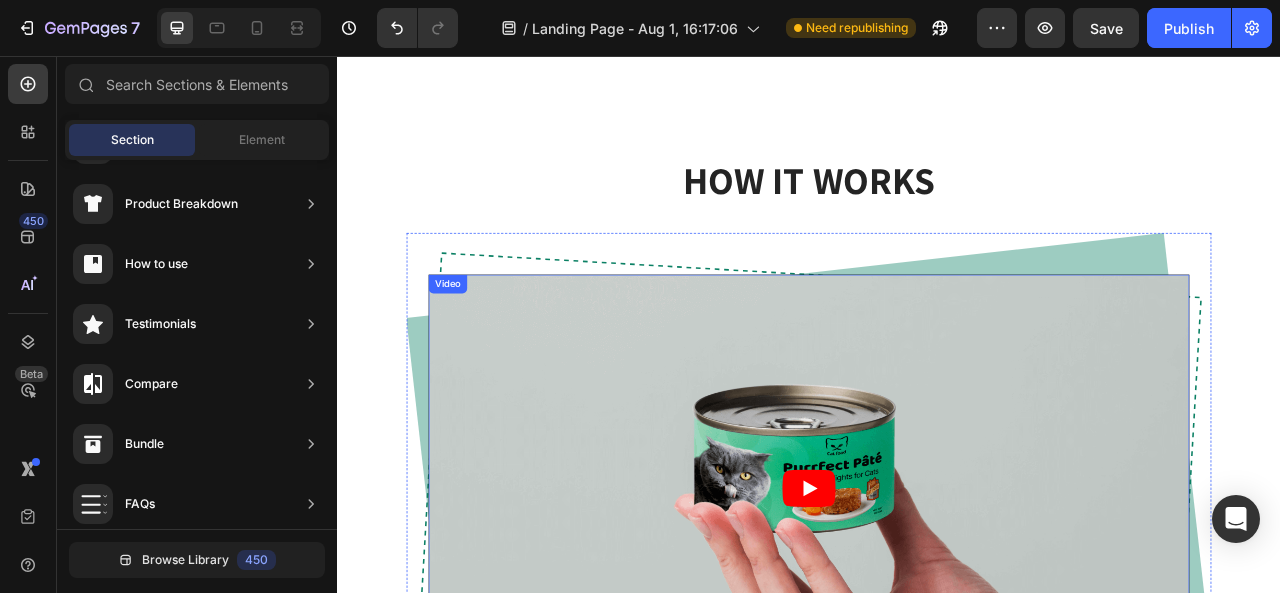 scroll, scrollTop: 887, scrollLeft: 0, axis: vertical 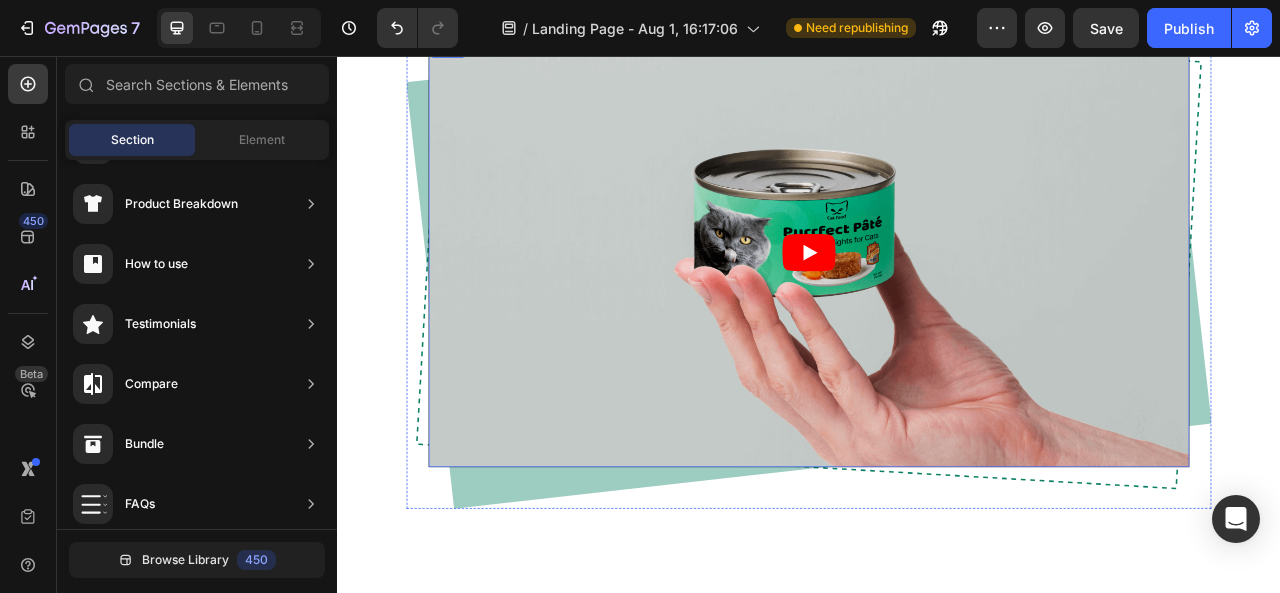click at bounding box center (937, 306) 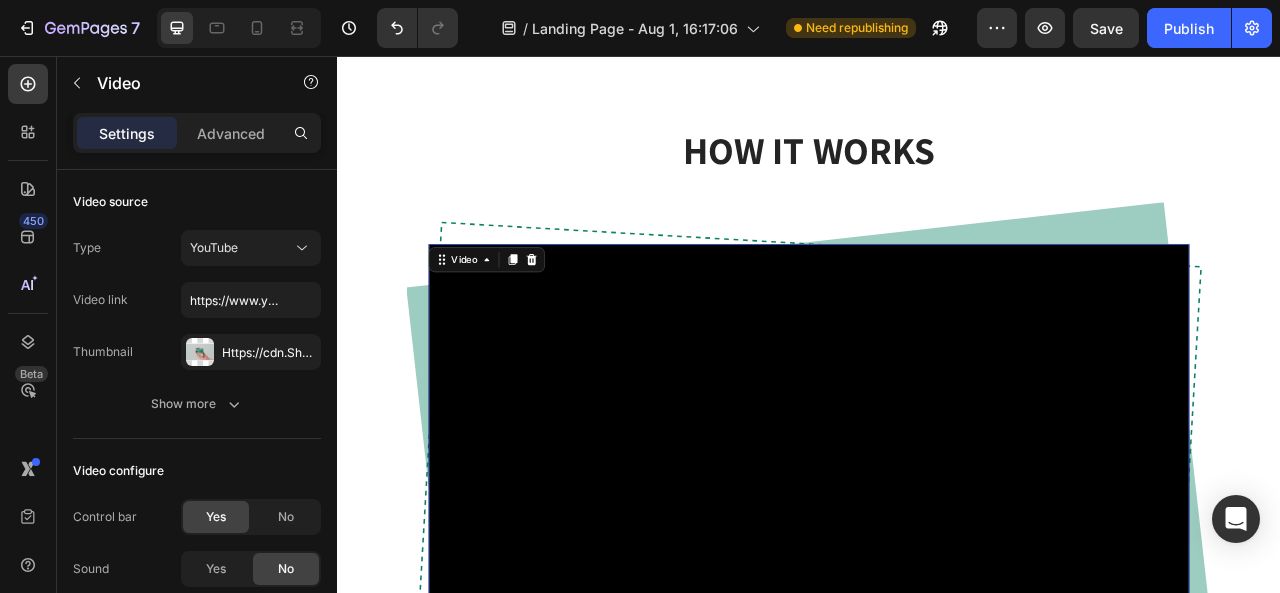 scroll, scrollTop: 587, scrollLeft: 0, axis: vertical 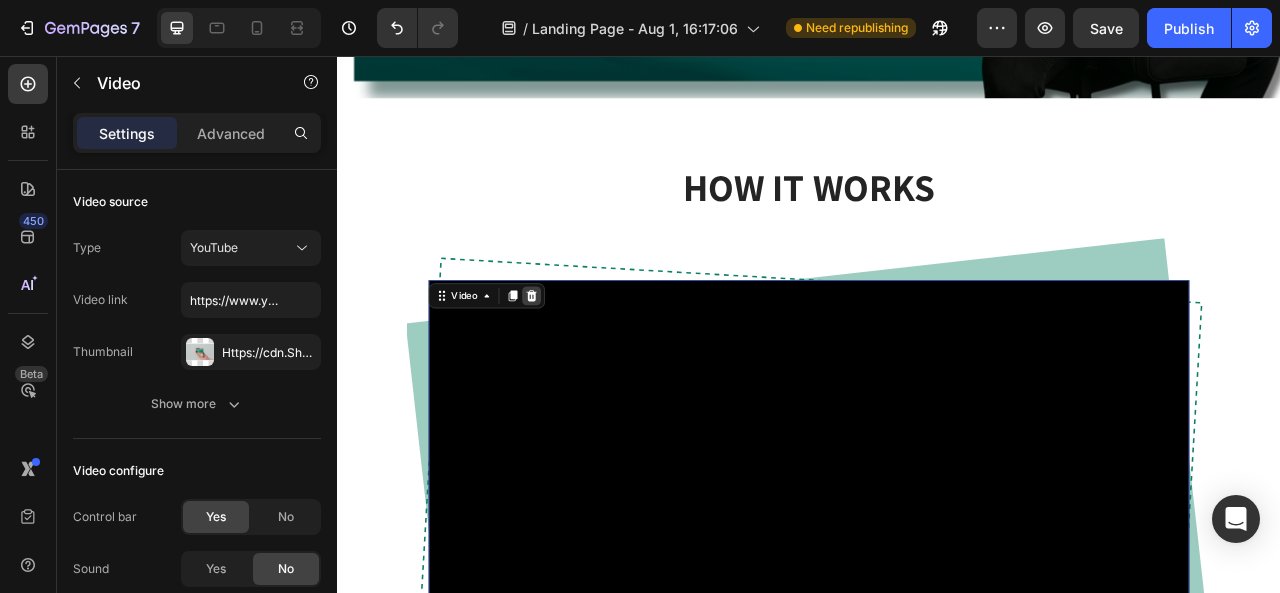 click 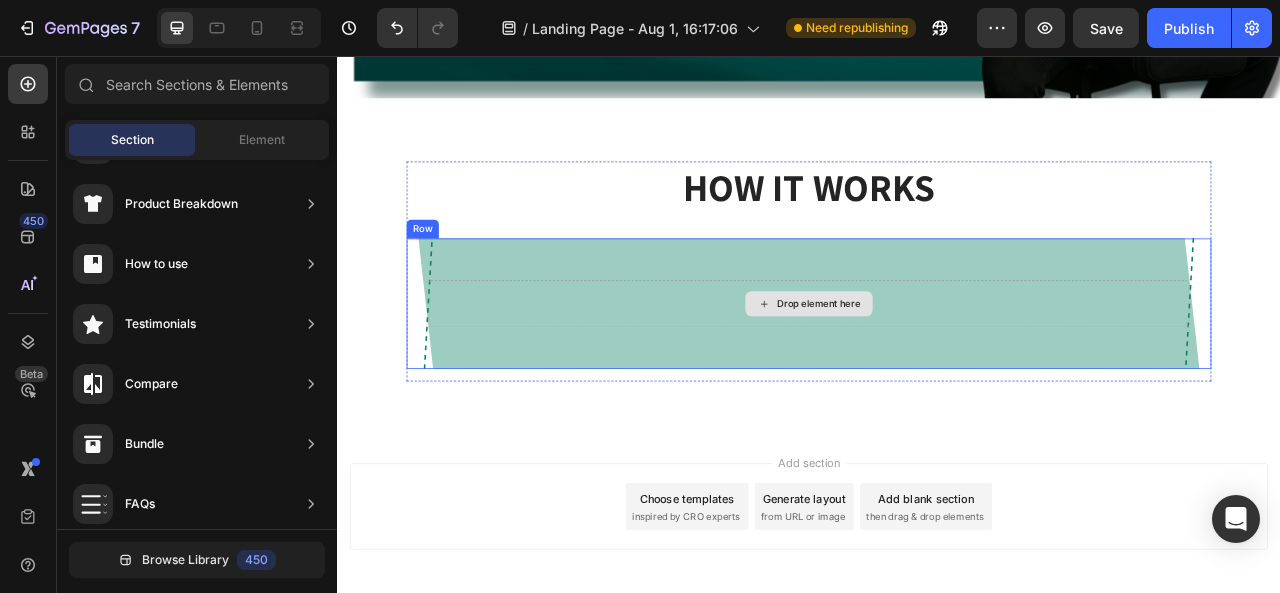 click on "Drop element here" at bounding box center (937, 371) 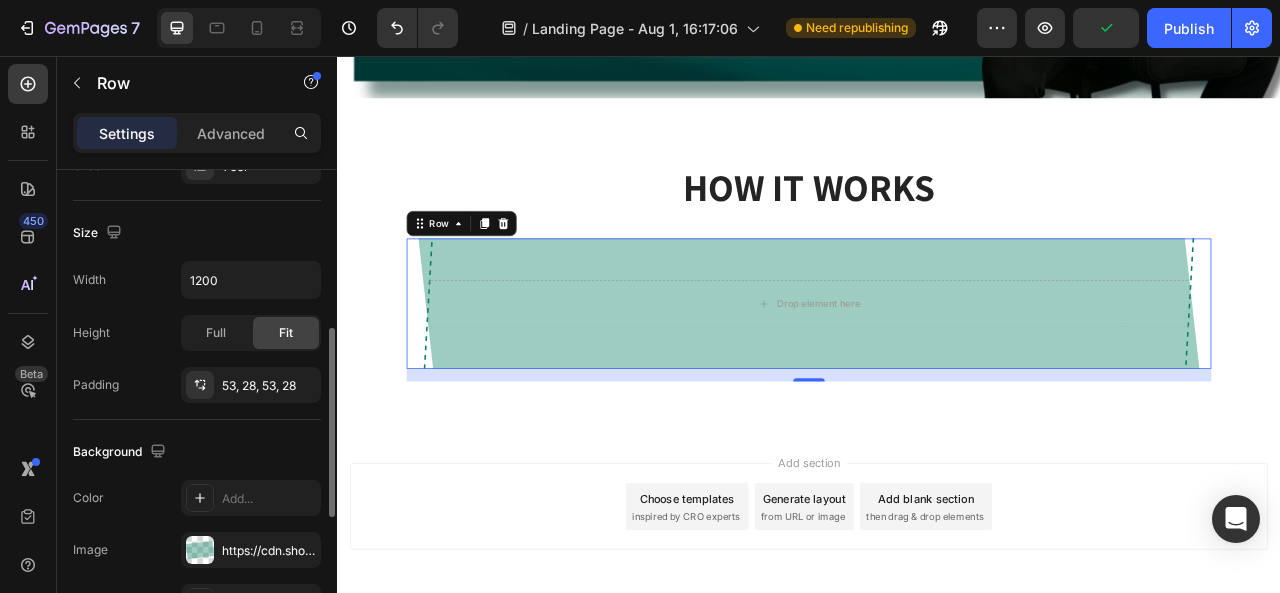 scroll, scrollTop: 600, scrollLeft: 0, axis: vertical 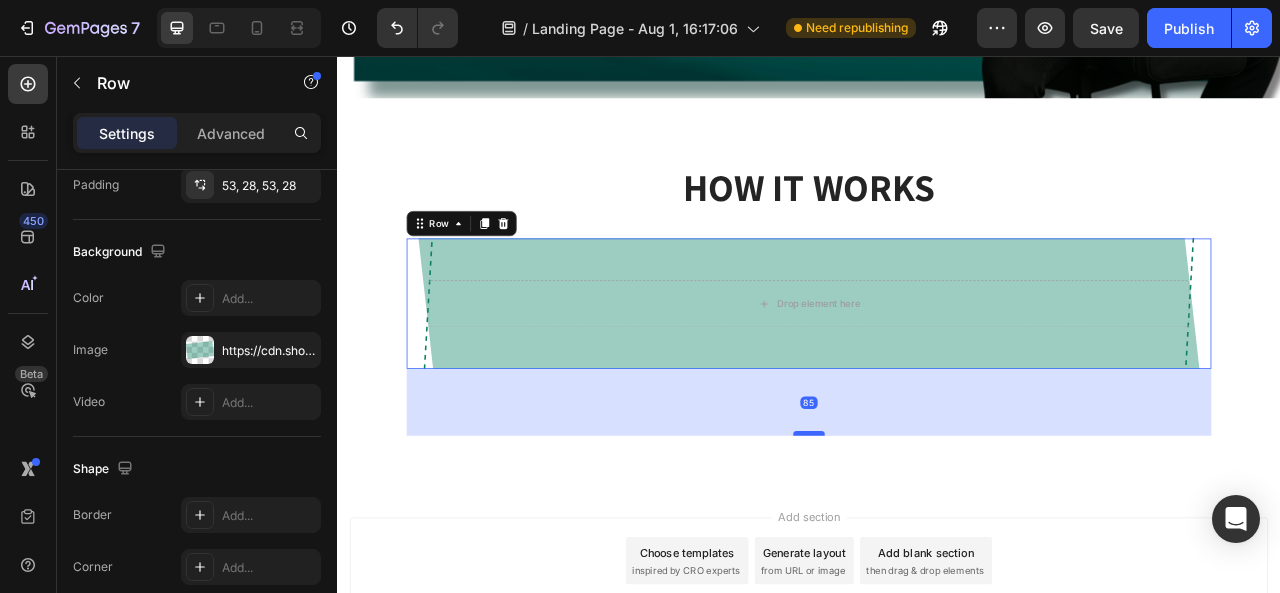 drag, startPoint x: 938, startPoint y: 457, endPoint x: 930, endPoint y: 526, distance: 69.46222 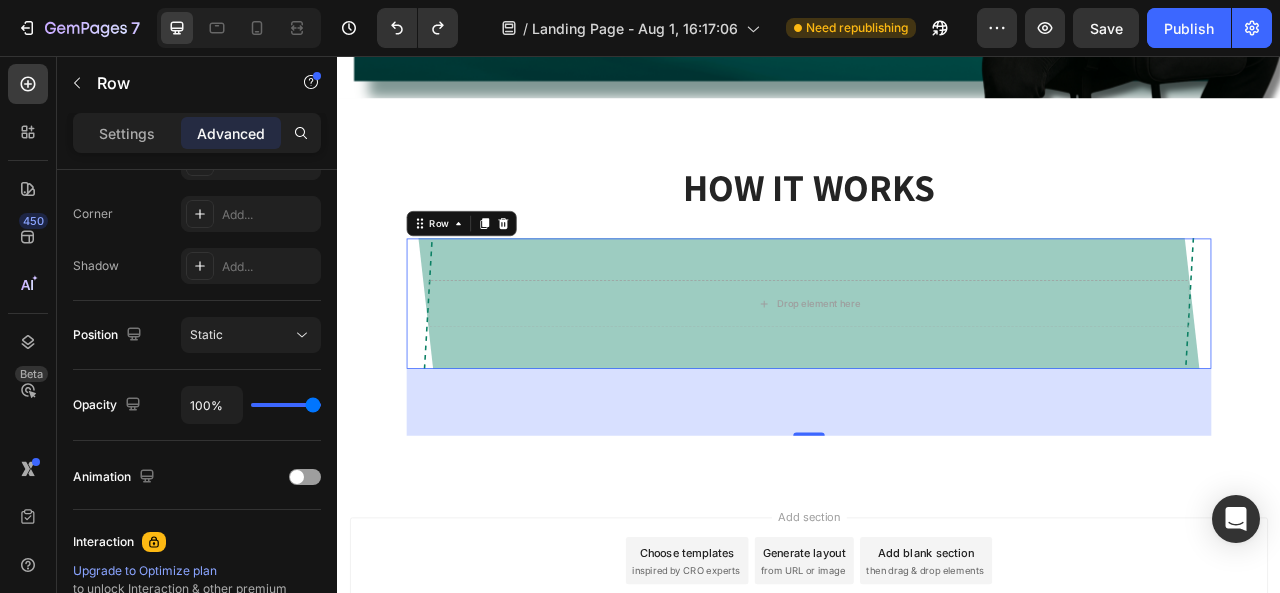 type on "16" 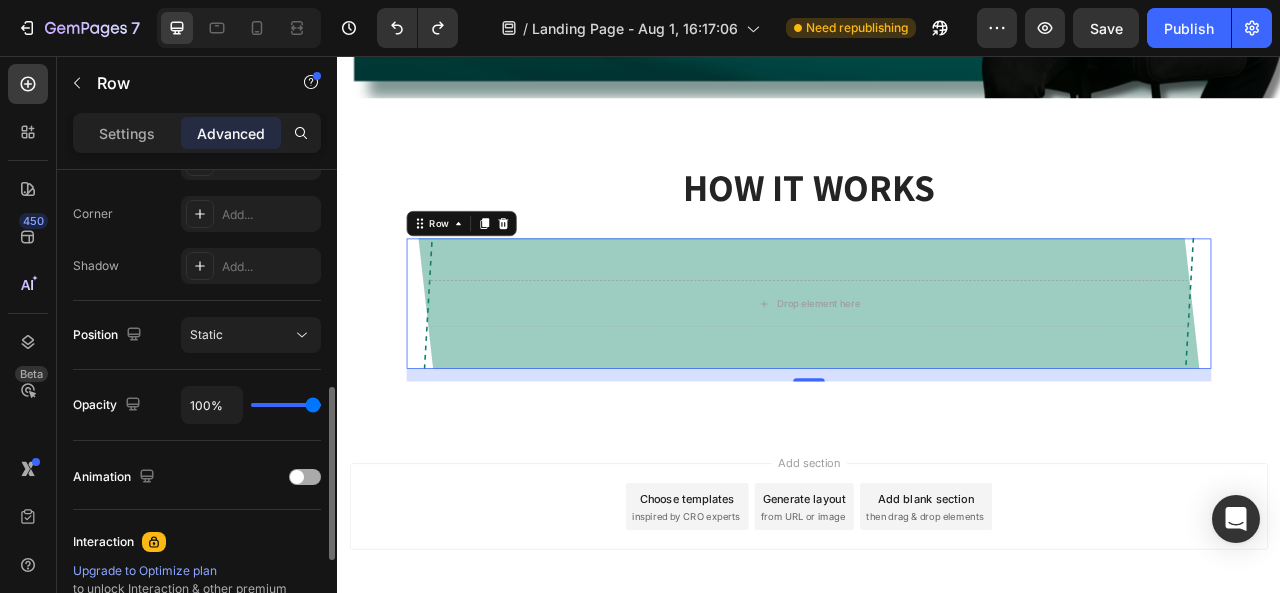 click at bounding box center [305, 477] 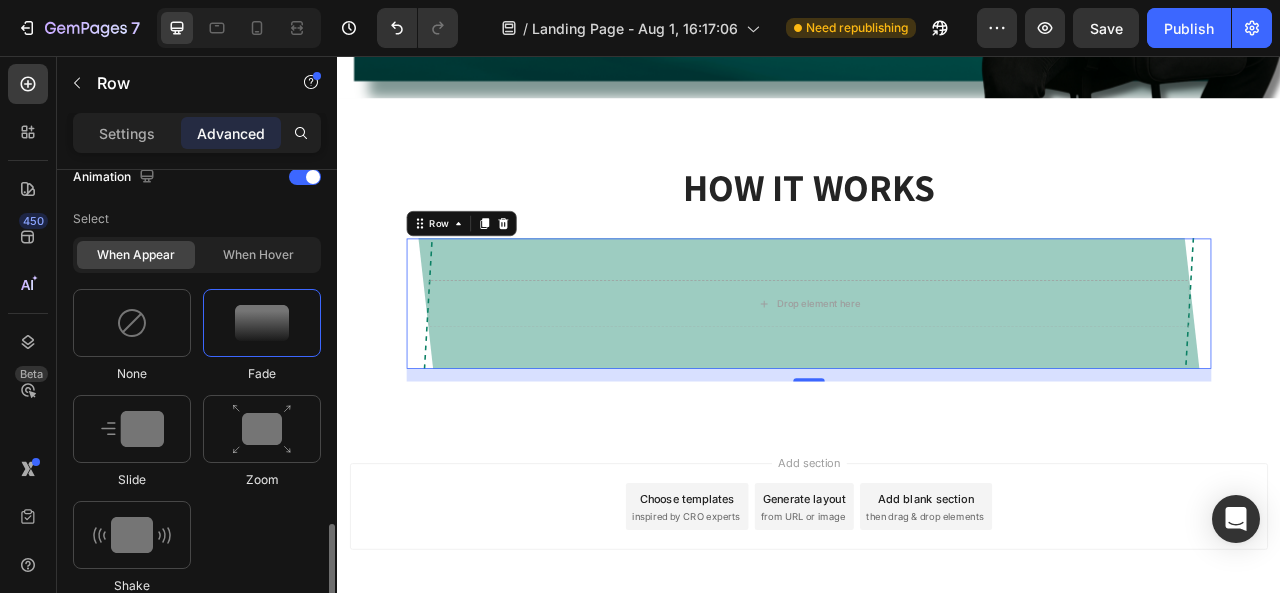 scroll, scrollTop: 800, scrollLeft: 0, axis: vertical 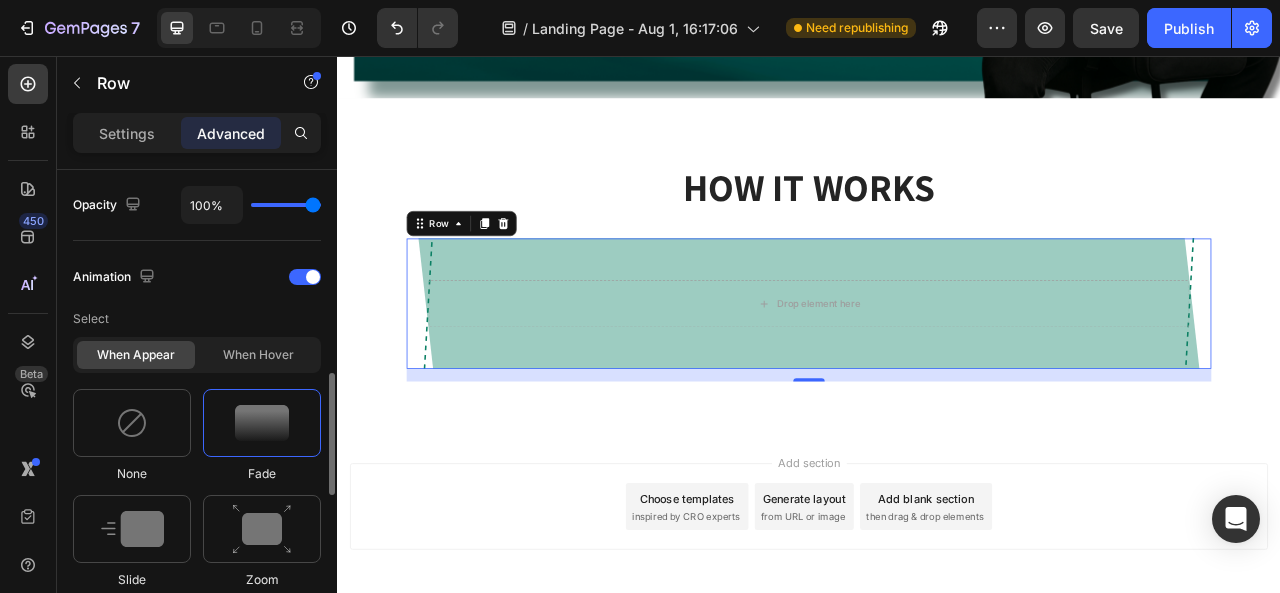 click at bounding box center (262, 423) 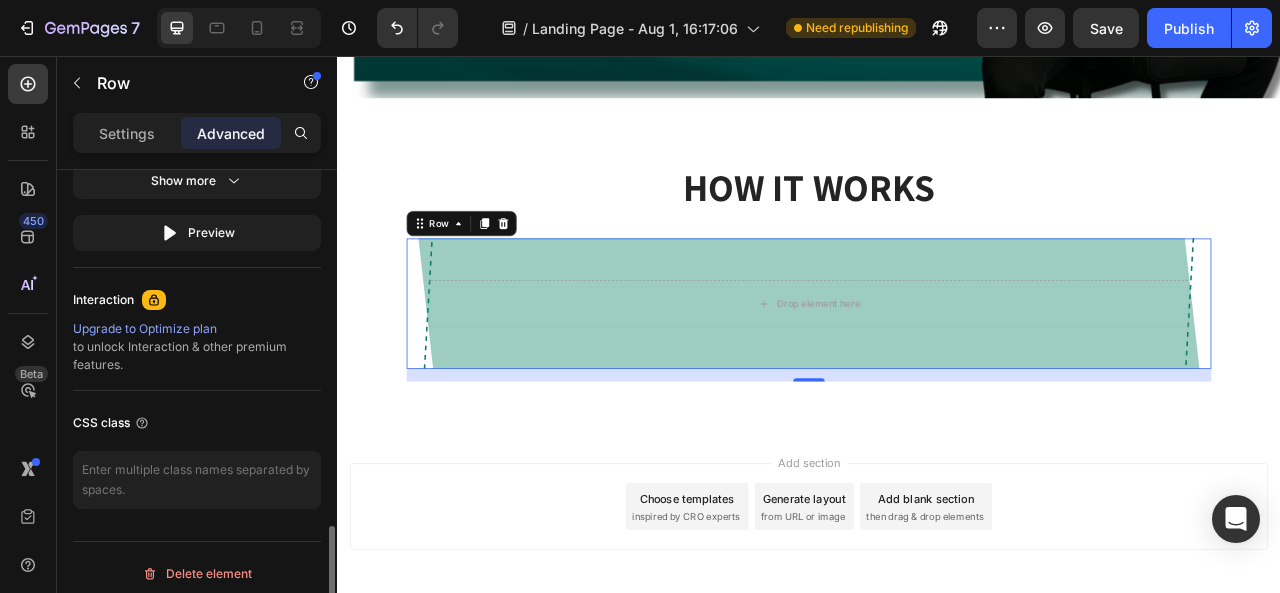 scroll, scrollTop: 1300, scrollLeft: 0, axis: vertical 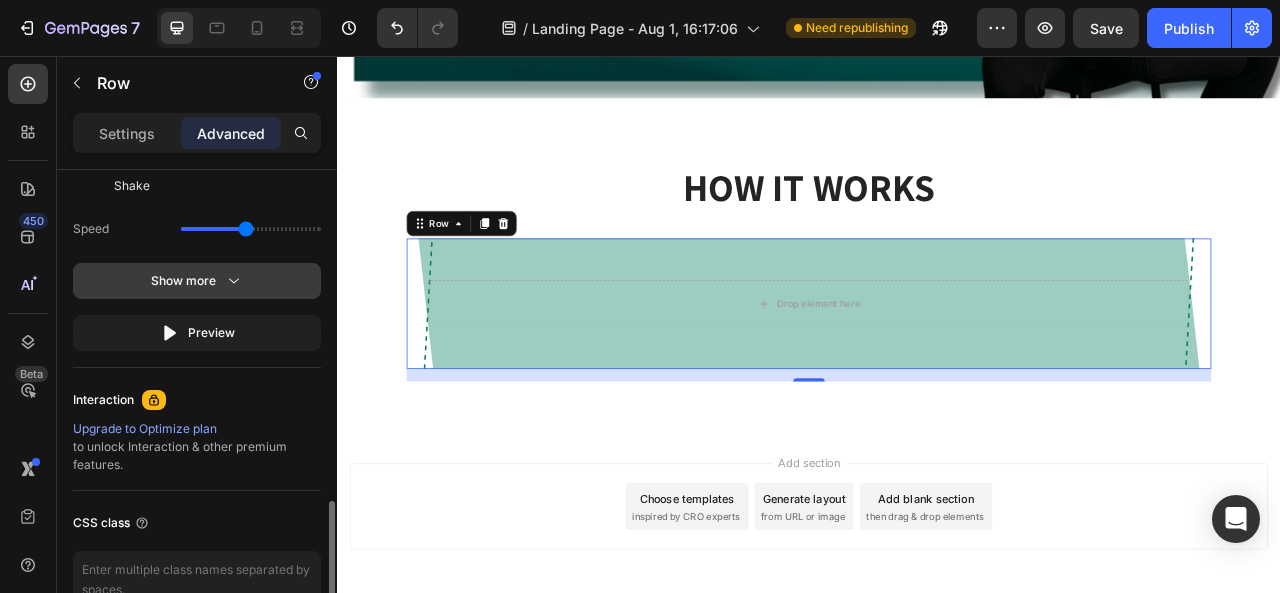 click 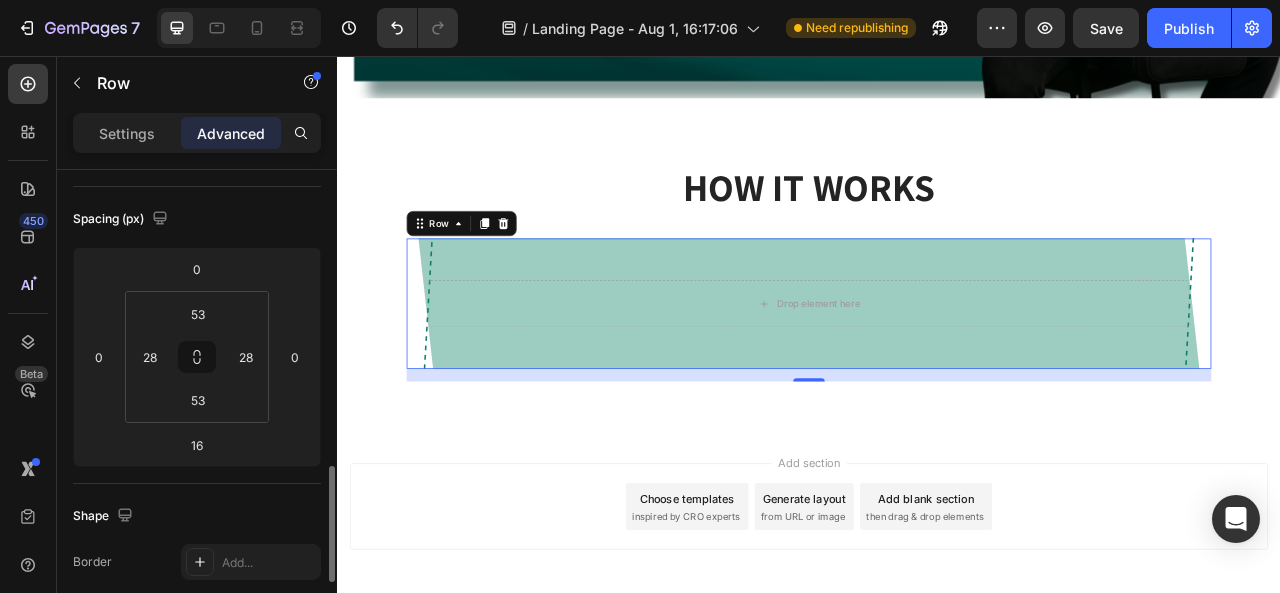 scroll, scrollTop: 500, scrollLeft: 0, axis: vertical 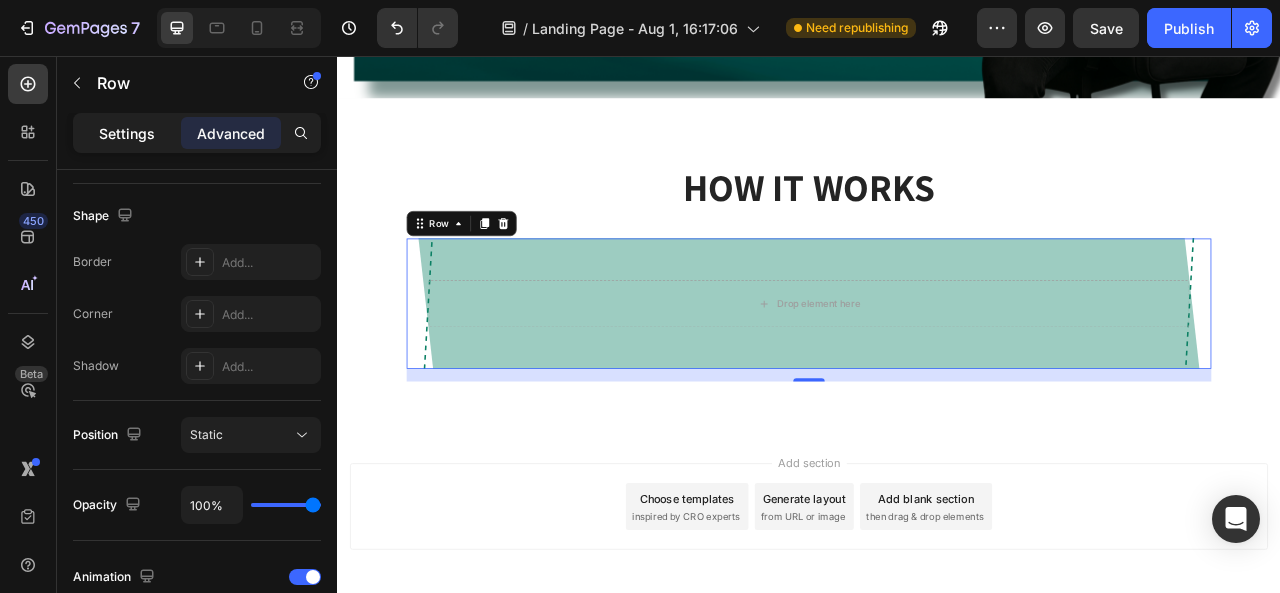 click on "Settings" at bounding box center [127, 133] 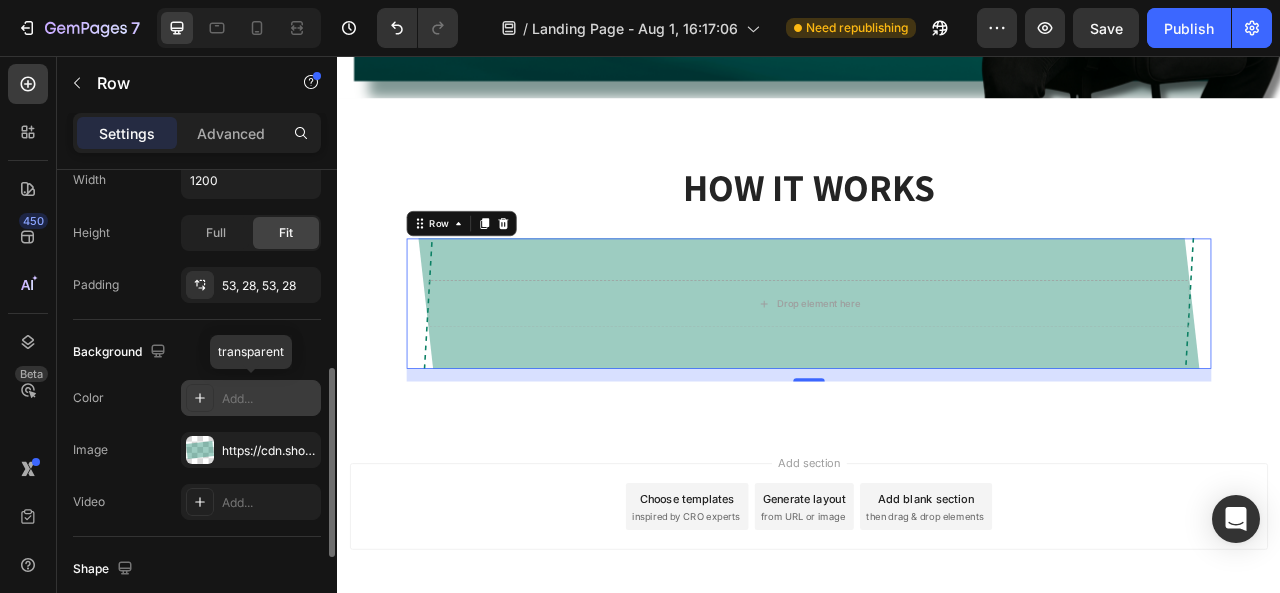 scroll, scrollTop: 700, scrollLeft: 0, axis: vertical 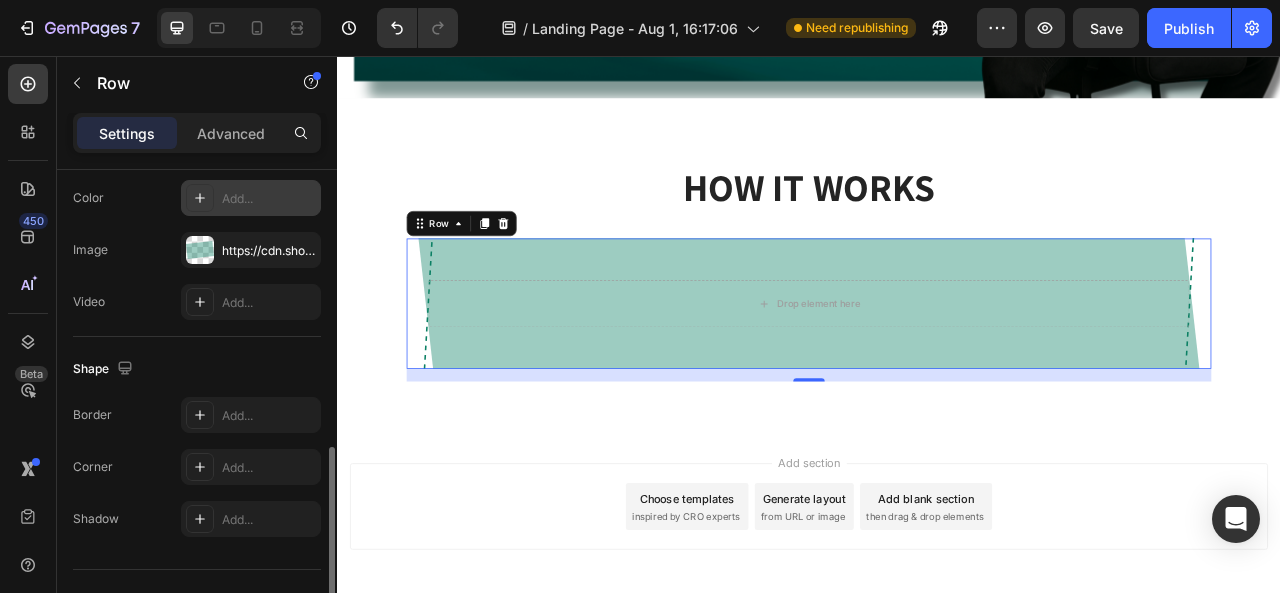 click at bounding box center (200, 198) 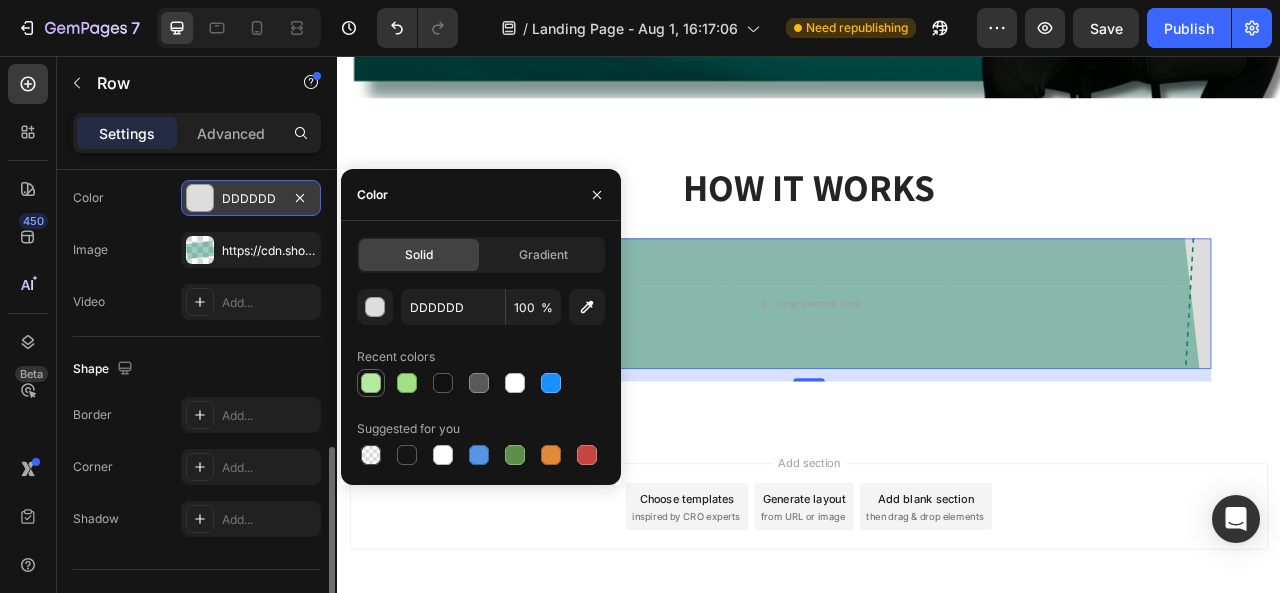 click at bounding box center [371, 383] 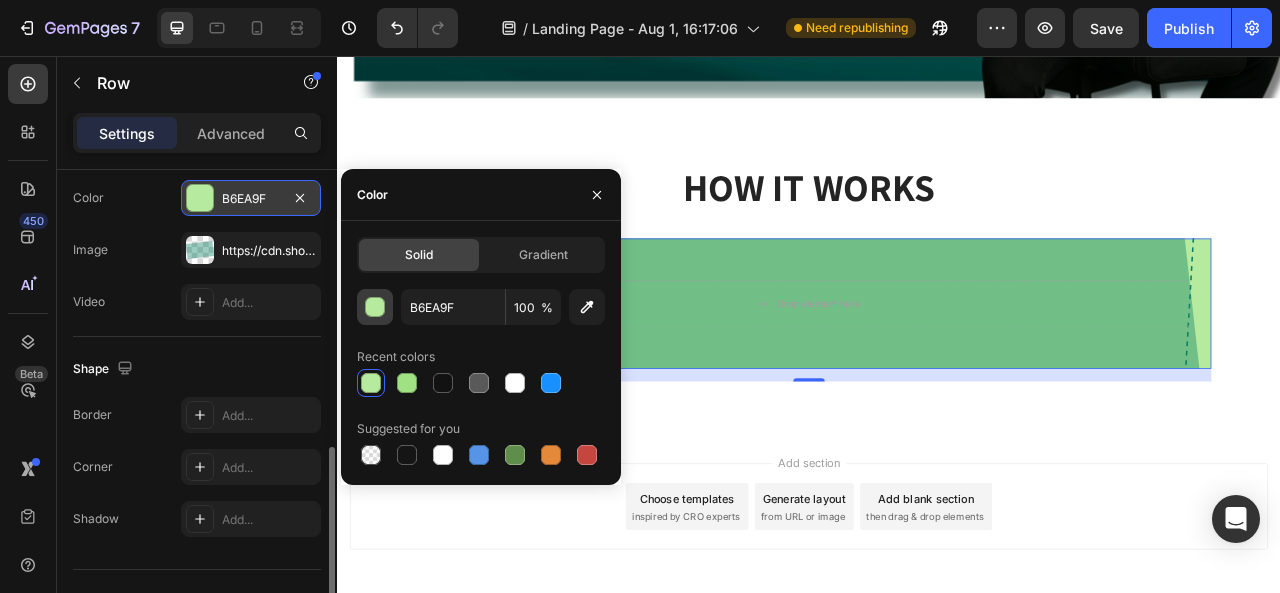 click at bounding box center (376, 308) 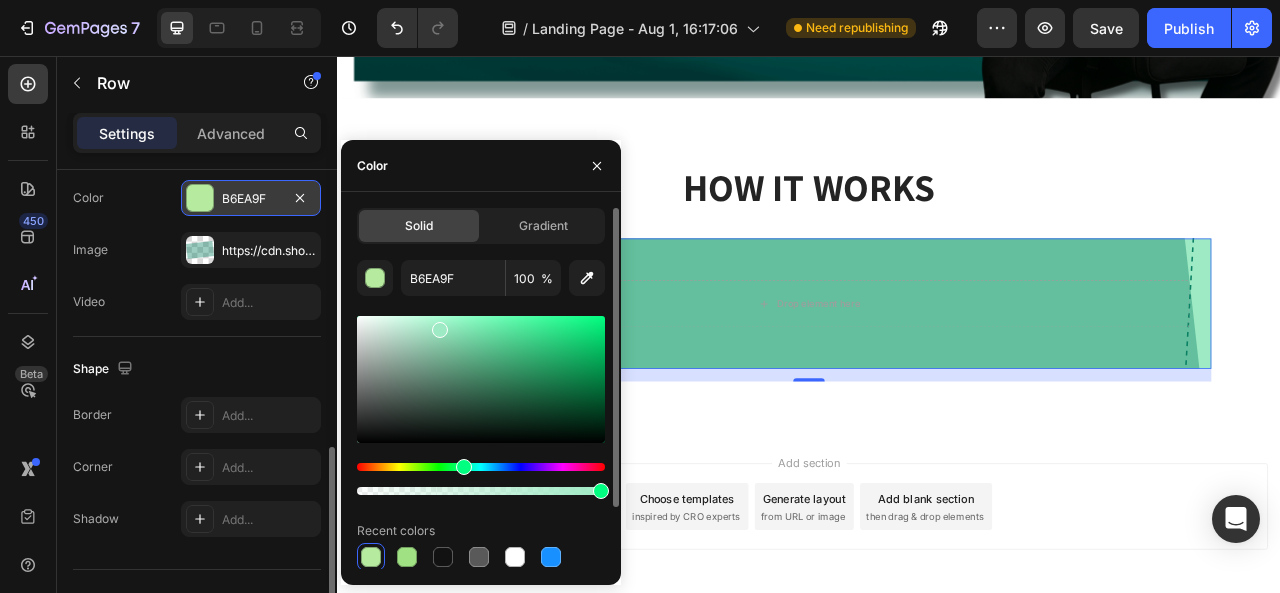 click at bounding box center [481, 467] 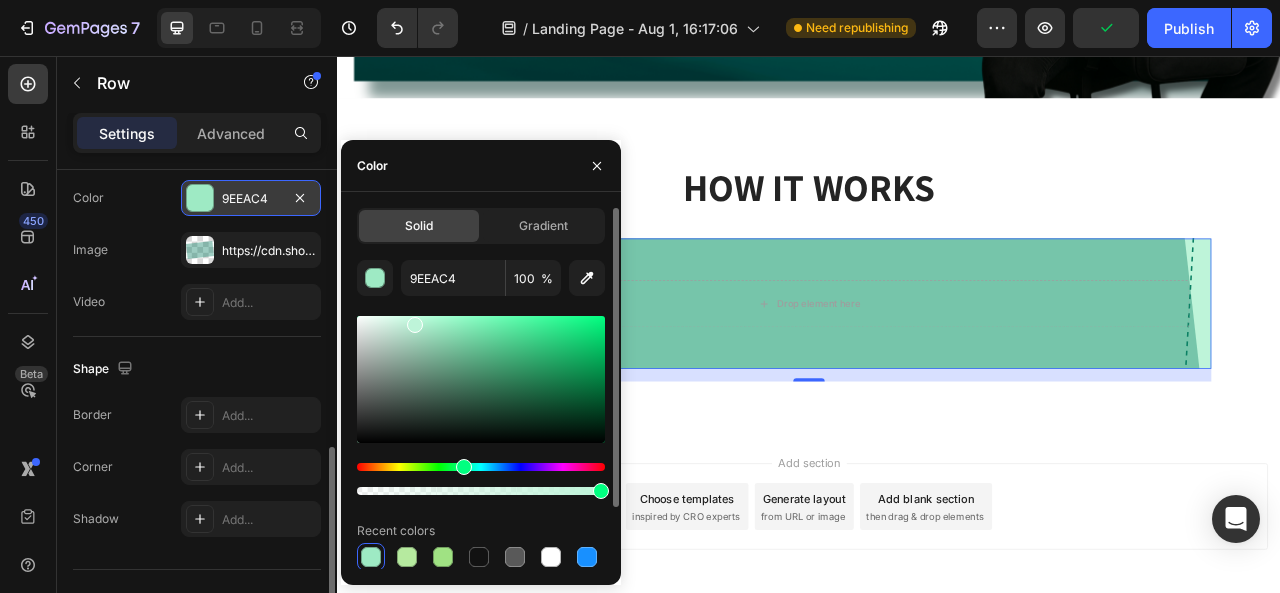 click at bounding box center (481, 379) 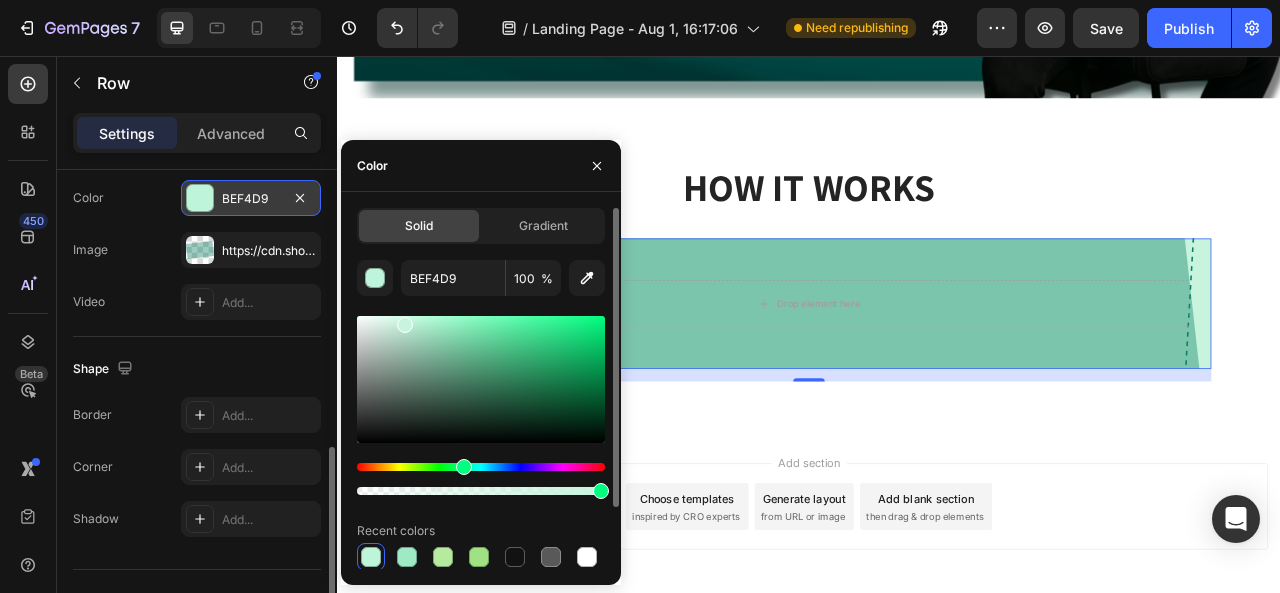 click at bounding box center [405, 325] 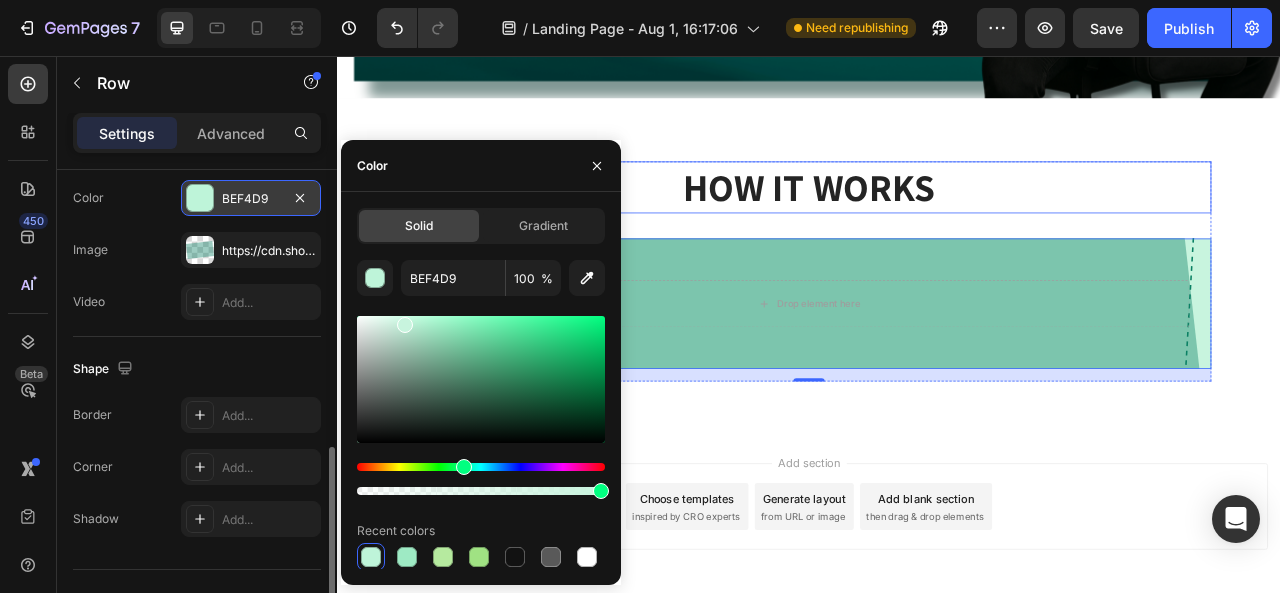 type on "C8F4DE" 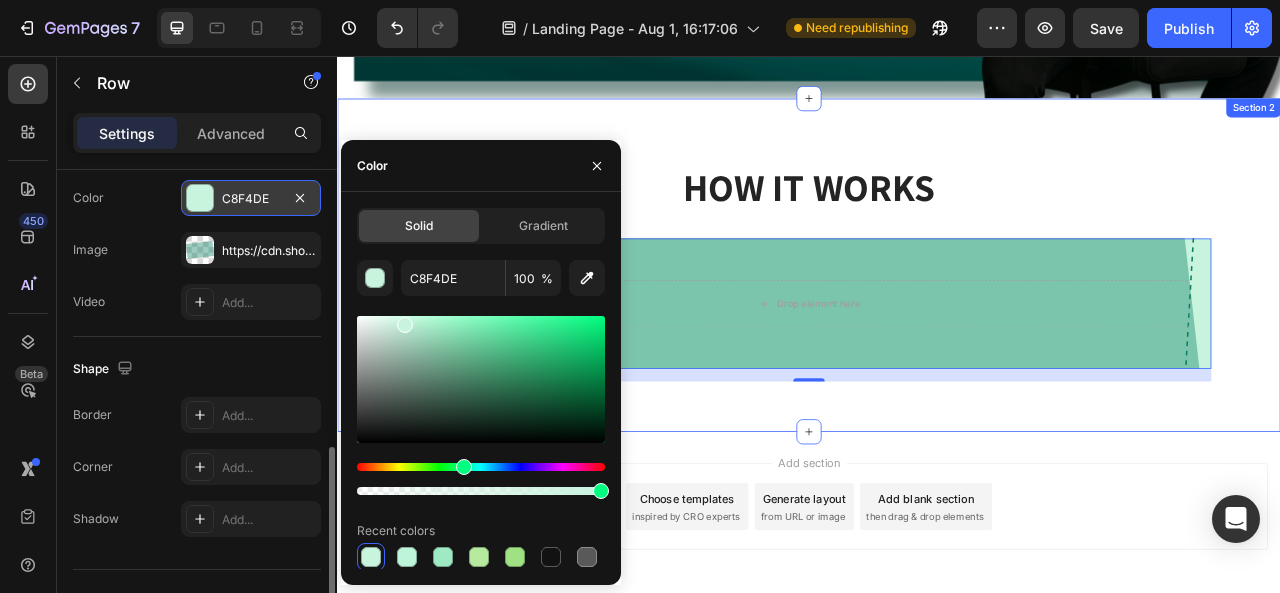 click on "HOW IT WORKS Heading
Drop element here Row   16 Row Section 2" at bounding box center (937, 322) 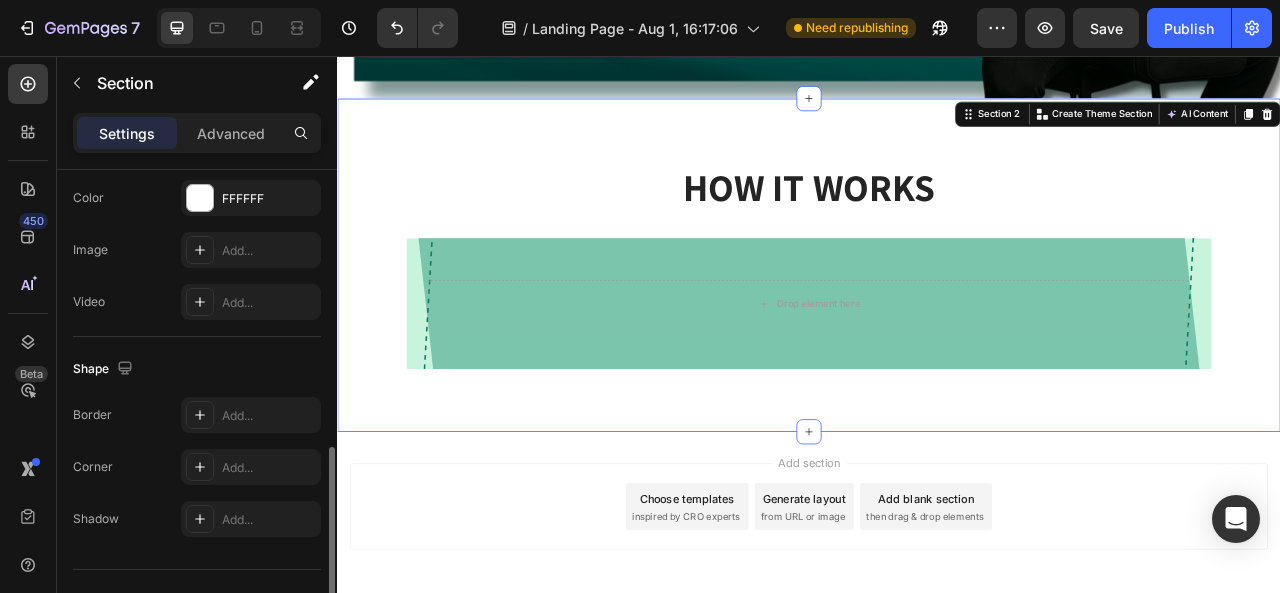 scroll, scrollTop: 0, scrollLeft: 0, axis: both 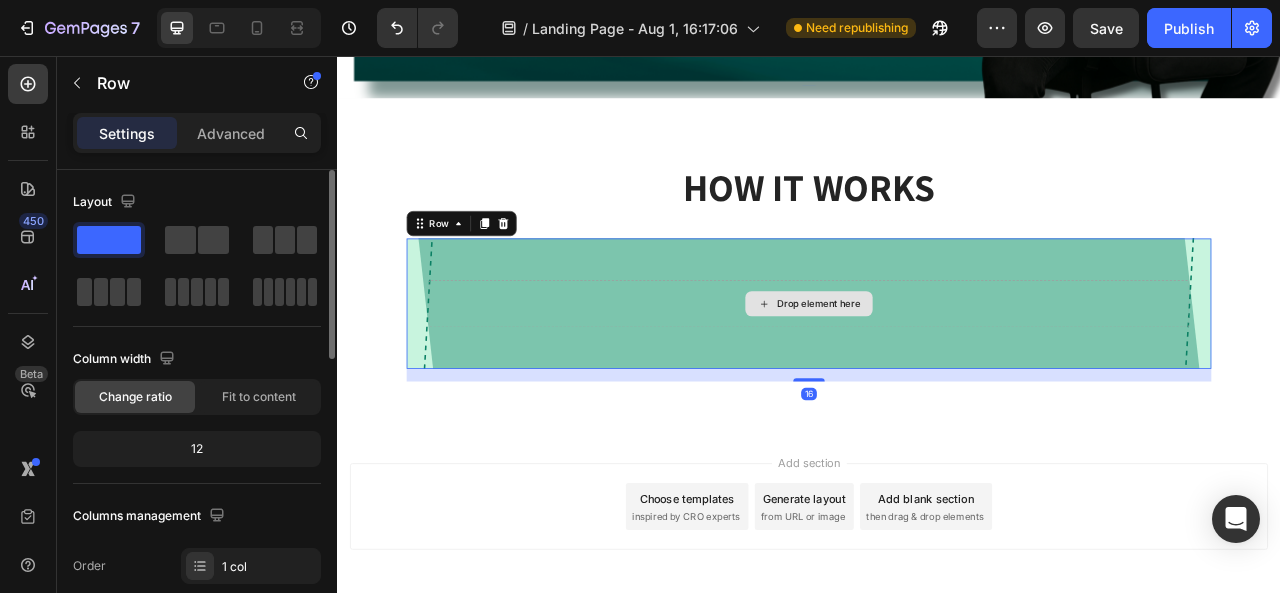click on "Drop element here" at bounding box center [937, 371] 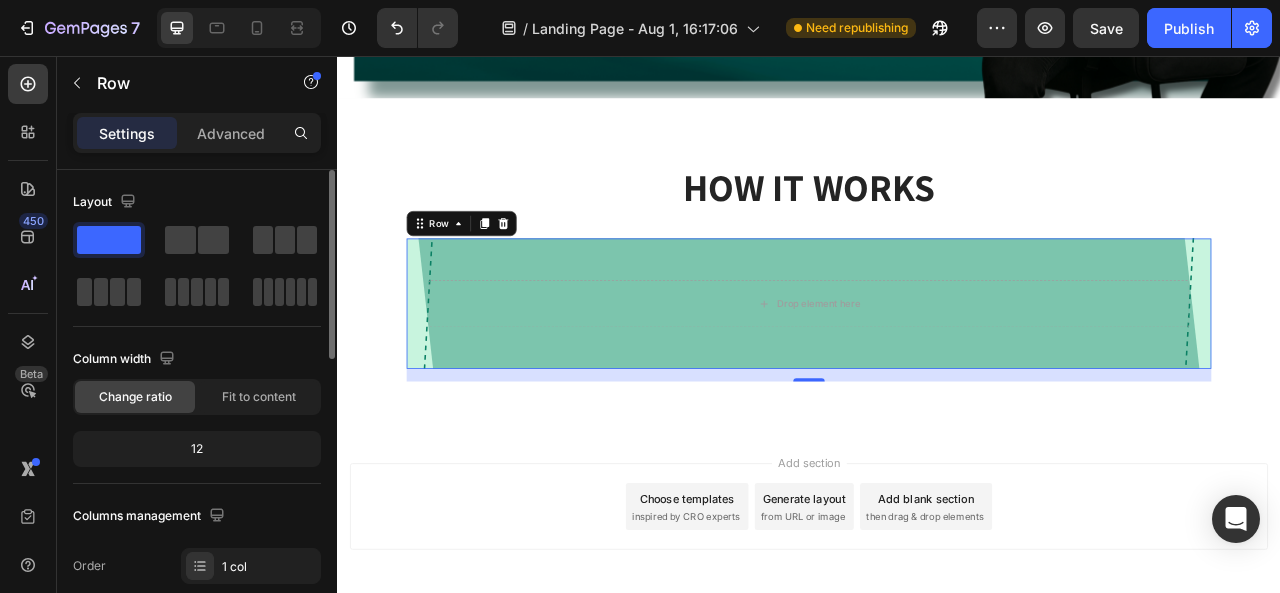scroll, scrollTop: 200, scrollLeft: 0, axis: vertical 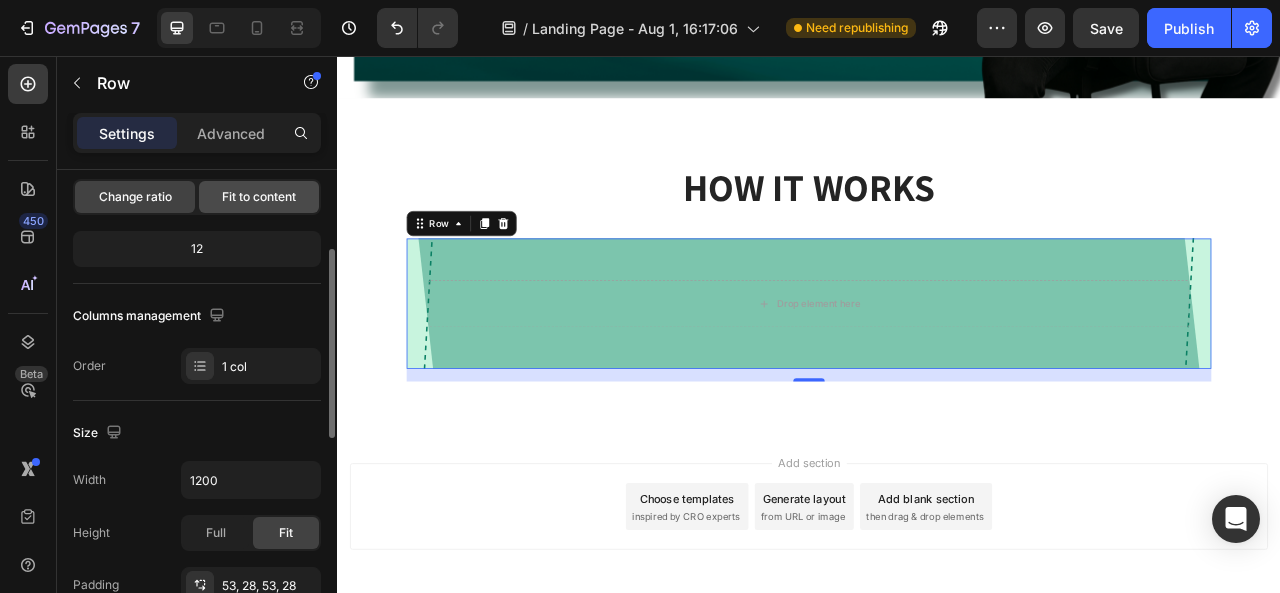 click on "Fit to content" 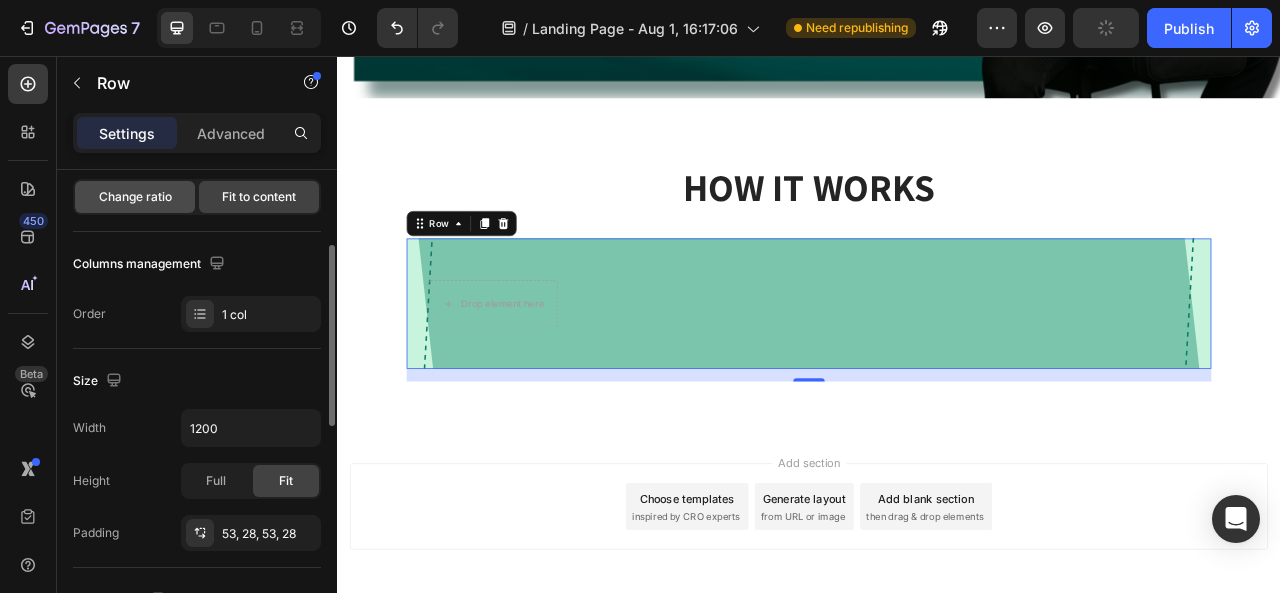 click on "Change ratio" 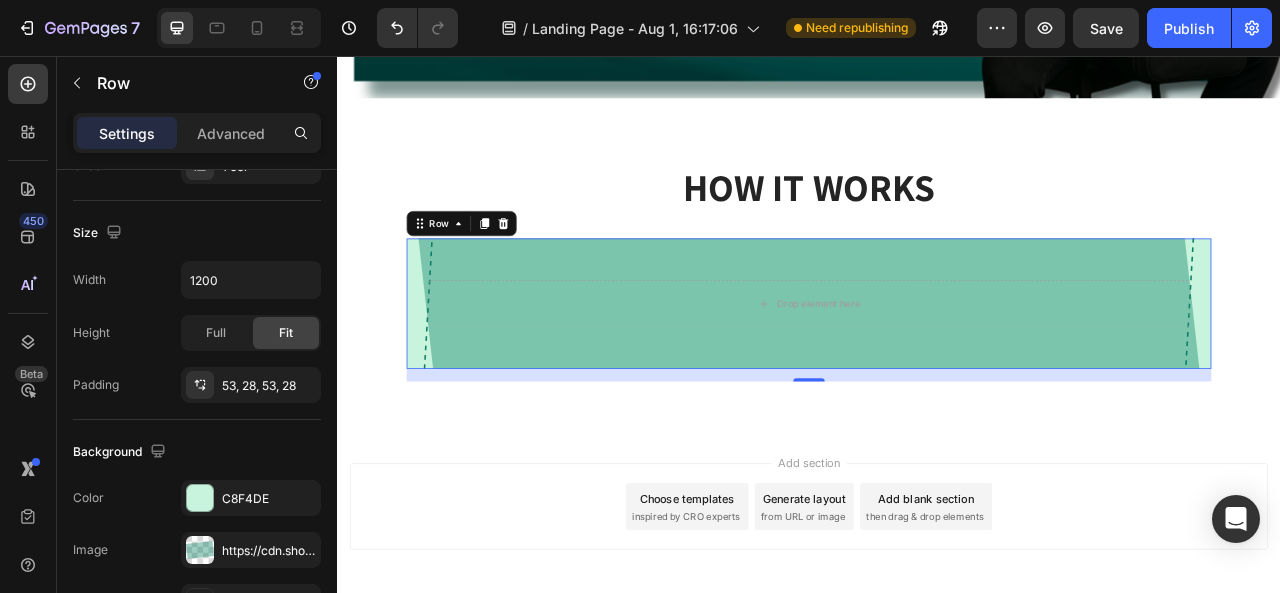 scroll, scrollTop: 600, scrollLeft: 0, axis: vertical 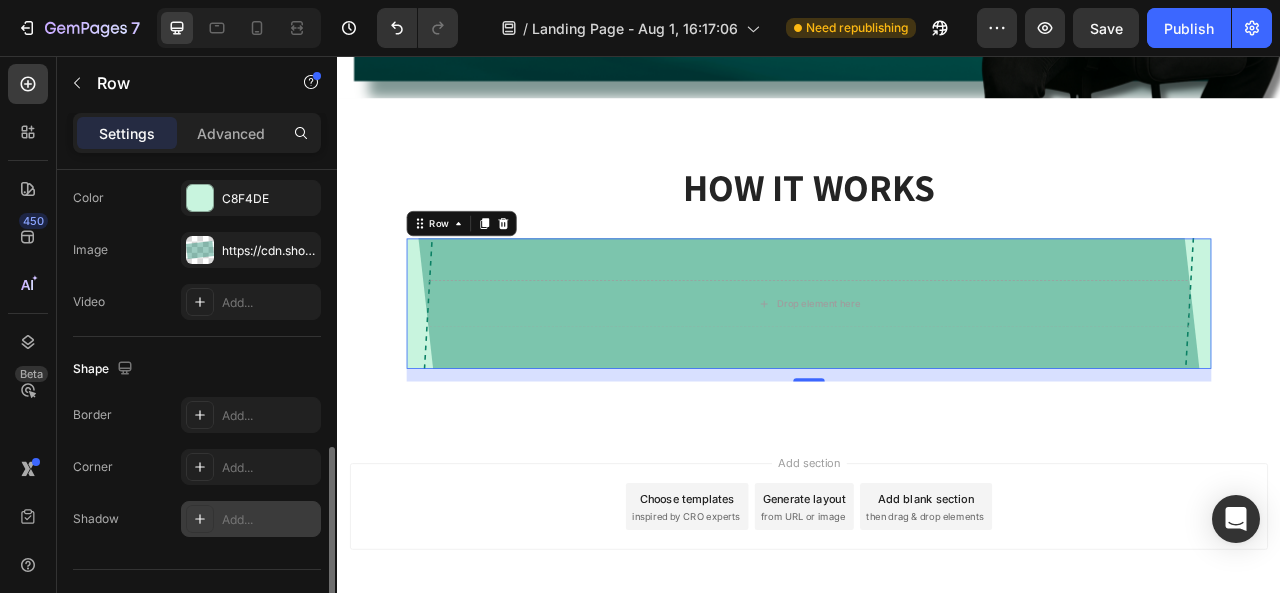 click on "Add..." at bounding box center [269, 520] 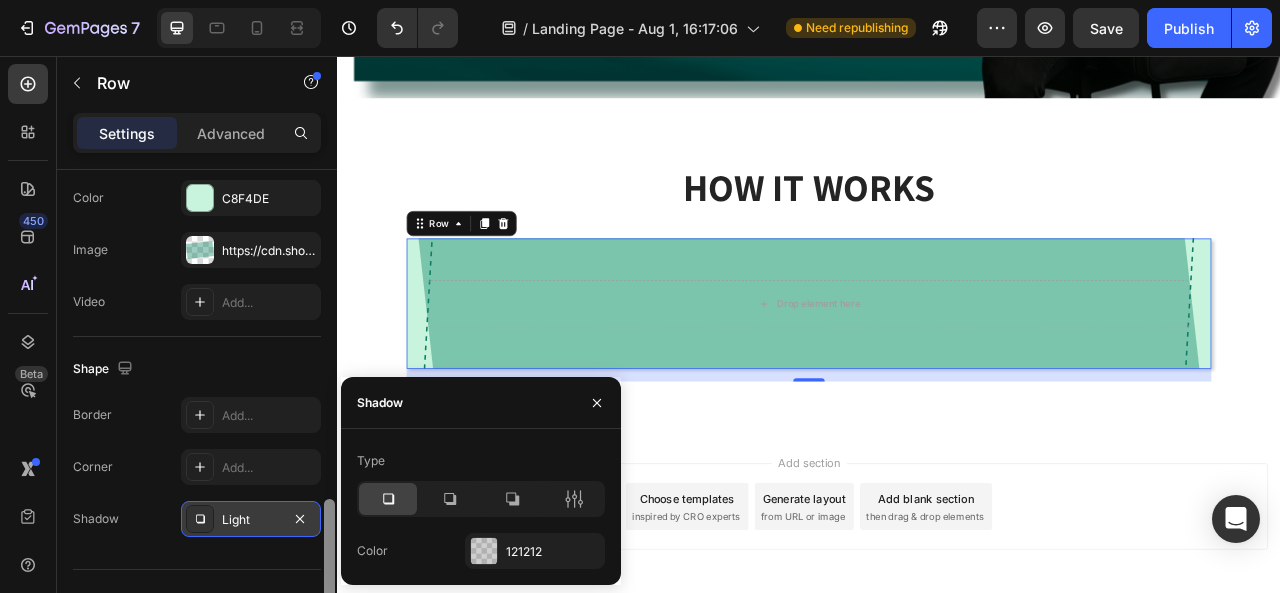scroll, scrollTop: 737, scrollLeft: 0, axis: vertical 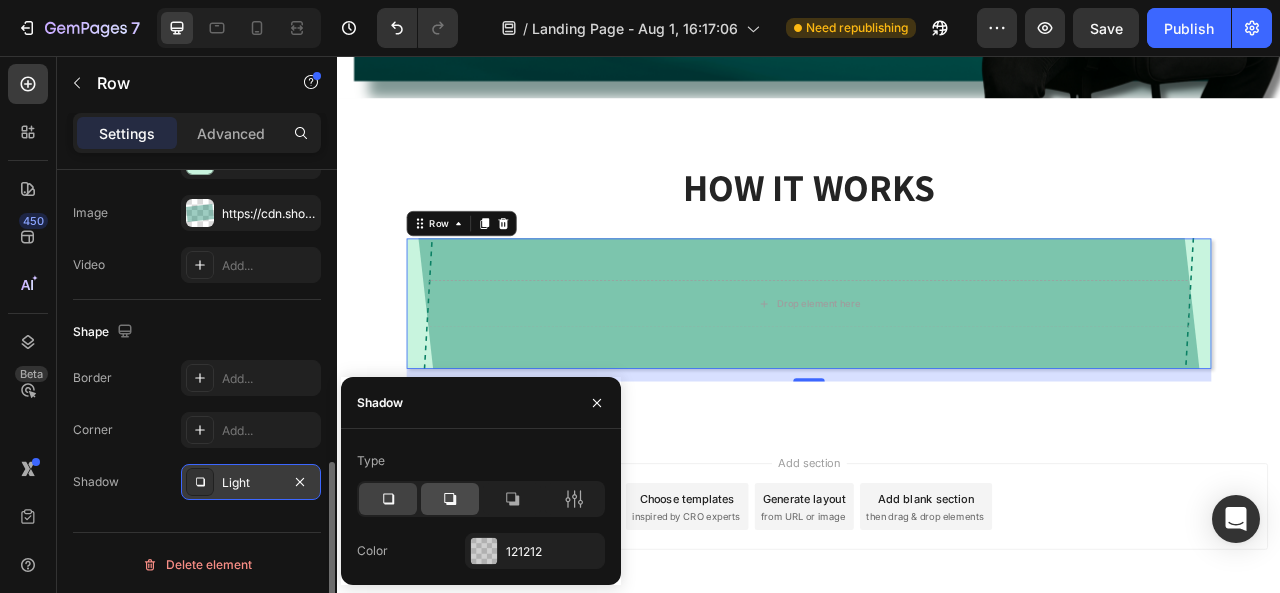 click 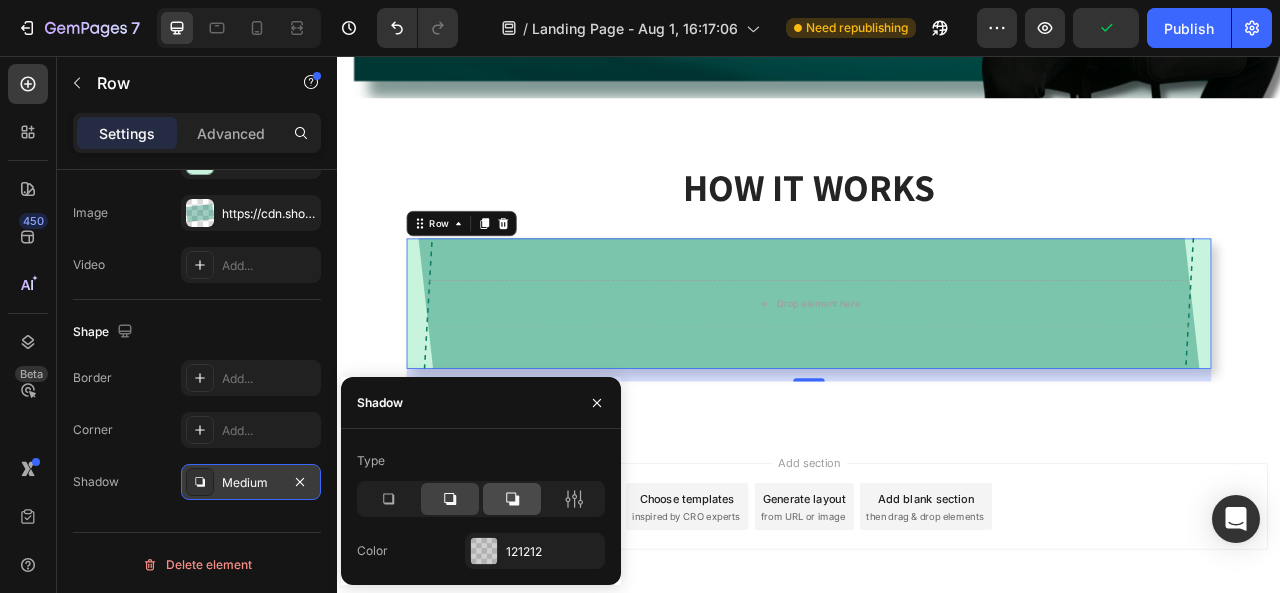 click 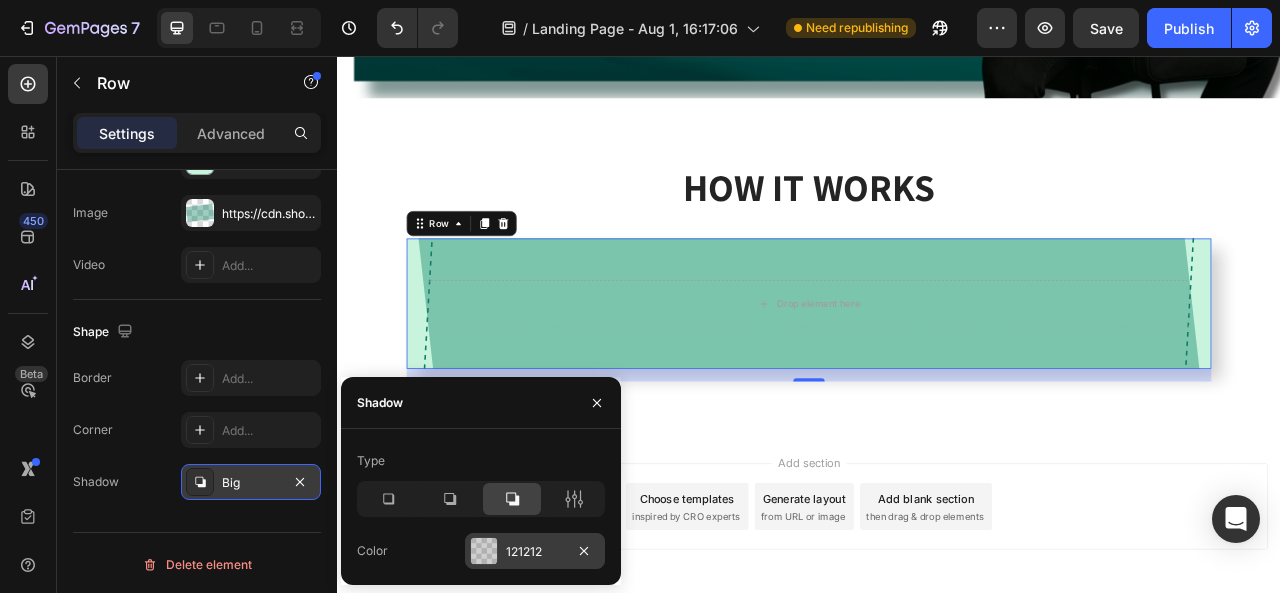 click at bounding box center (484, 551) 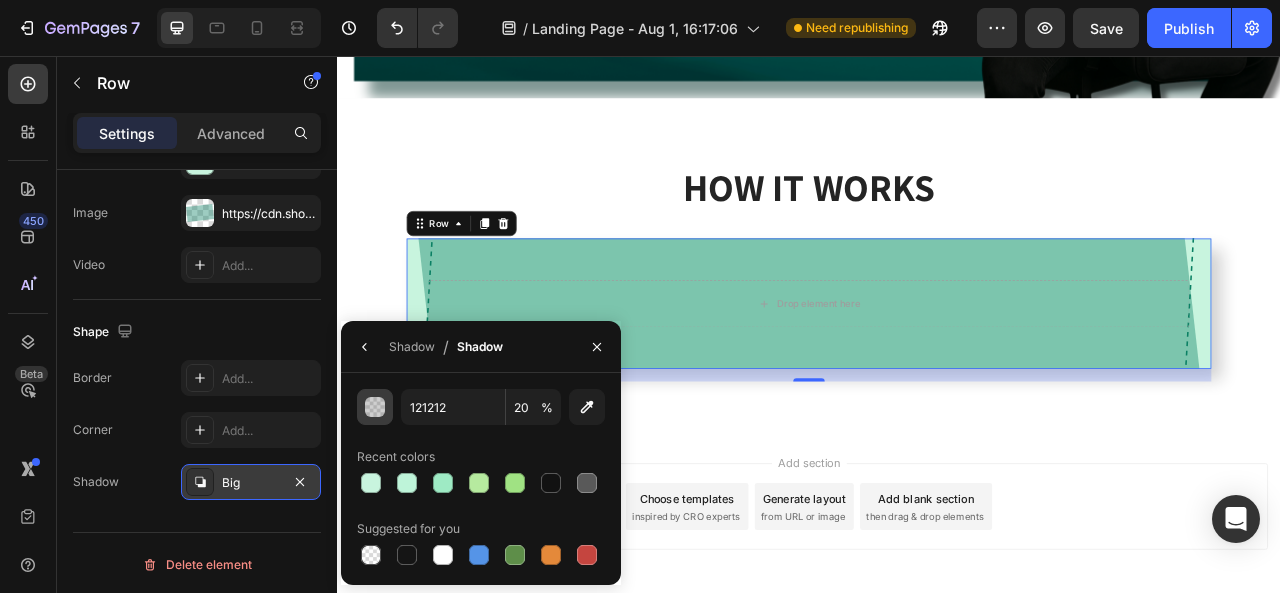 click at bounding box center [376, 408] 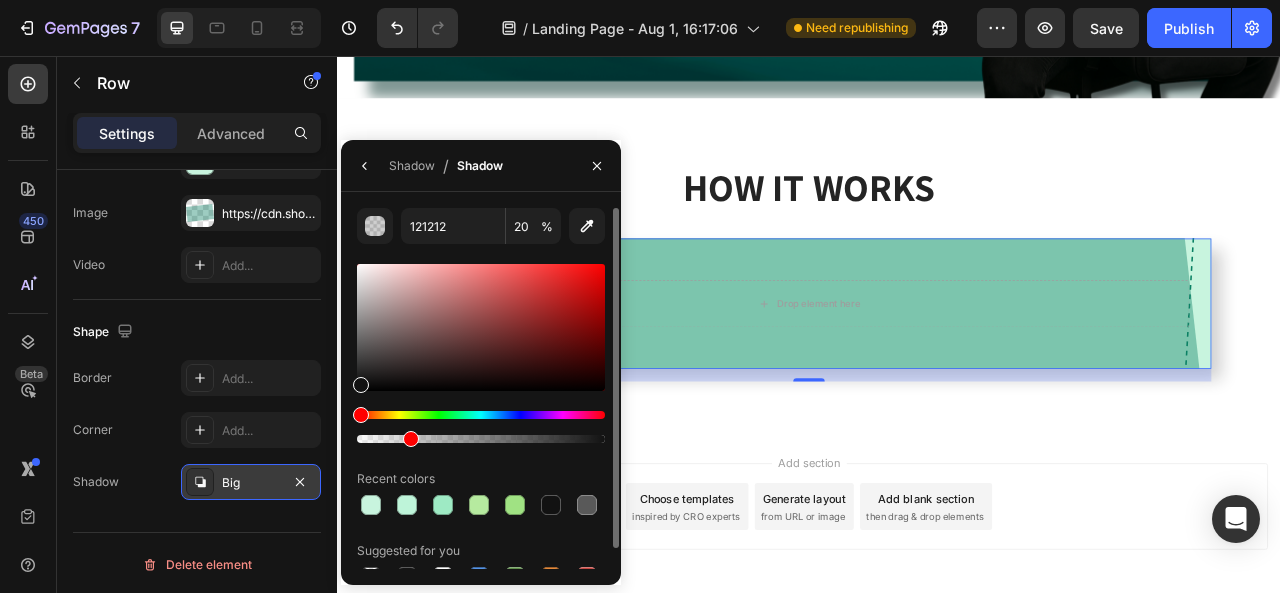 click at bounding box center [481, 427] 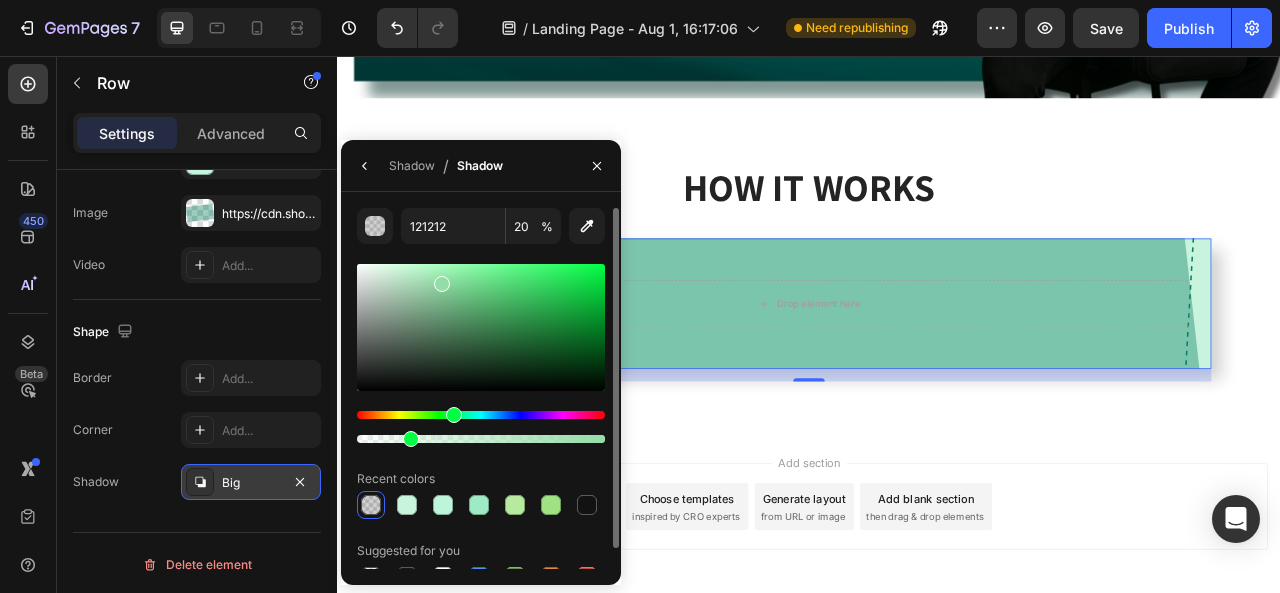 click at bounding box center (481, 327) 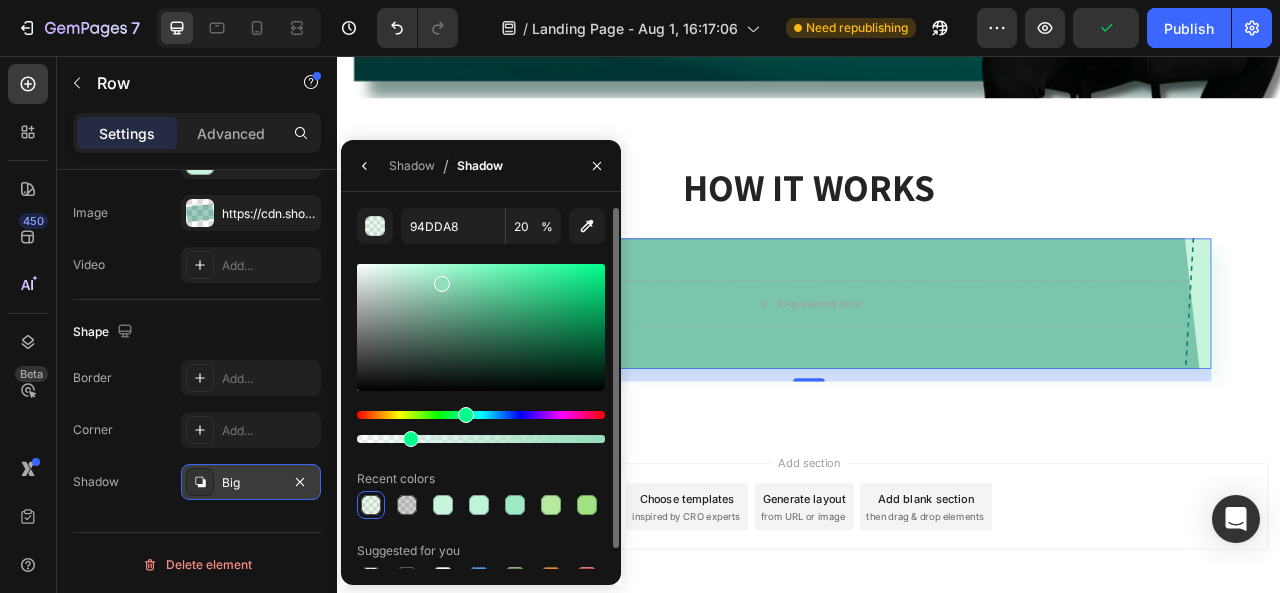 drag, startPoint x: 451, startPoint y: 415, endPoint x: 463, endPoint y: 415, distance: 12 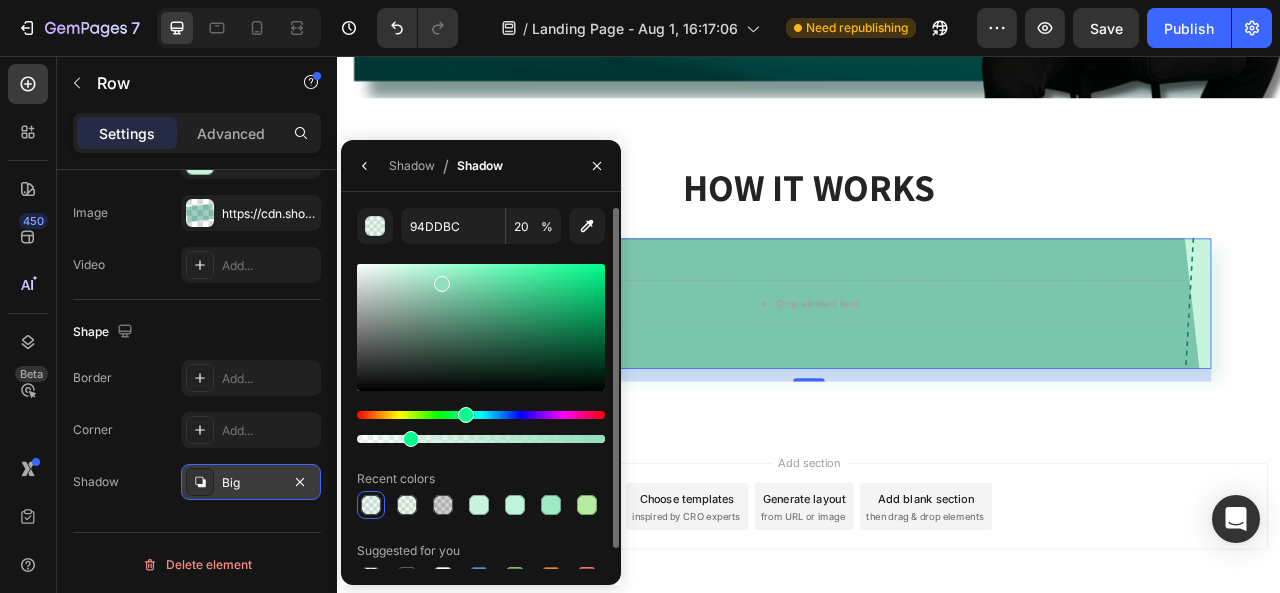 click at bounding box center (481, 327) 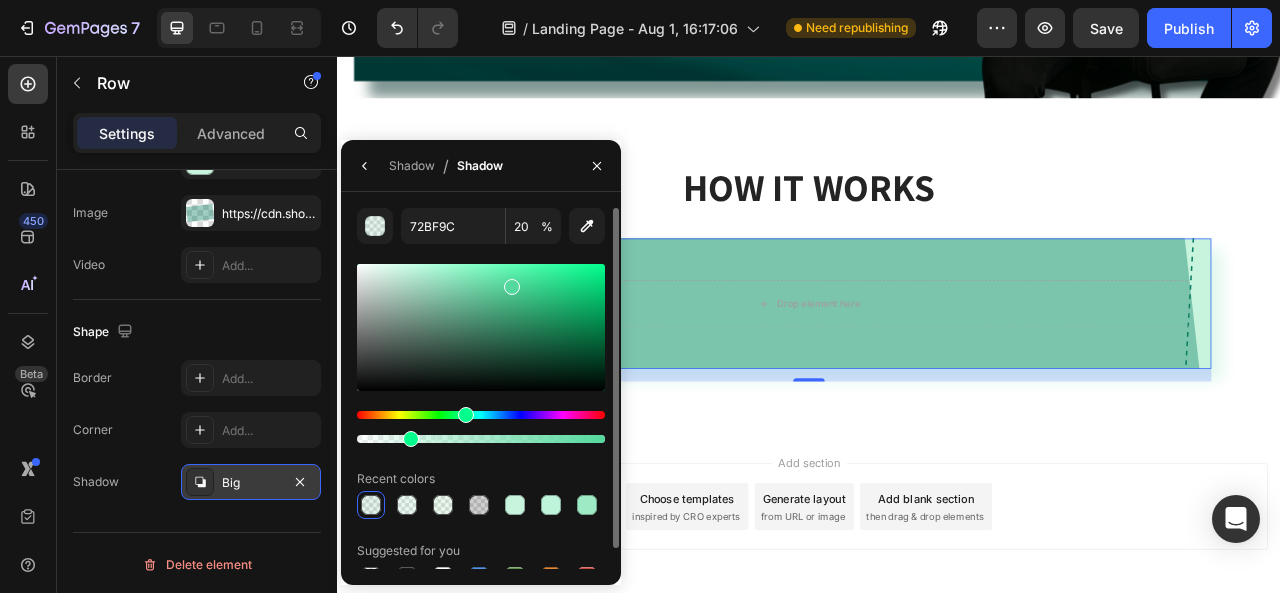 click at bounding box center [481, 327] 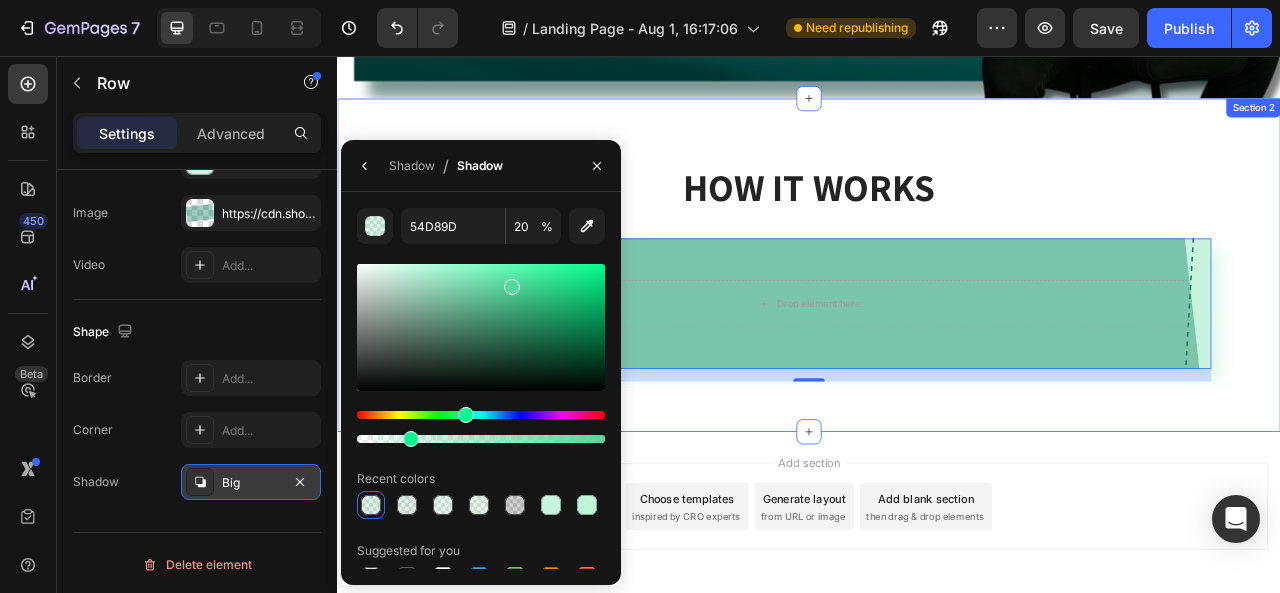 click on "HOW IT WORKS Heading
Drop element here Row   16 Row" at bounding box center [937, 338] 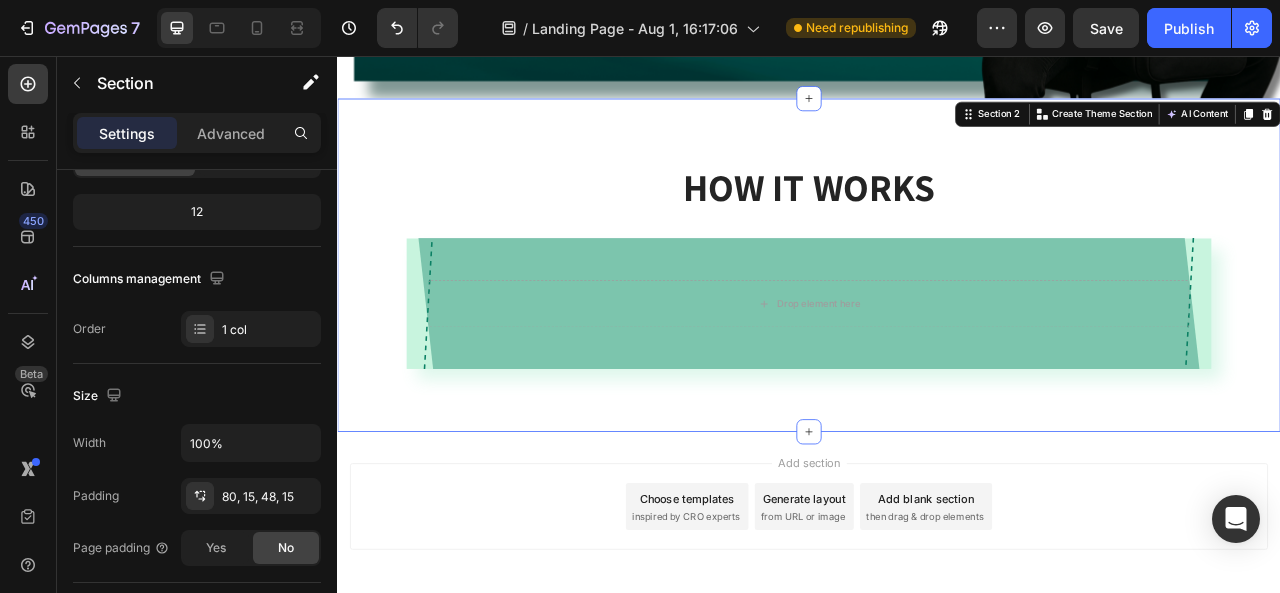scroll, scrollTop: 737, scrollLeft: 0, axis: vertical 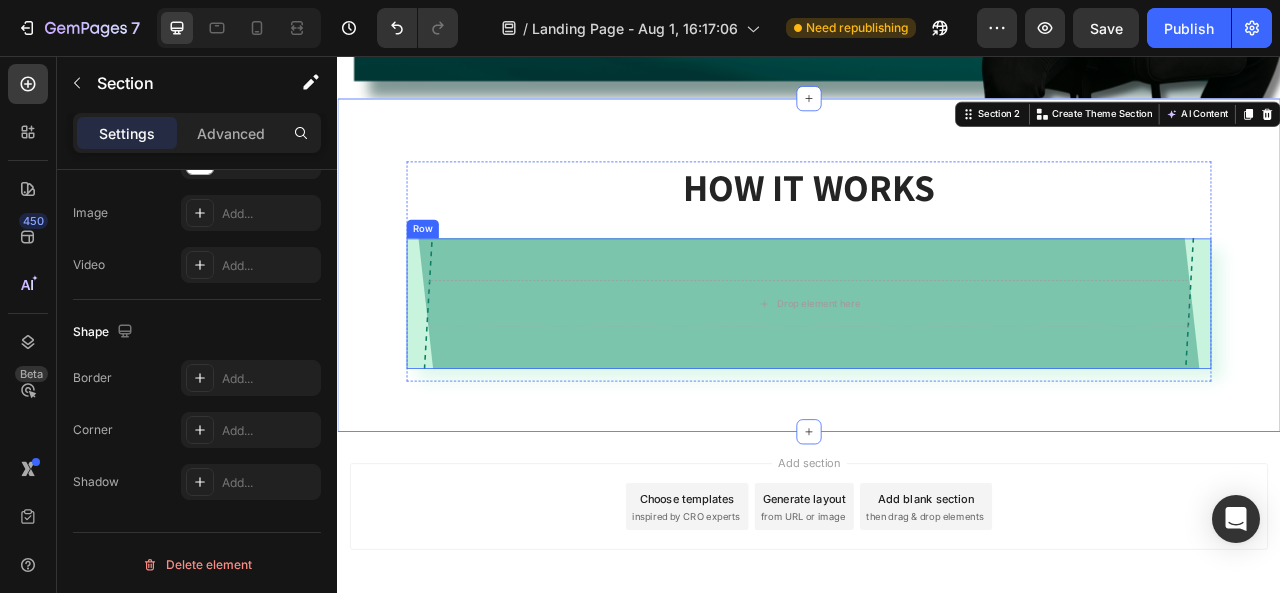 click on "Drop element here Row" at bounding box center [937, 371] 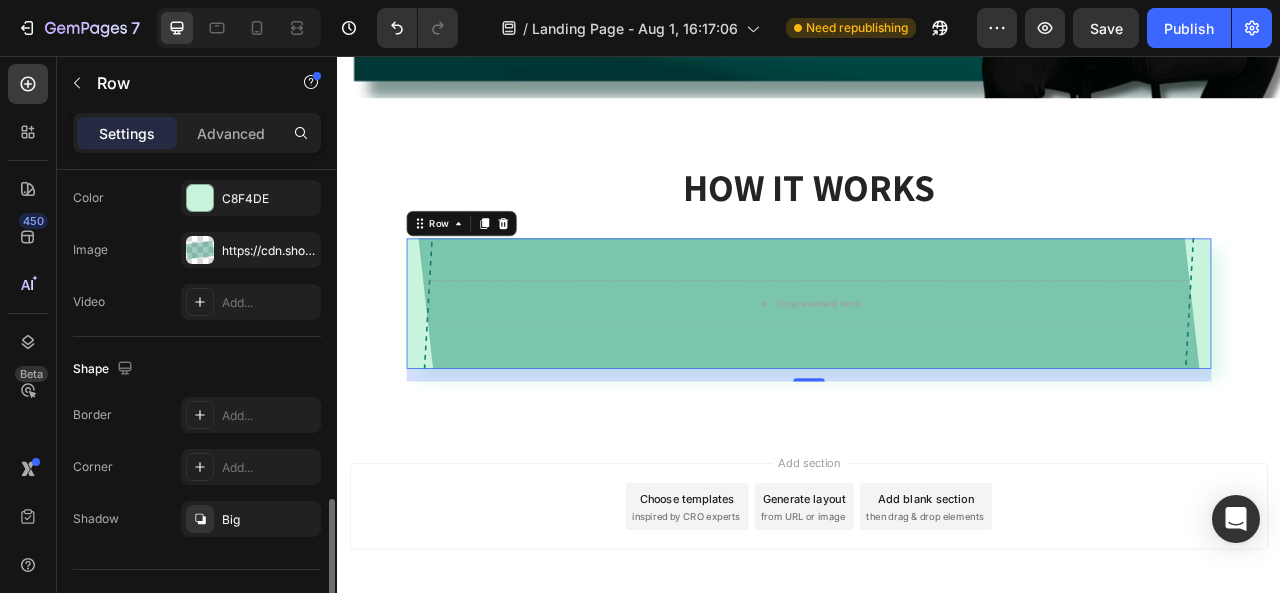 scroll, scrollTop: 737, scrollLeft: 0, axis: vertical 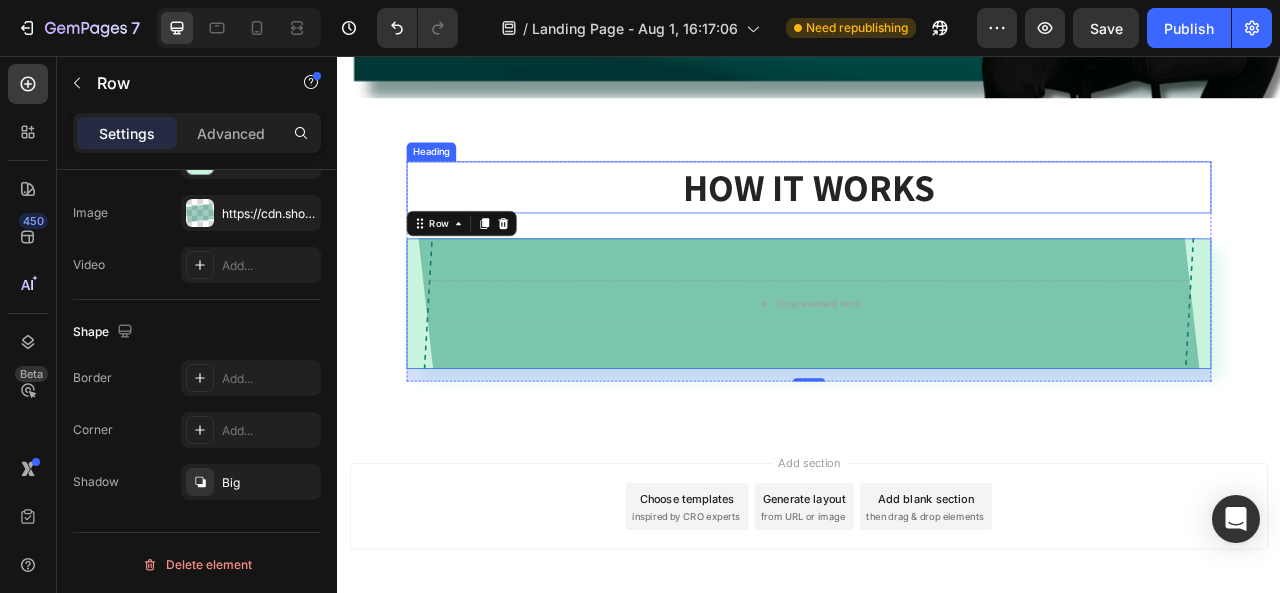 click on "HOW IT WORKS" at bounding box center (937, 223) 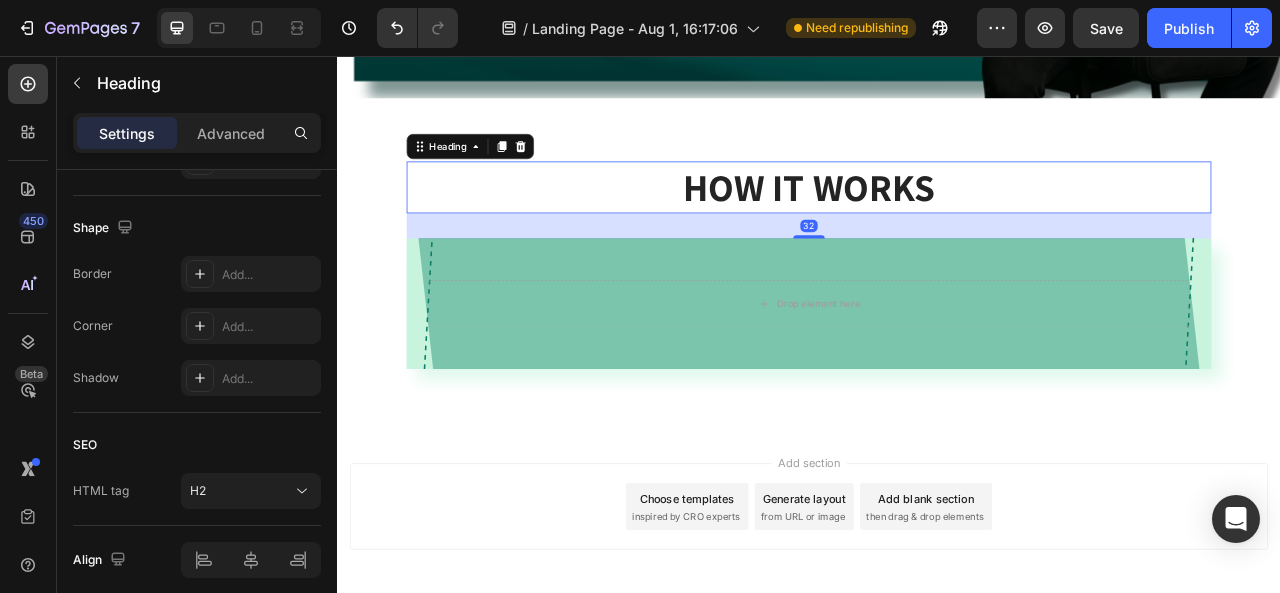 scroll, scrollTop: 0, scrollLeft: 0, axis: both 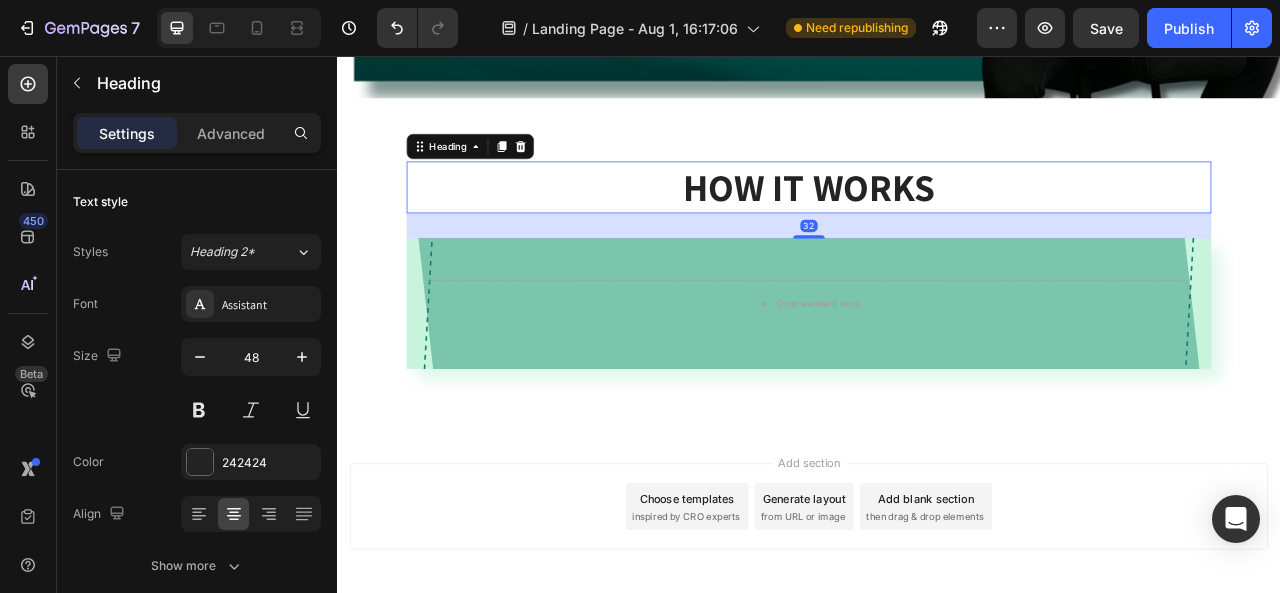 click on "HOW IT WORKS" at bounding box center (937, 223) 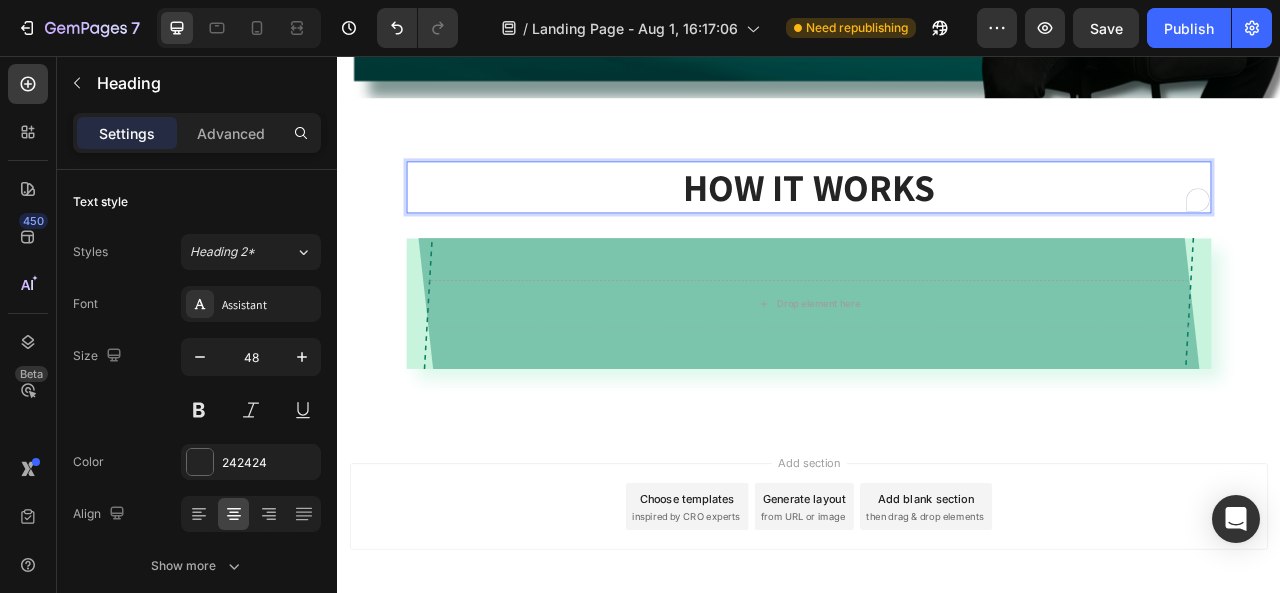click on "HOW IT WORKS" at bounding box center (937, 223) 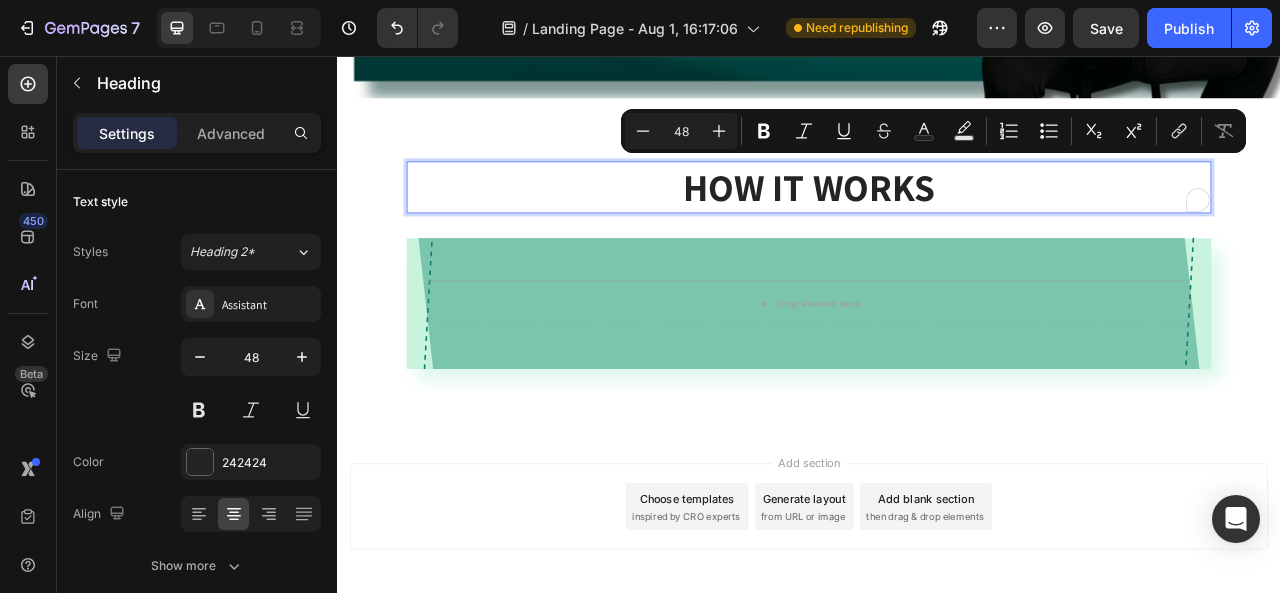 click on "HOW IT WORKS" at bounding box center (937, 223) 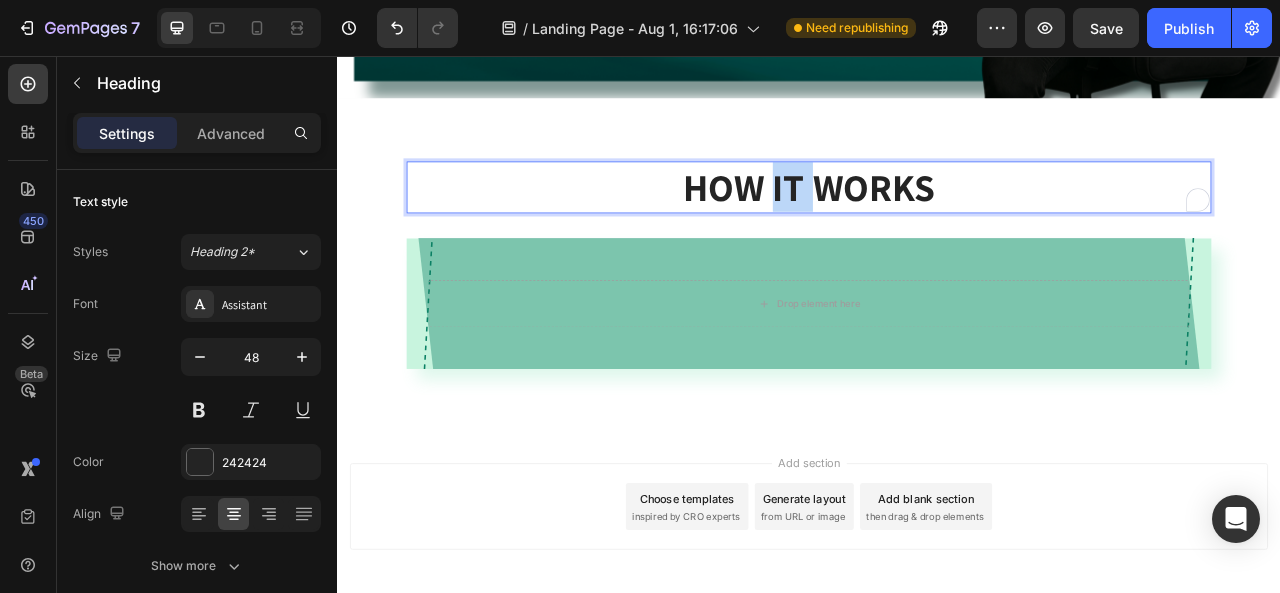 click on "HOW IT WORKS" at bounding box center (937, 223) 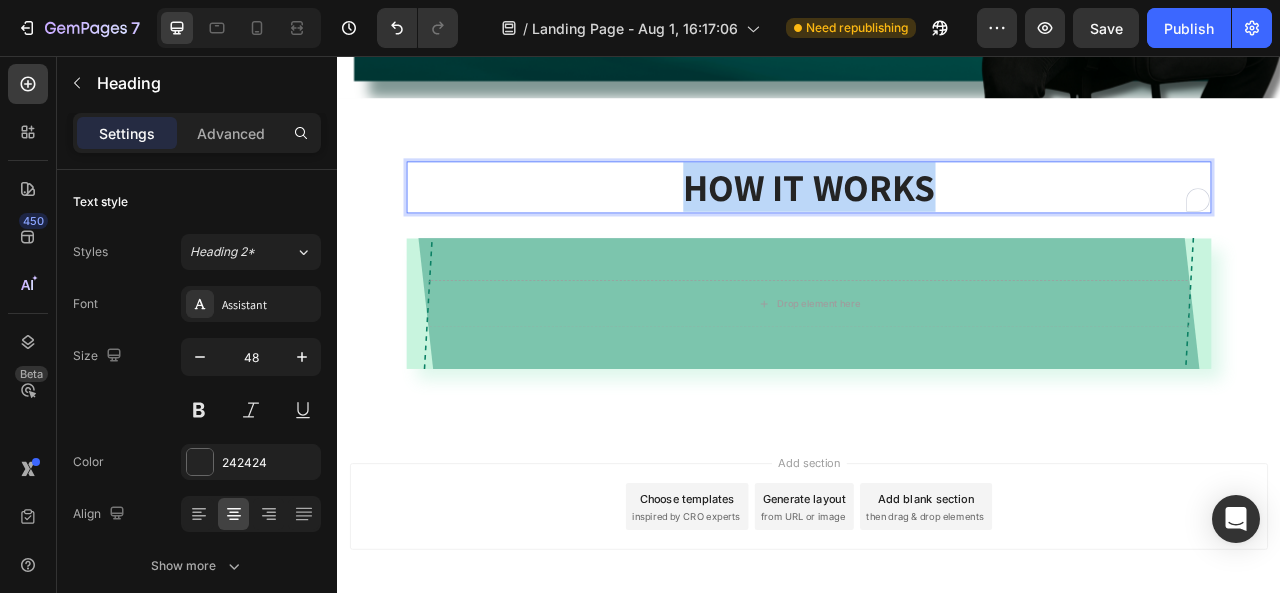 click on "HOW IT WORKS" at bounding box center (937, 223) 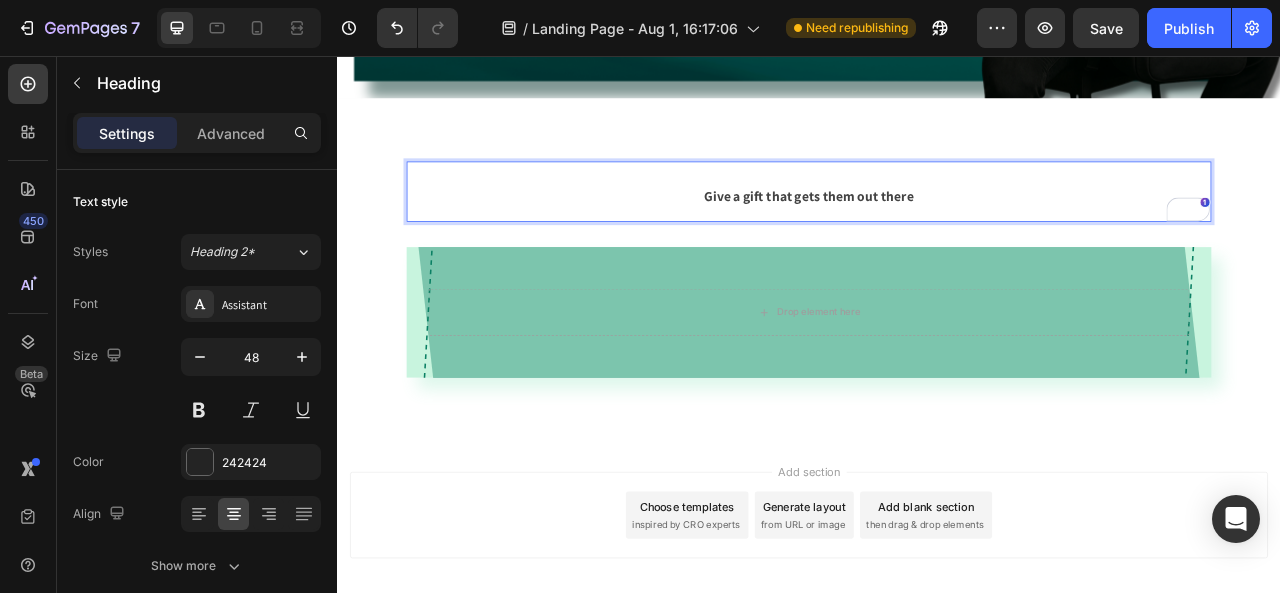 click on "Give a gift that gets them out there Heading   32
Drop element here Row Row Section 2" at bounding box center (937, 327) 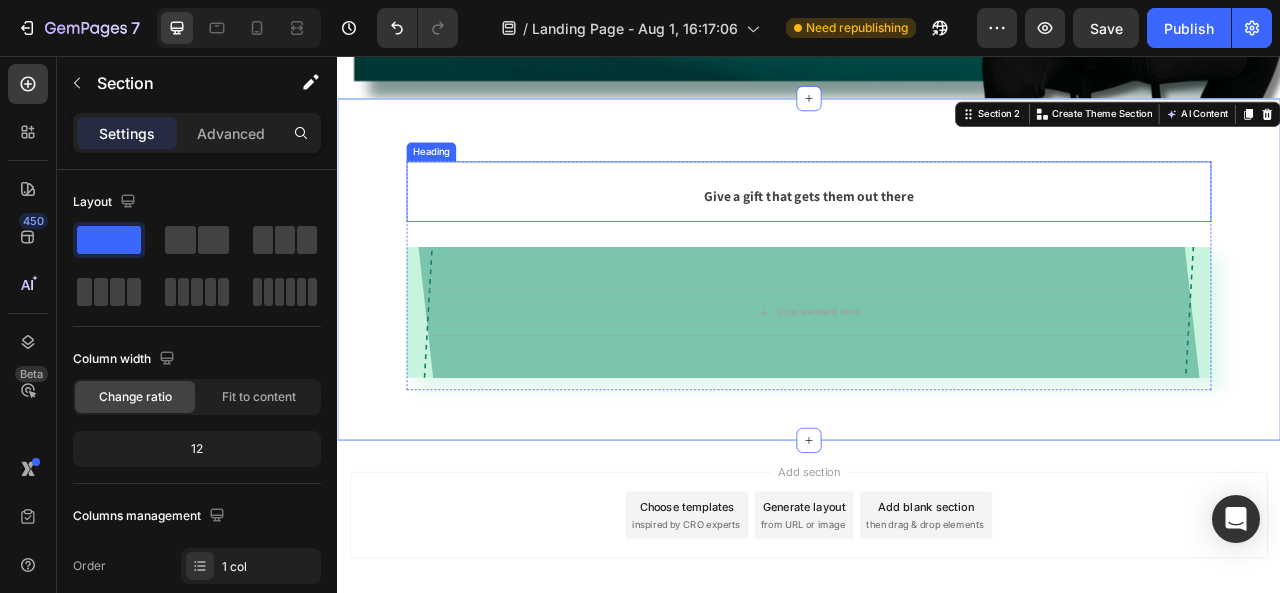 click on "Give a gift that gets them out there" at bounding box center [937, 233] 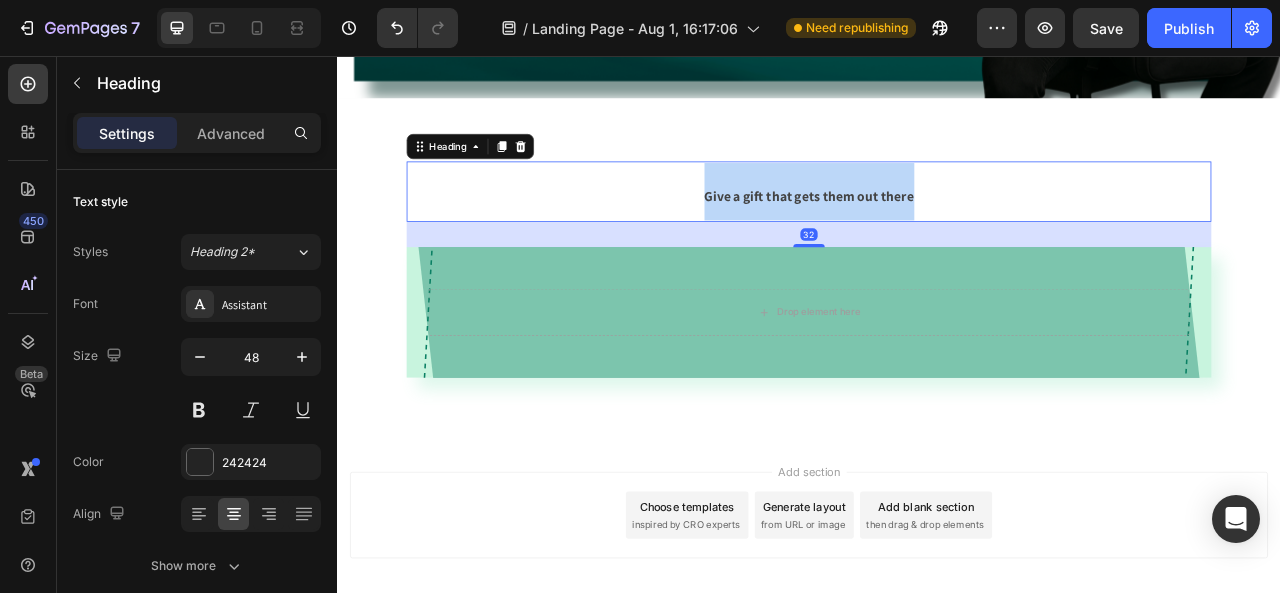 click on "Give a gift that gets them out there" at bounding box center [937, 233] 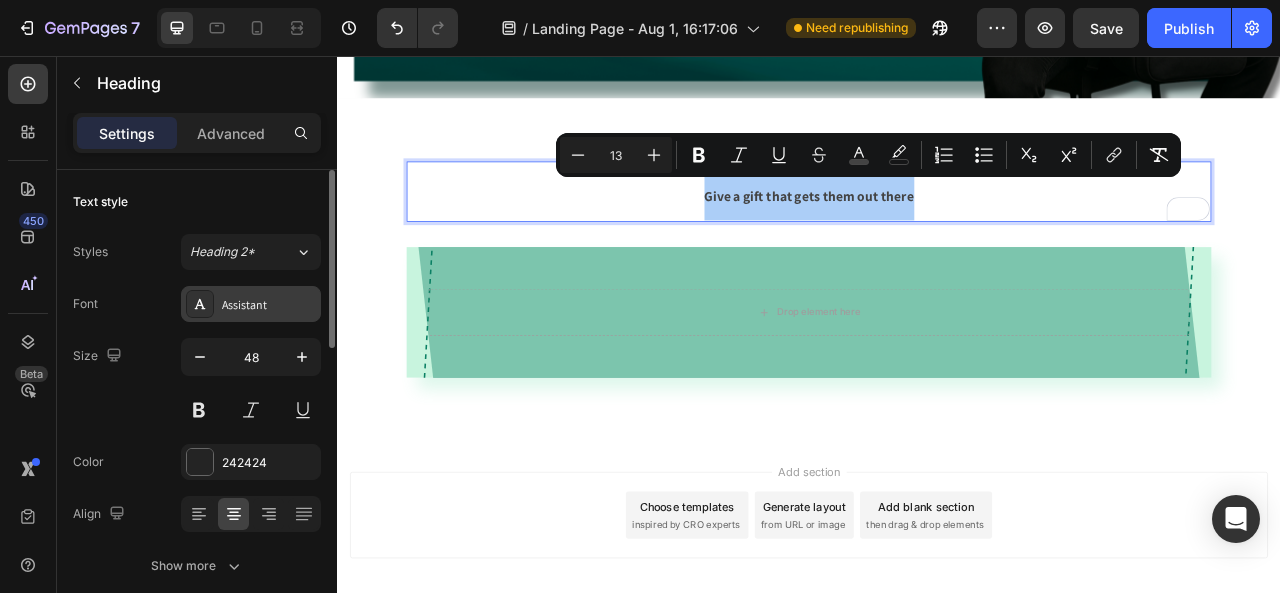 click on "Assistant" at bounding box center [269, 305] 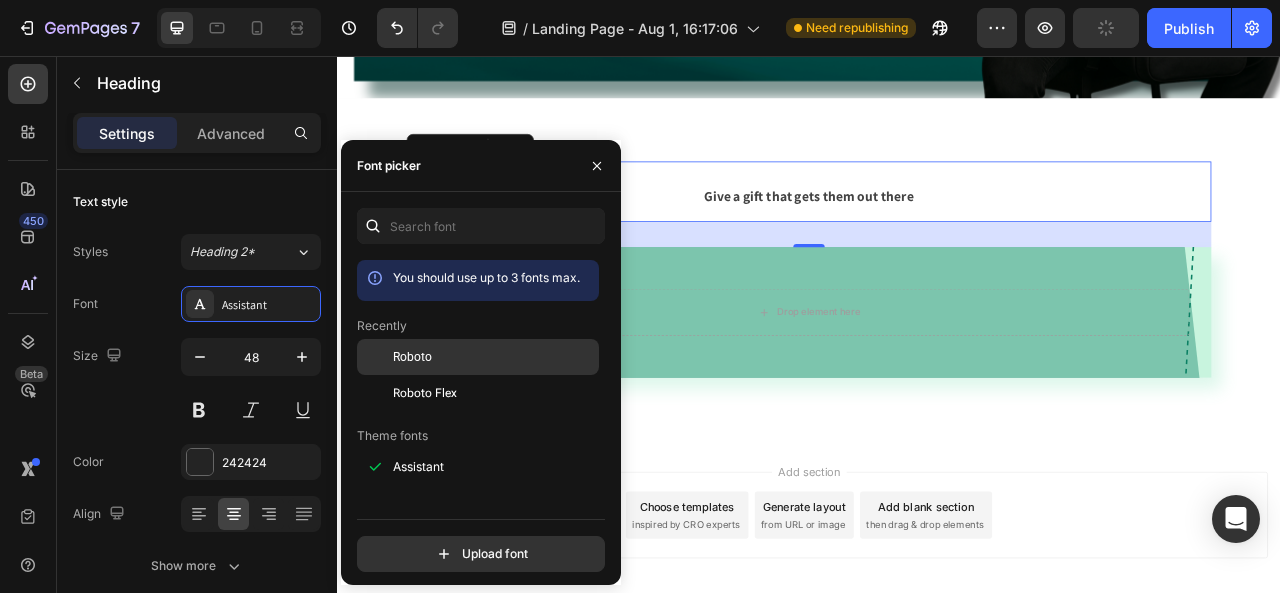 click on "Roboto" at bounding box center [412, 357] 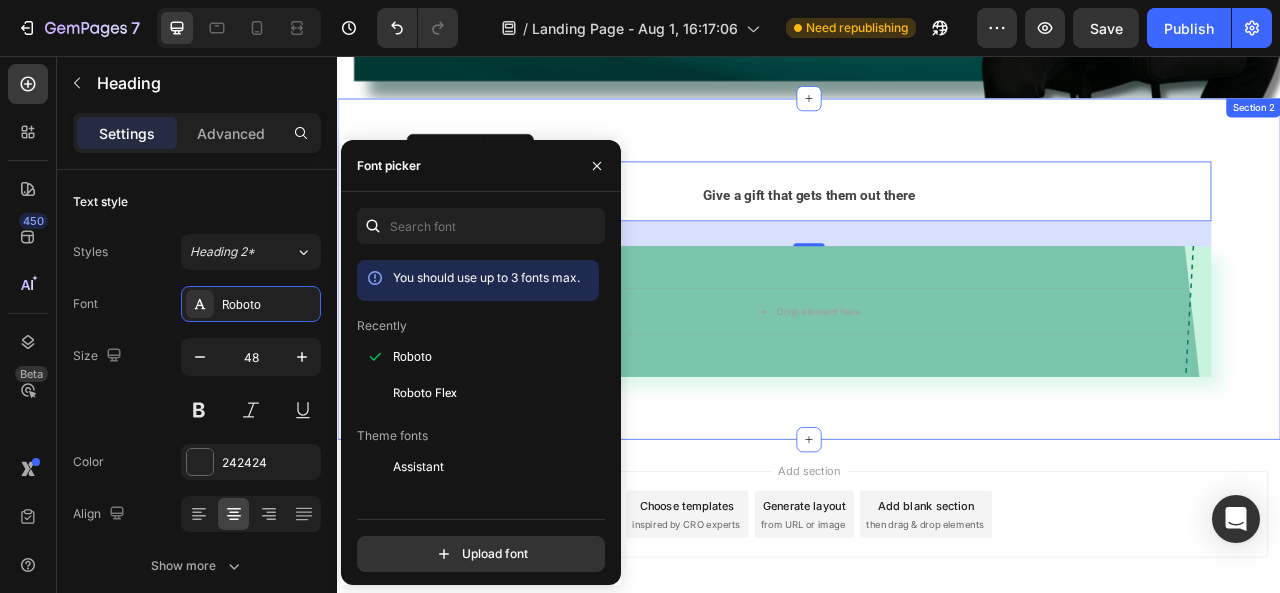 click on "⁠⁠⁠⁠⁠⁠⁠ Give a gift that gets them out there Heading   32
Drop element here Row Row Section 2" at bounding box center (937, 327) 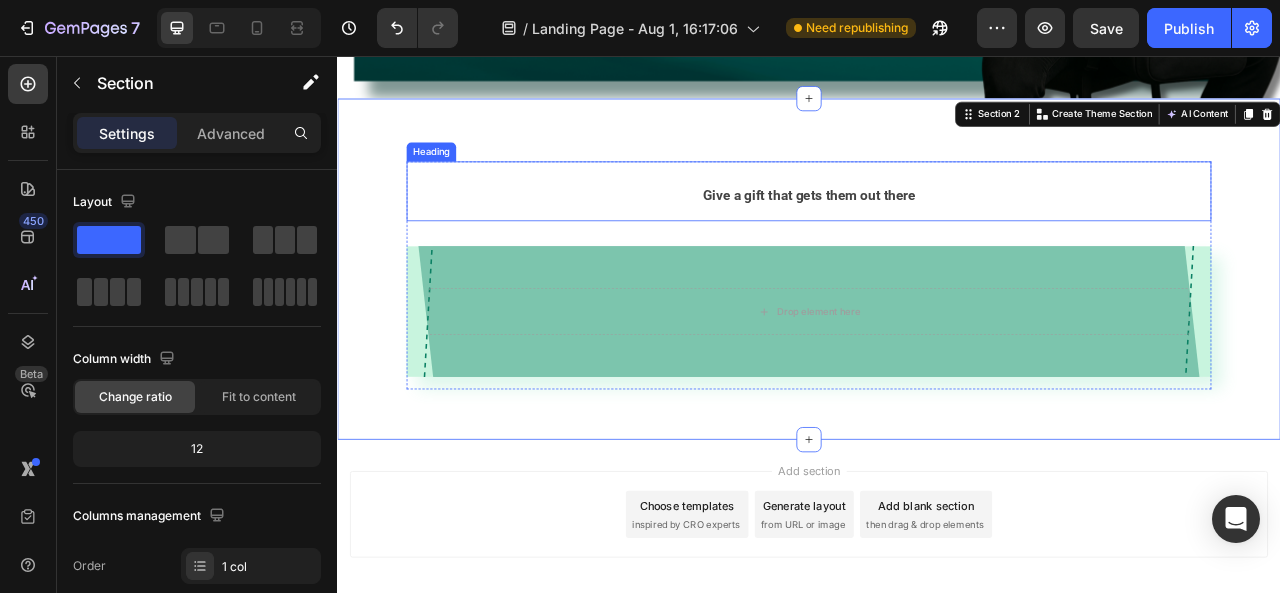 click on "Give a gift that gets them out there" at bounding box center (937, 233) 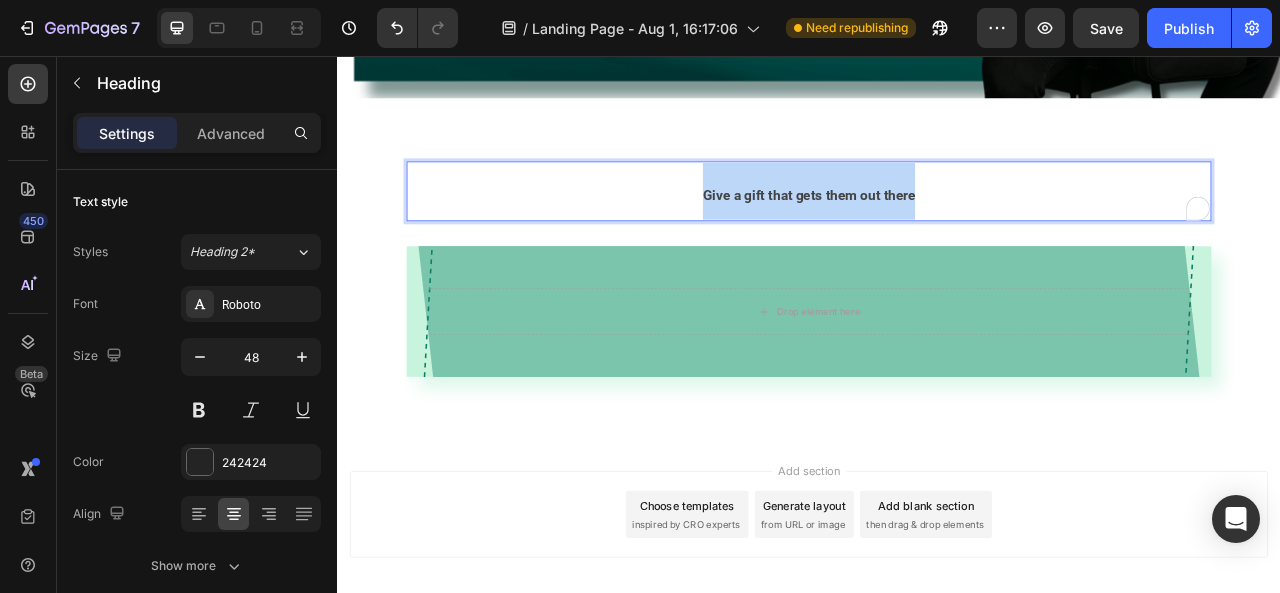 click on "Give a gift that gets them out there" at bounding box center (937, 233) 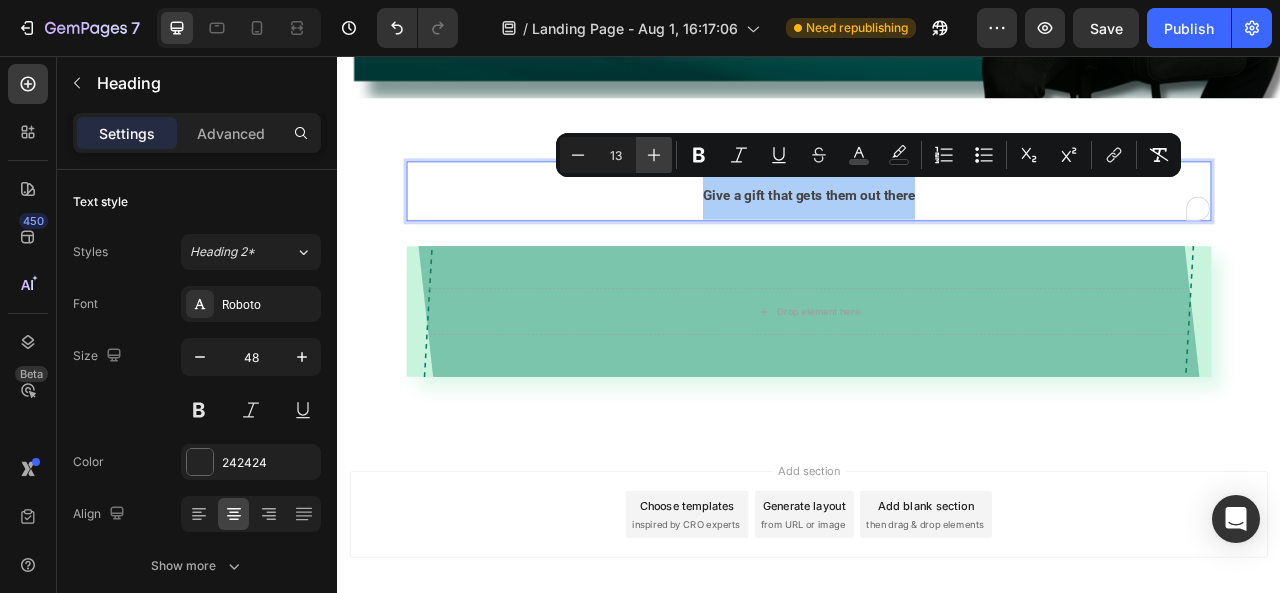 click on "Plus" at bounding box center [654, 155] 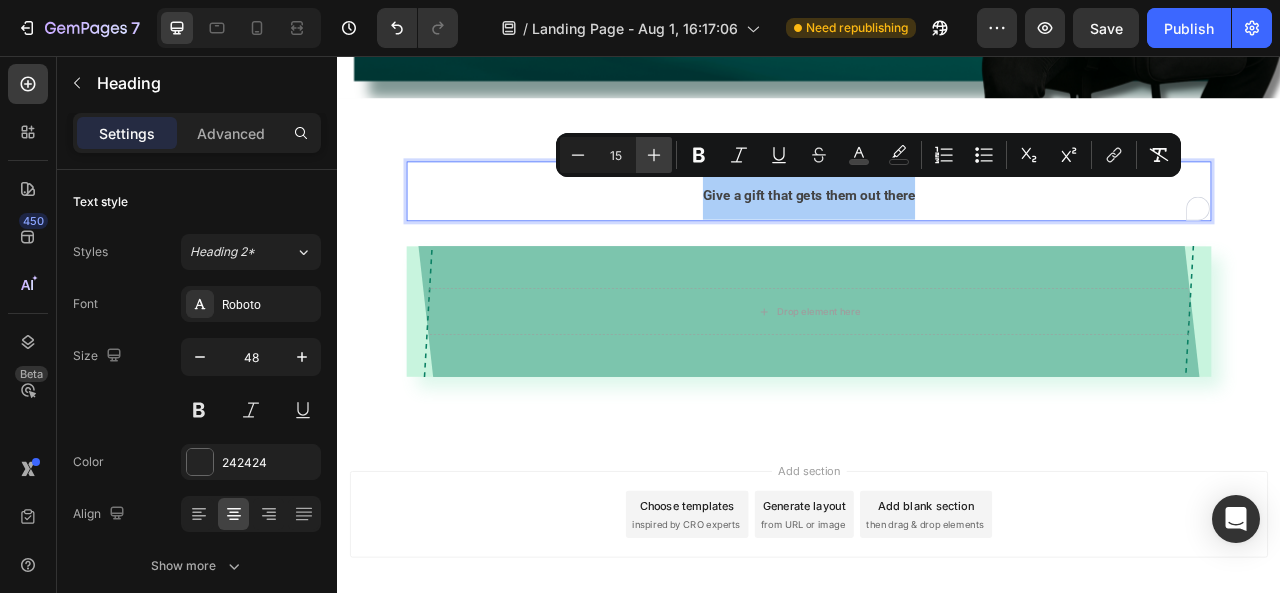 click on "Plus" at bounding box center (654, 155) 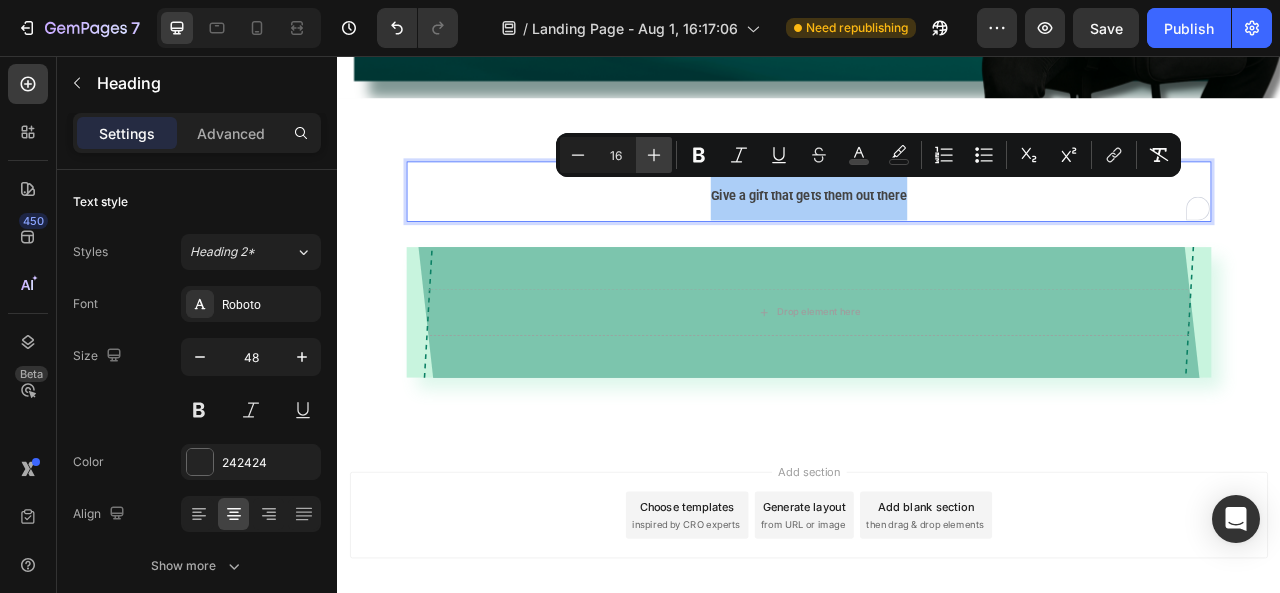 click on "Plus" at bounding box center (654, 155) 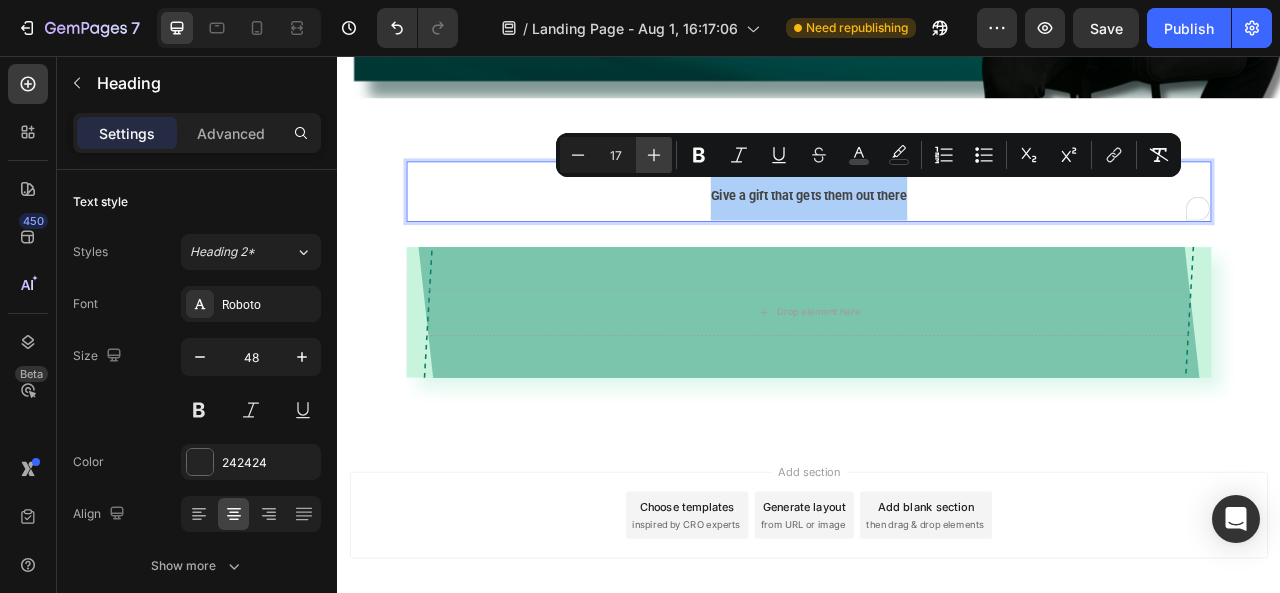 click on "Plus" at bounding box center (654, 155) 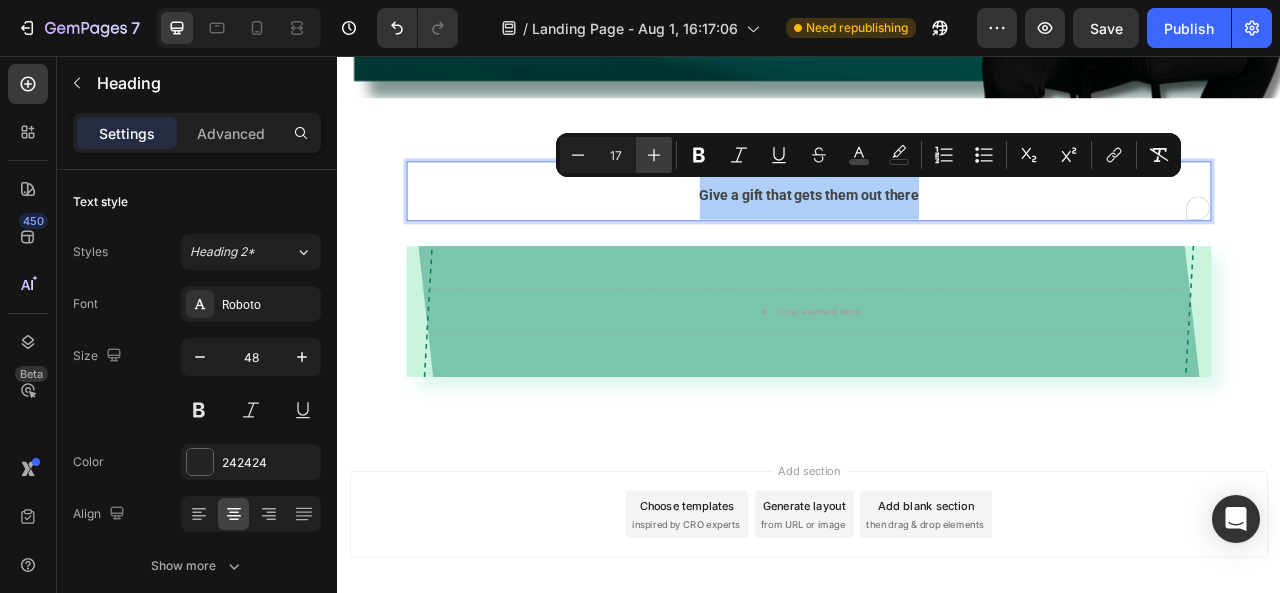 click on "Plus" at bounding box center [654, 155] 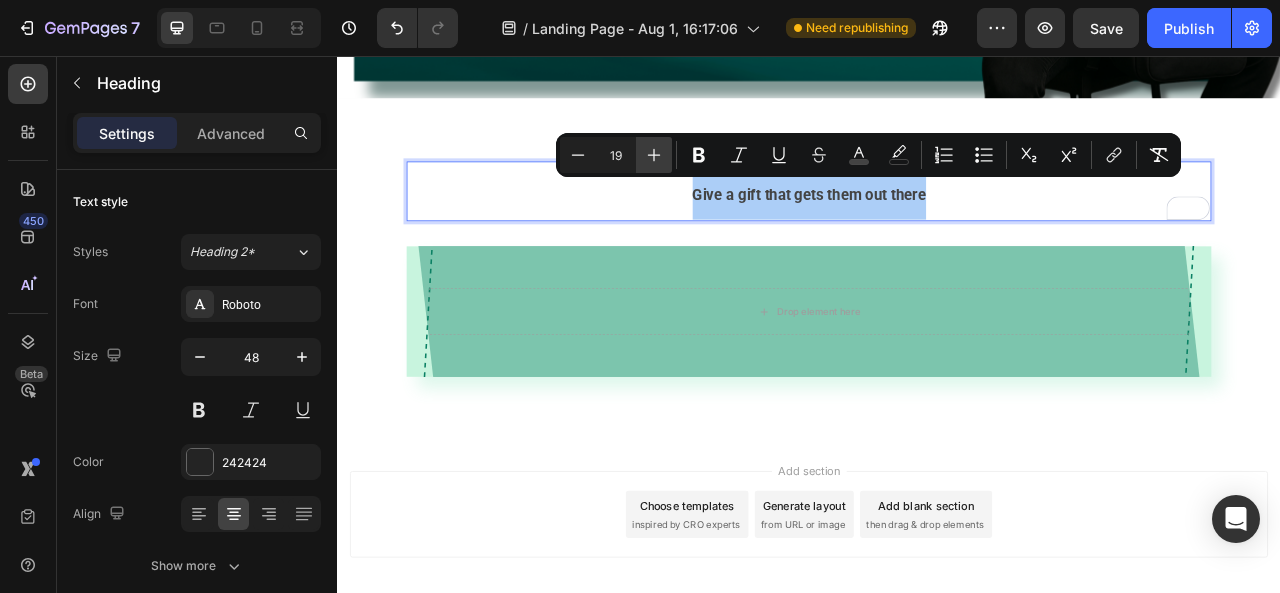 click on "Plus" at bounding box center [654, 155] 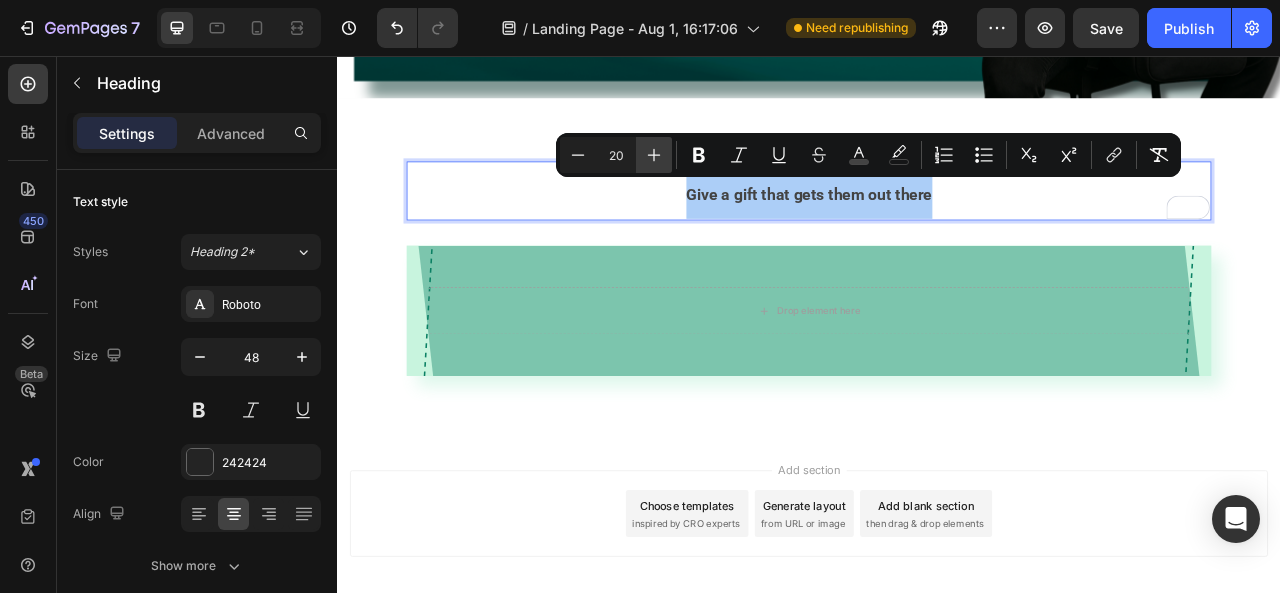 click on "Plus" at bounding box center (654, 155) 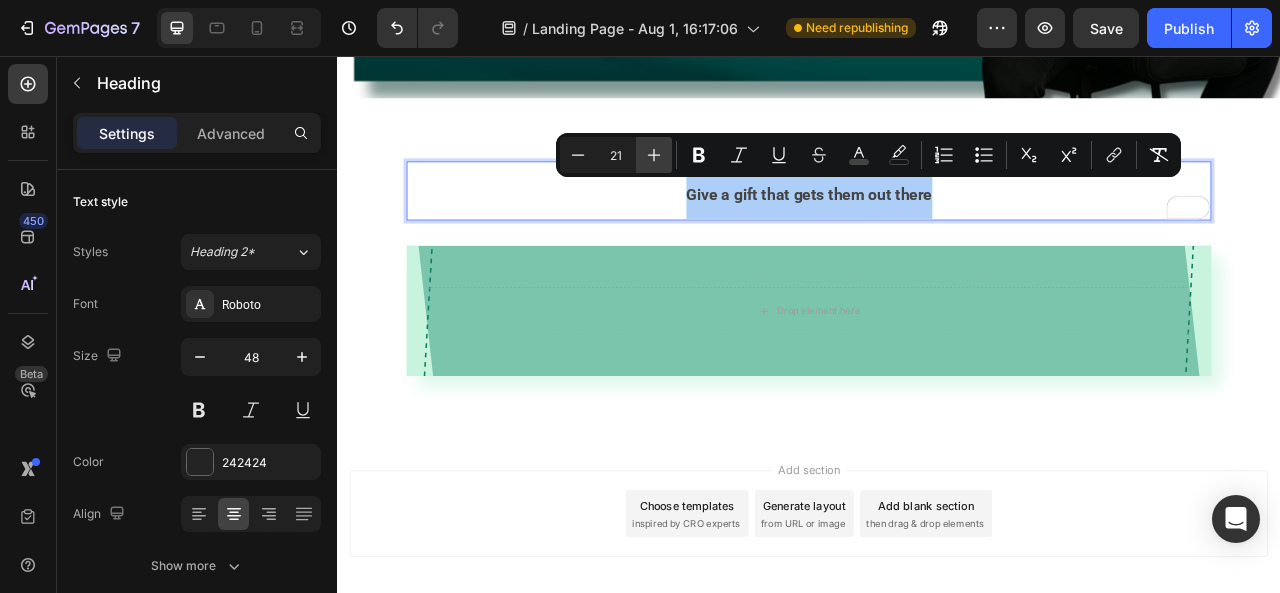 click on "Plus" at bounding box center (654, 155) 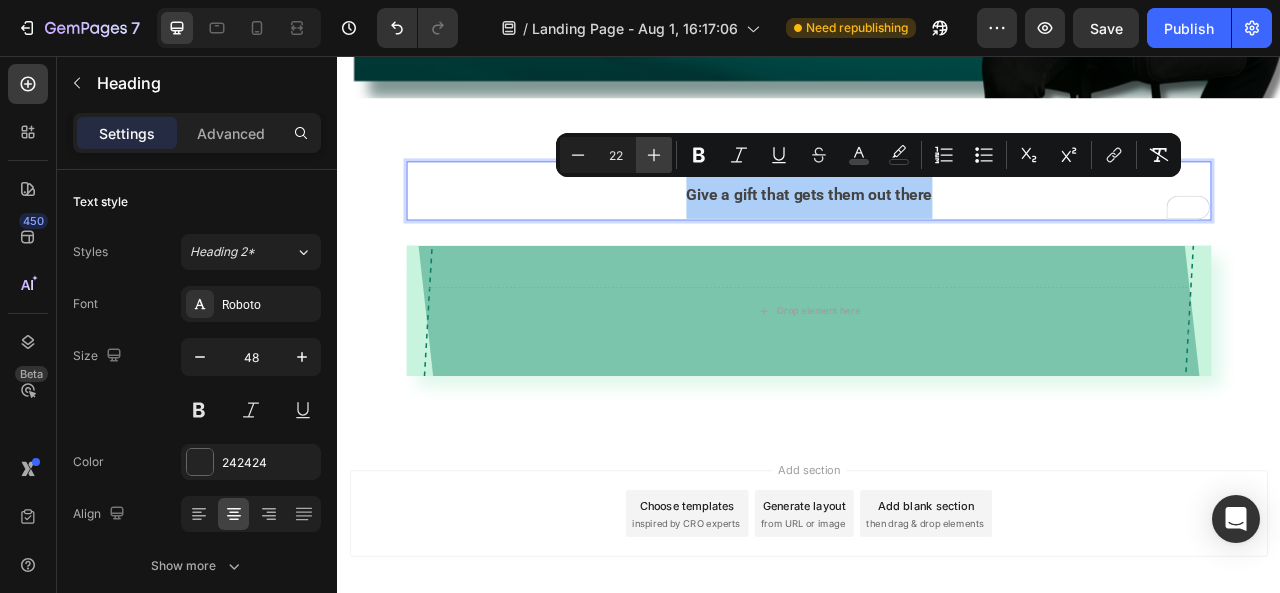 click on "Plus" at bounding box center [654, 155] 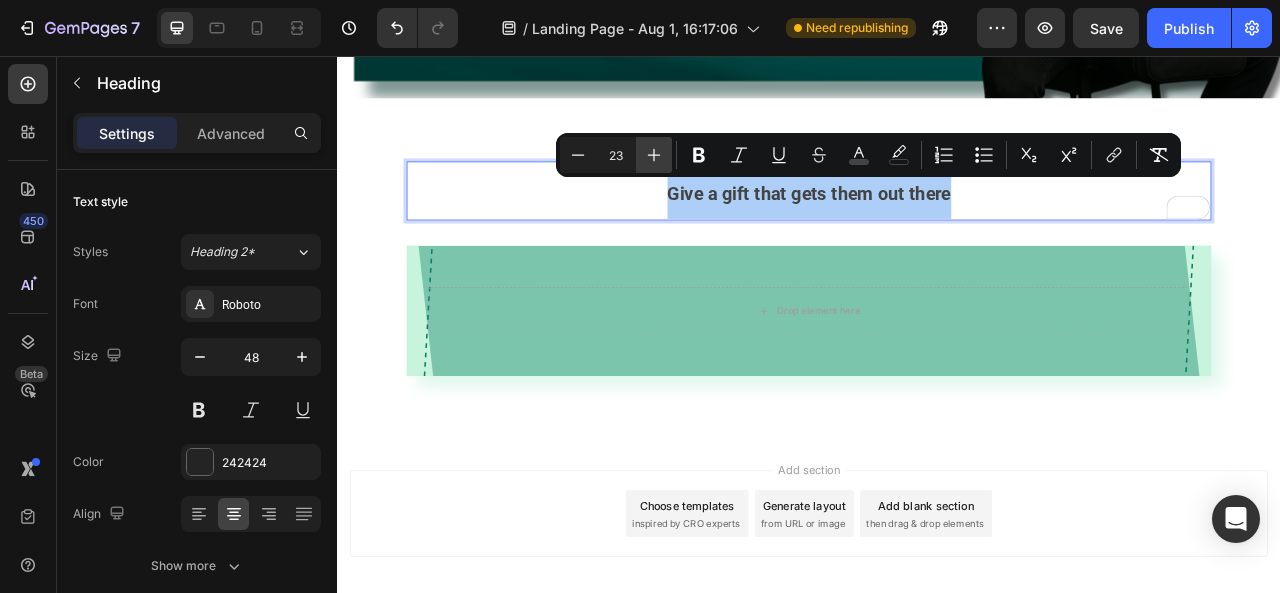 click on "Plus" at bounding box center (654, 155) 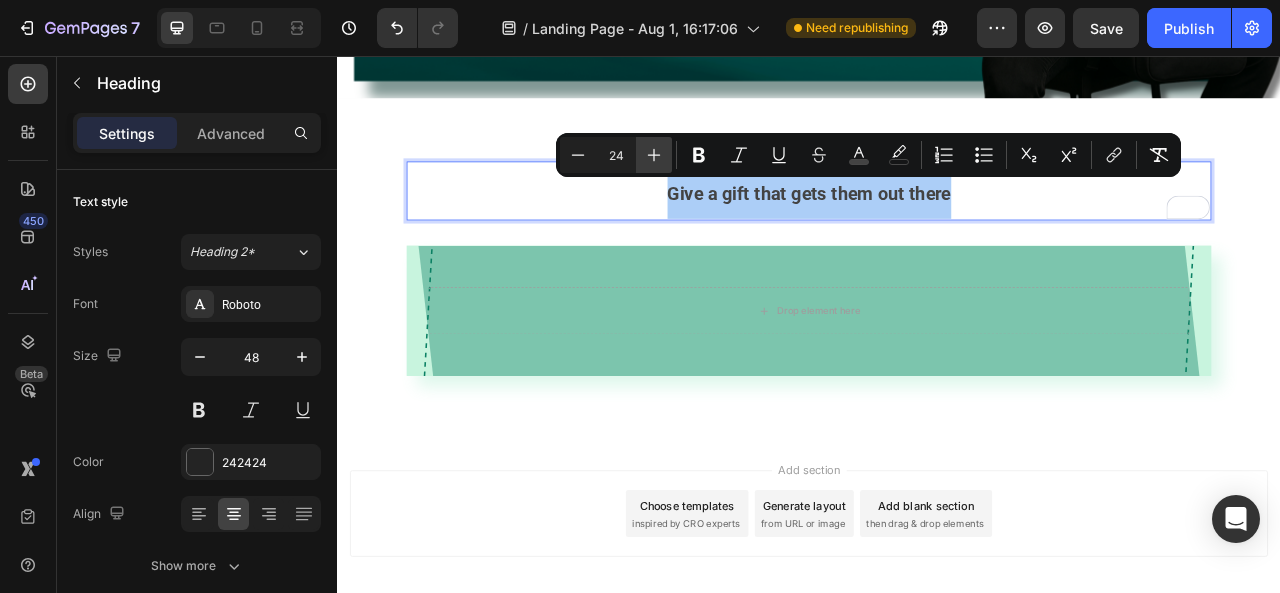 click on "Plus" at bounding box center (654, 155) 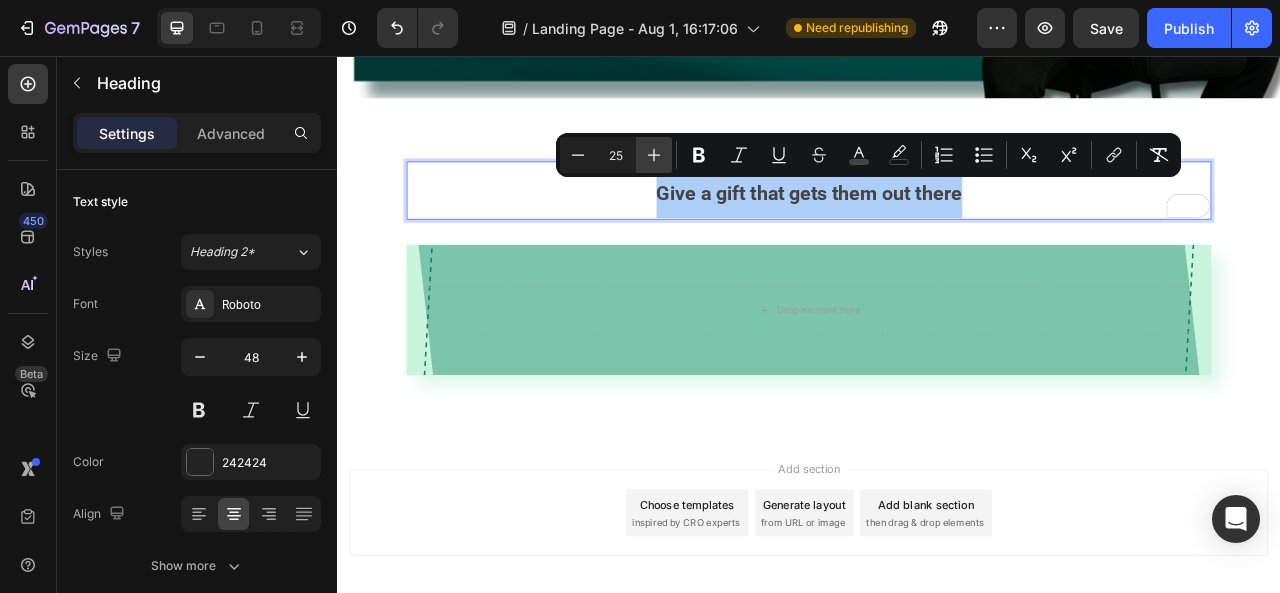 click on "Plus" at bounding box center [654, 155] 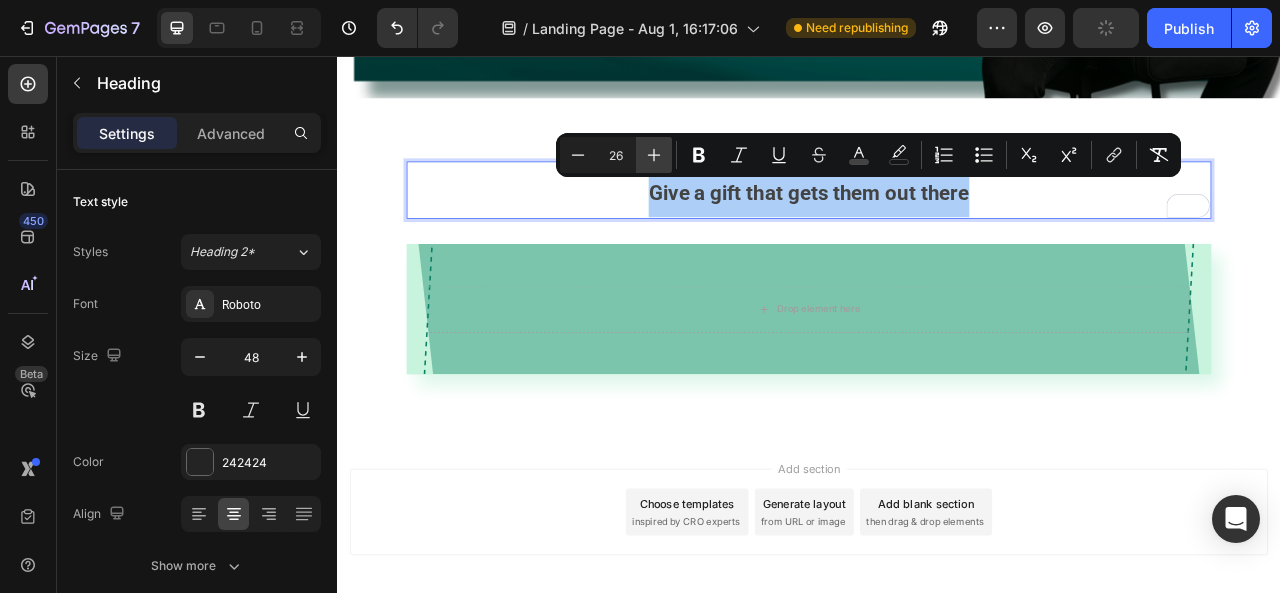 click on "Plus" at bounding box center (654, 155) 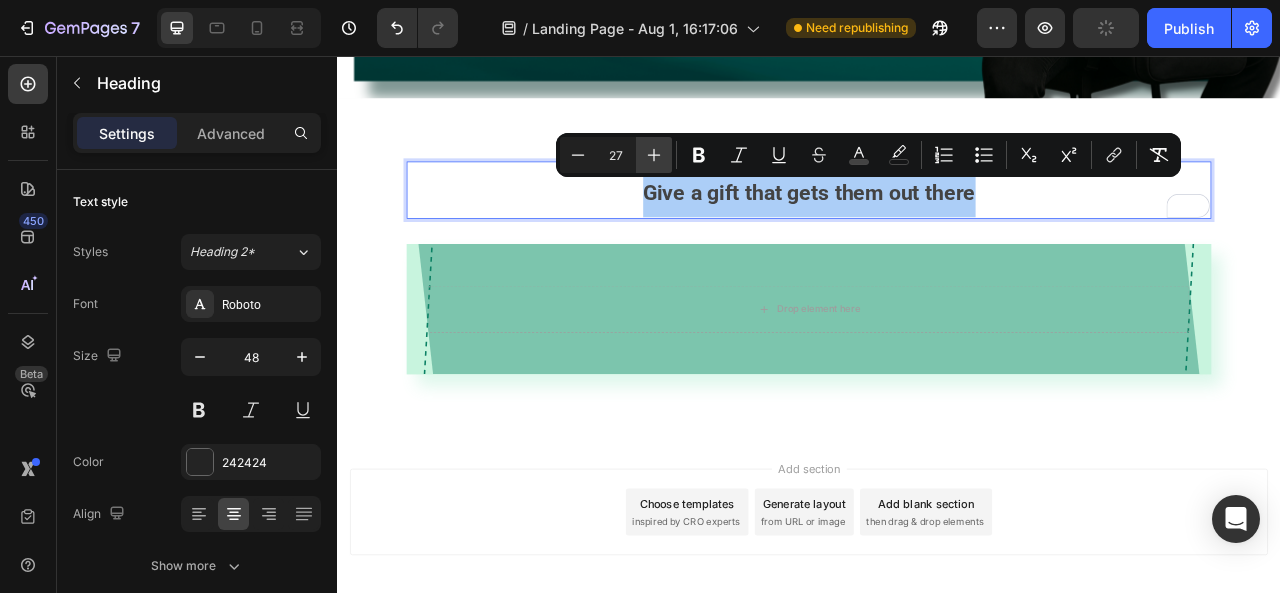 click on "Plus" at bounding box center (654, 155) 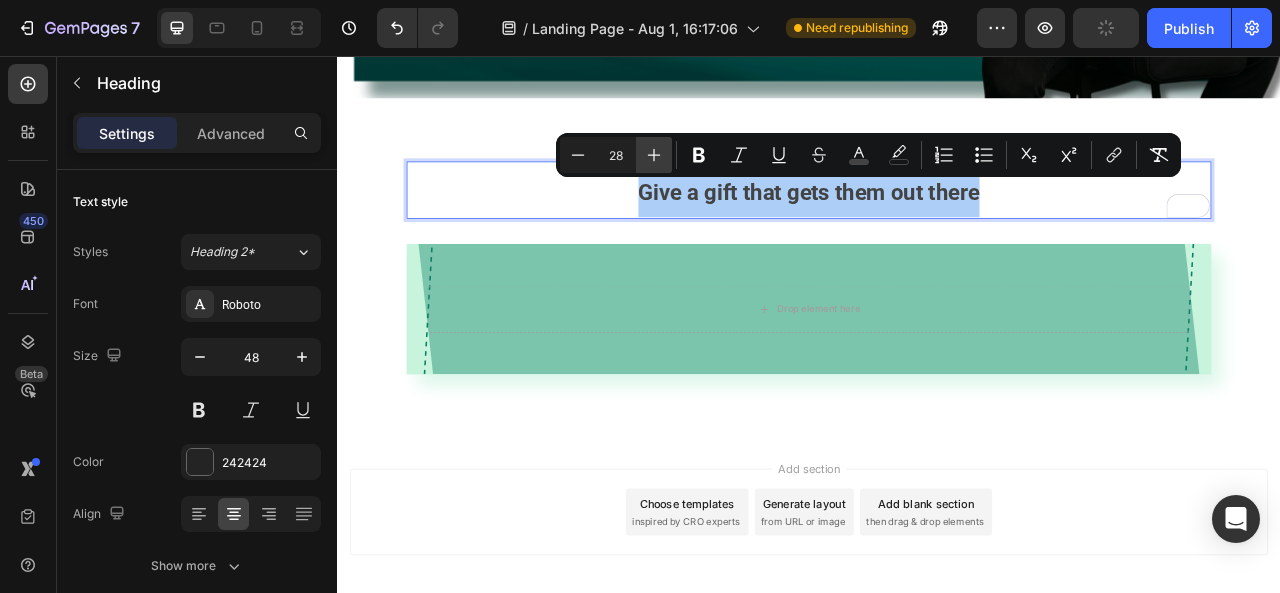 click on "Plus" at bounding box center [654, 155] 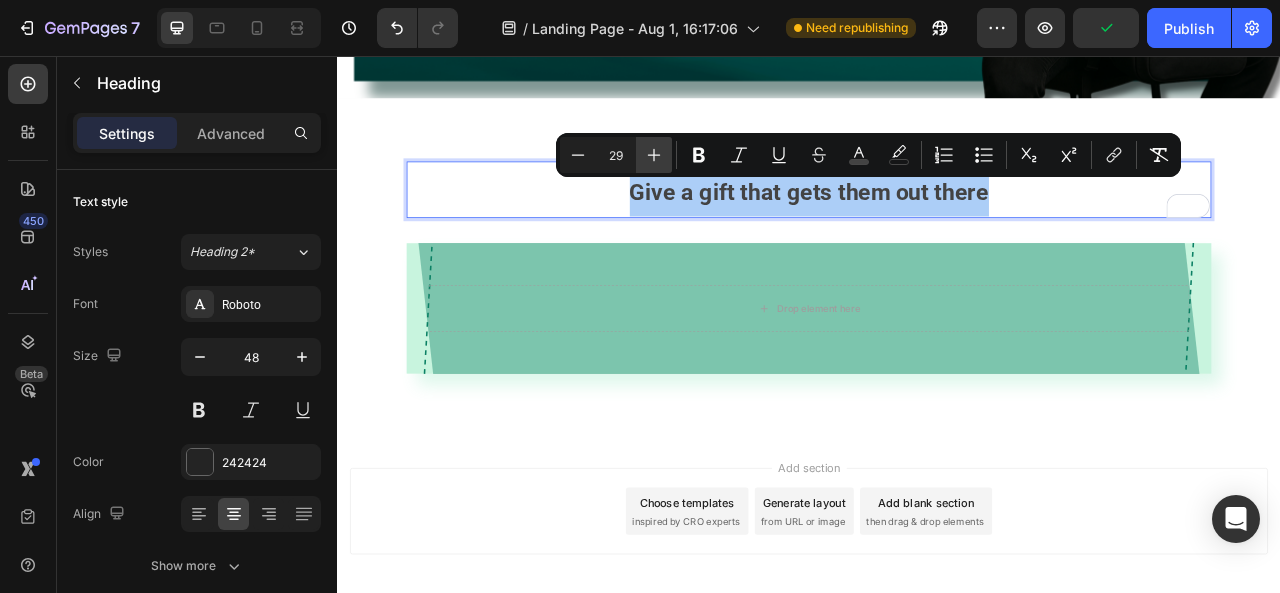 click on "Plus" at bounding box center (654, 155) 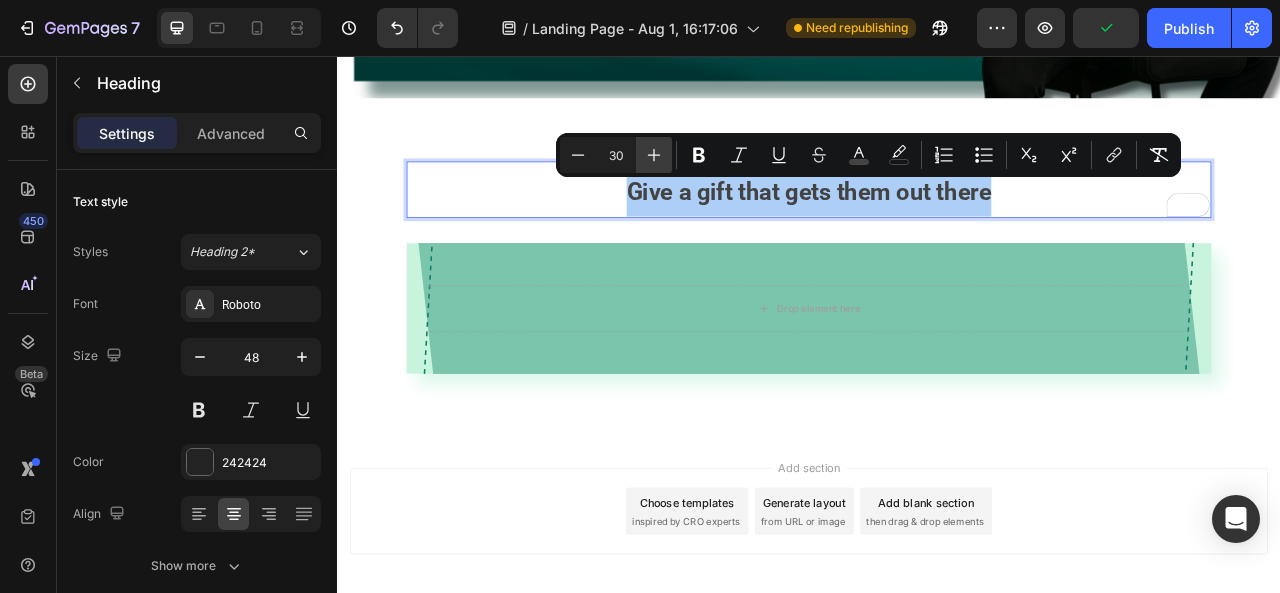 click on "Plus" at bounding box center (654, 155) 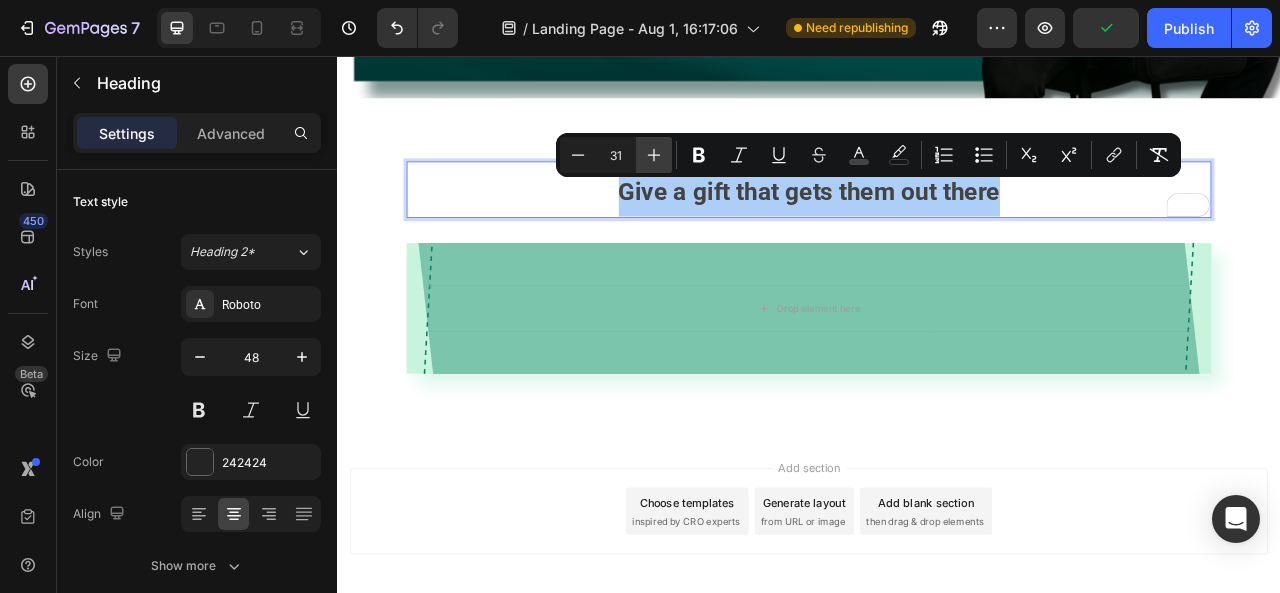 click on "Plus" at bounding box center [654, 155] 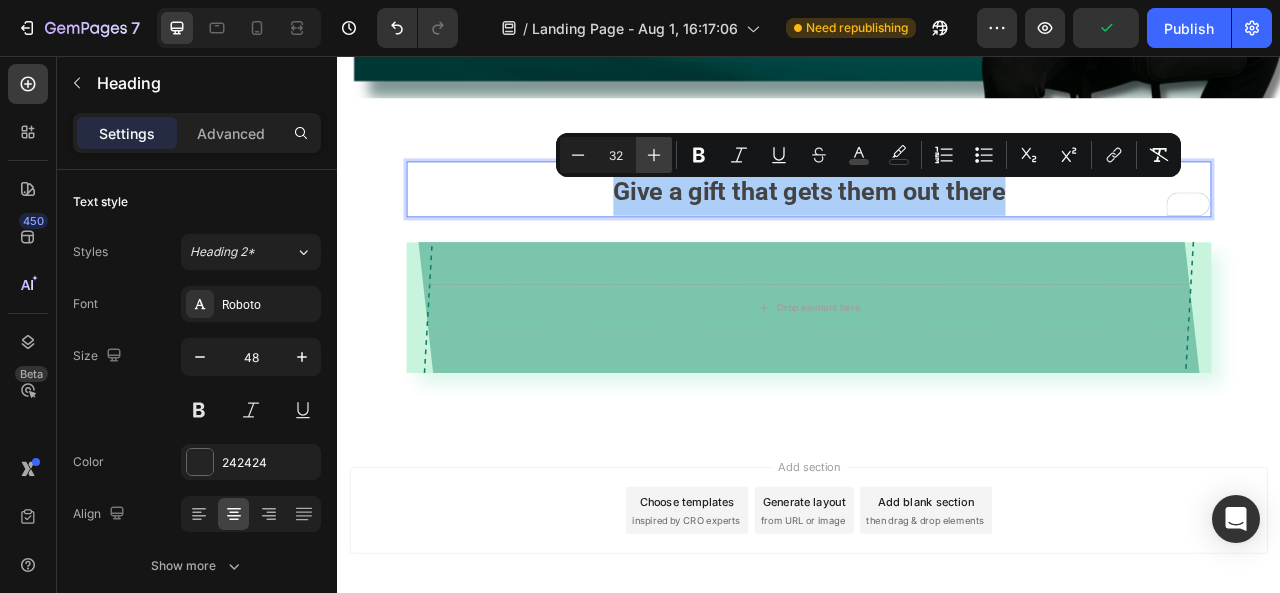 click on "Plus" at bounding box center [654, 155] 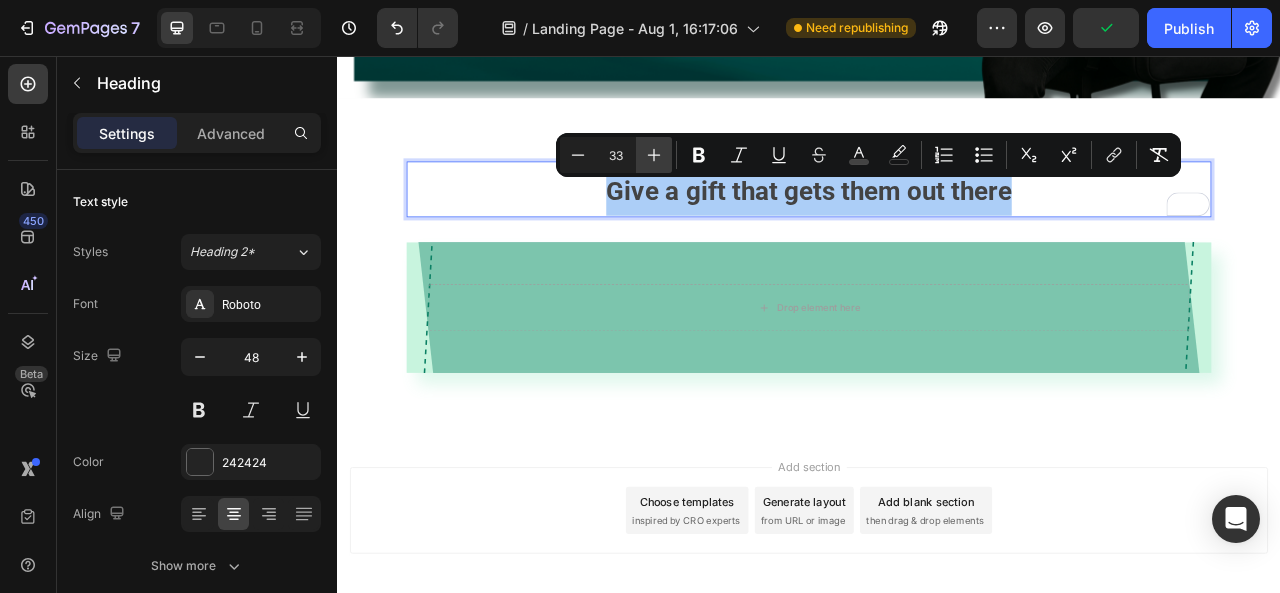 click on "Plus" at bounding box center [654, 155] 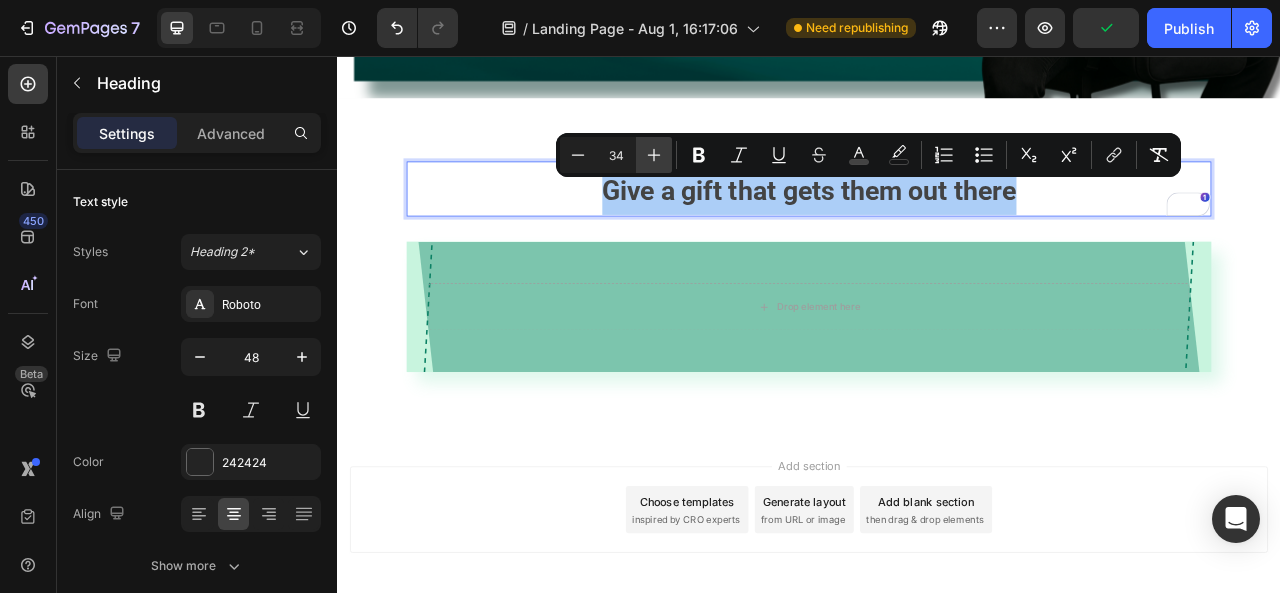 click on "Plus" at bounding box center [654, 155] 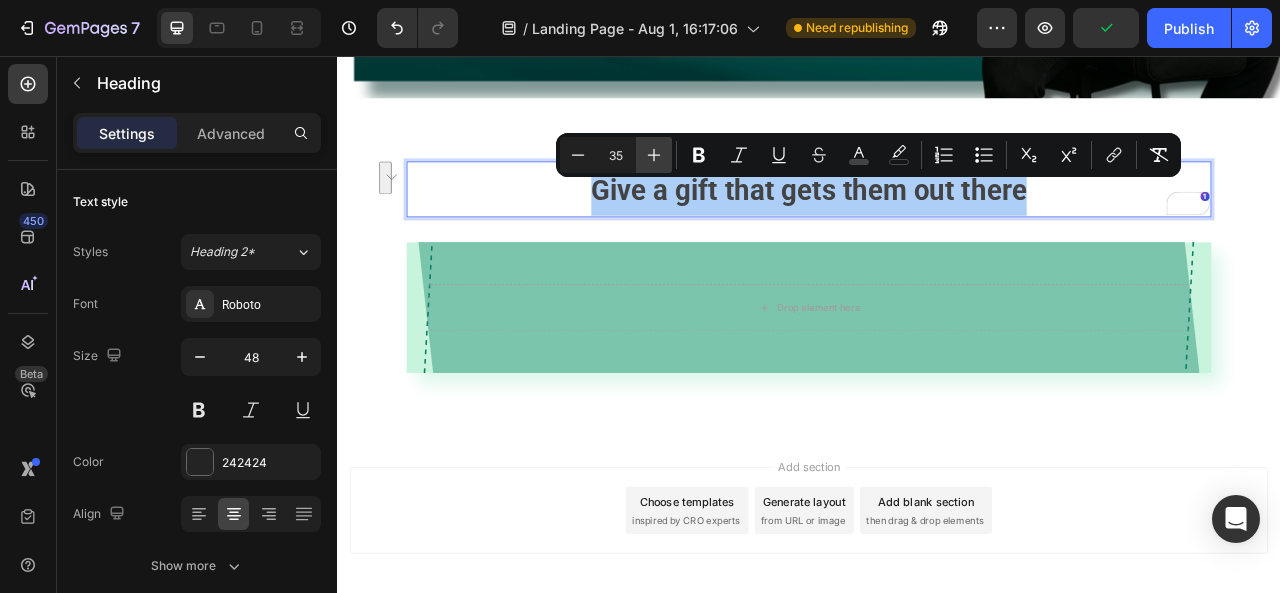 click on "Plus" at bounding box center (654, 155) 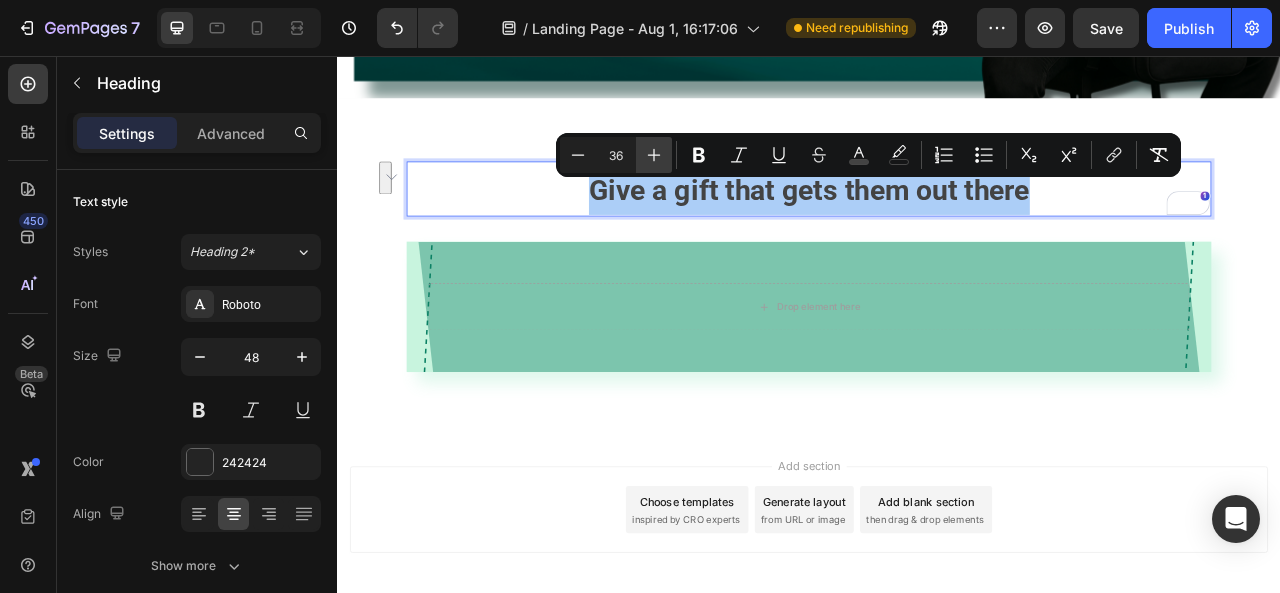 click on "Plus" at bounding box center [654, 155] 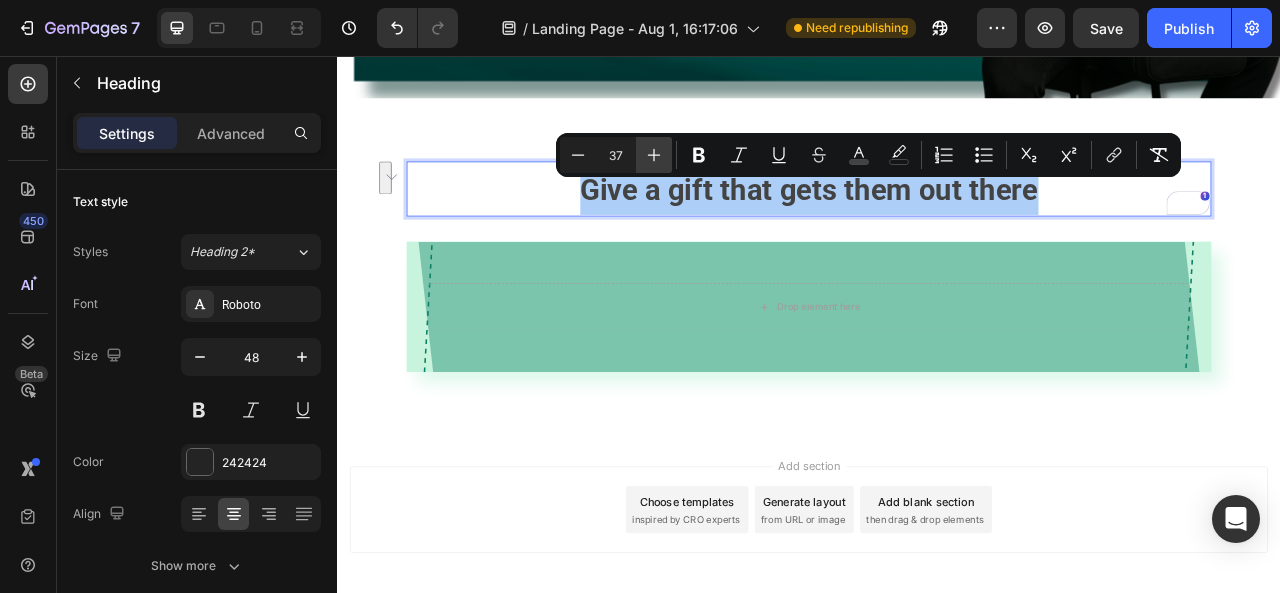 click on "Plus" at bounding box center (654, 155) 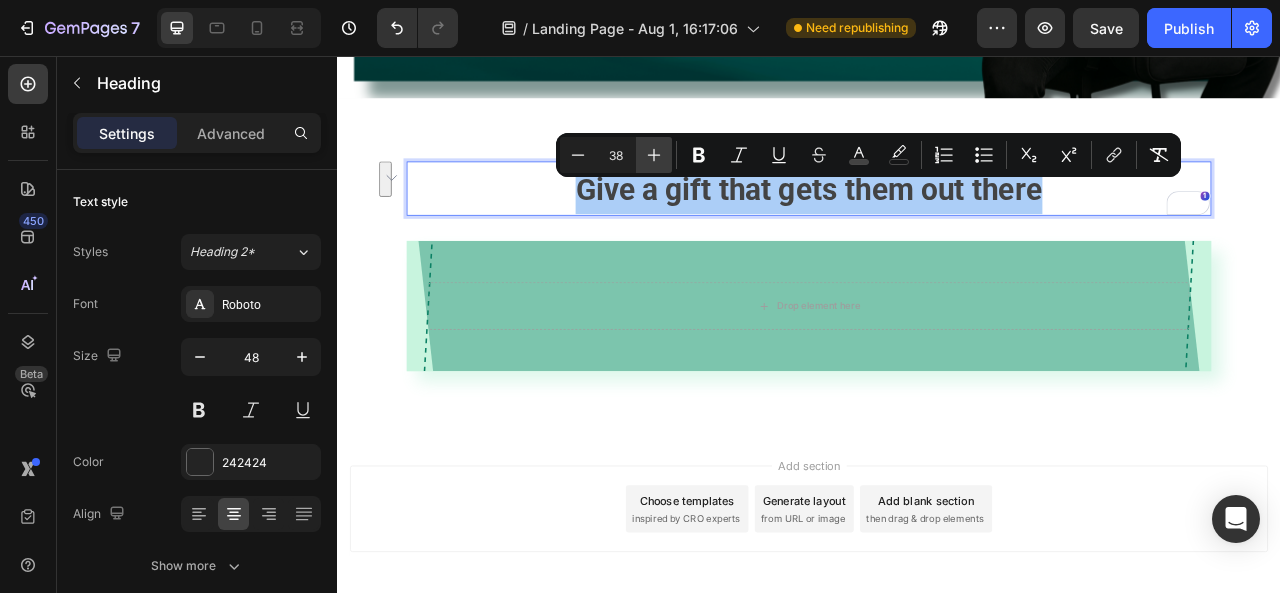 click on "Plus" at bounding box center [654, 155] 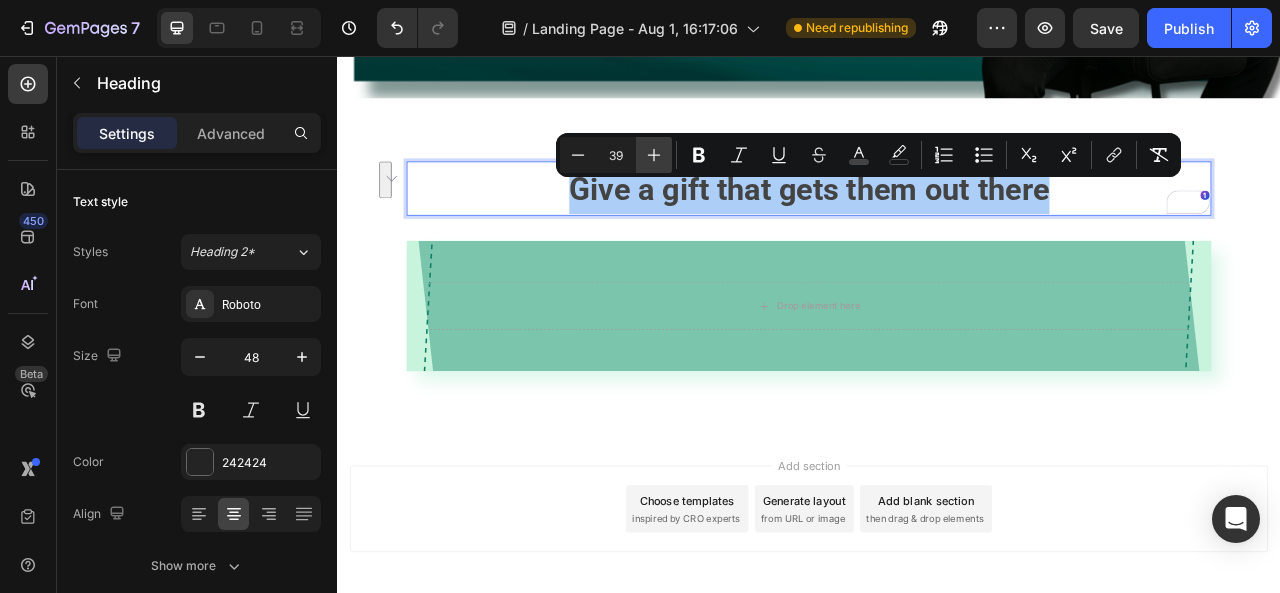 click on "Plus" at bounding box center (654, 155) 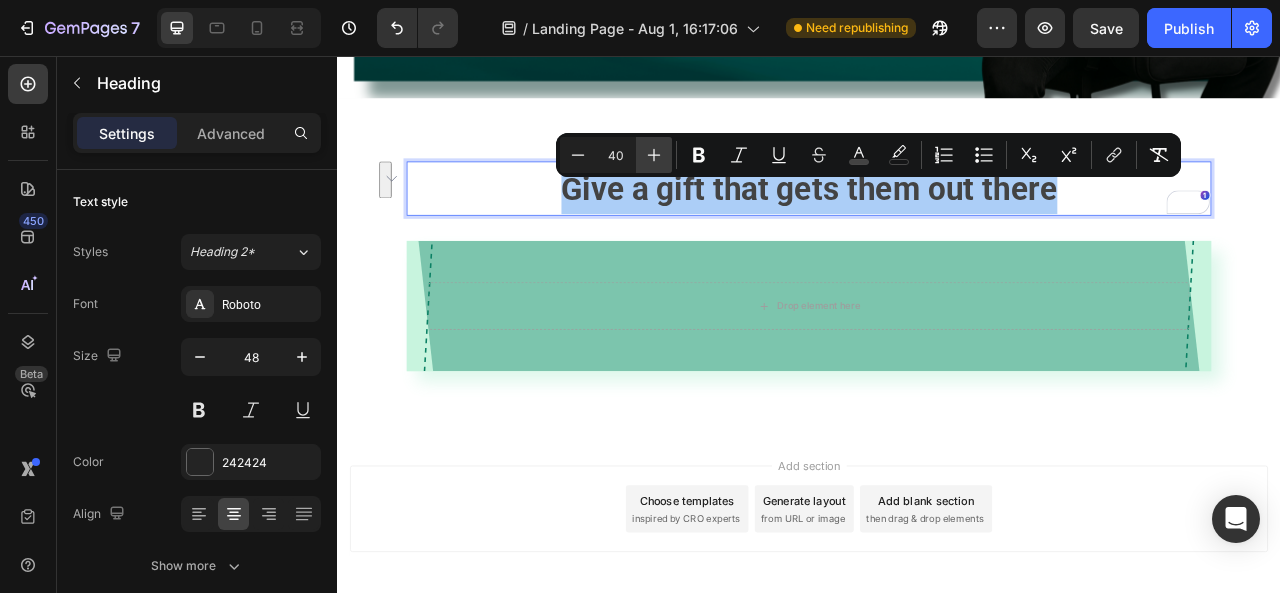click on "Plus" at bounding box center [654, 155] 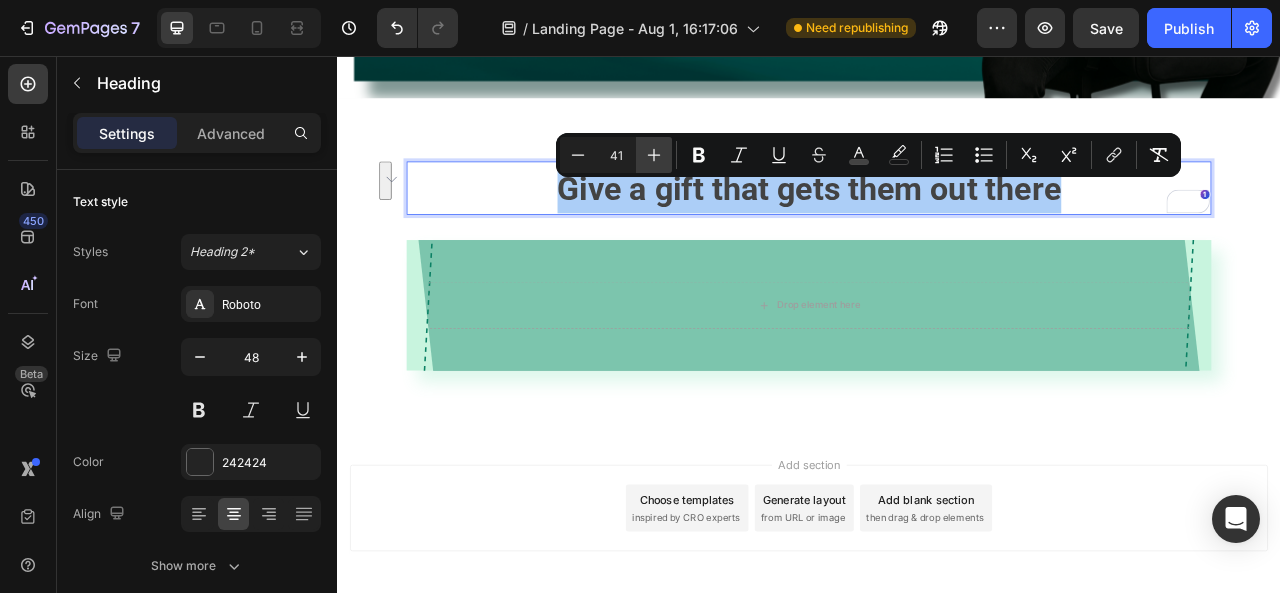 click on "Plus" at bounding box center (654, 155) 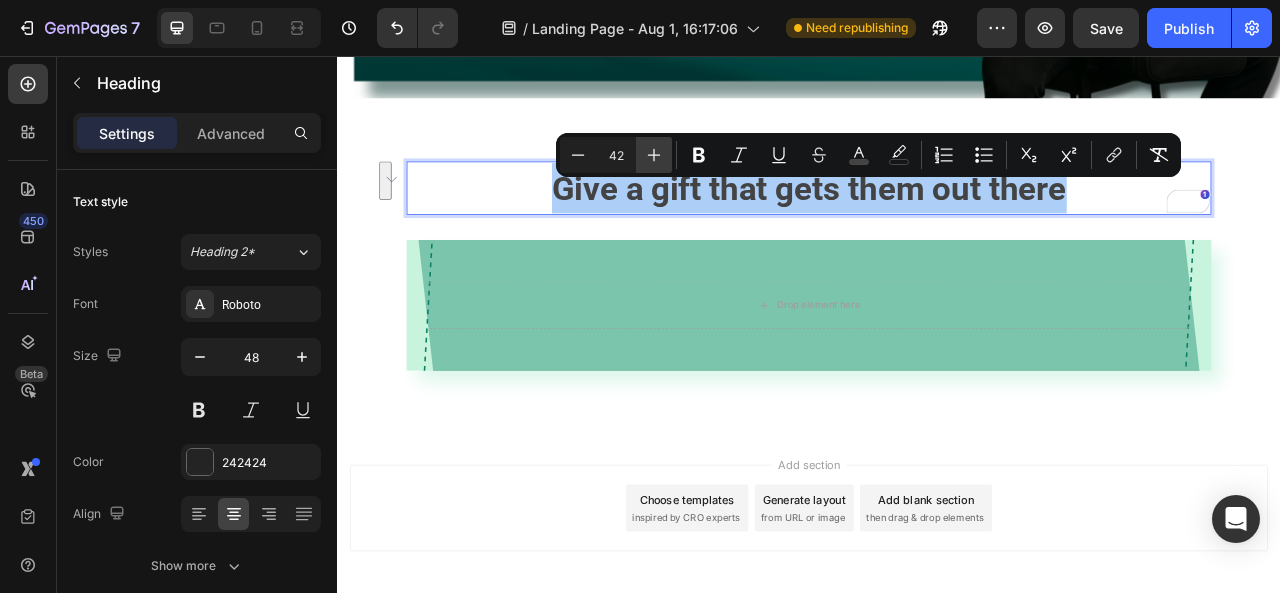 click on "Plus" at bounding box center [654, 155] 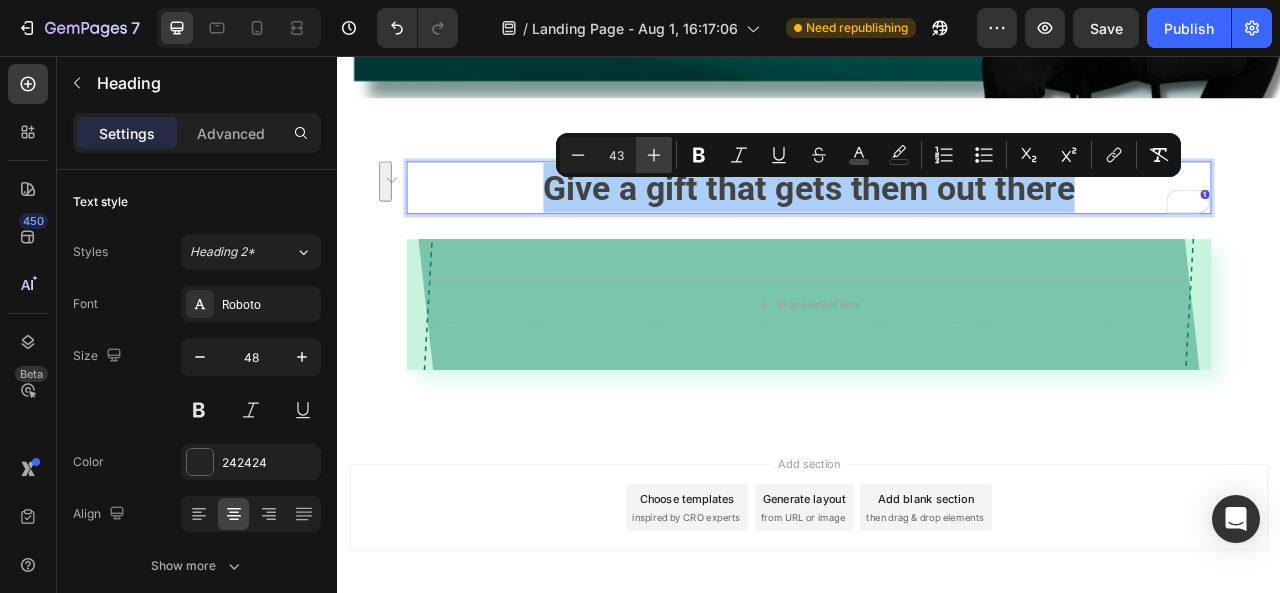 click on "Plus" at bounding box center [654, 155] 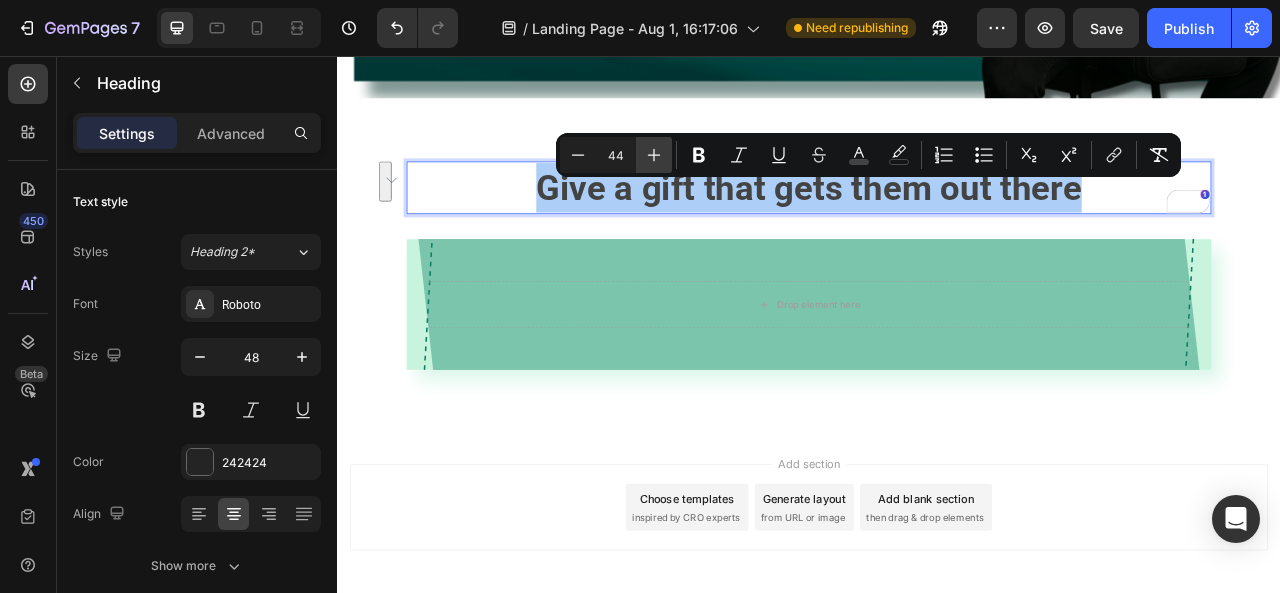 click on "Plus" at bounding box center [654, 155] 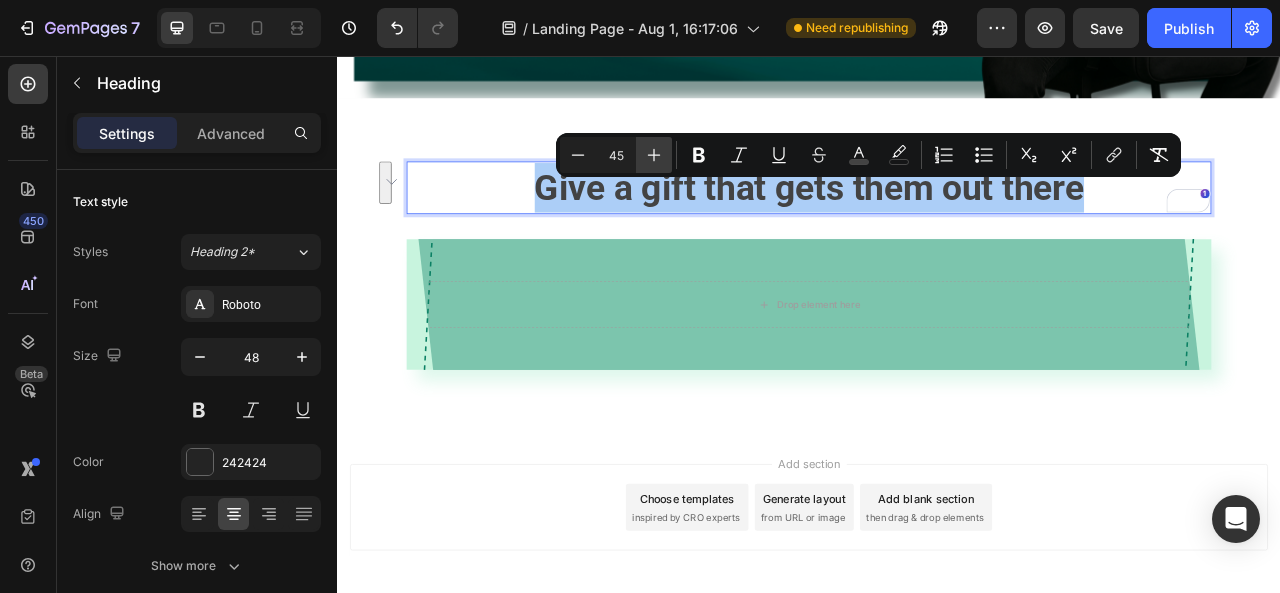 click on "Plus" at bounding box center [654, 155] 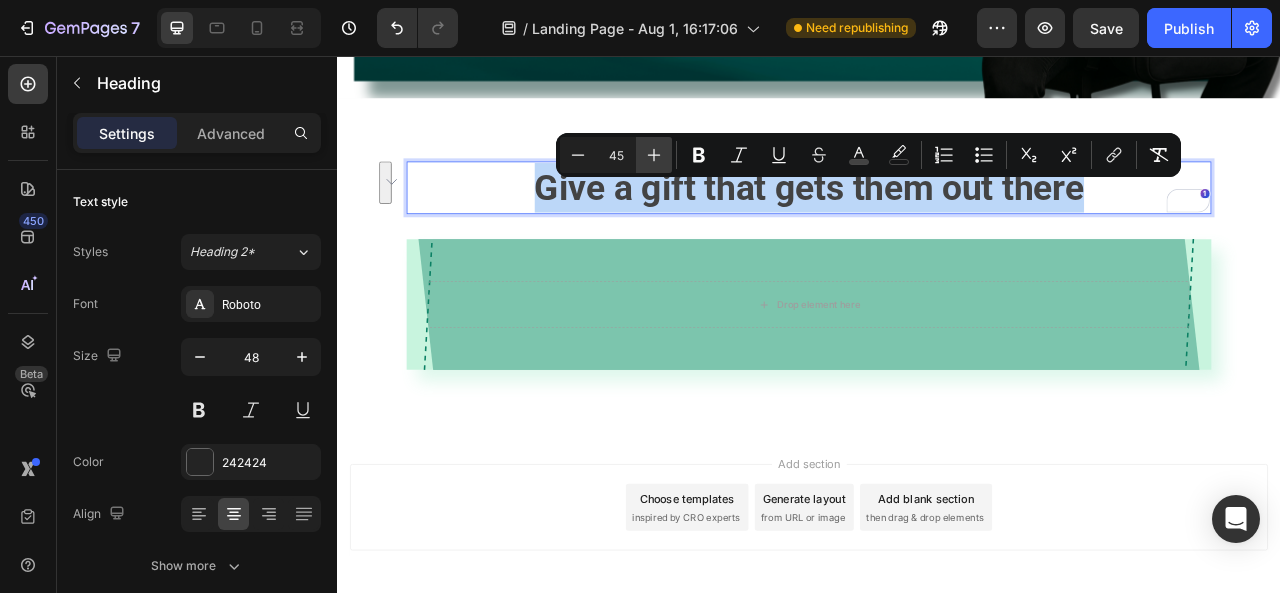 type on "46" 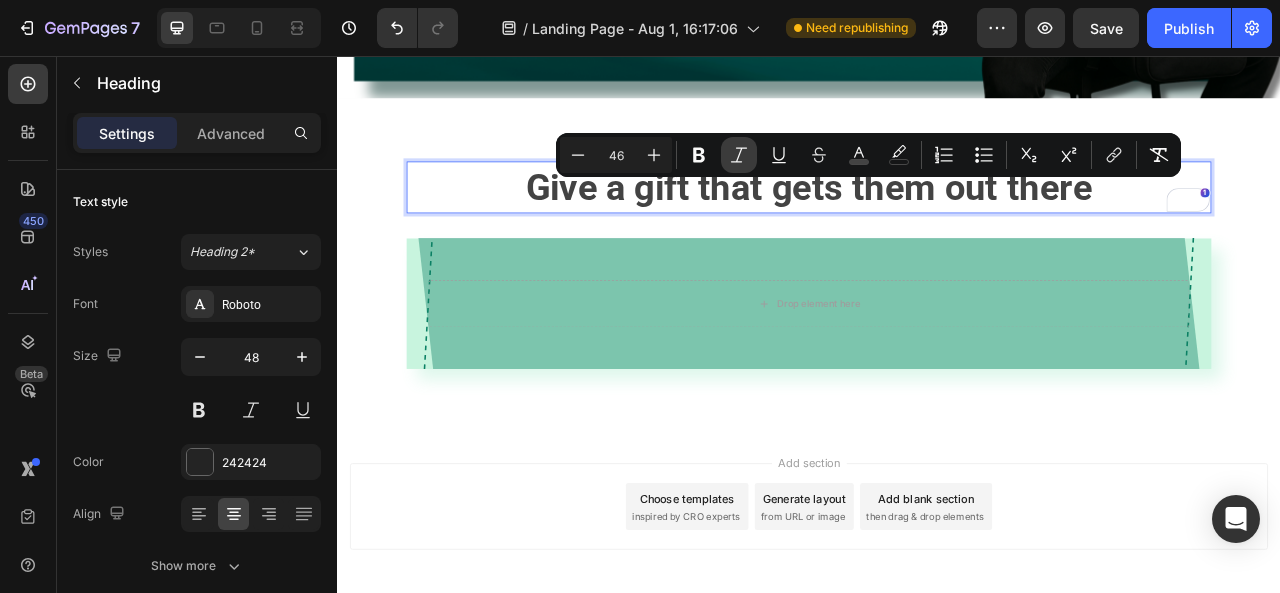 click on "Italic" at bounding box center (739, 155) 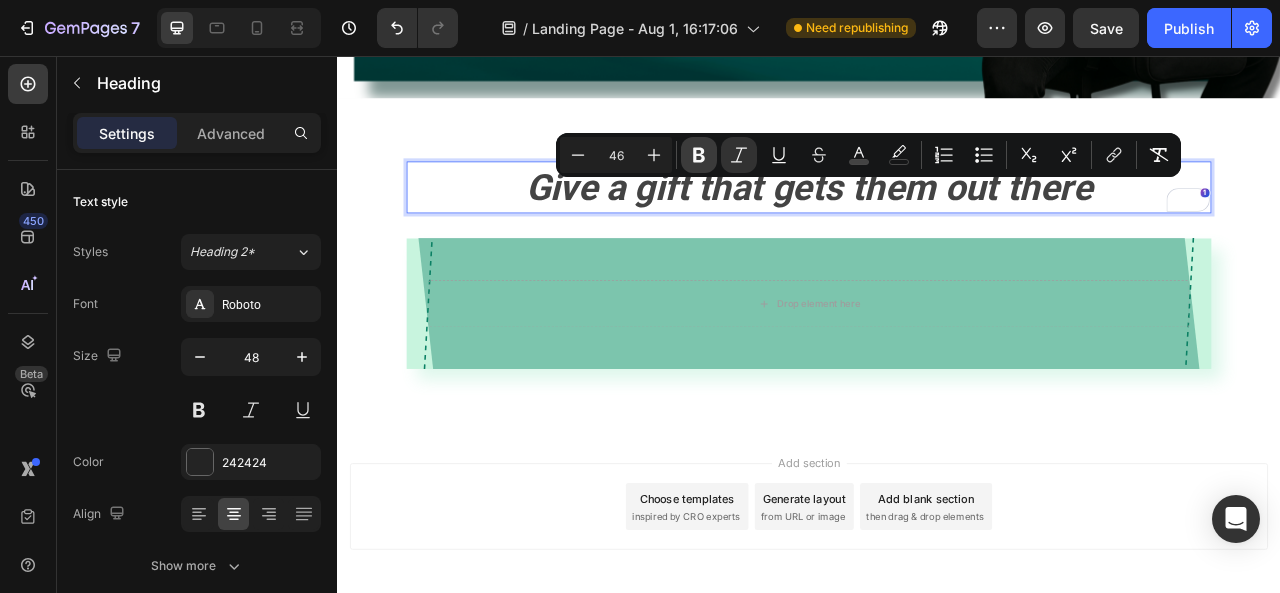 click 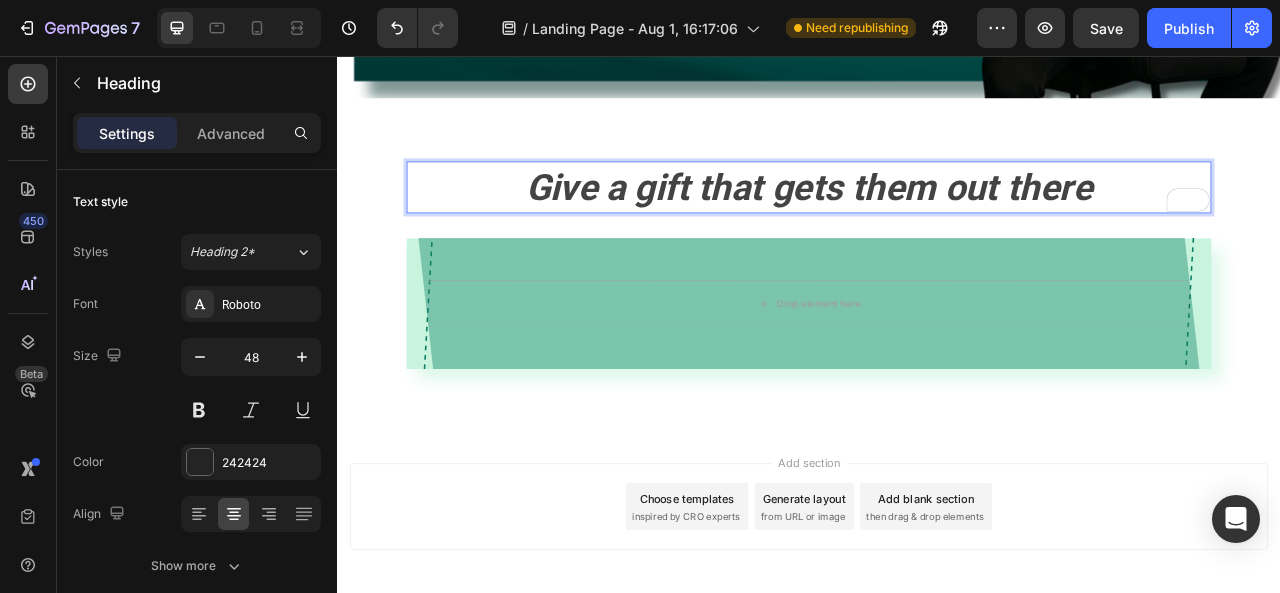 click on "Give a gift that gets them out there" at bounding box center [937, 223] 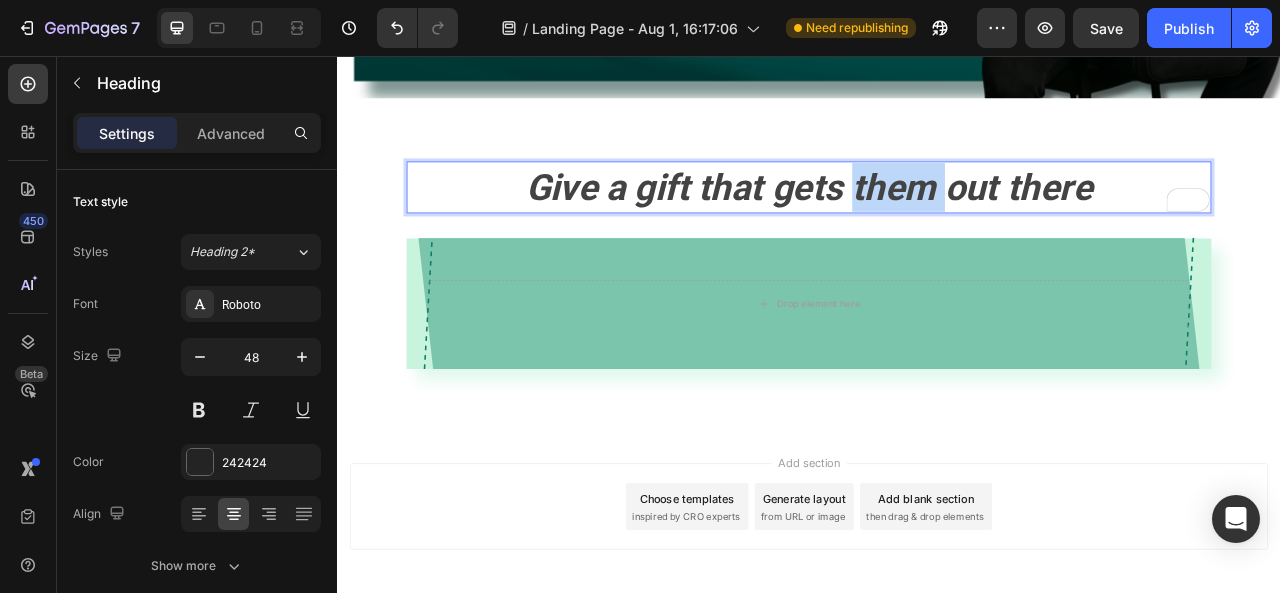 click on "Give a gift that gets them out there" at bounding box center (937, 223) 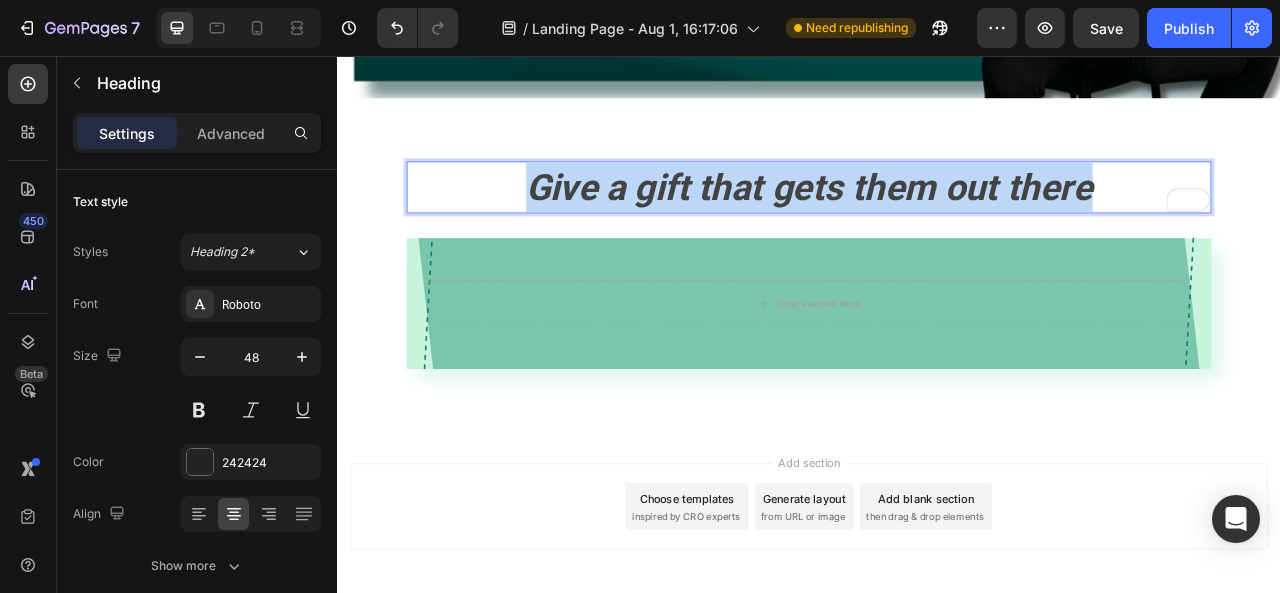 click on "Give a gift that gets them out there" at bounding box center [937, 223] 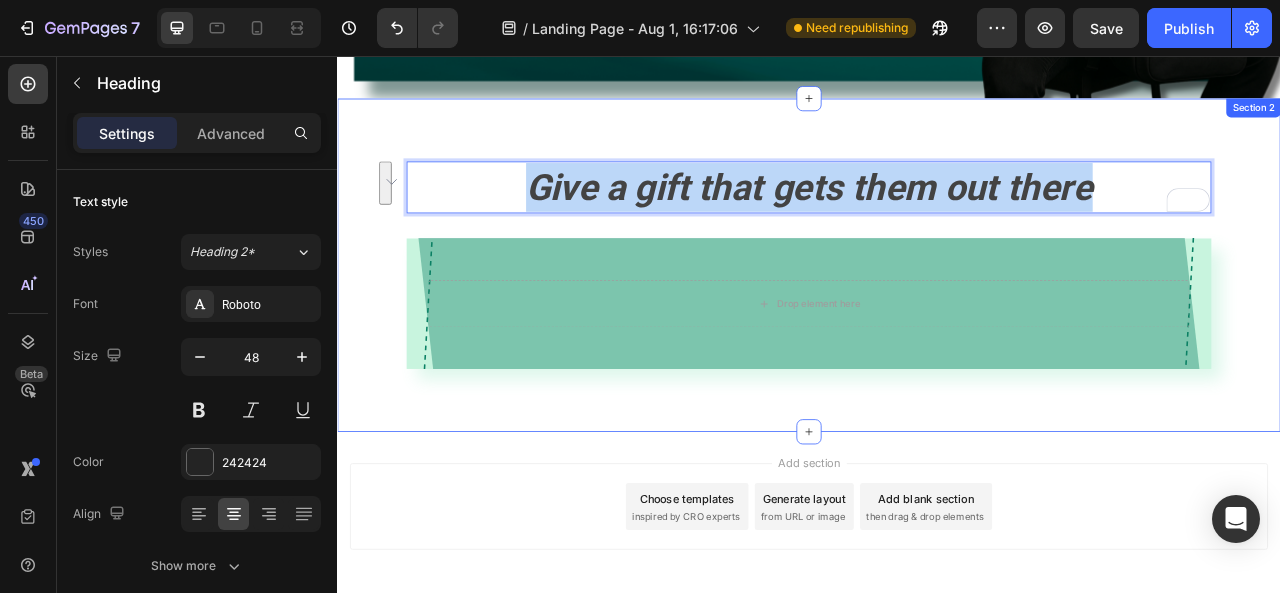 click on "Give a gift that gets them out there Heading   32
Drop element here Row Row" at bounding box center [937, 338] 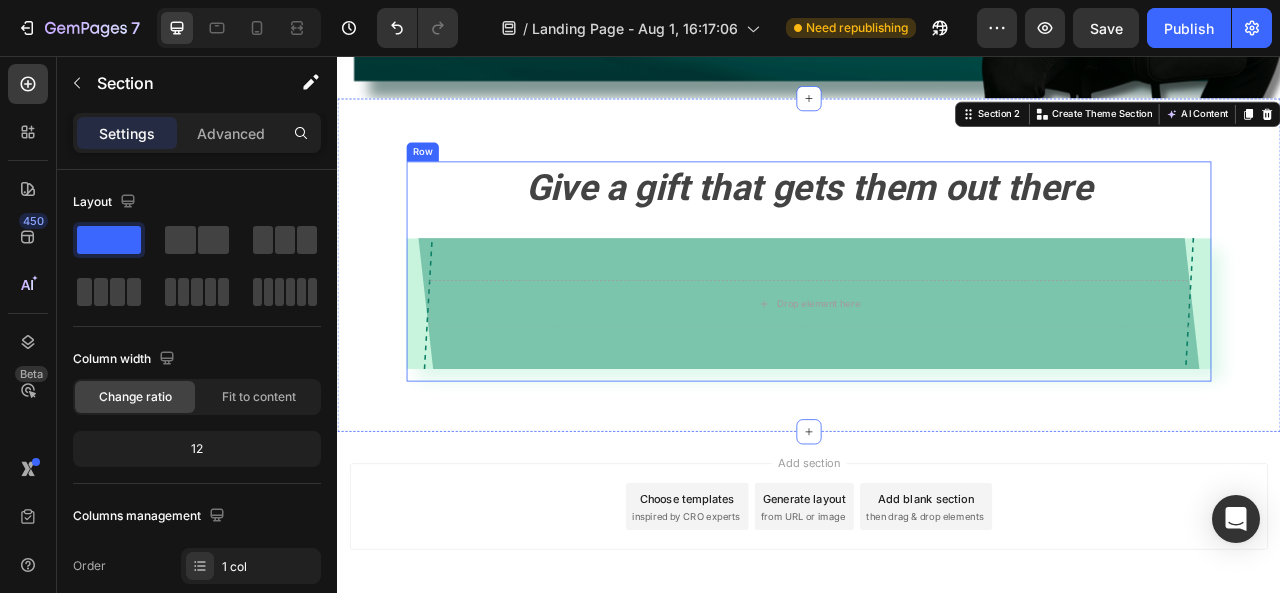 click on "Give a gift that gets them out there" at bounding box center (937, 223) 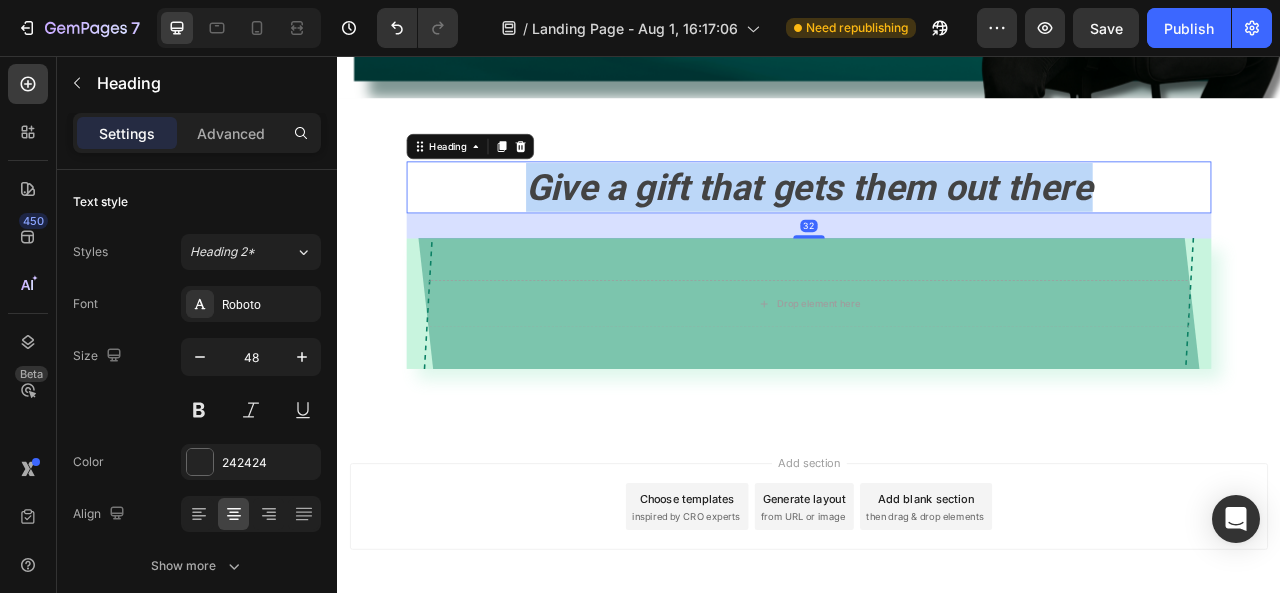 click on "Give a gift that gets them out there" at bounding box center (937, 223) 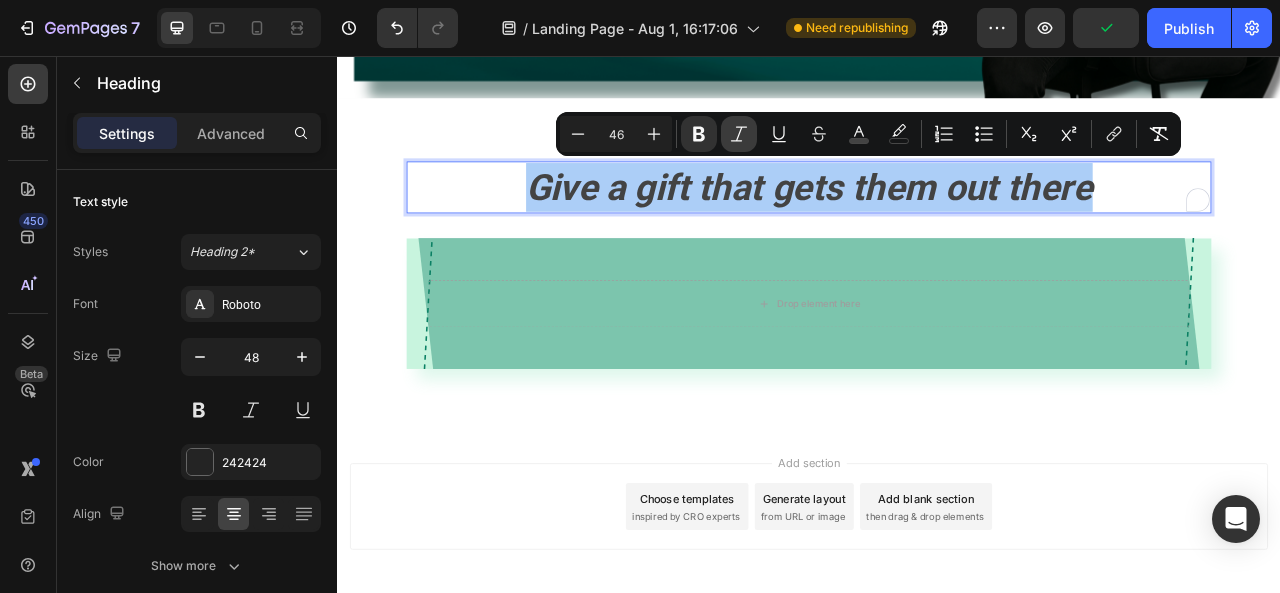 click 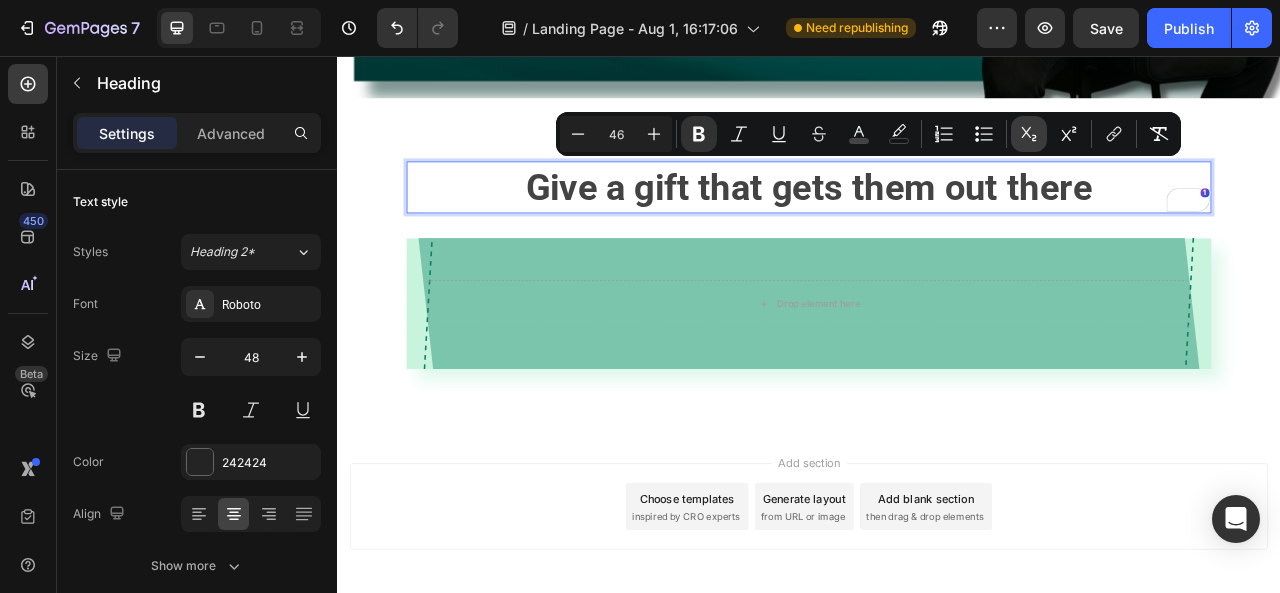 click 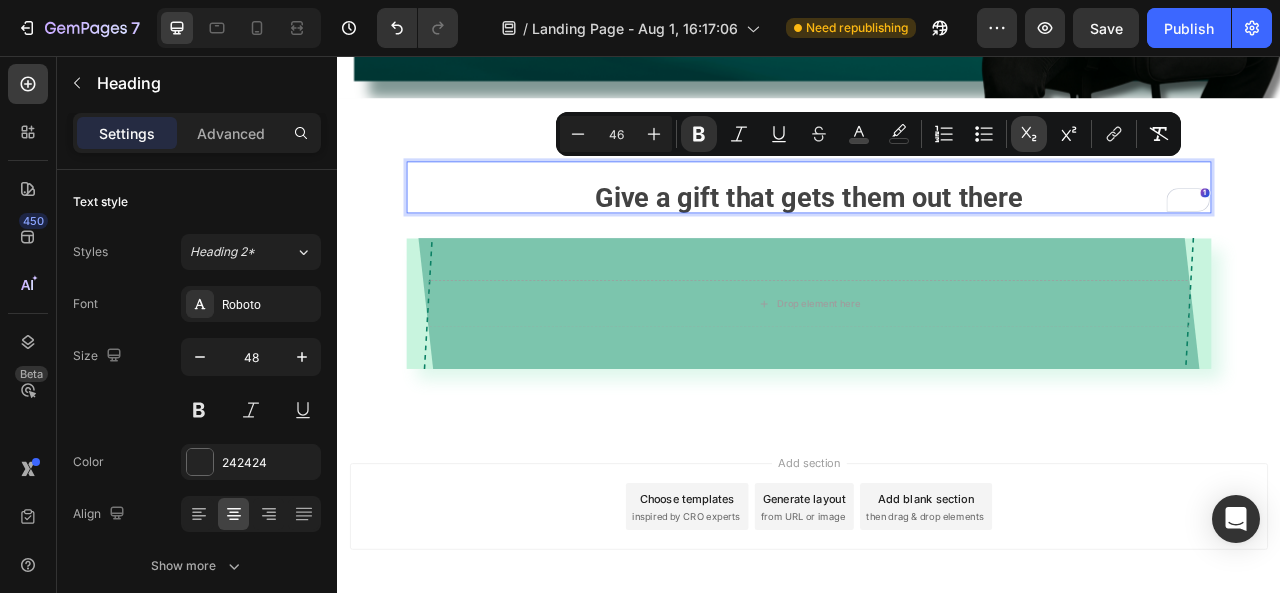 click 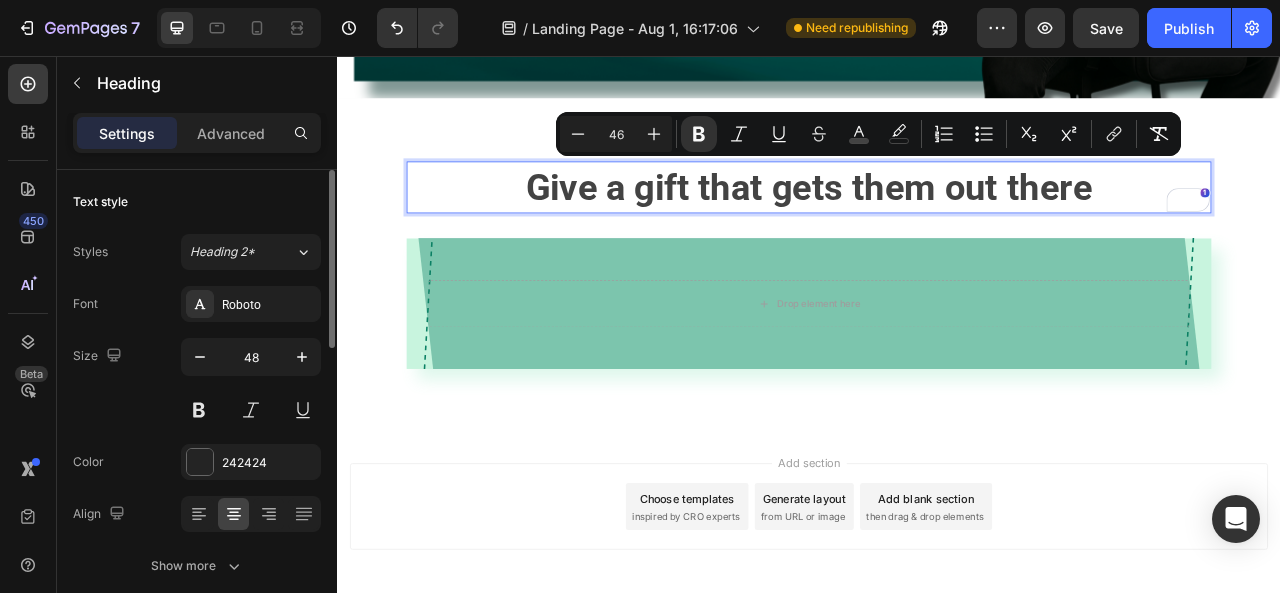 scroll, scrollTop: 200, scrollLeft: 0, axis: vertical 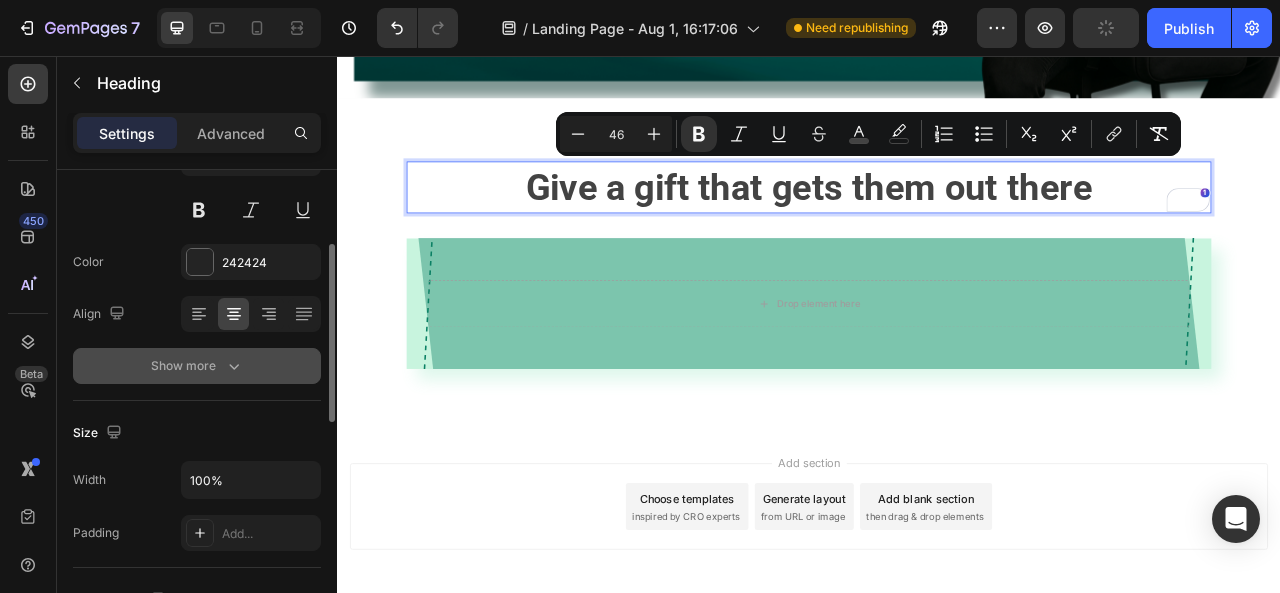 click on "Show more" at bounding box center (197, 366) 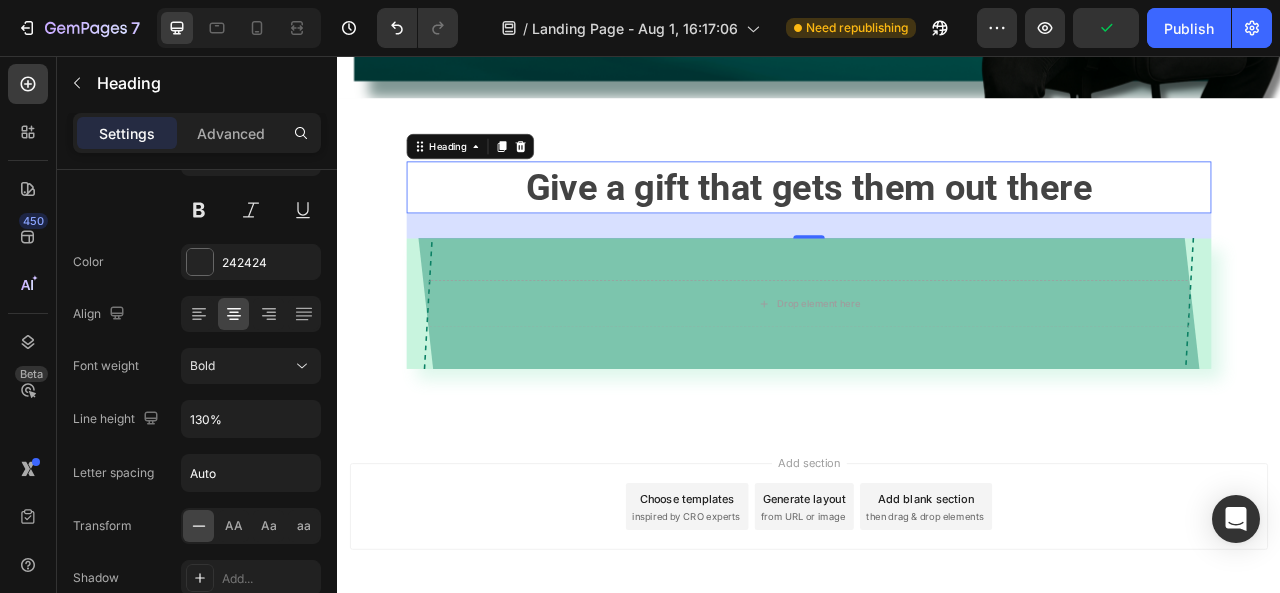 click on "Give a gift that gets them out there" at bounding box center (937, 223) 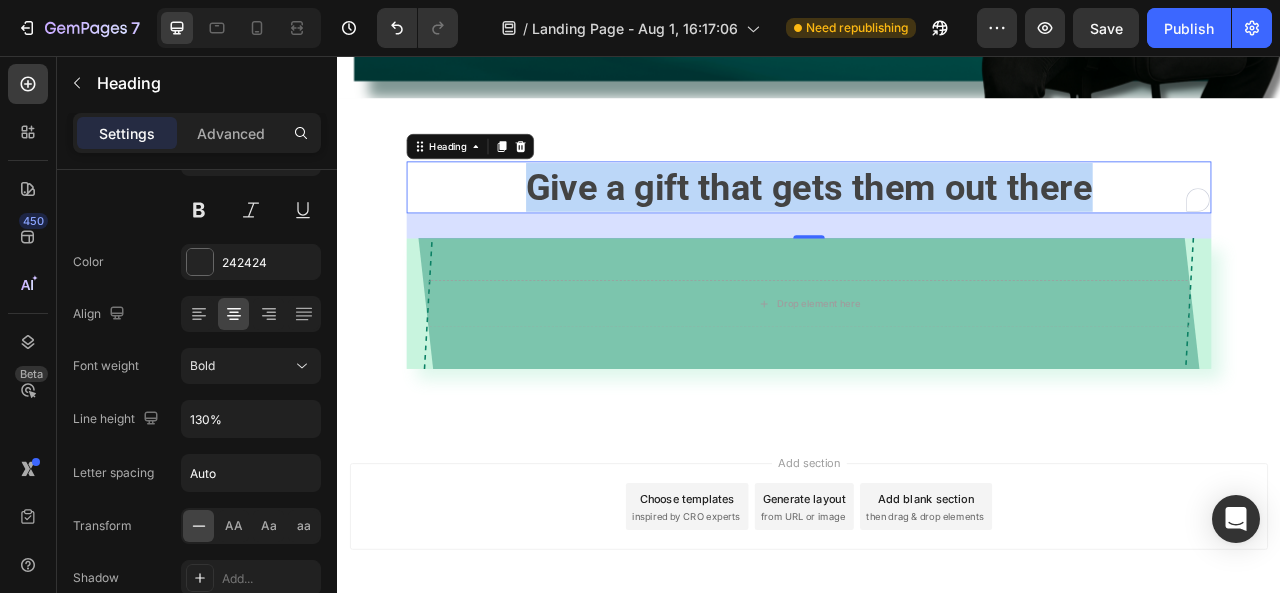 click on "Give a gift that gets them out there" at bounding box center [937, 223] 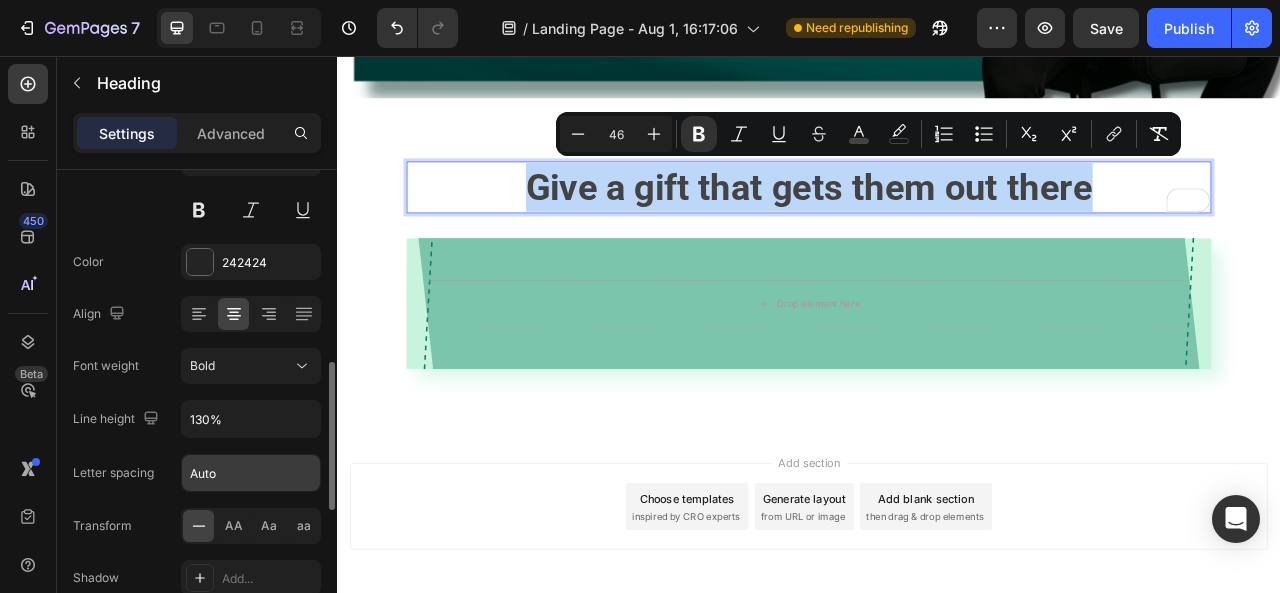 scroll, scrollTop: 400, scrollLeft: 0, axis: vertical 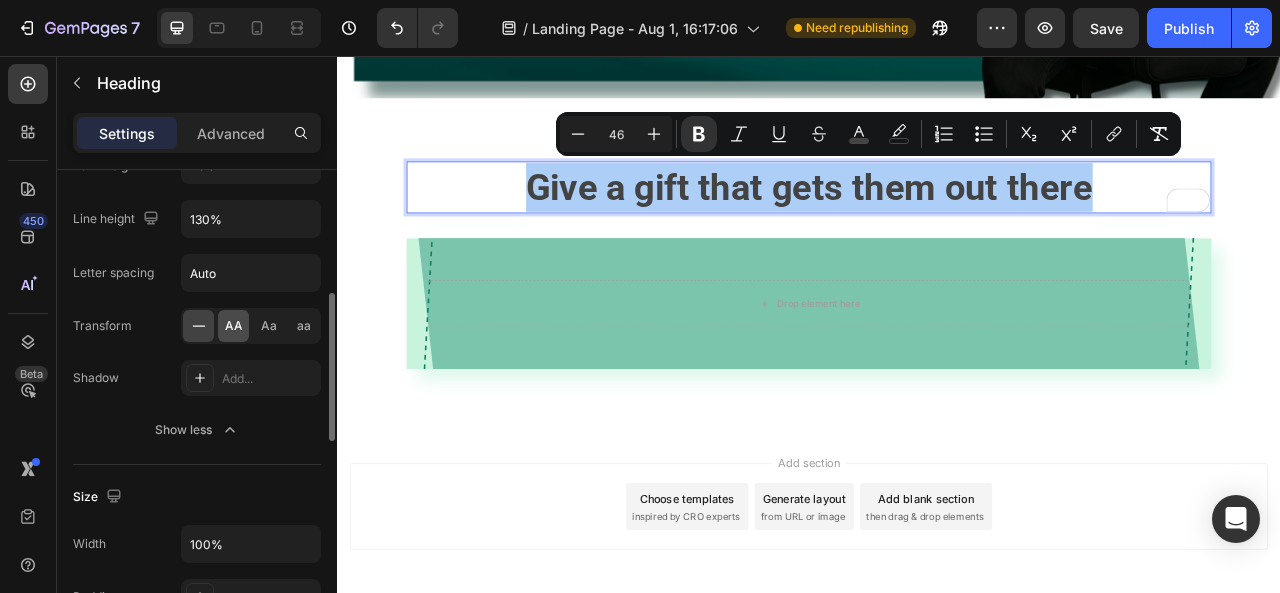 click on "AA" 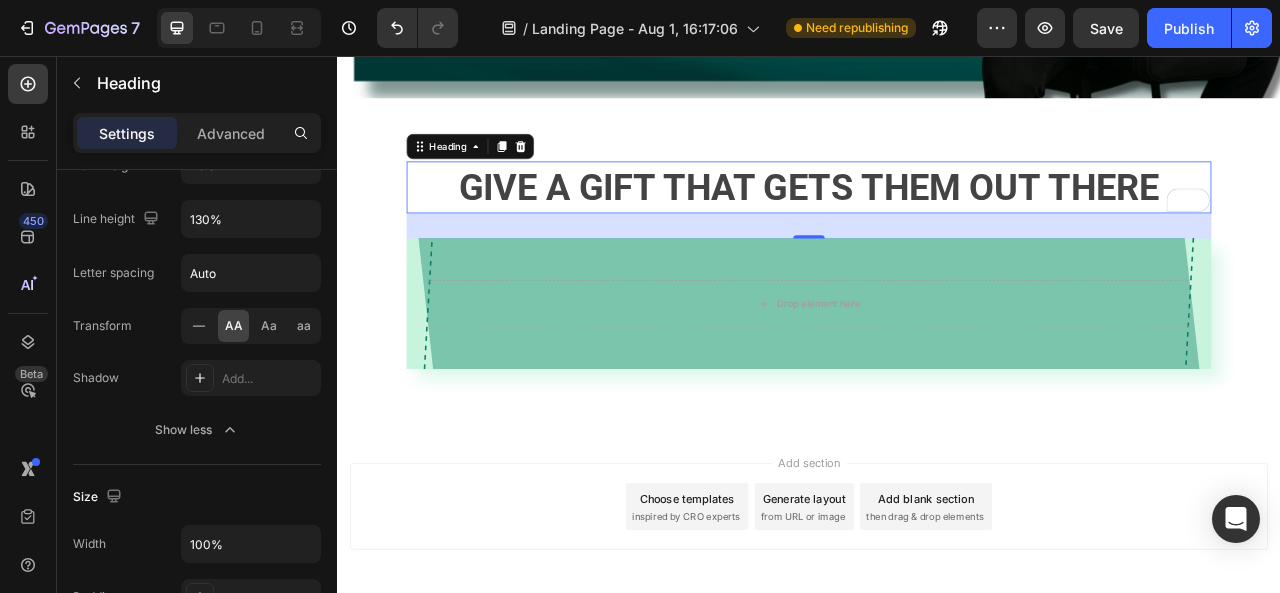 click on "Give a gift that gets them out there" at bounding box center (937, 223) 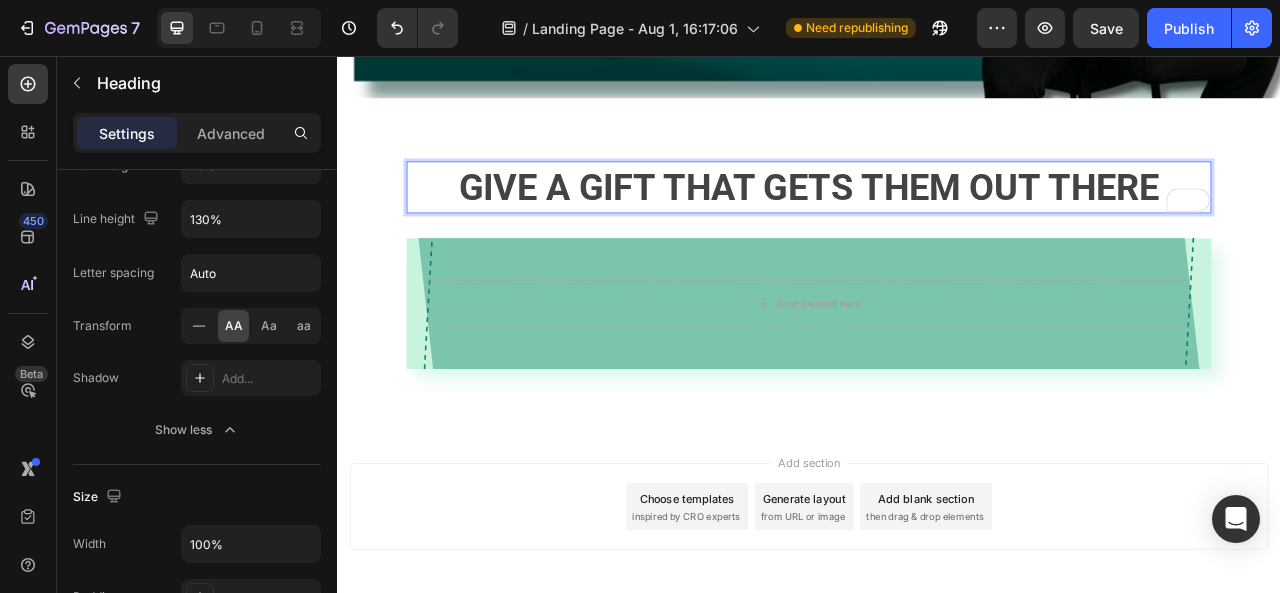 click on "Give a gift that gets them out there" at bounding box center (937, 223) 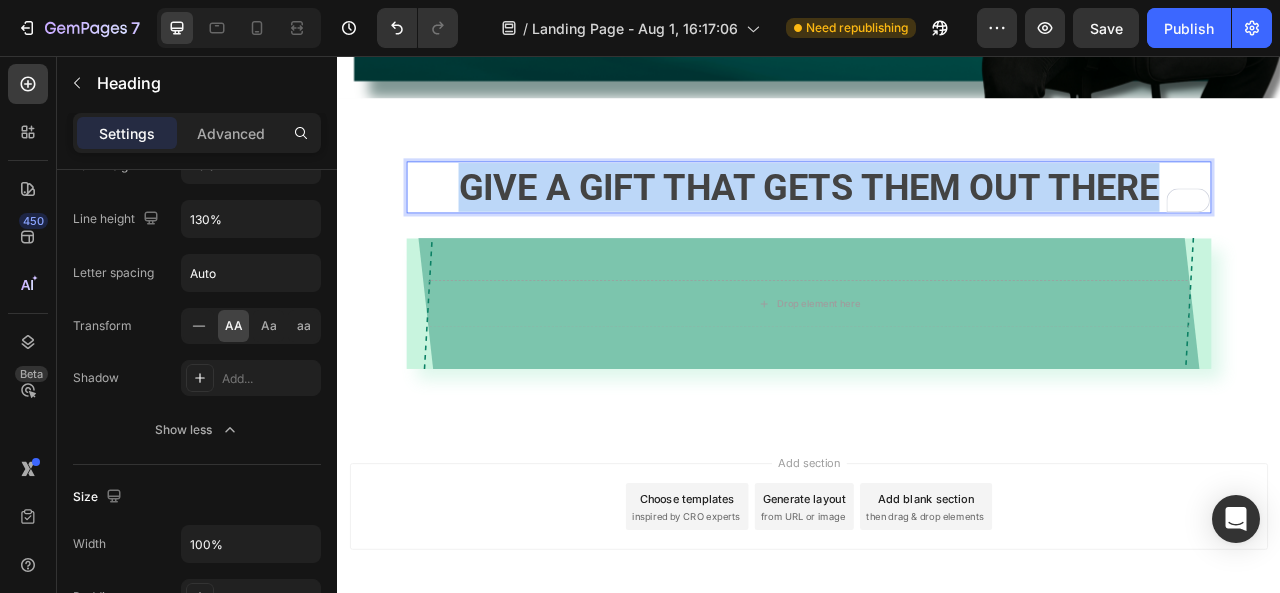 click on "Give a gift that gets them out there" at bounding box center (937, 223) 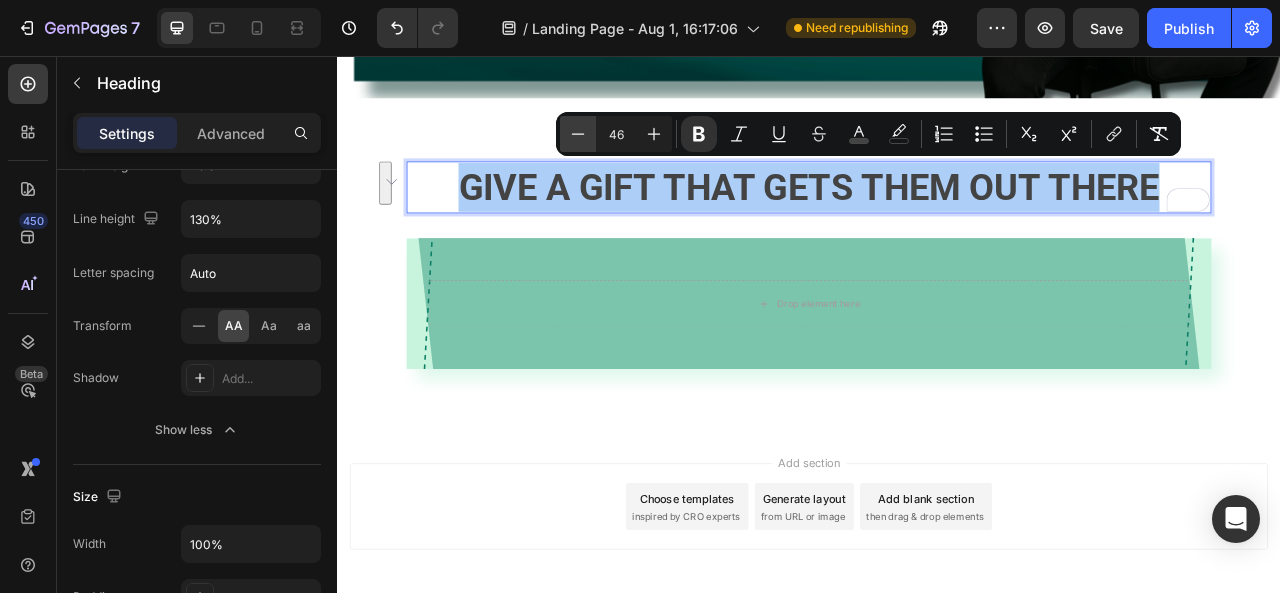 click on "Minus" at bounding box center (578, 134) 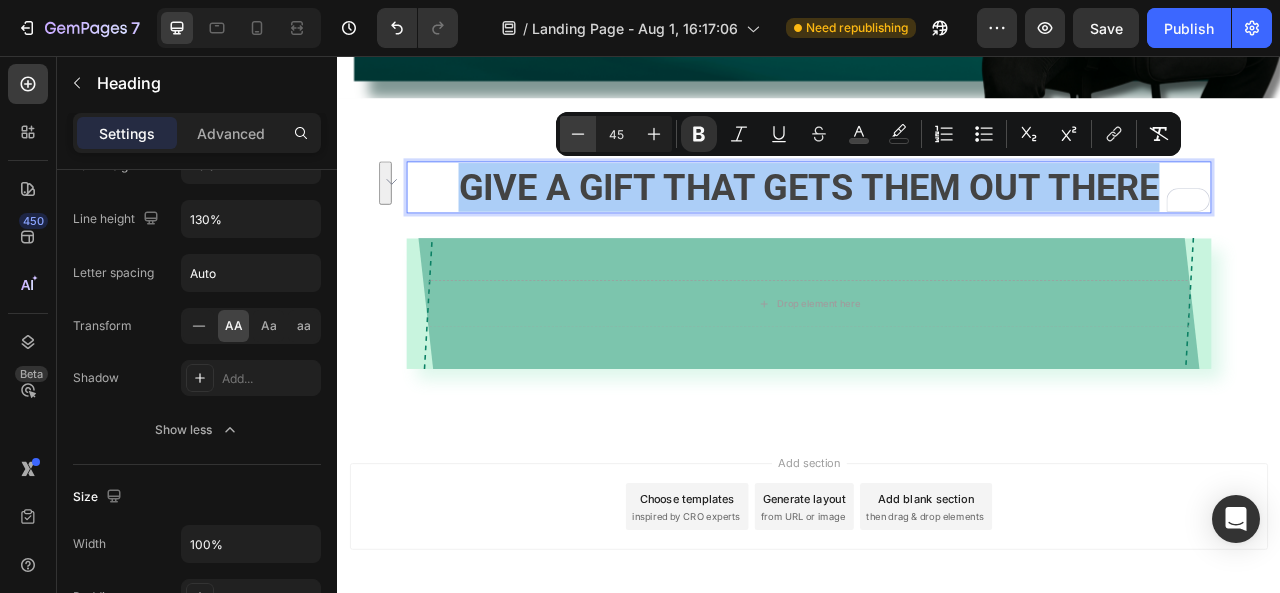 click on "Minus" at bounding box center [578, 134] 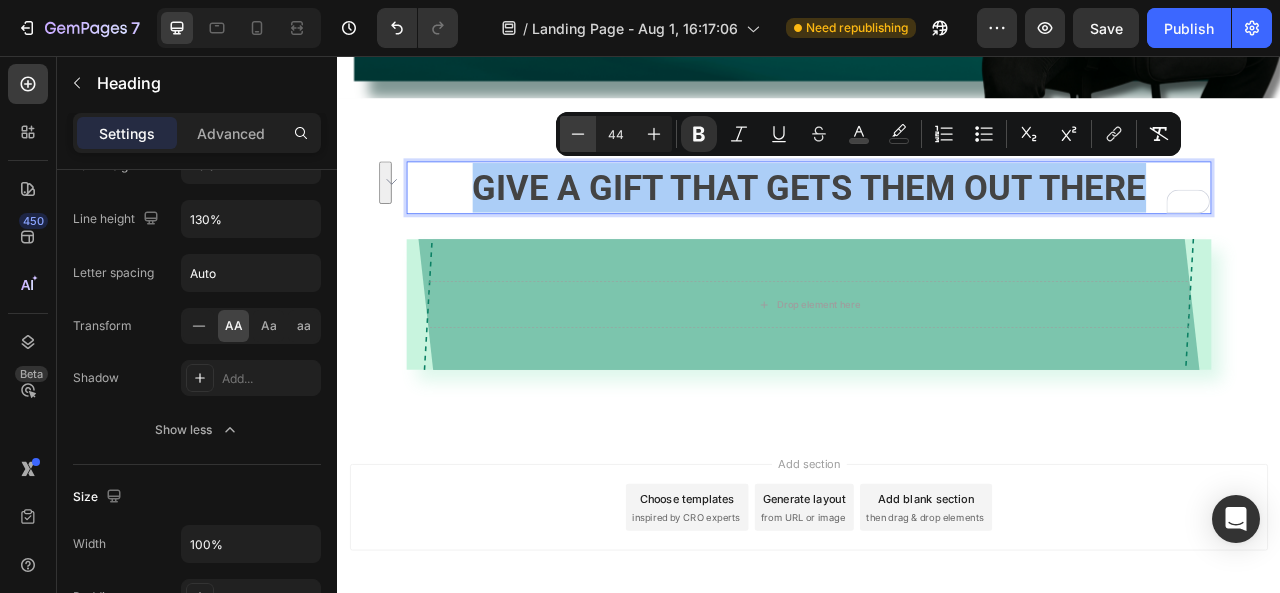 click on "Minus" at bounding box center (578, 134) 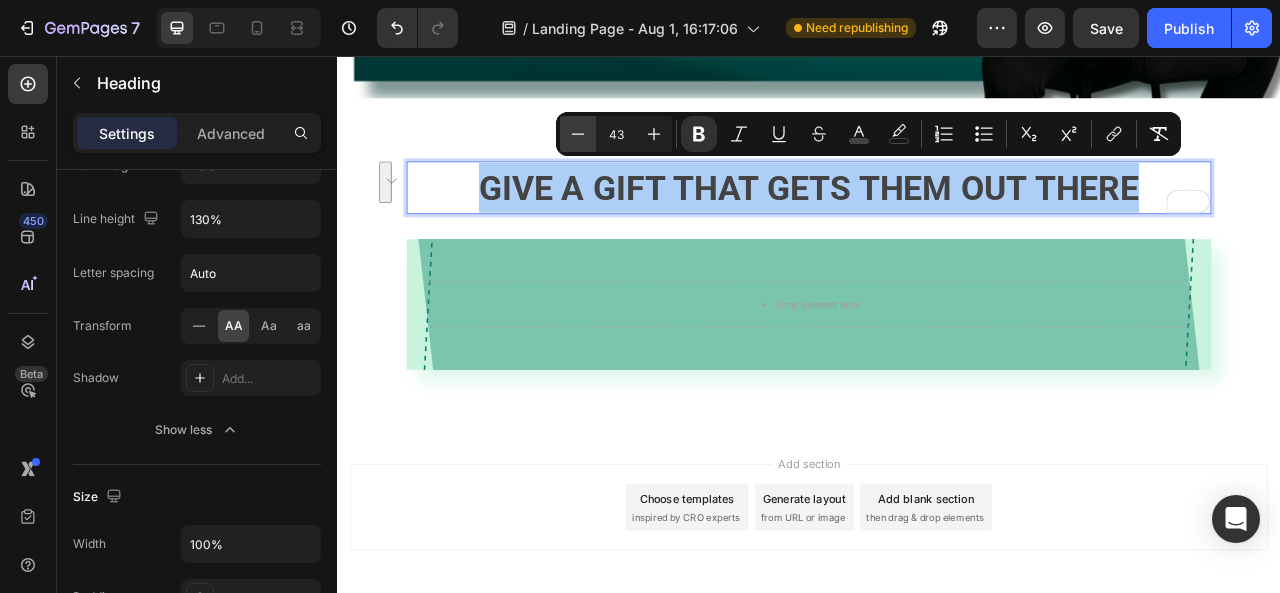 click on "Minus" at bounding box center [578, 134] 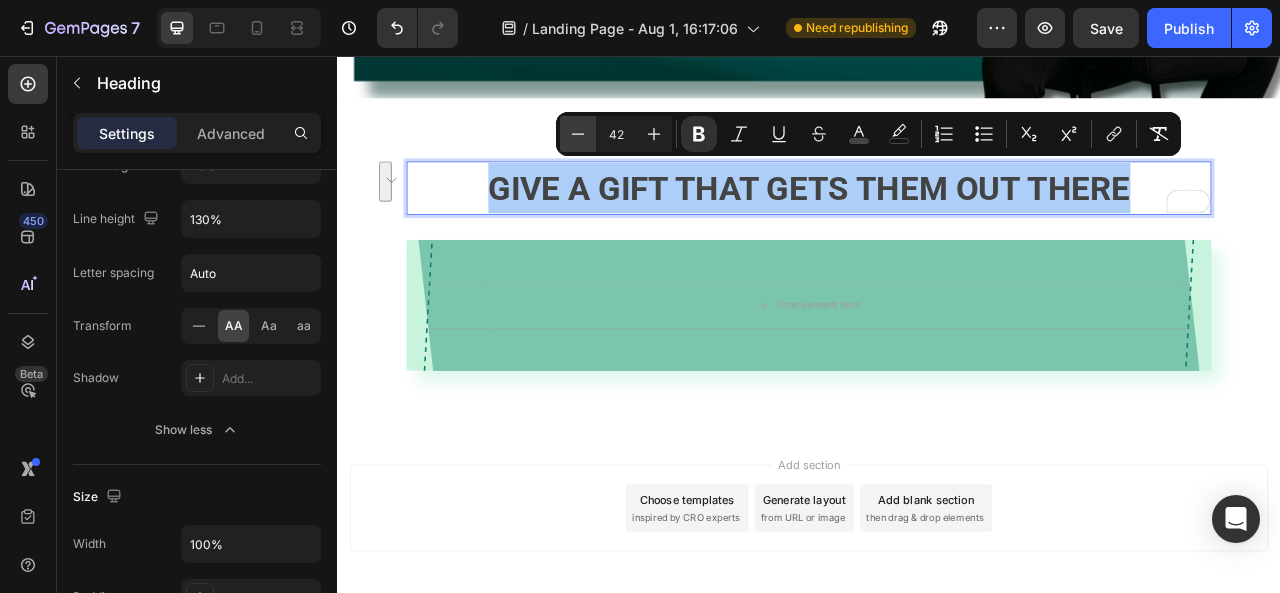 click on "Minus" at bounding box center [578, 134] 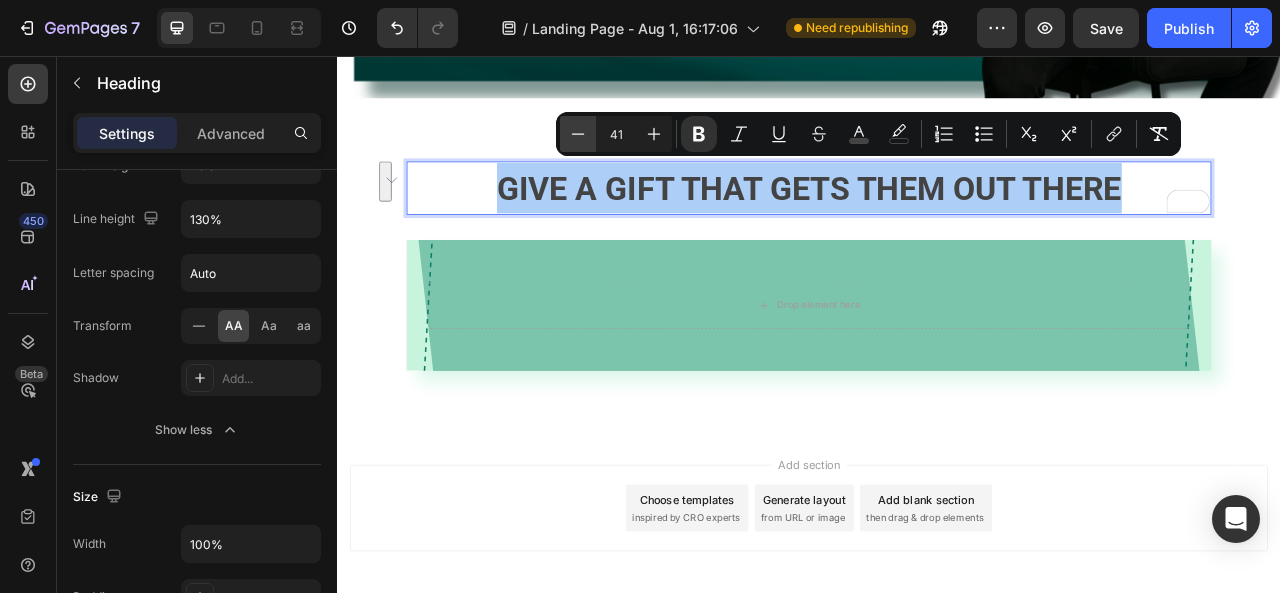 click on "Minus" at bounding box center (578, 134) 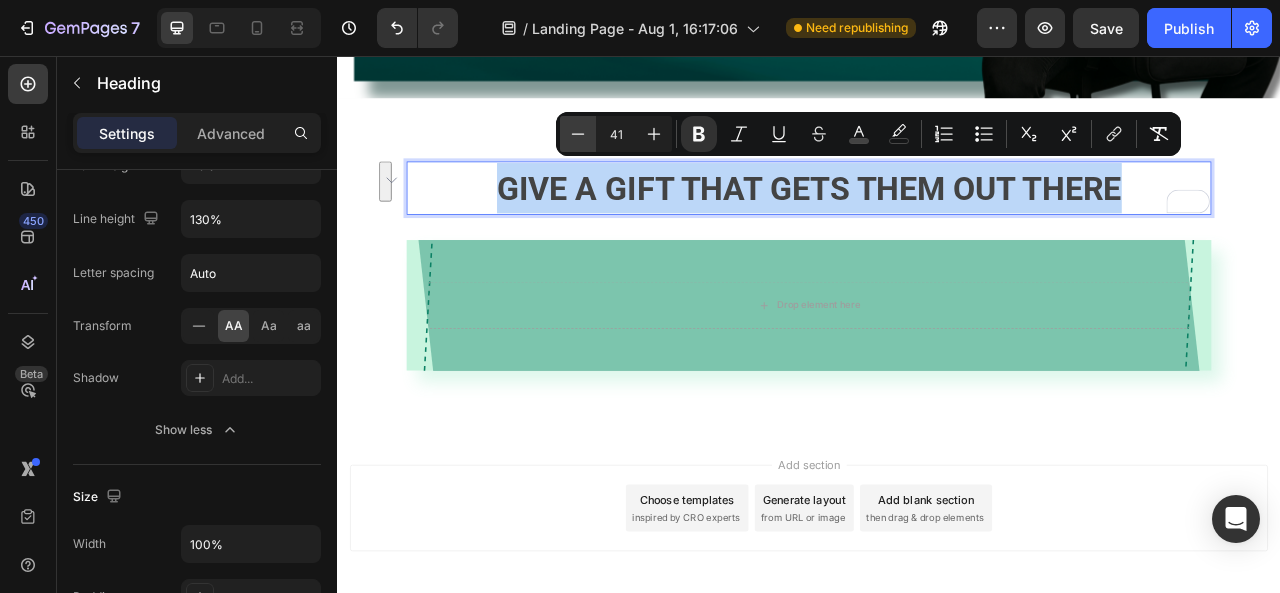 type on "40" 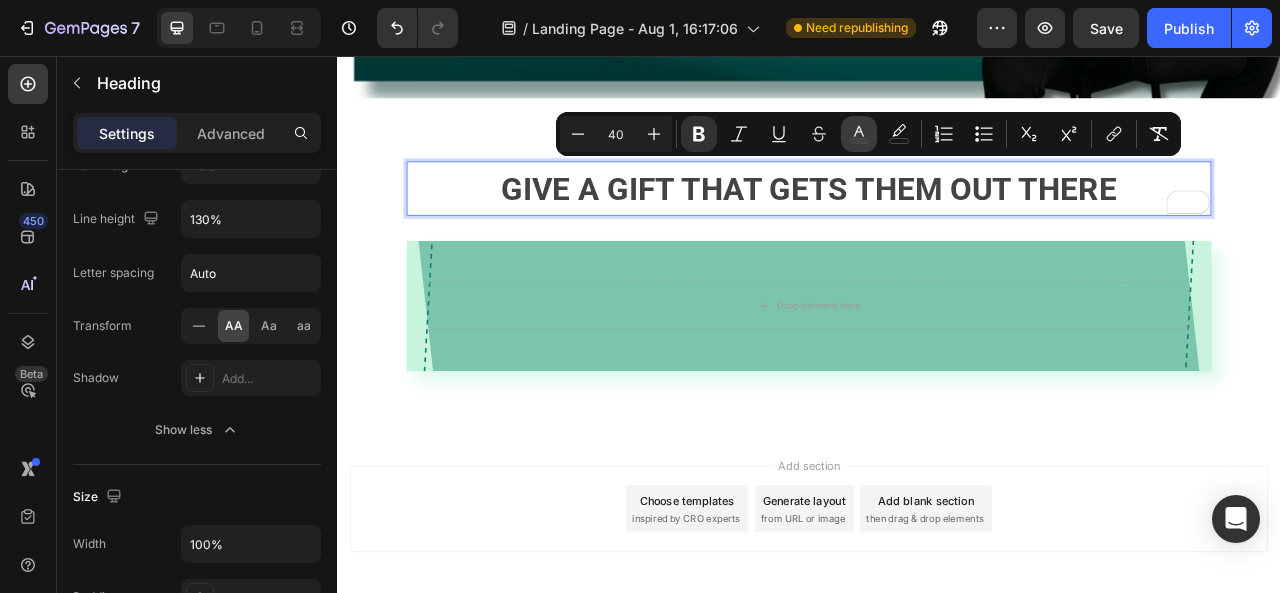 click 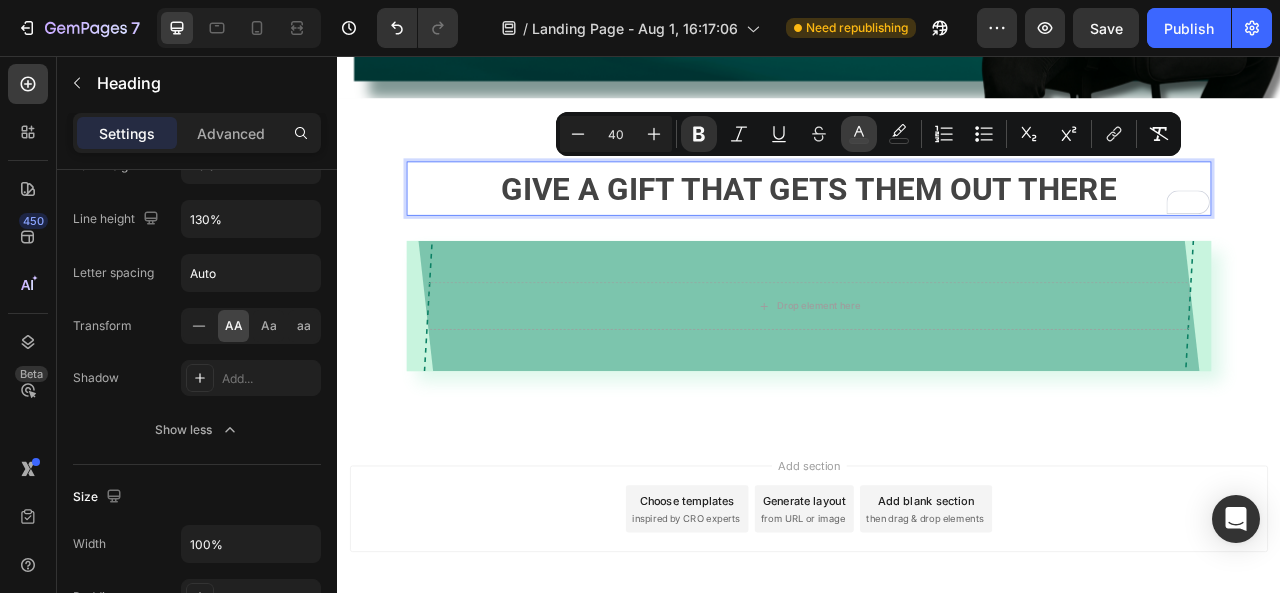 type on "434343" 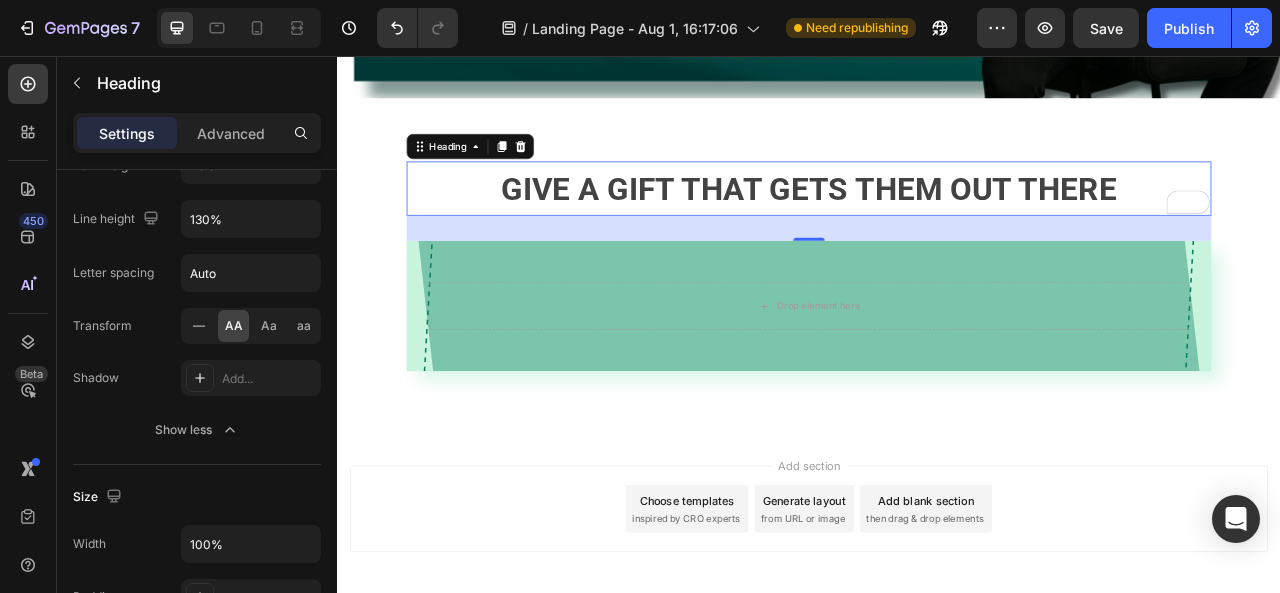 click on "Give a gift that gets them out there" at bounding box center [937, 225] 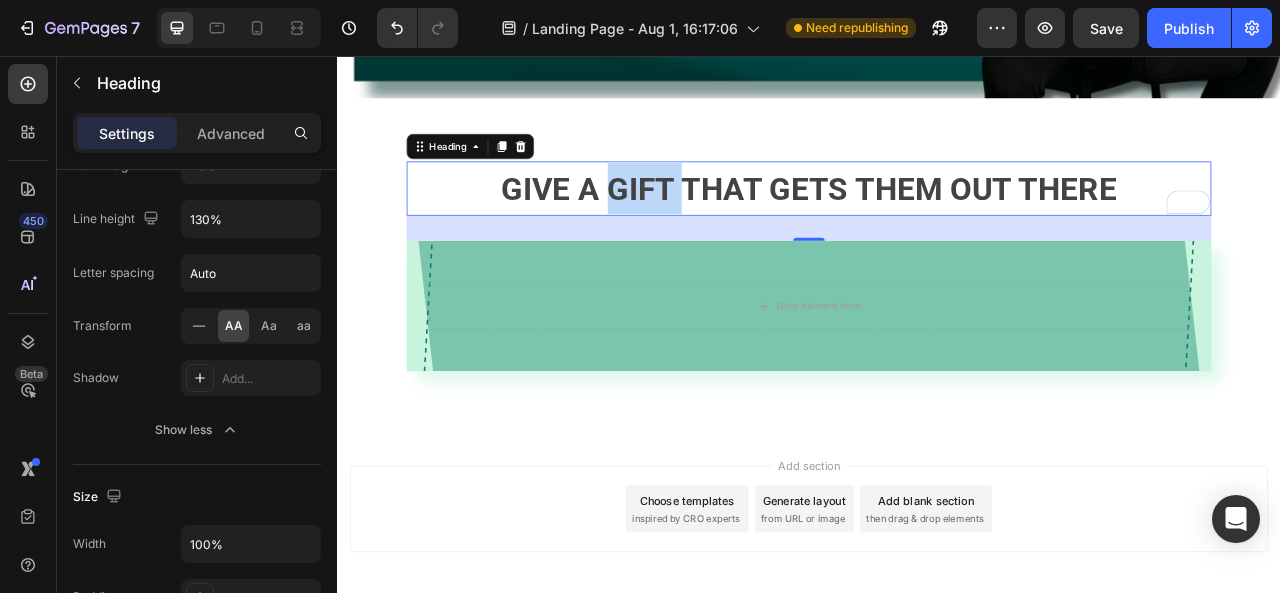click on "Give a gift that gets them out there" at bounding box center [937, 225] 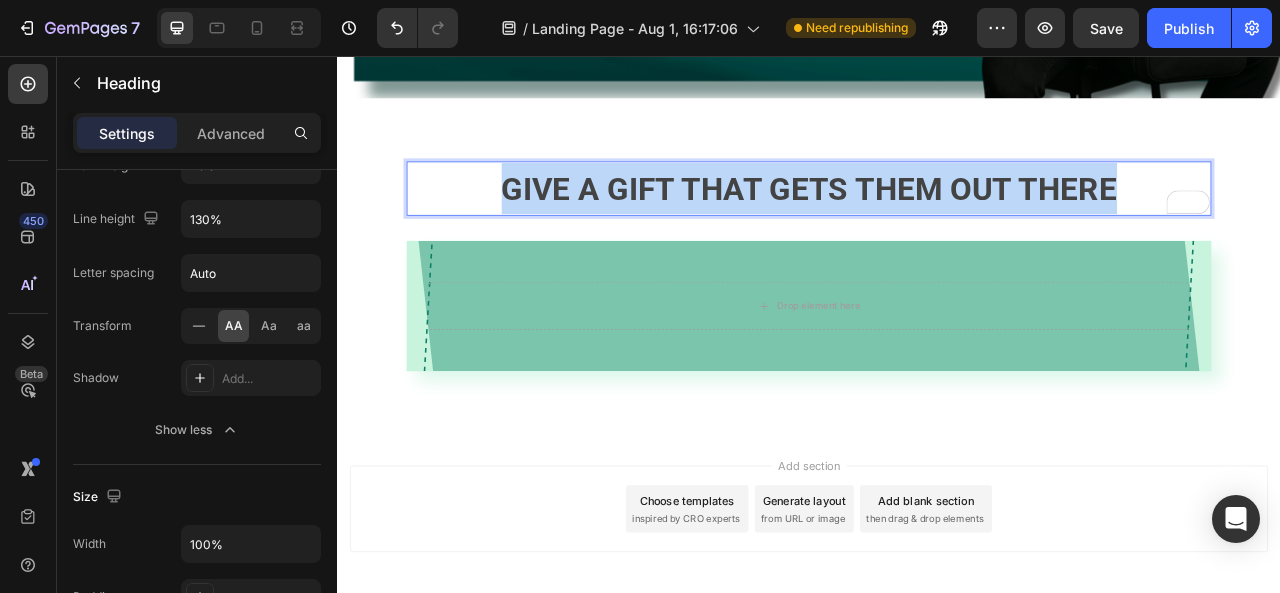 click on "Give a gift that gets them out there" at bounding box center [937, 225] 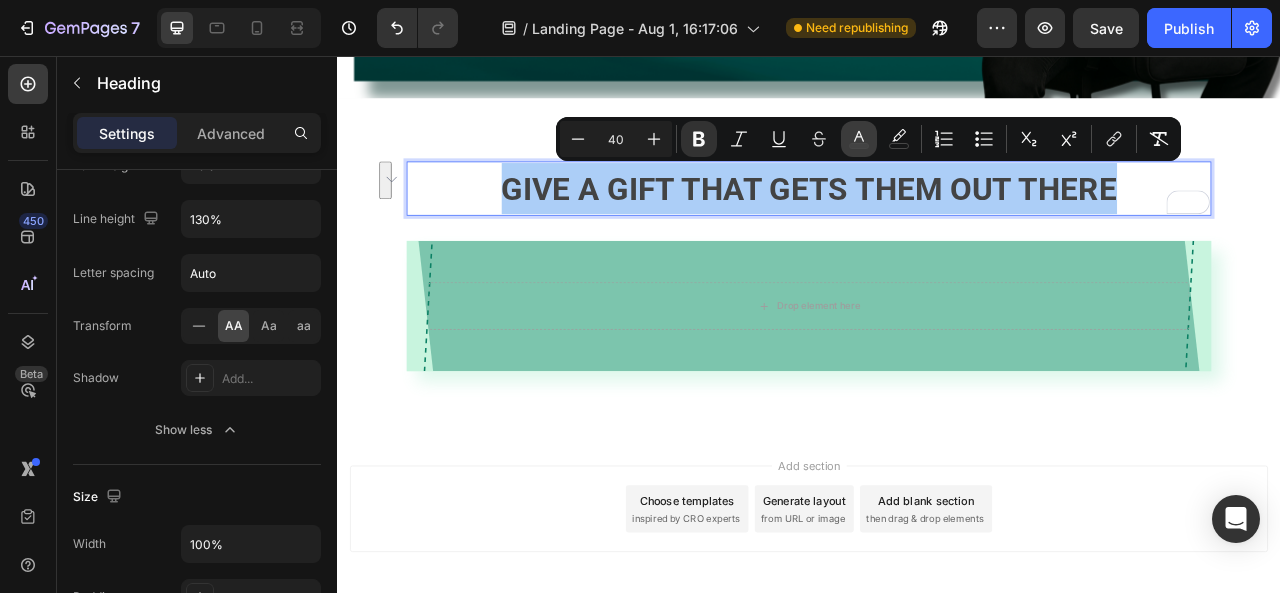 click 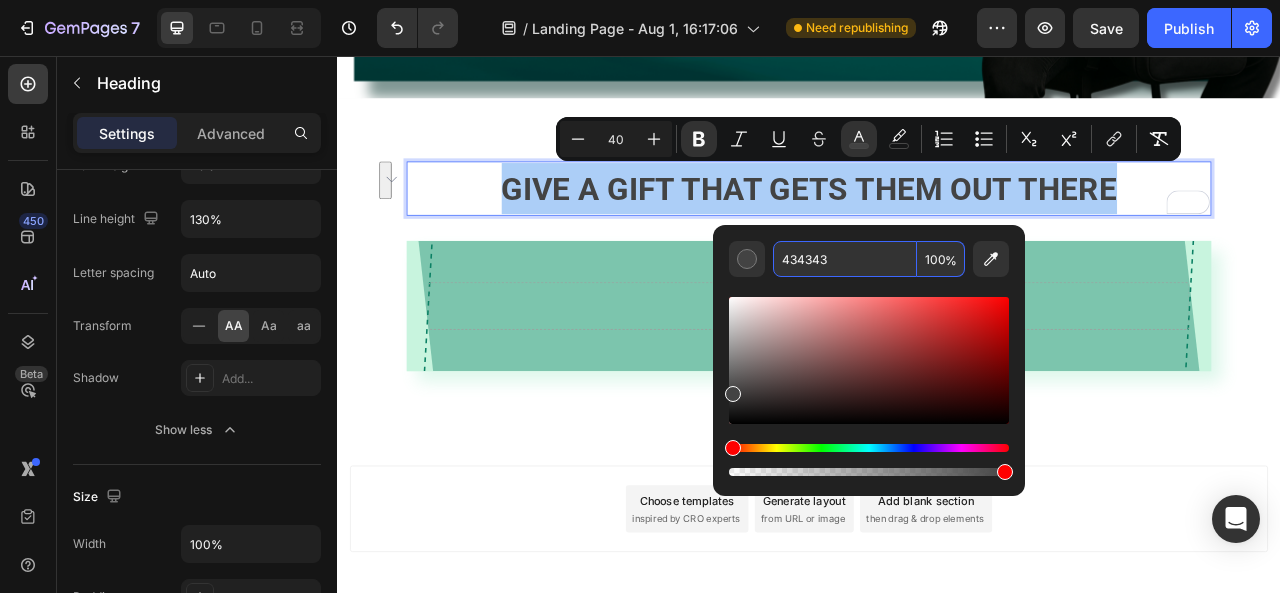 paste on "015F4F" 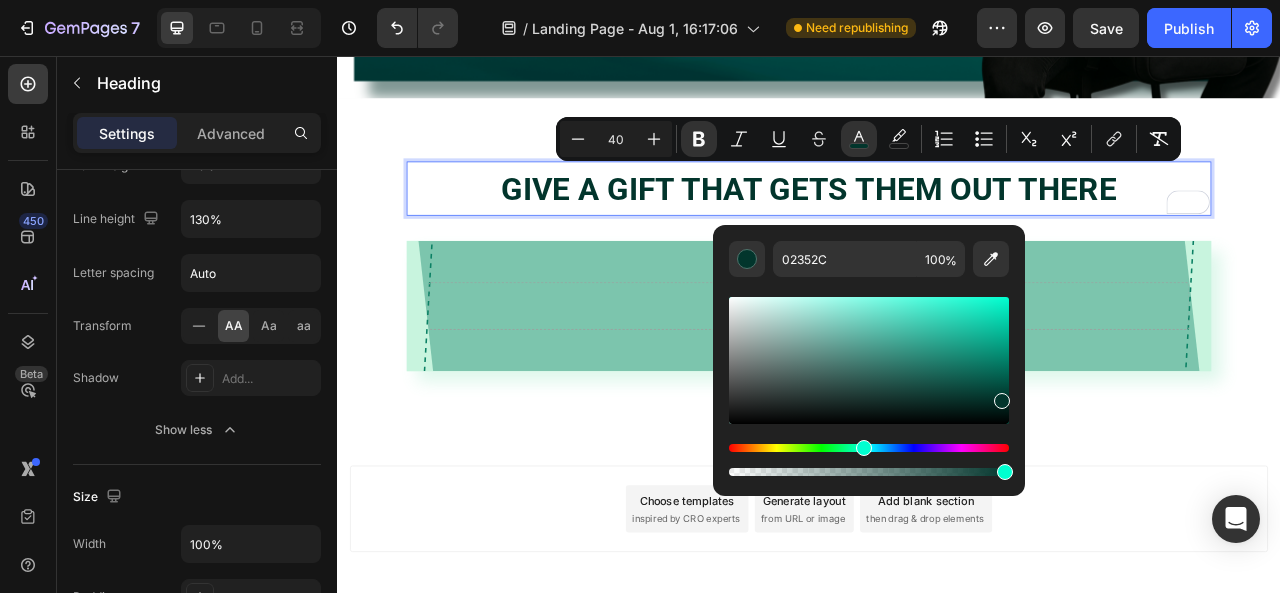 drag, startPoint x: 998, startPoint y: 383, endPoint x: 998, endPoint y: 397, distance: 14 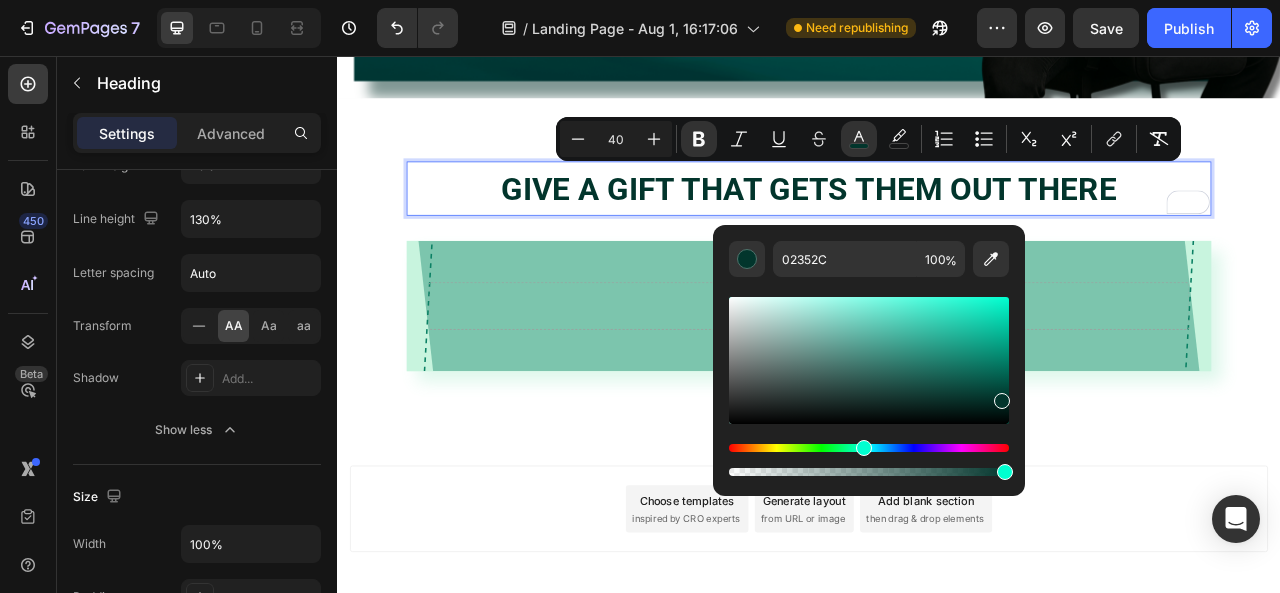 click at bounding box center (1002, 401) 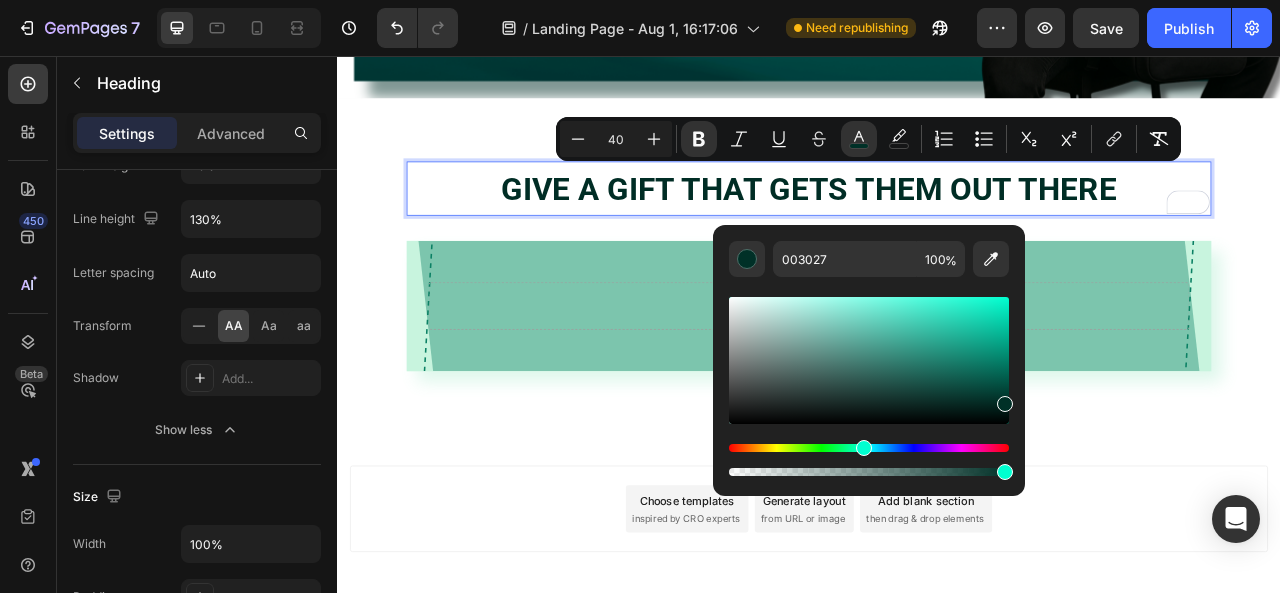 click at bounding box center [1005, 404] 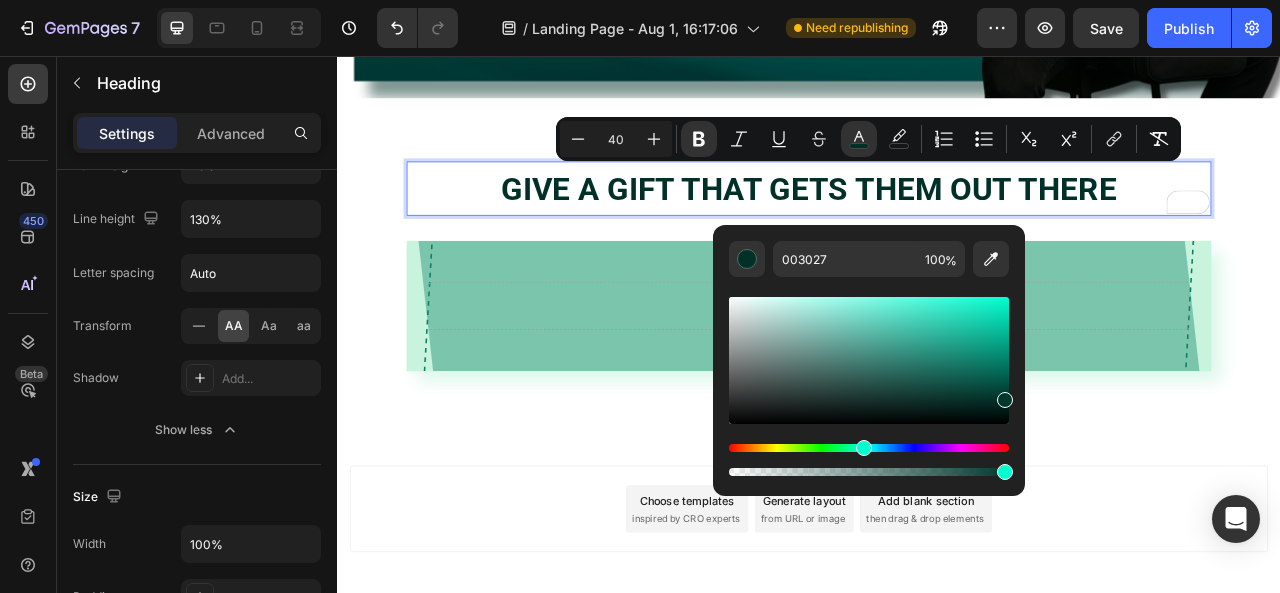 drag, startPoint x: 1004, startPoint y: 405, endPoint x: 1004, endPoint y: 388, distance: 17 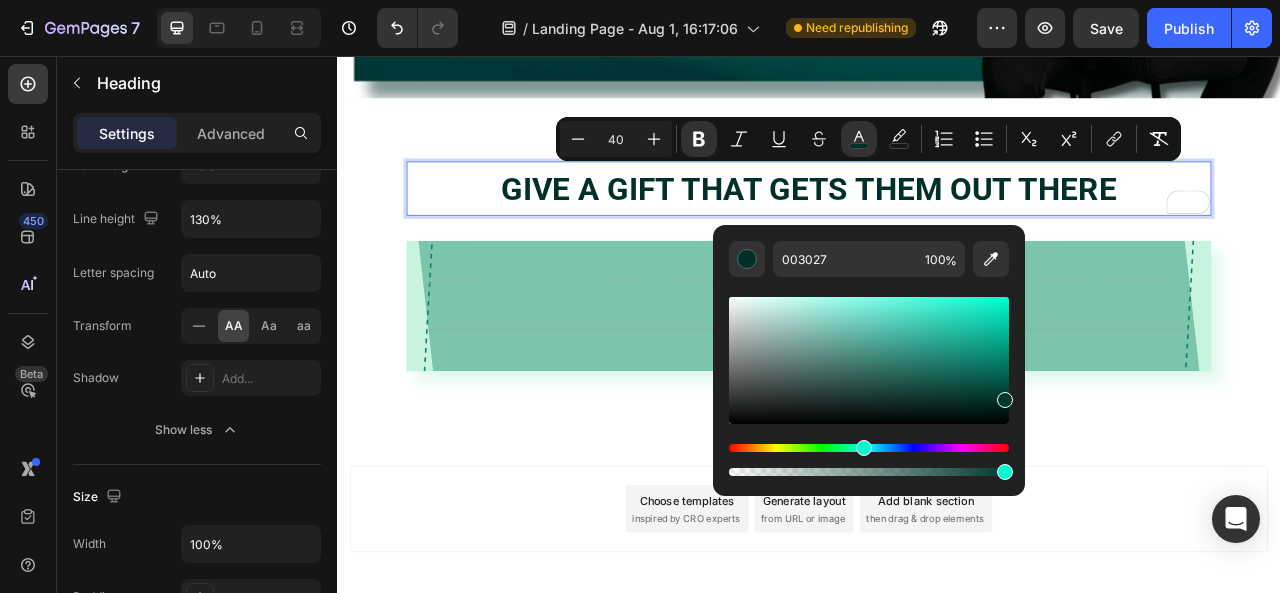 click at bounding box center [1005, 400] 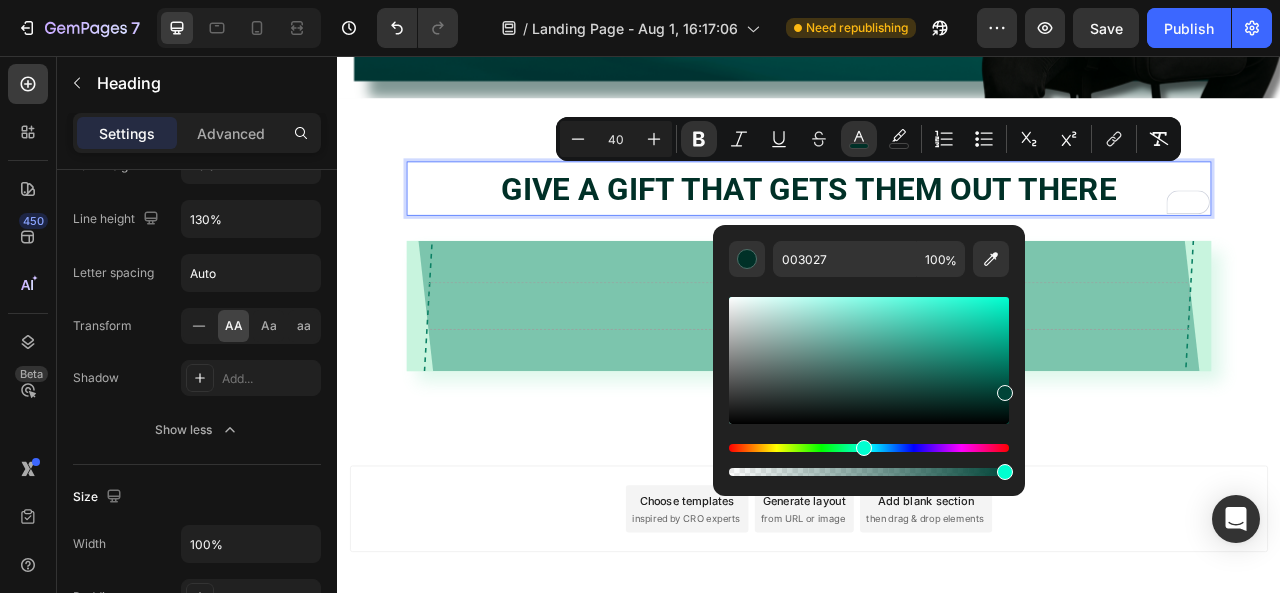 type on "014438" 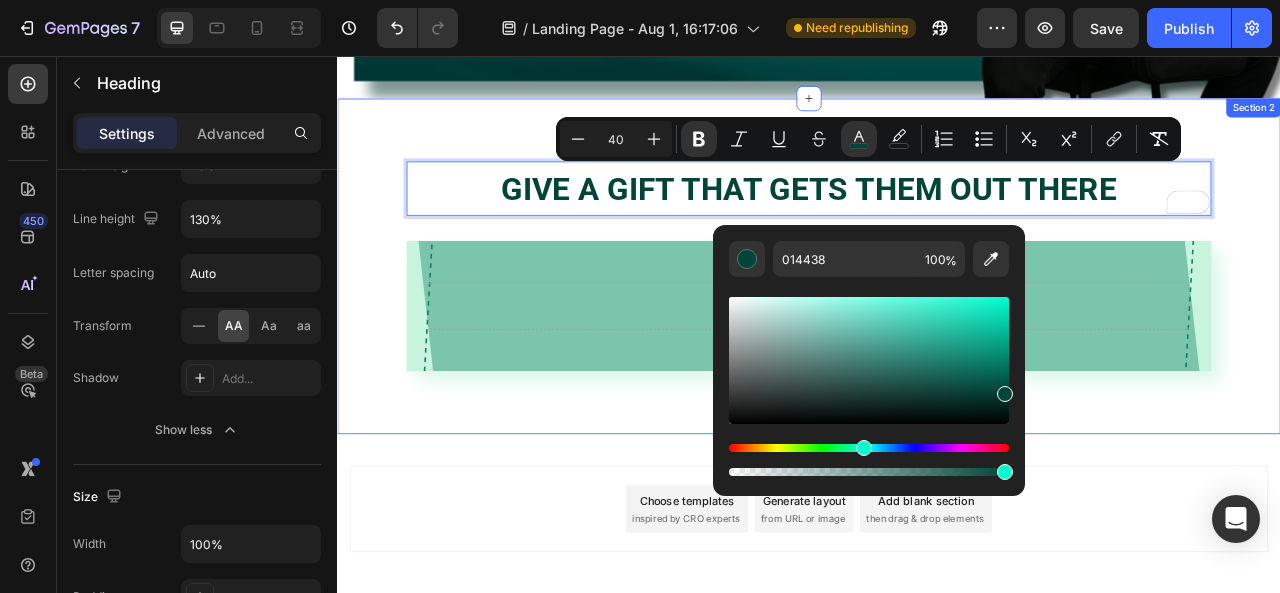 click on "Give a gift that gets them out there Heading   32
Drop element here Row Row Section 2" at bounding box center [937, 323] 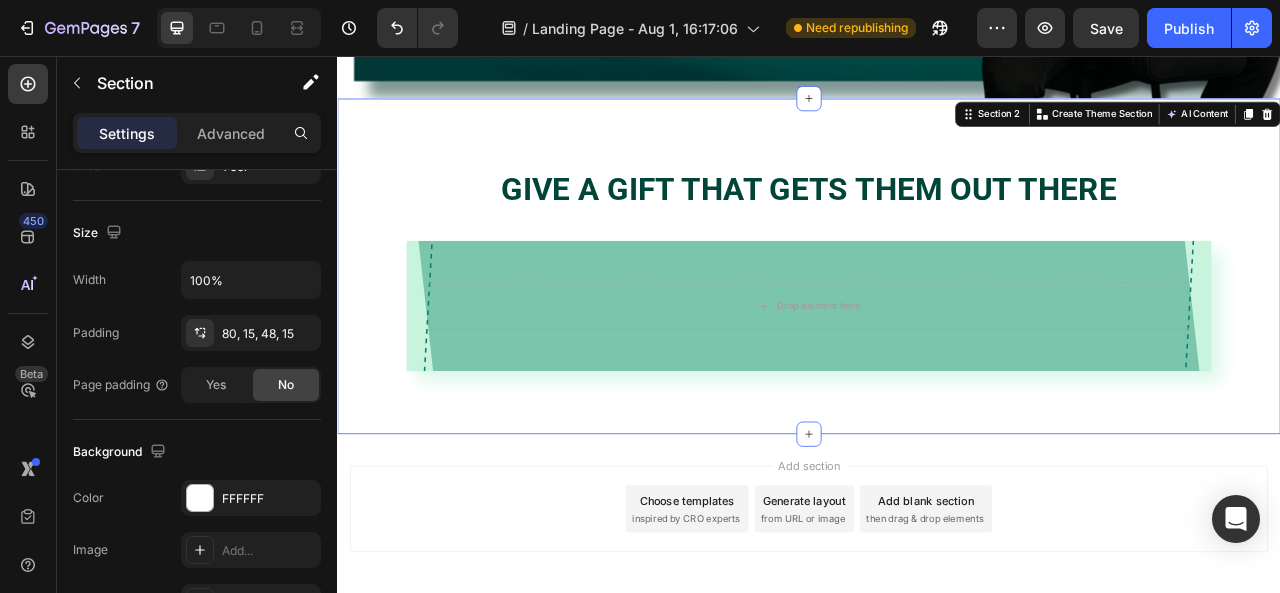 scroll, scrollTop: 0, scrollLeft: 0, axis: both 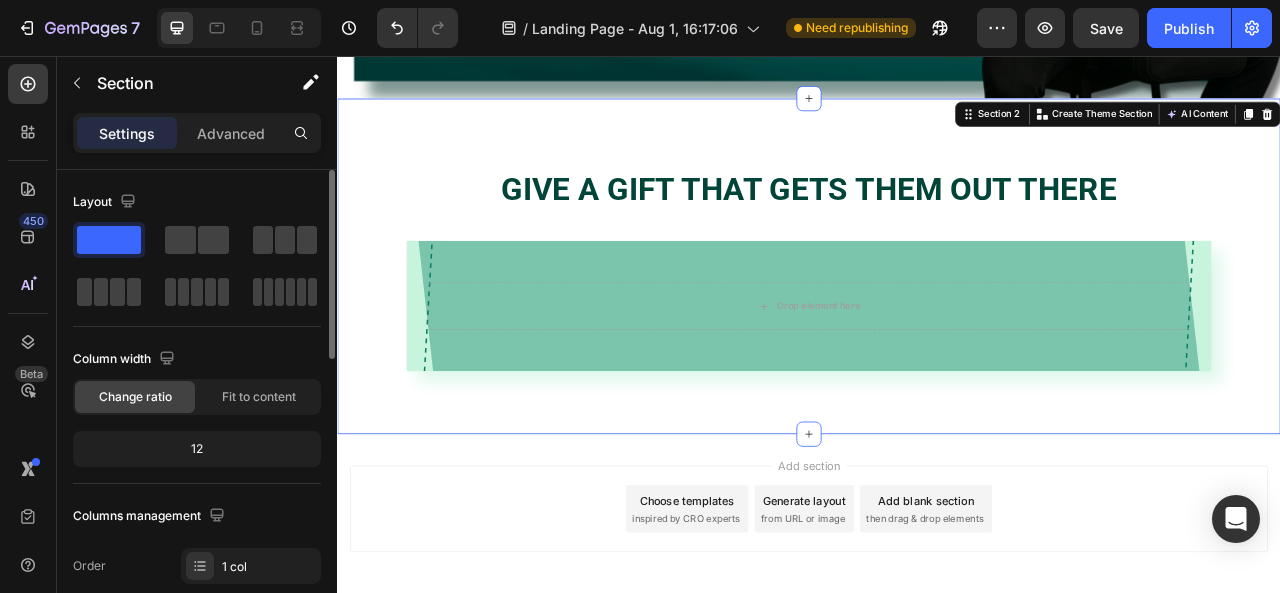click on "⁠⁠⁠⁠⁠⁠⁠ Give a gift that gets them out there Heading
Drop element here Row Row Section 2   You can create reusable sections Create Theme Section AI Content Write with GemAI What would you like to describe here? Tone and Voice Persuasive Product Show more Generate" at bounding box center [937, 323] 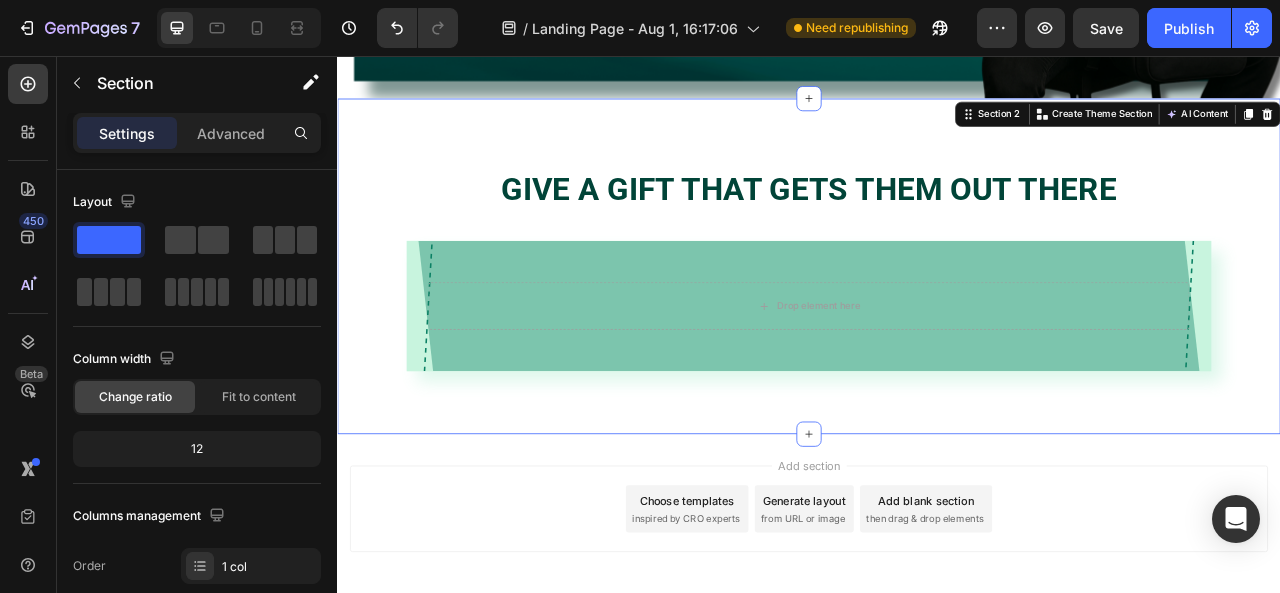 click on "⁠⁠⁠⁠⁠⁠⁠ Give a gift that gets them out there Heading
Drop element here Row Row Section 2   You can create reusable sections Create Theme Section AI Content Write with GemAI What would you like to describe here? Tone and Voice Persuasive Product Show more Generate" at bounding box center (937, 323) 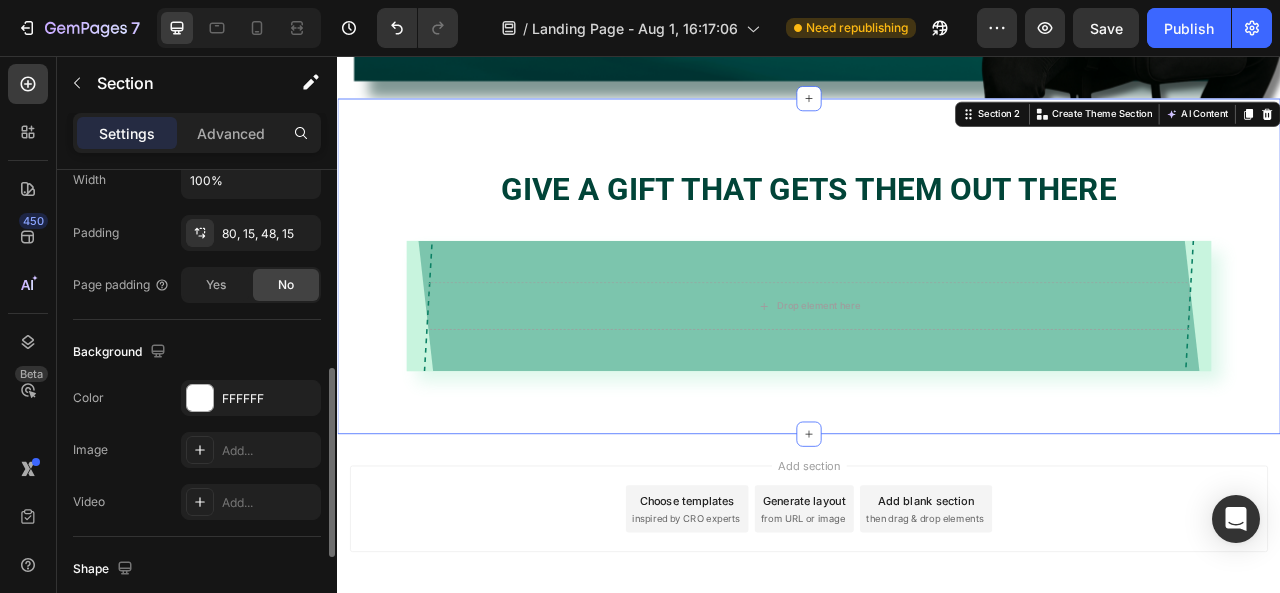 scroll, scrollTop: 600, scrollLeft: 0, axis: vertical 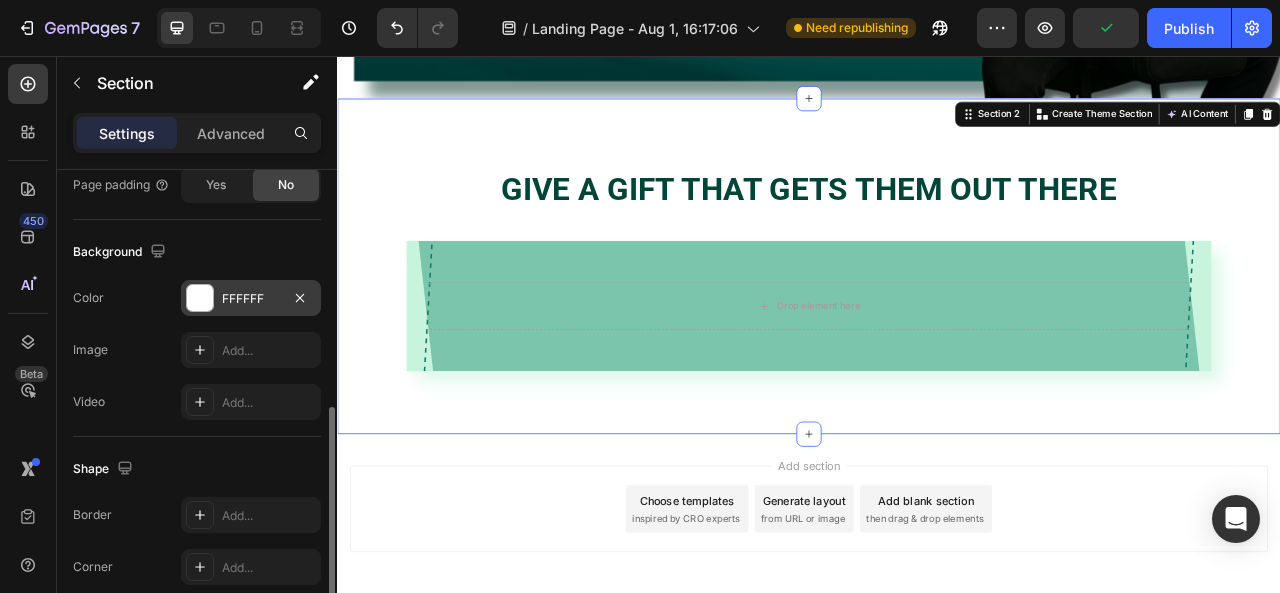 click on "FFFFFF" at bounding box center (251, 299) 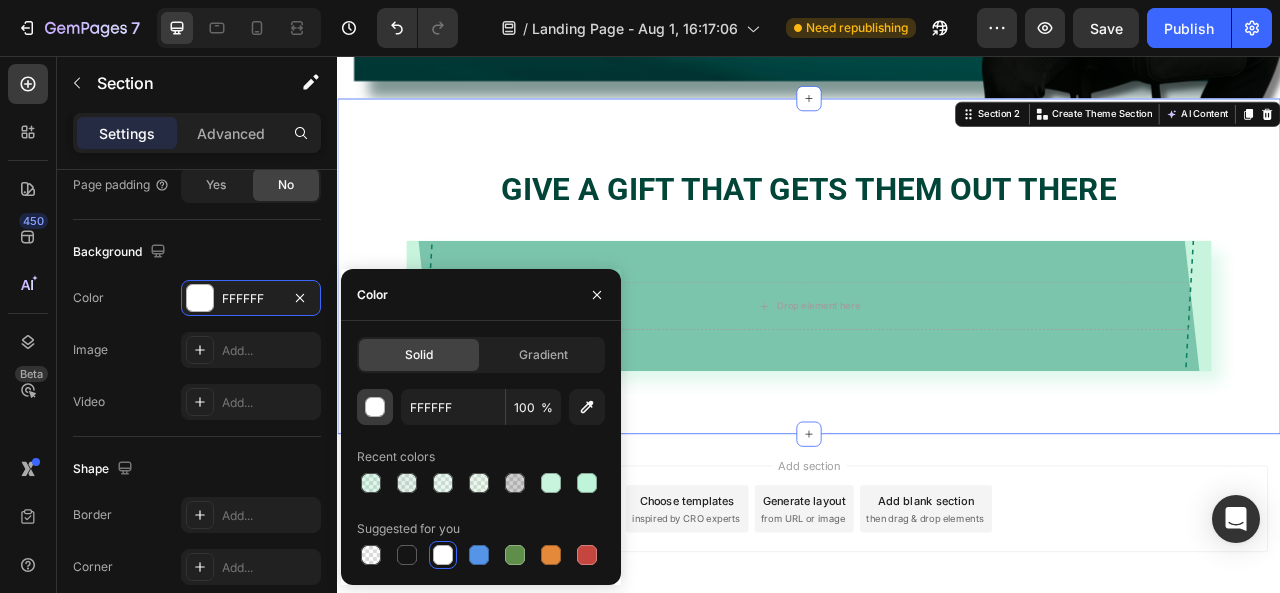 click at bounding box center (376, 408) 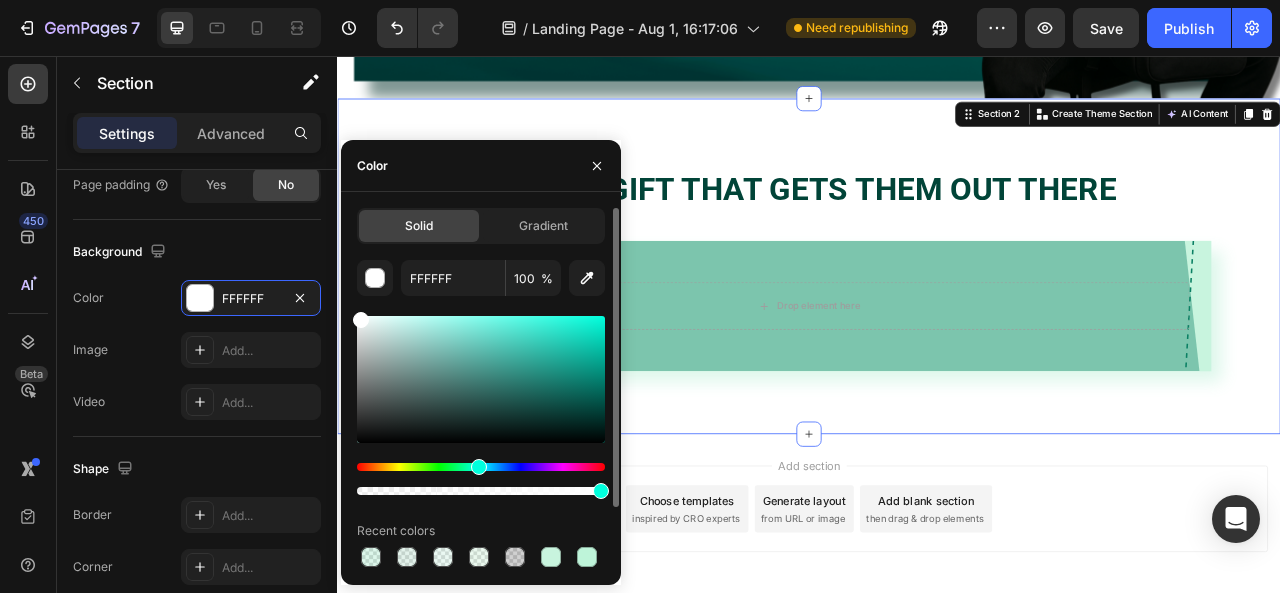 click at bounding box center (481, 467) 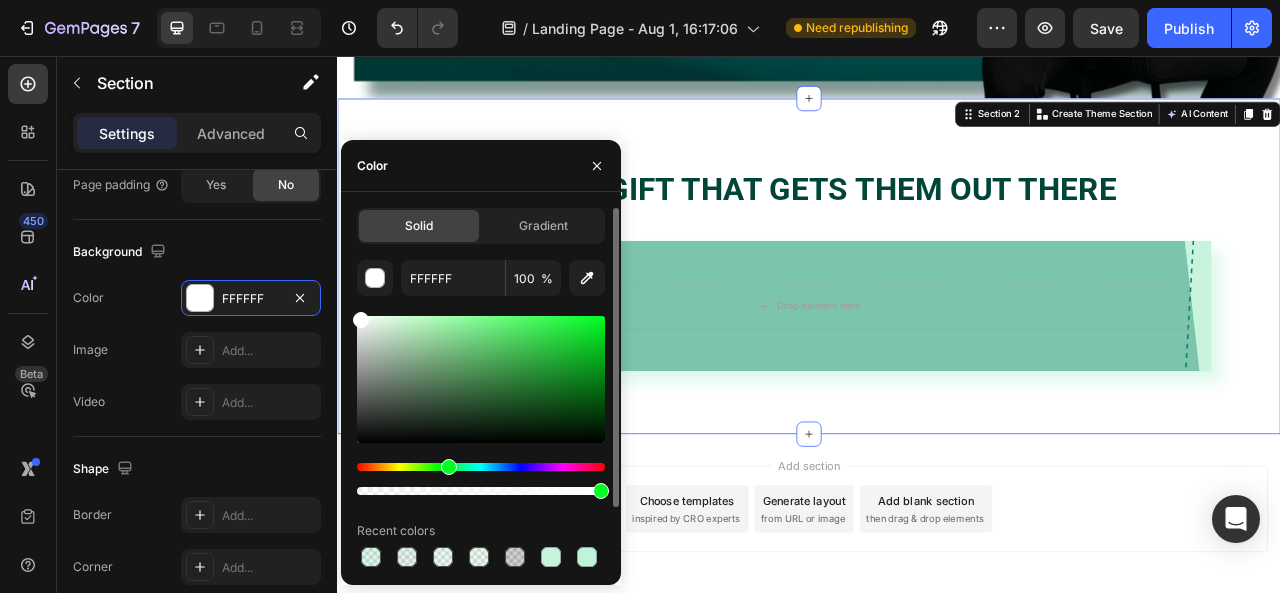 click at bounding box center [481, 467] 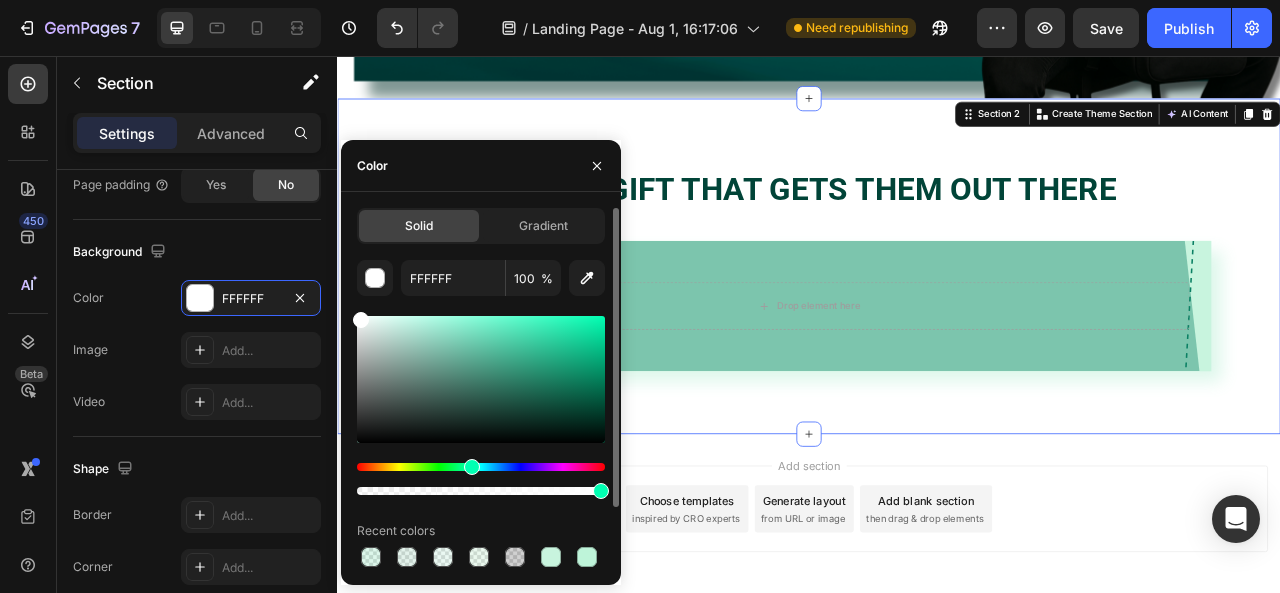 drag, startPoint x: 451, startPoint y: 471, endPoint x: 469, endPoint y: 471, distance: 18 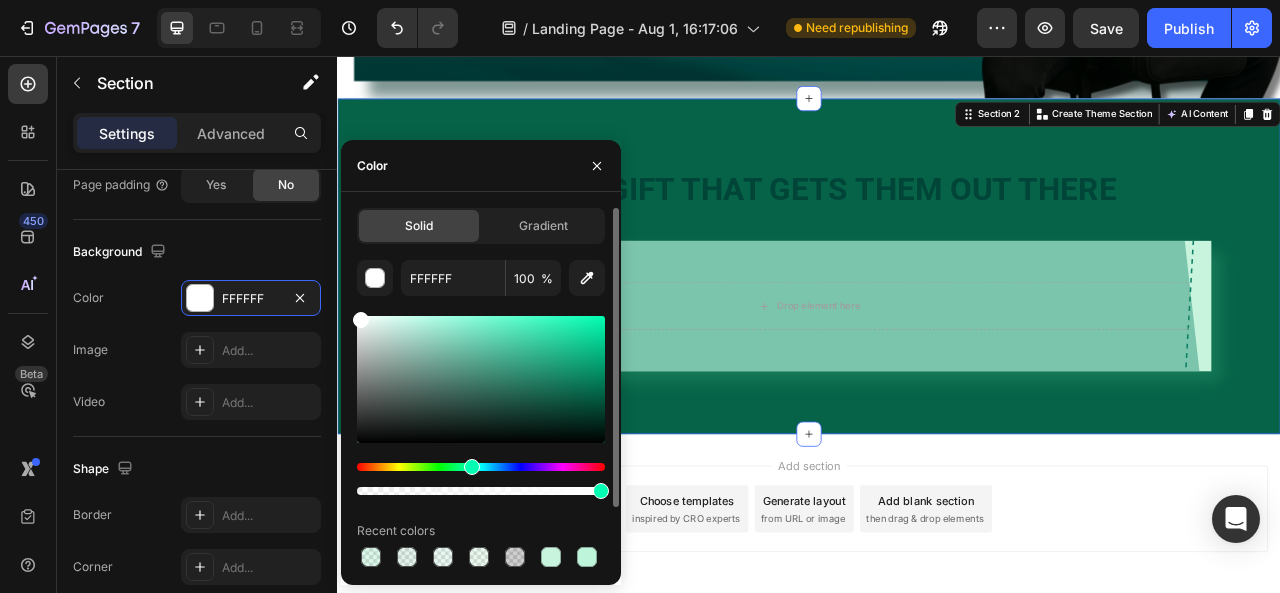 click at bounding box center (481, 379) 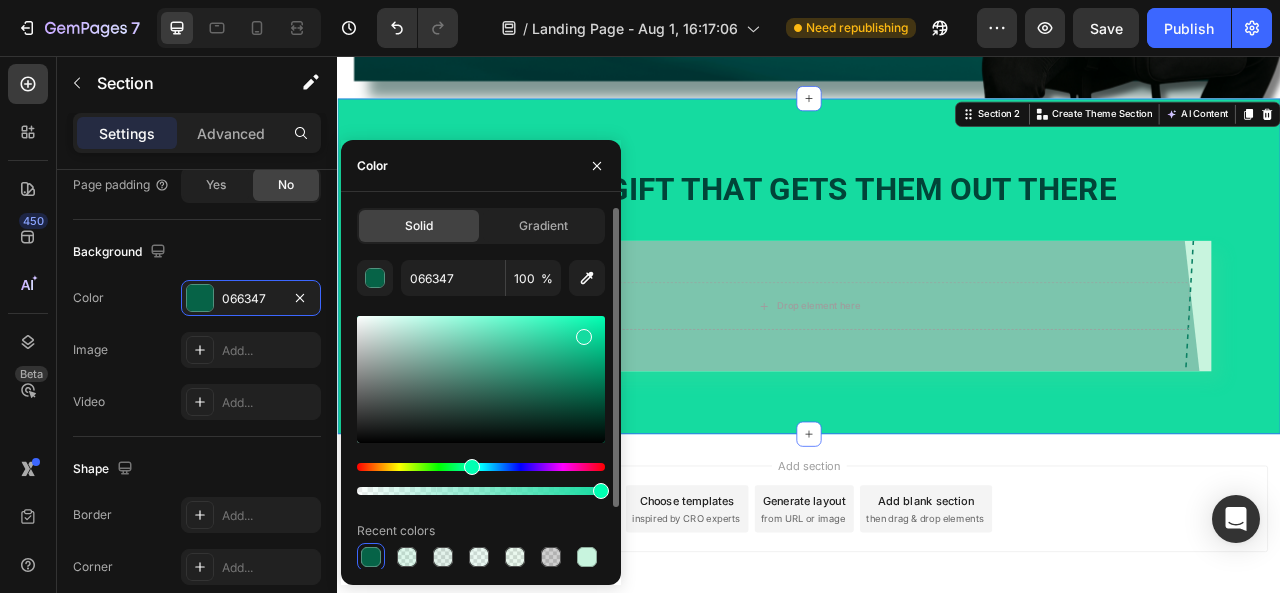 drag, startPoint x: 590, startPoint y: 393, endPoint x: 581, endPoint y: 333, distance: 60.671246 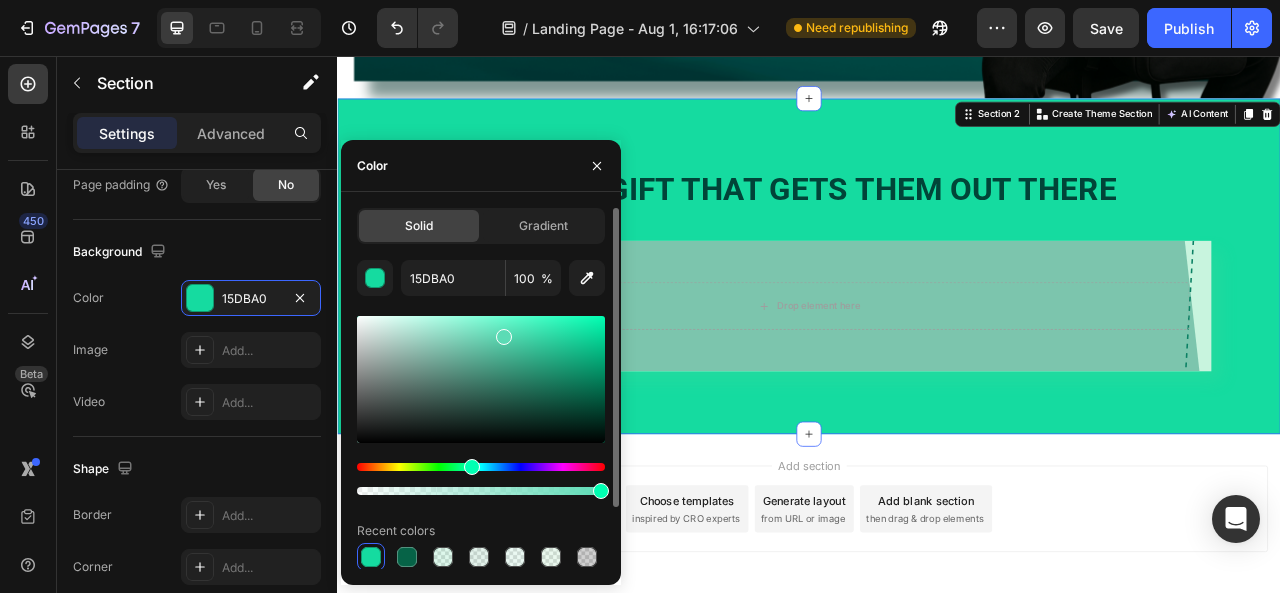click at bounding box center [481, 379] 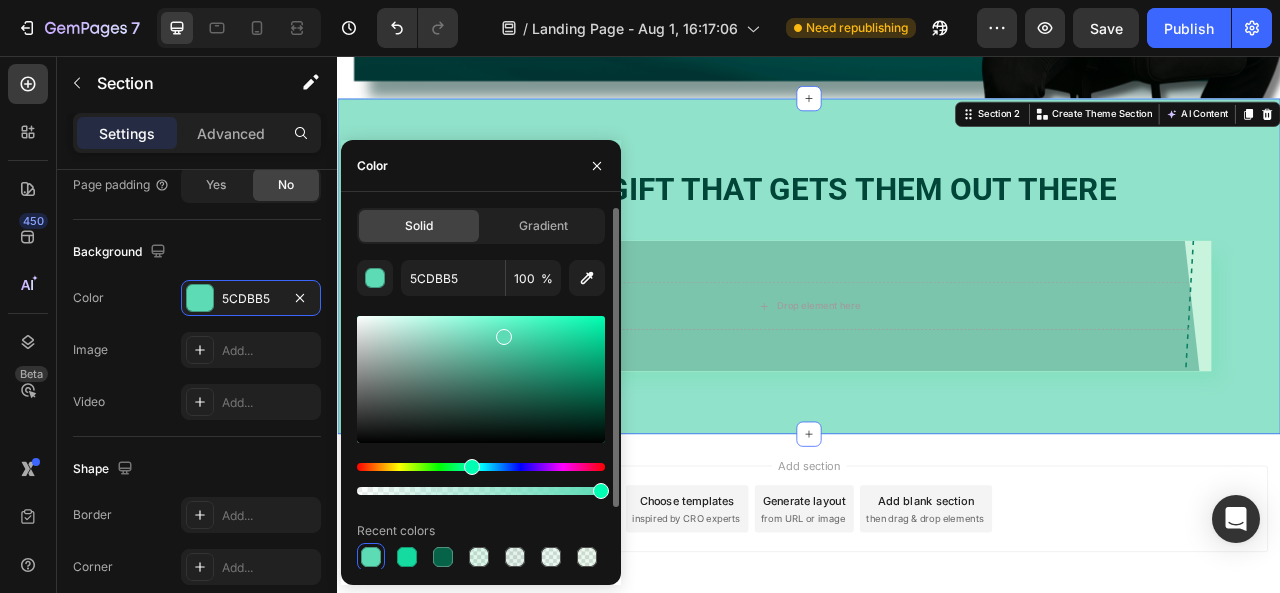 click at bounding box center (481, 379) 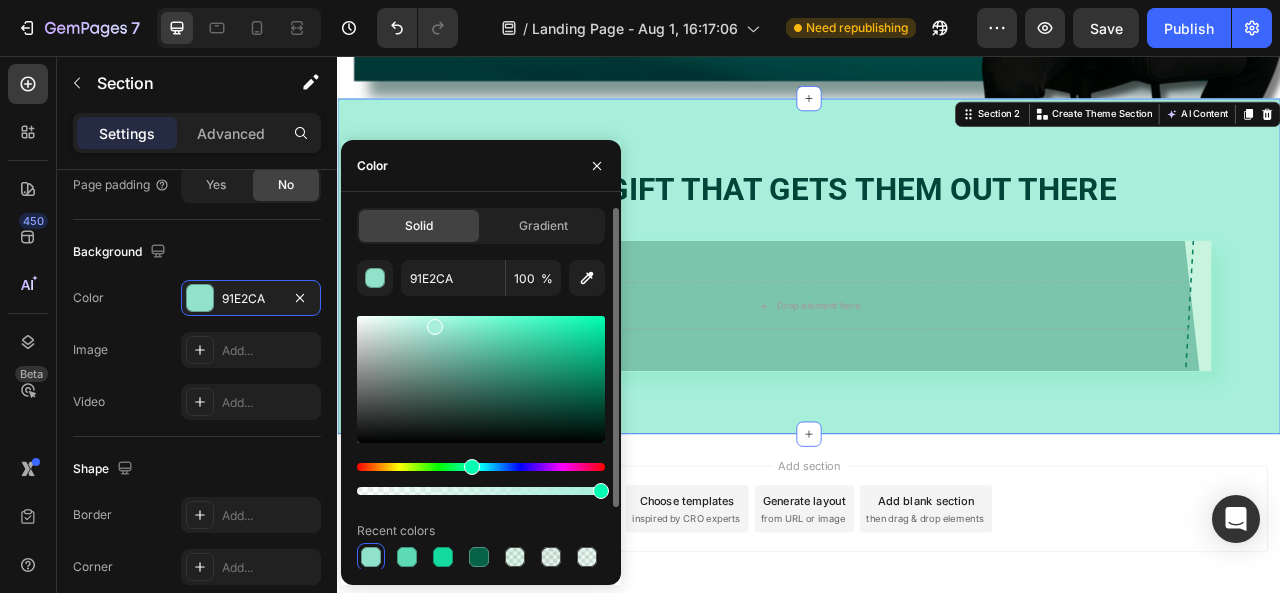 click at bounding box center [481, 379] 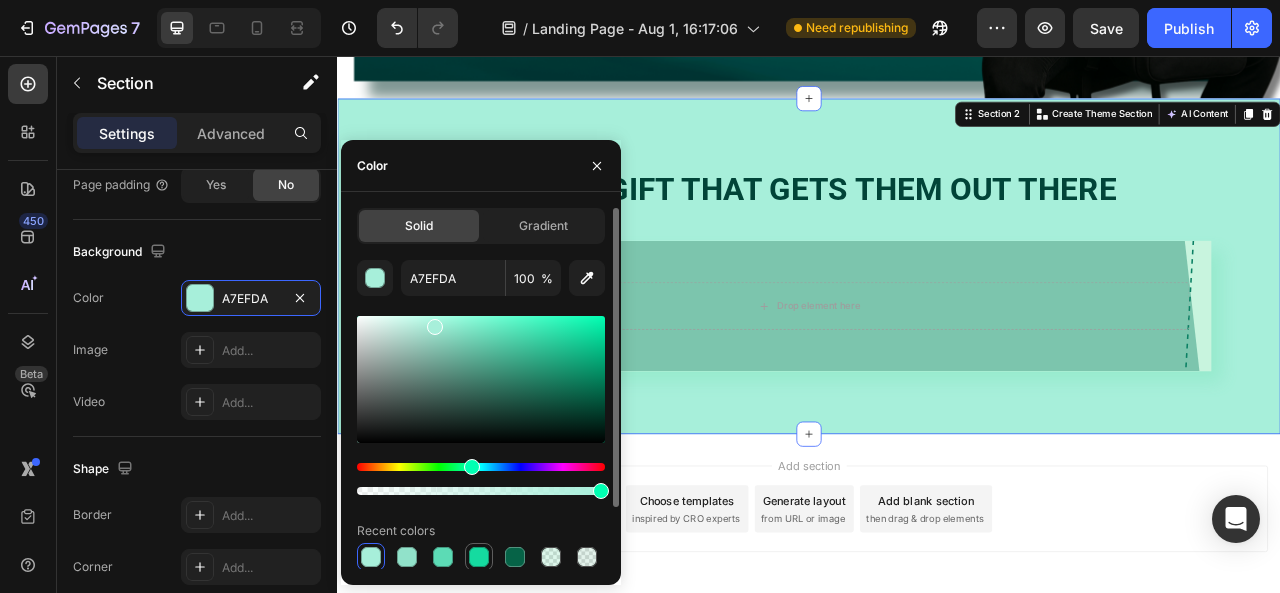 click at bounding box center [479, 557] 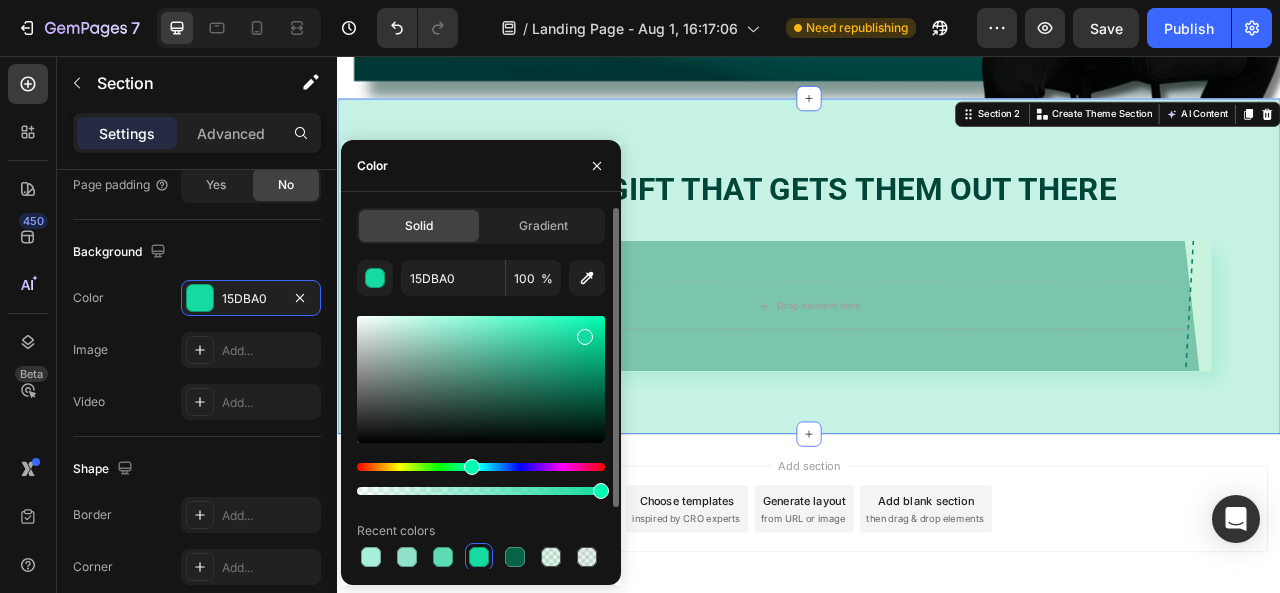 click at bounding box center [481, 379] 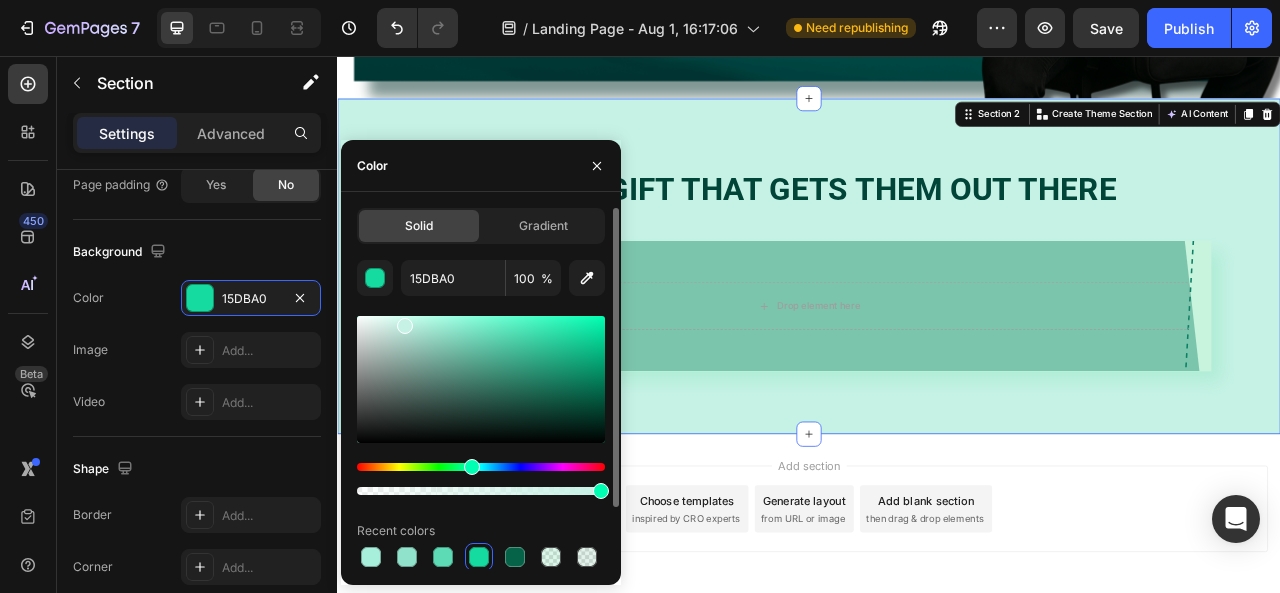 type on "C6F2E5" 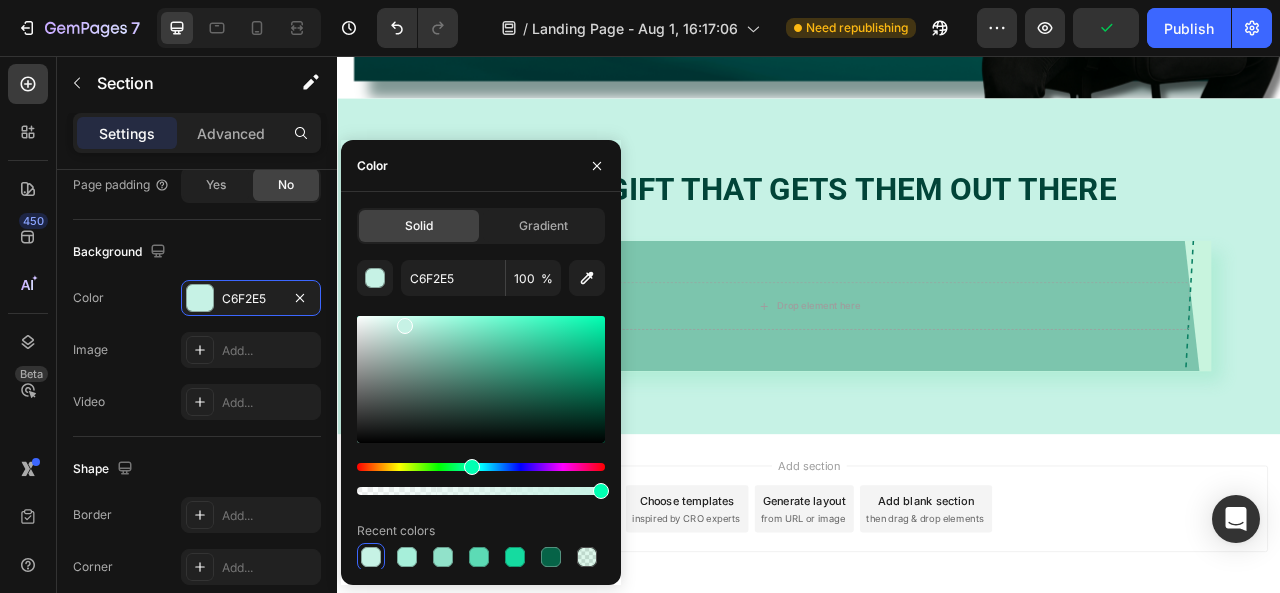 click on "Add section Choose templates inspired by CRO experts Generate layout from URL or image Add blank section then drag & drop elements" at bounding box center [937, 632] 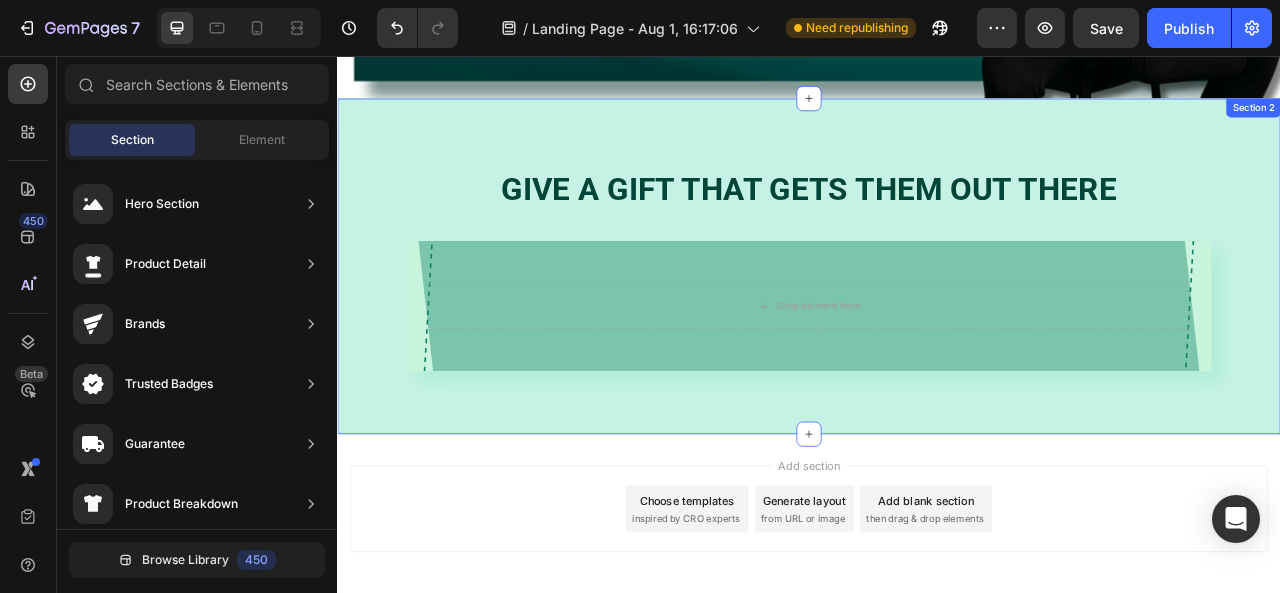 click on "⁠⁠⁠⁠⁠⁠⁠ Give a gift that gets them out there Heading
Drop element here Row Row Section 2" at bounding box center (937, 323) 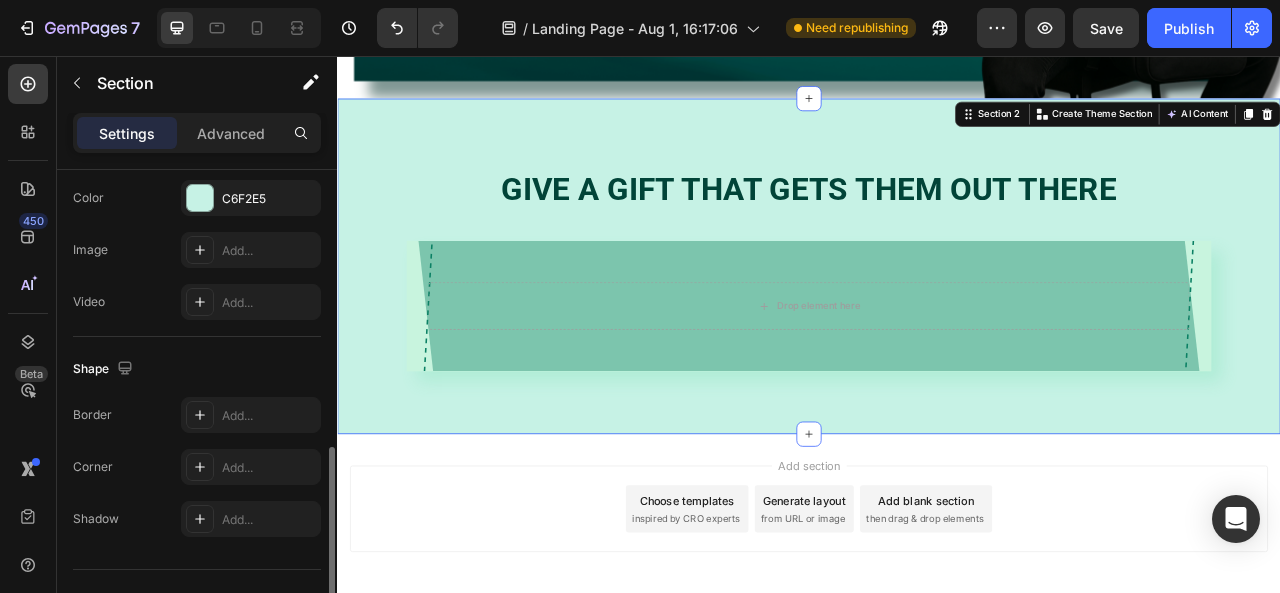 scroll, scrollTop: 737, scrollLeft: 0, axis: vertical 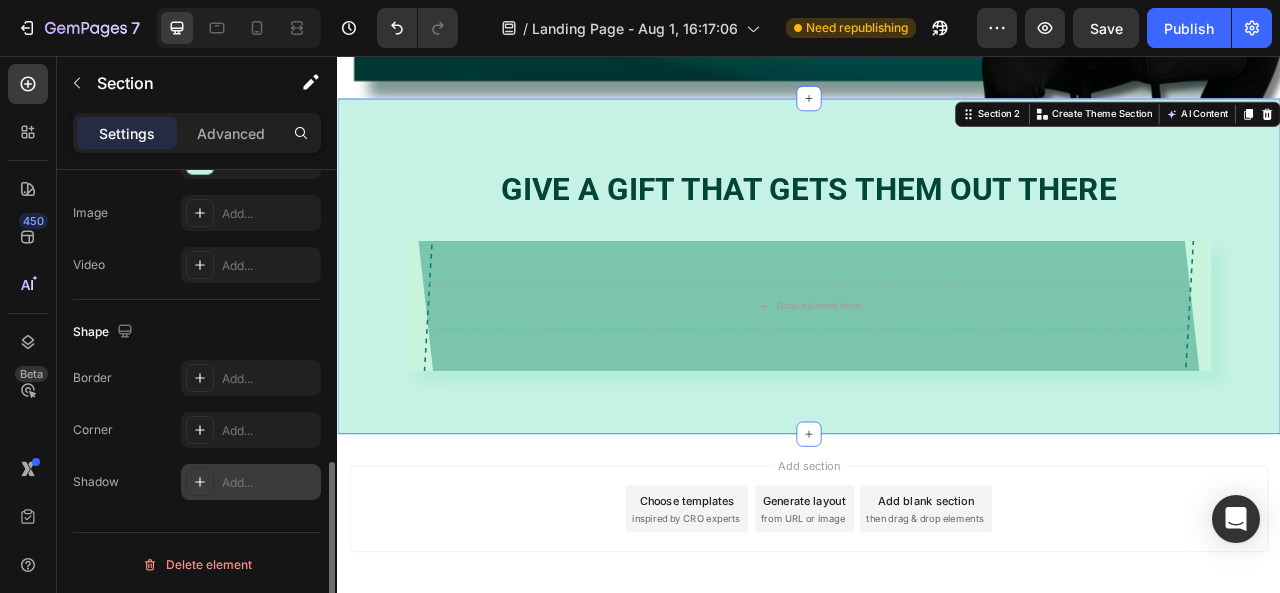 click on "Add..." at bounding box center [251, 482] 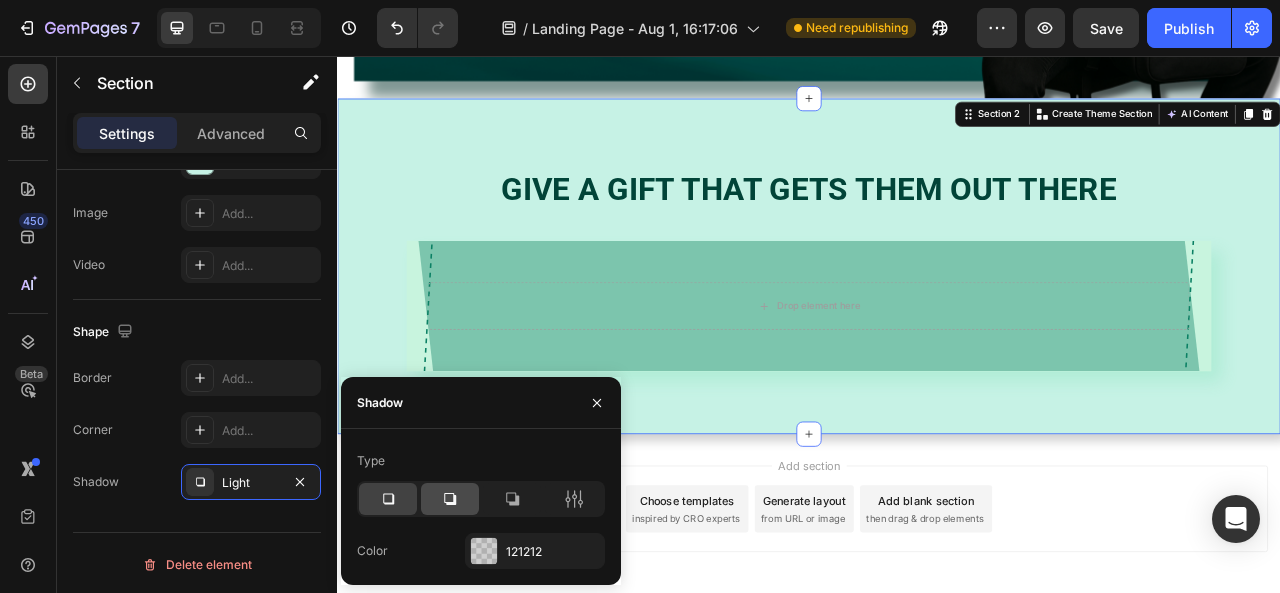 click 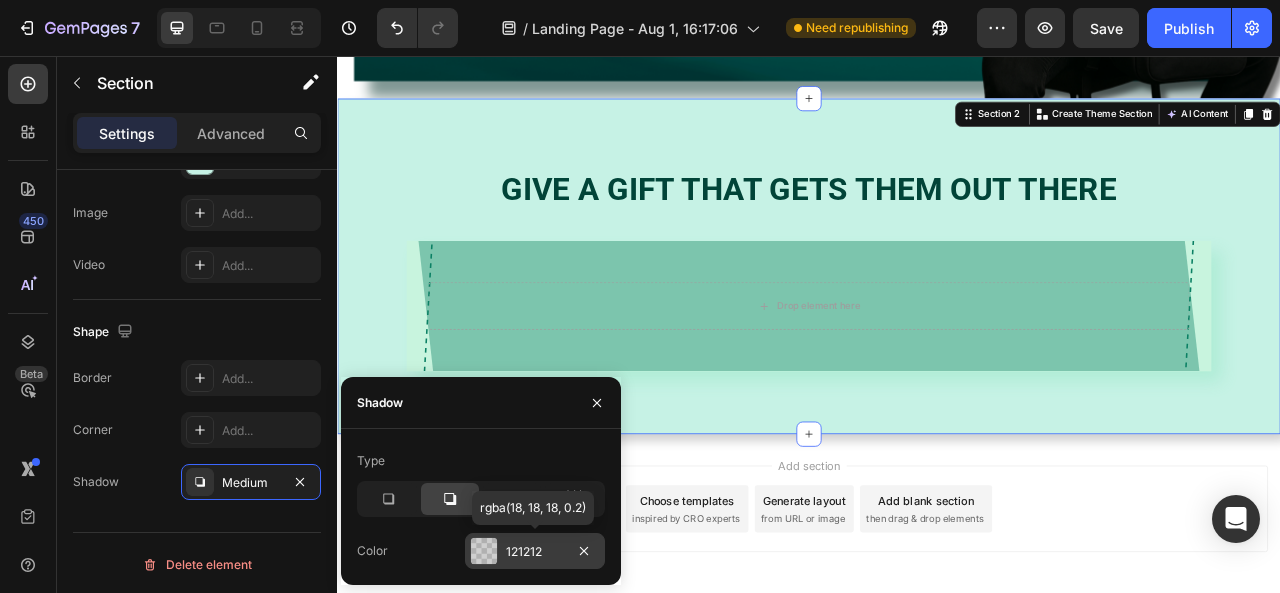 click at bounding box center [484, 551] 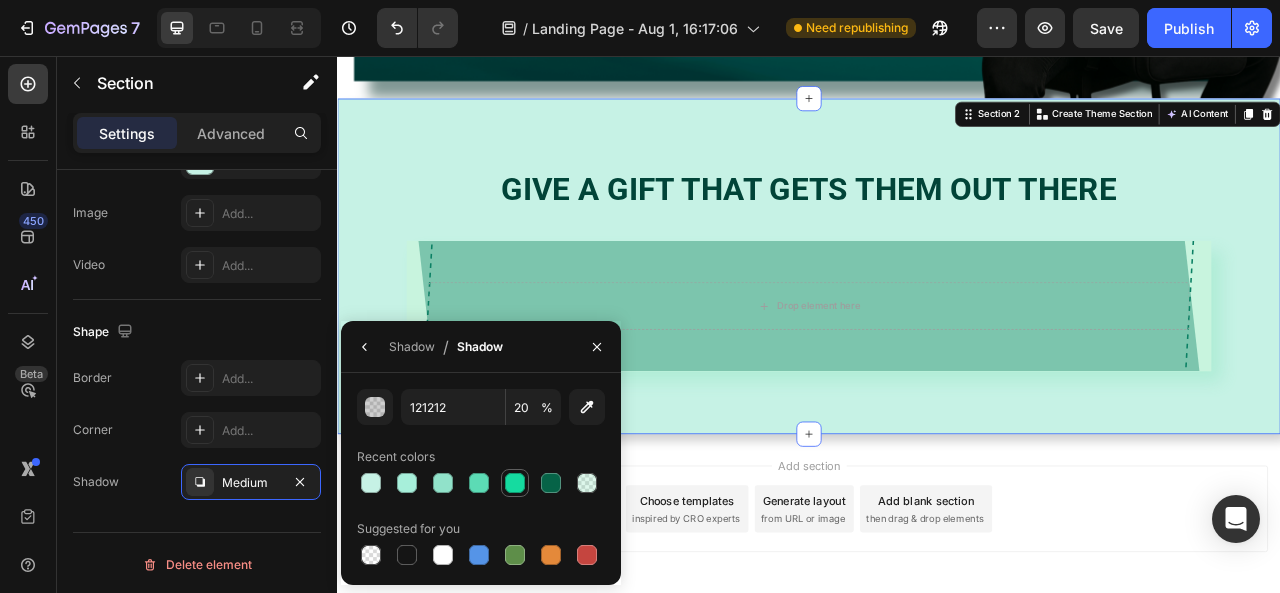 click at bounding box center (515, 483) 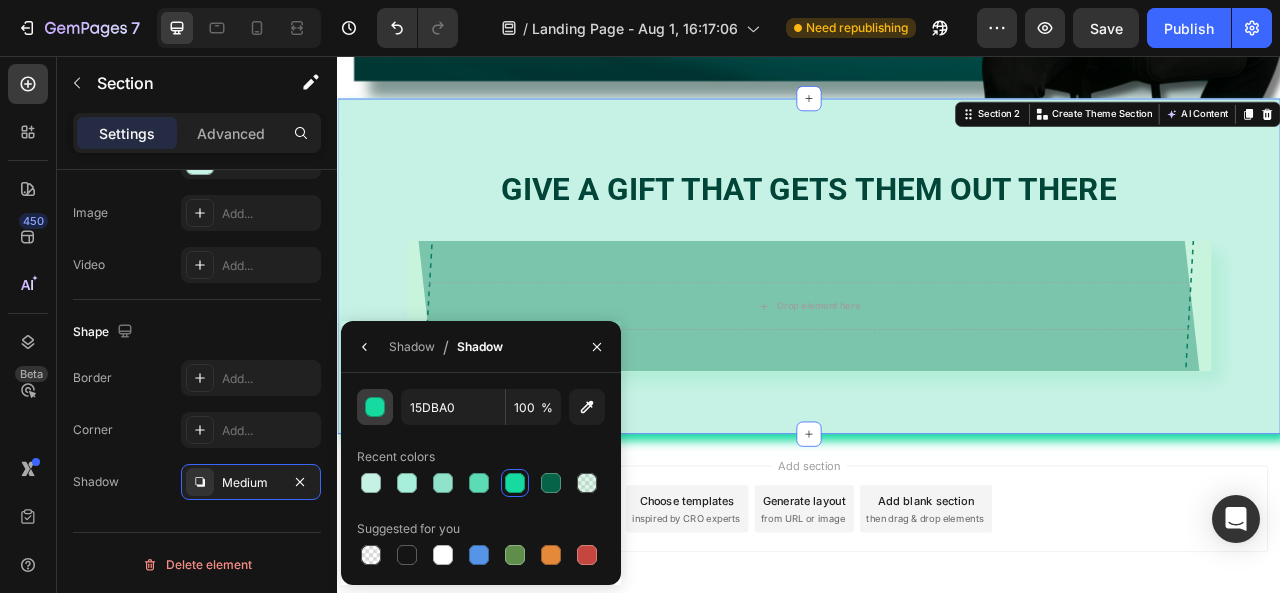 click at bounding box center (376, 408) 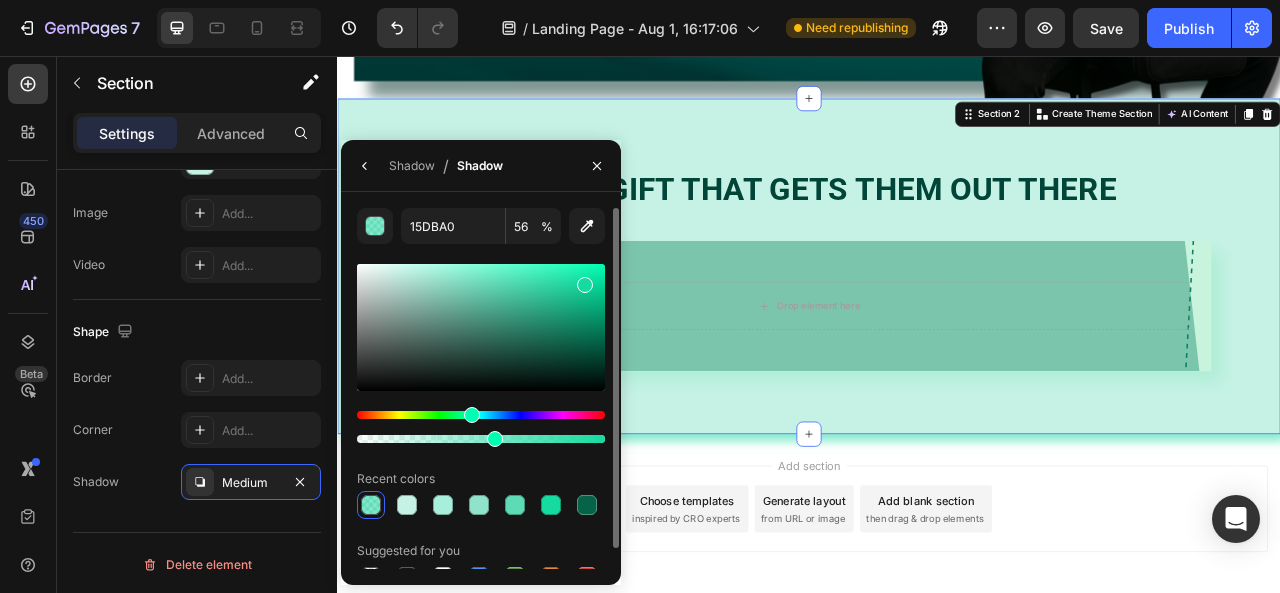 drag, startPoint x: 596, startPoint y: 439, endPoint x: 492, endPoint y: 438, distance: 104.00481 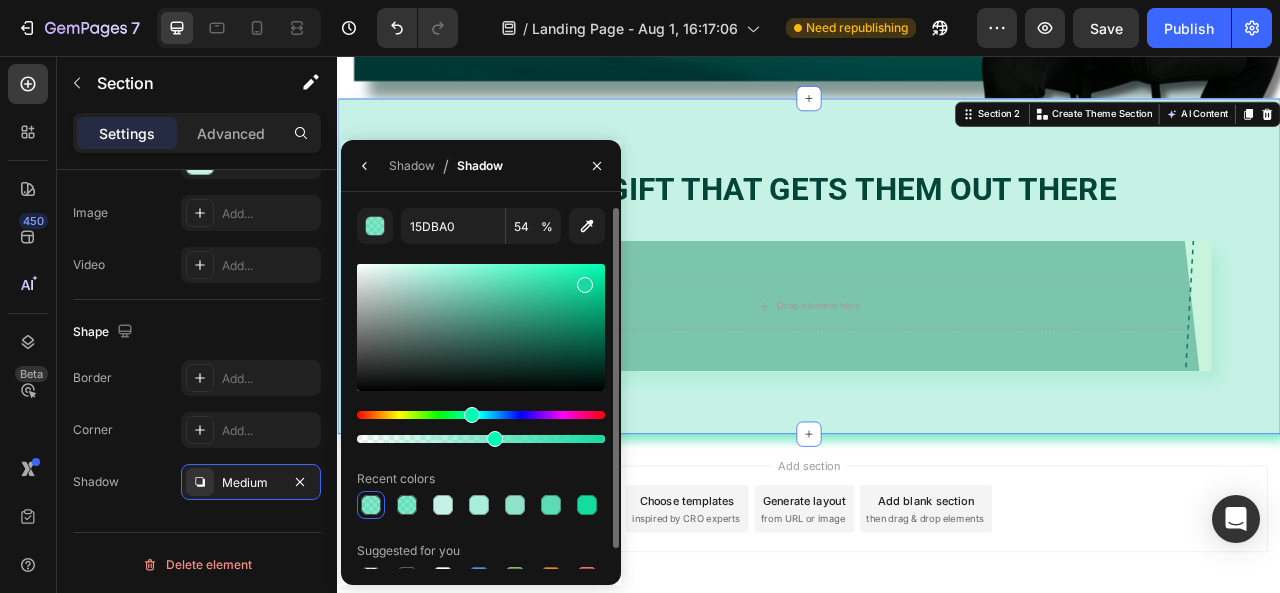 click at bounding box center [481, 327] 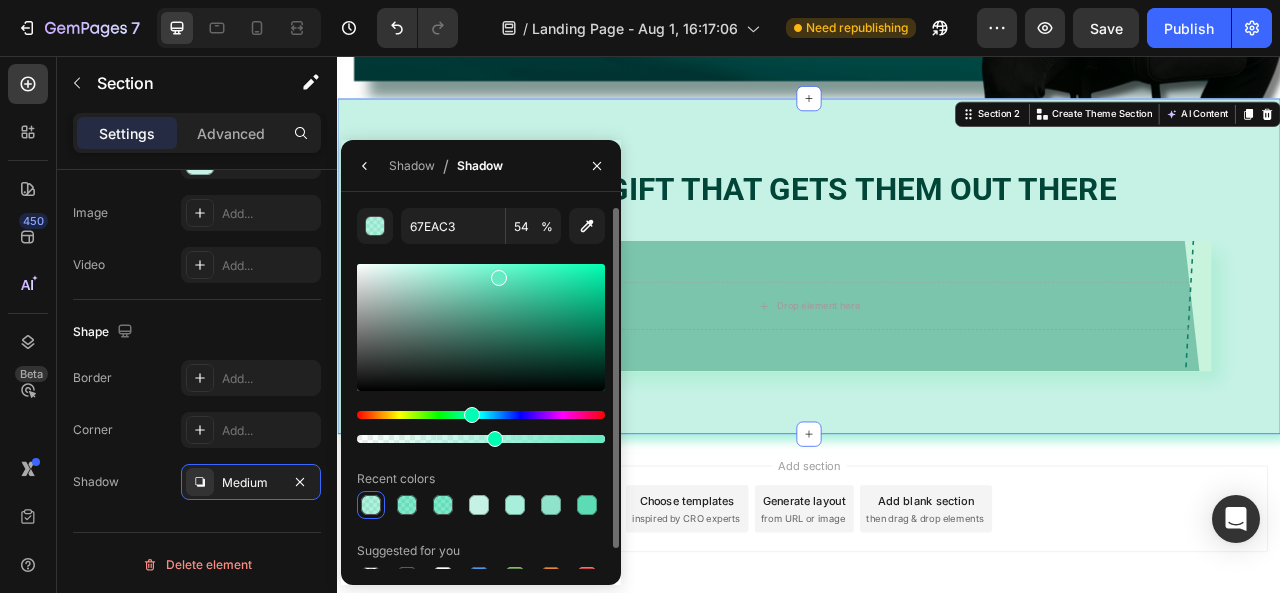 click at bounding box center [499, 278] 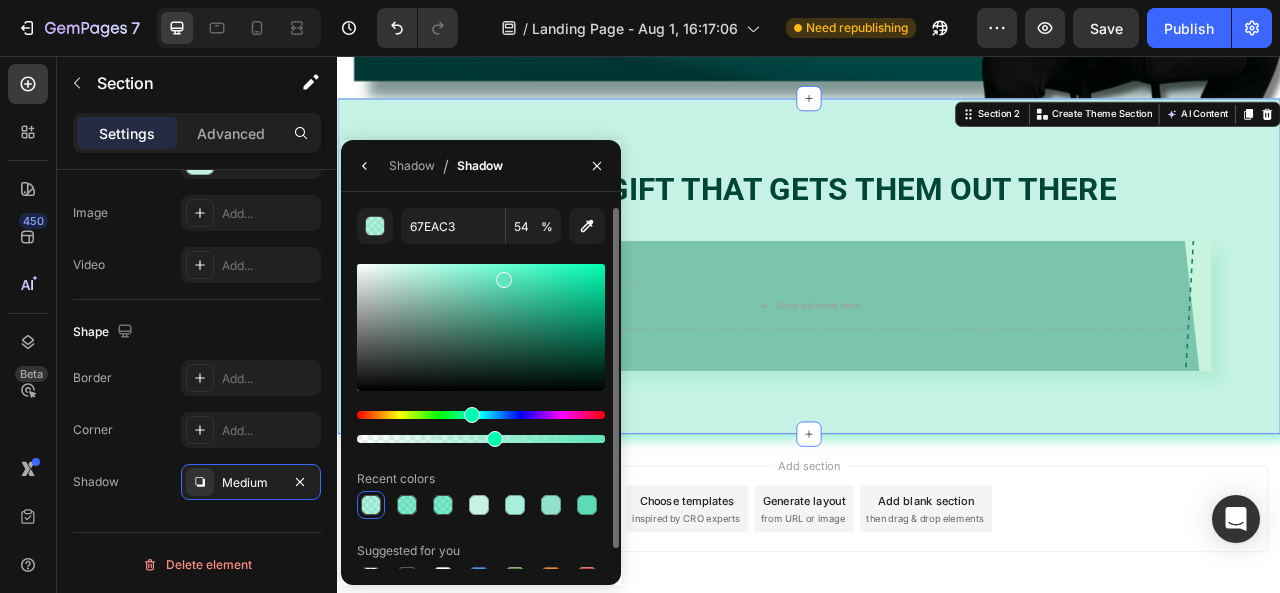 type on "60E5BD" 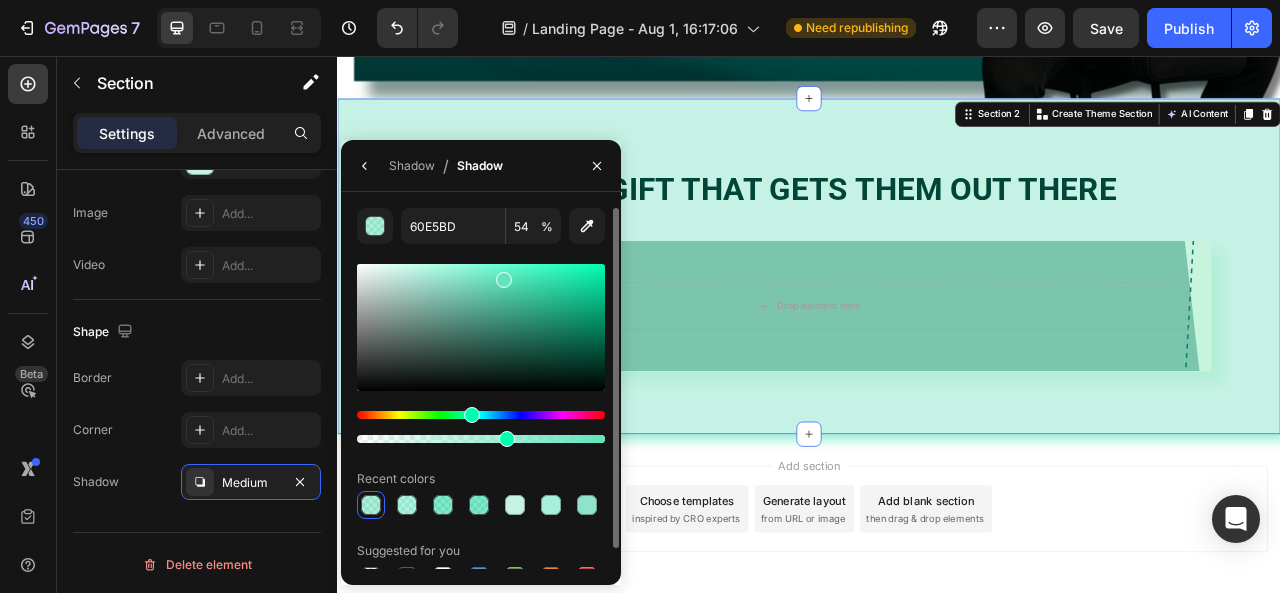 click at bounding box center [507, 439] 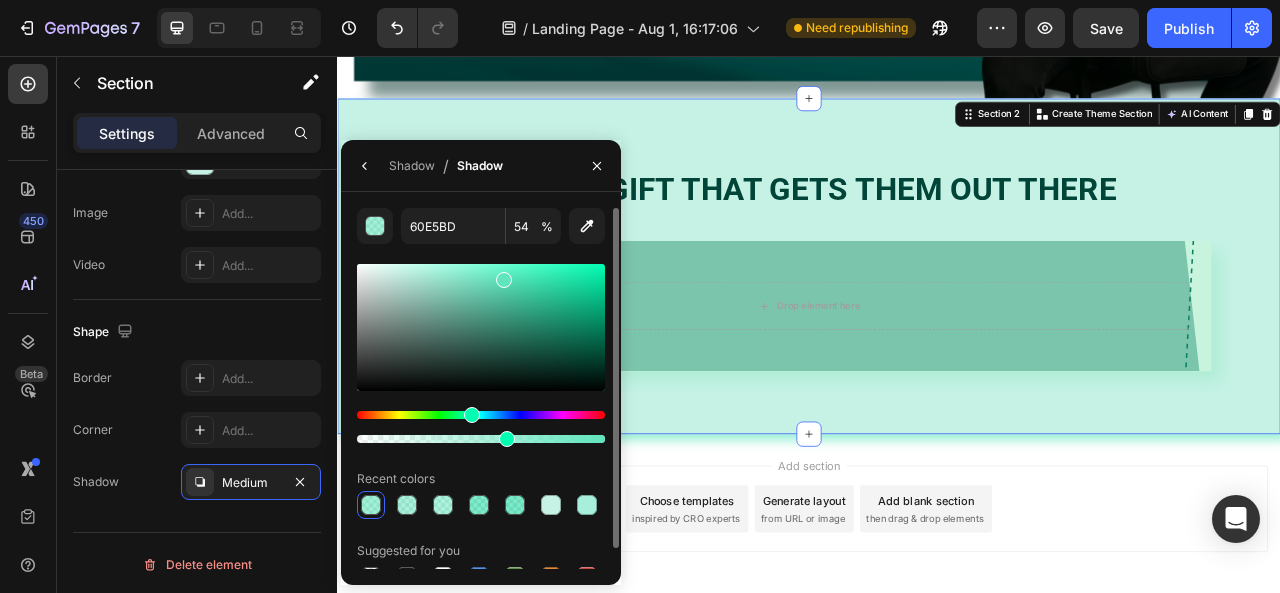 type on "59" 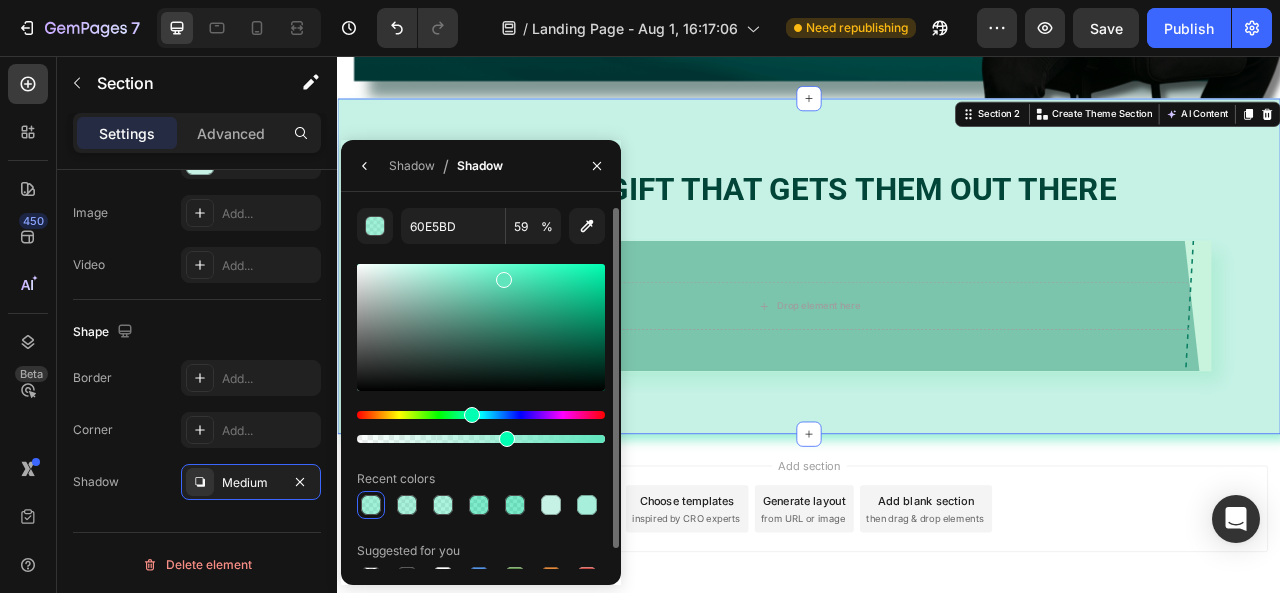 click at bounding box center [481, 327] 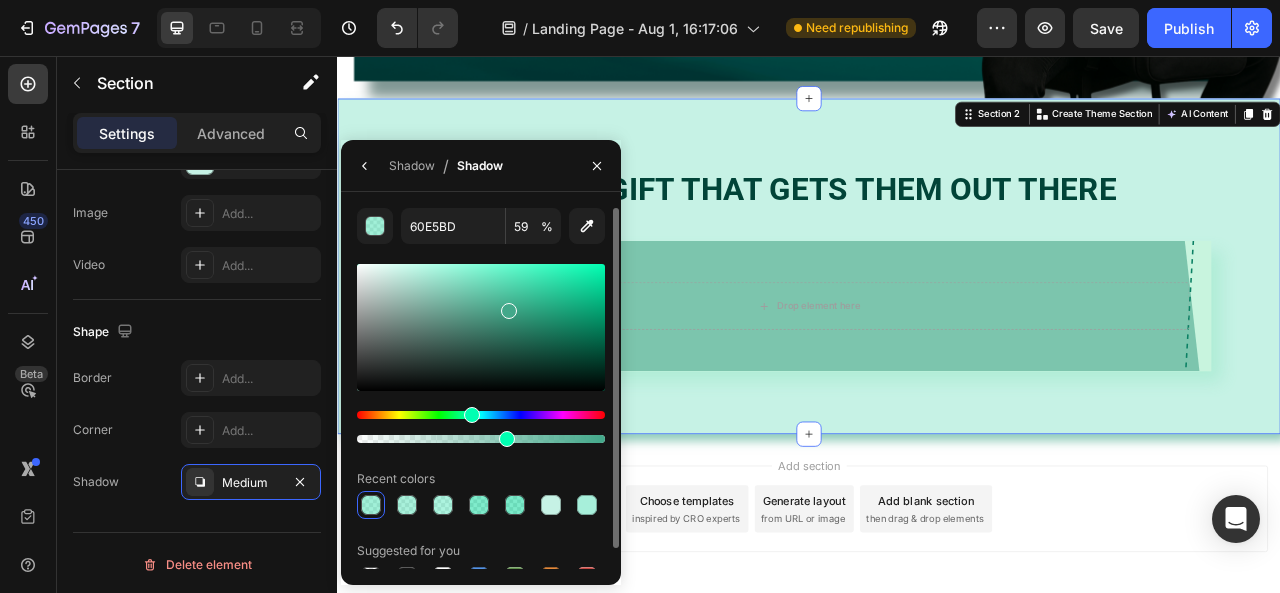 type on "43A88A" 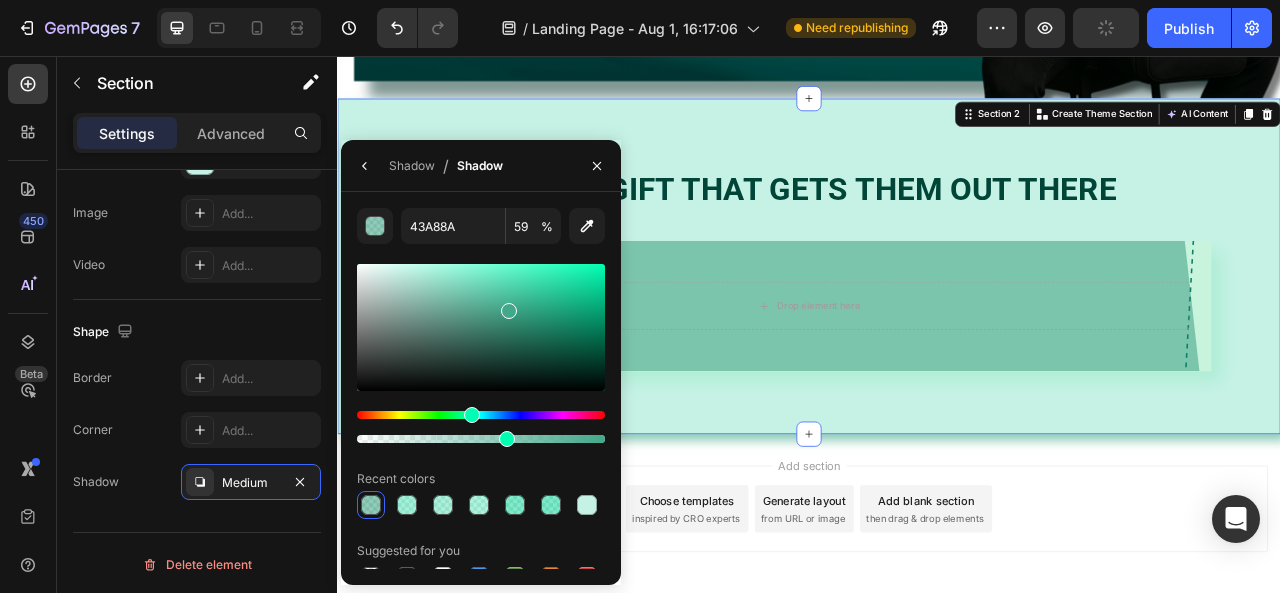click on "Add section Choose templates inspired by CRO experts Generate layout from URL or image Add blank section then drag & drop elements" at bounding box center [937, 632] 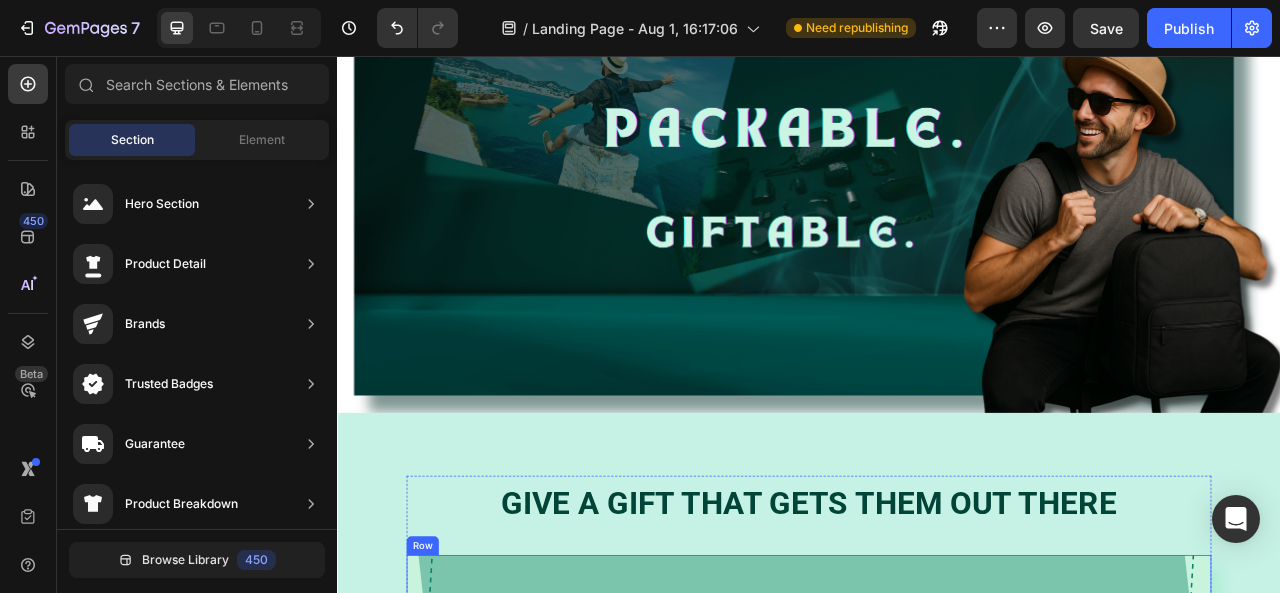 scroll, scrollTop: 387, scrollLeft: 0, axis: vertical 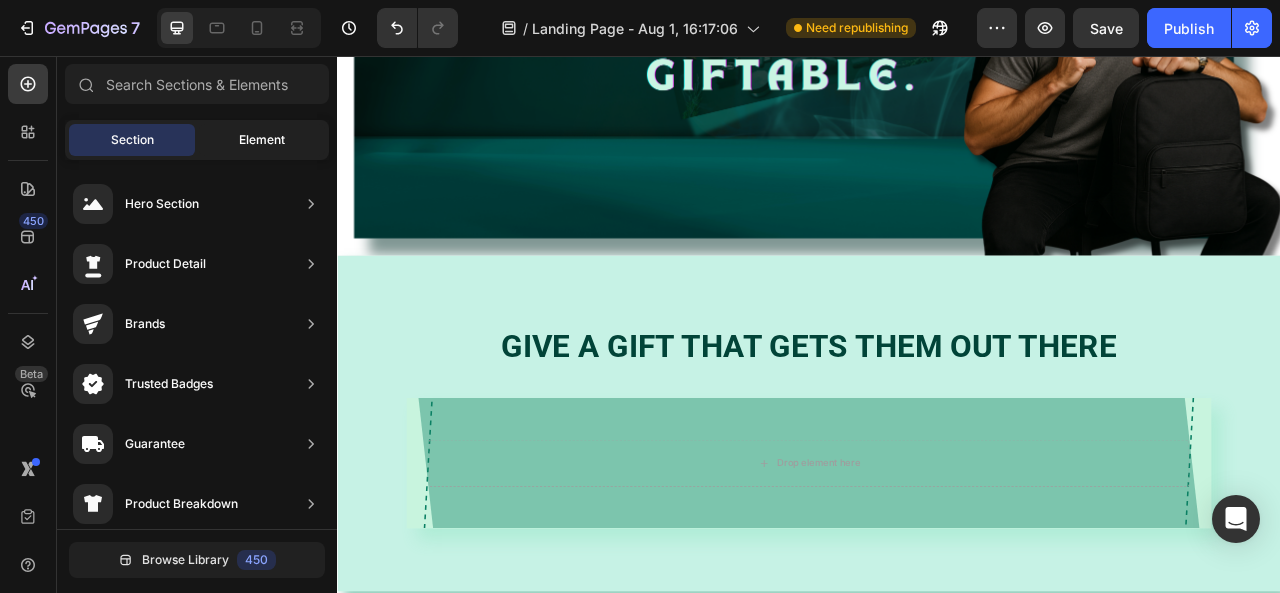 click on "Element" 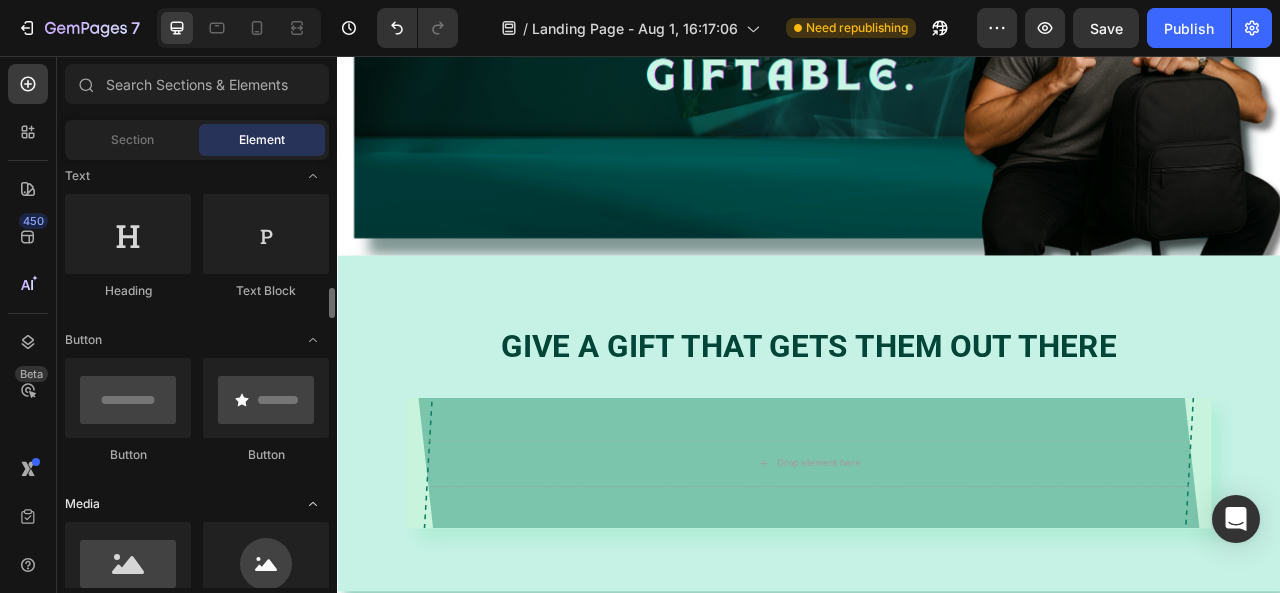 scroll, scrollTop: 400, scrollLeft: 0, axis: vertical 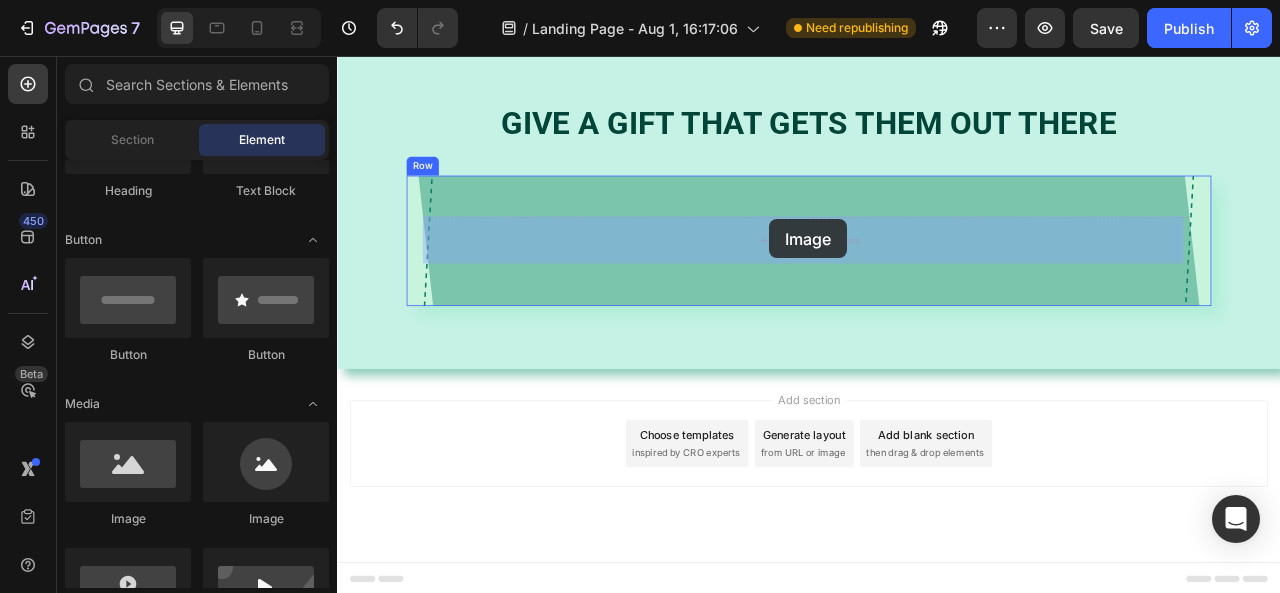 drag, startPoint x: 450, startPoint y: 537, endPoint x: 887, endPoint y: 264, distance: 515.26495 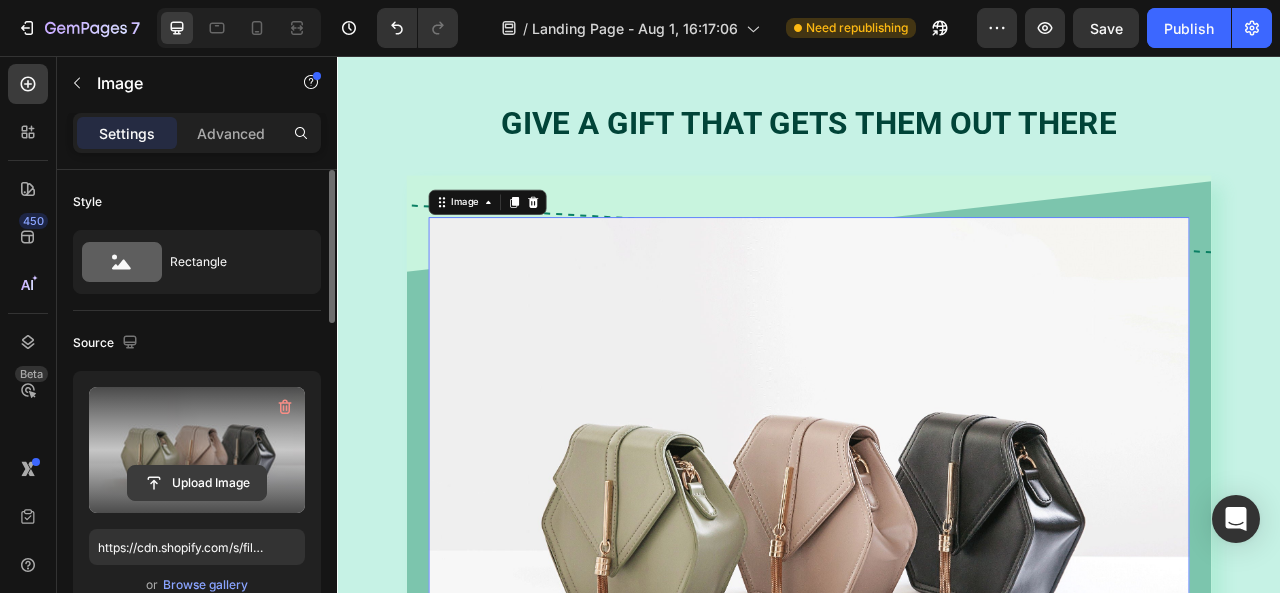 click 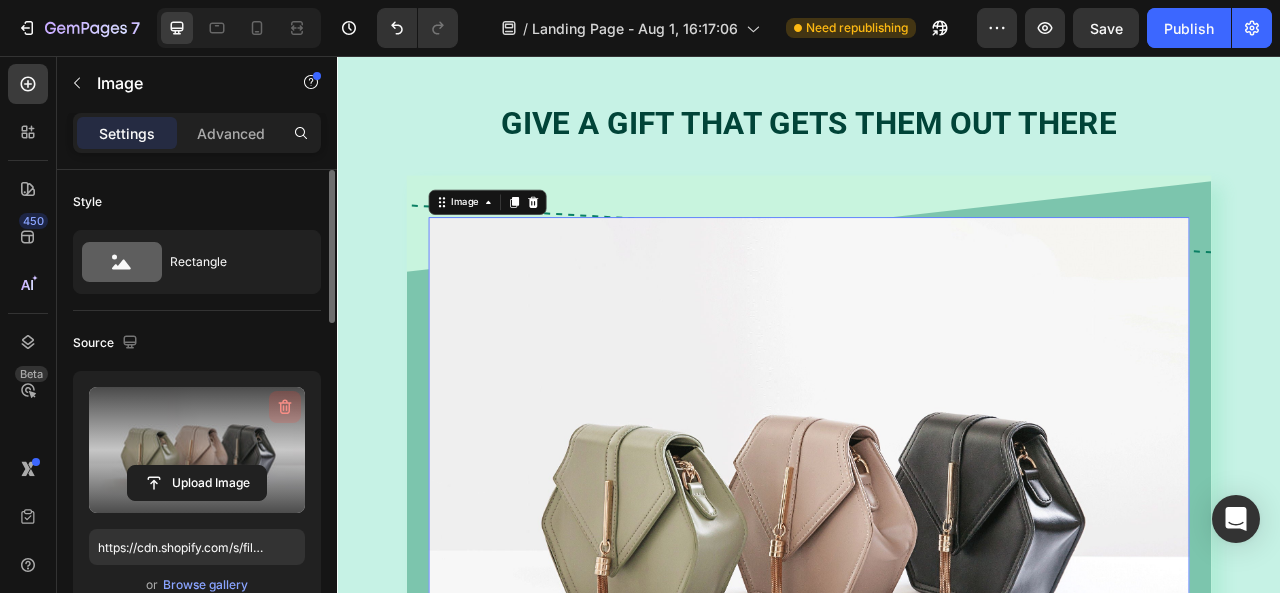 click 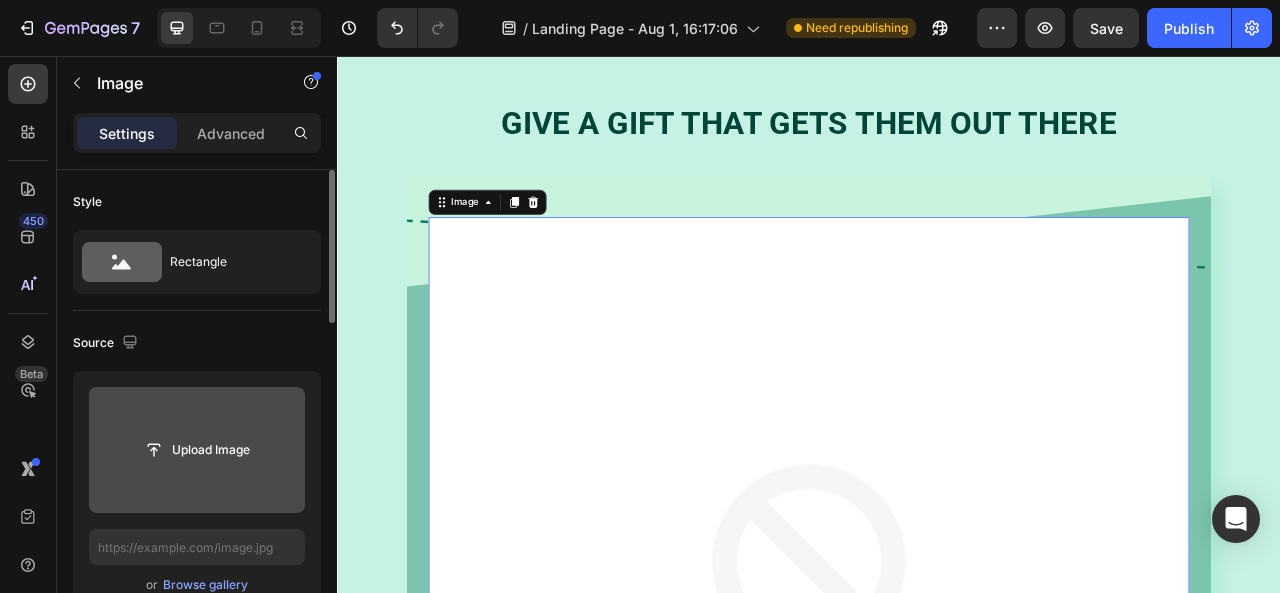 click 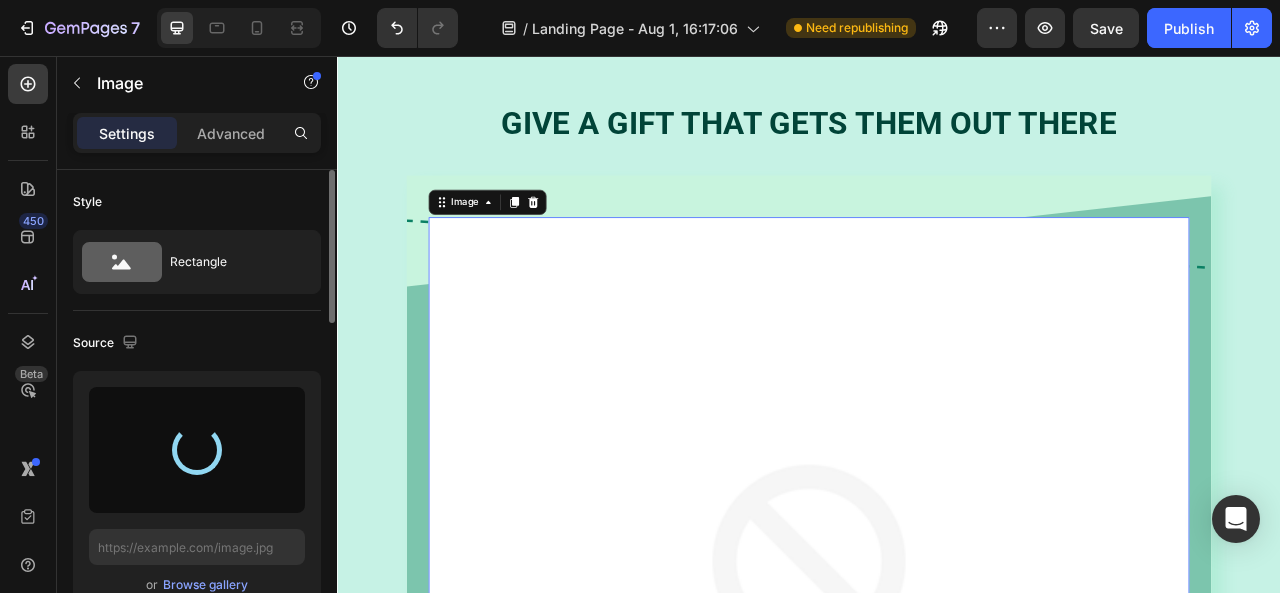 type on "https://cdn.shopify.com/s/files/1/0648/0910/7552/files/gempages_577997880346804752-85ff32d2-2fbd-4b3e-b65c-476db6de8651.png" 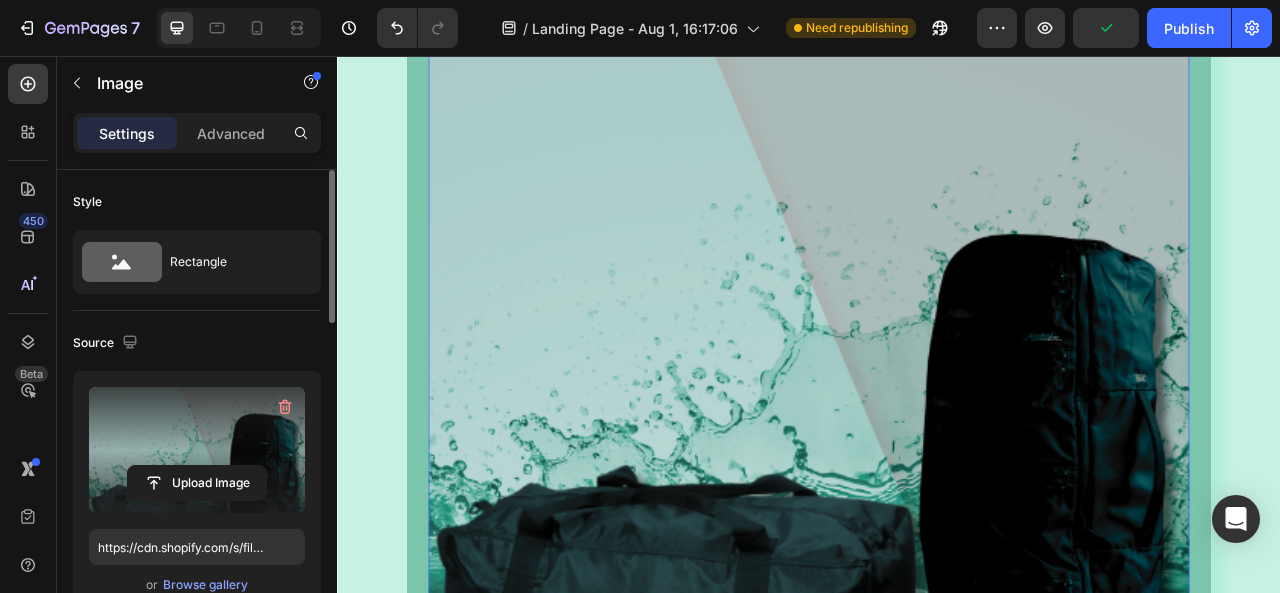 scroll, scrollTop: 663, scrollLeft: 0, axis: vertical 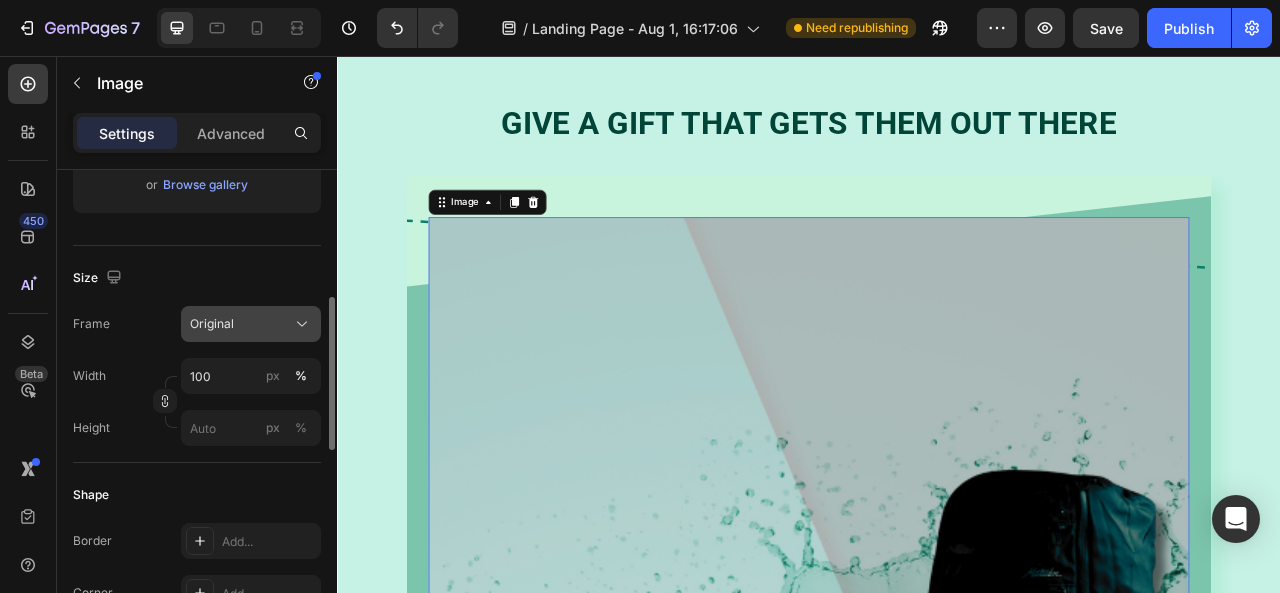 click on "Original" 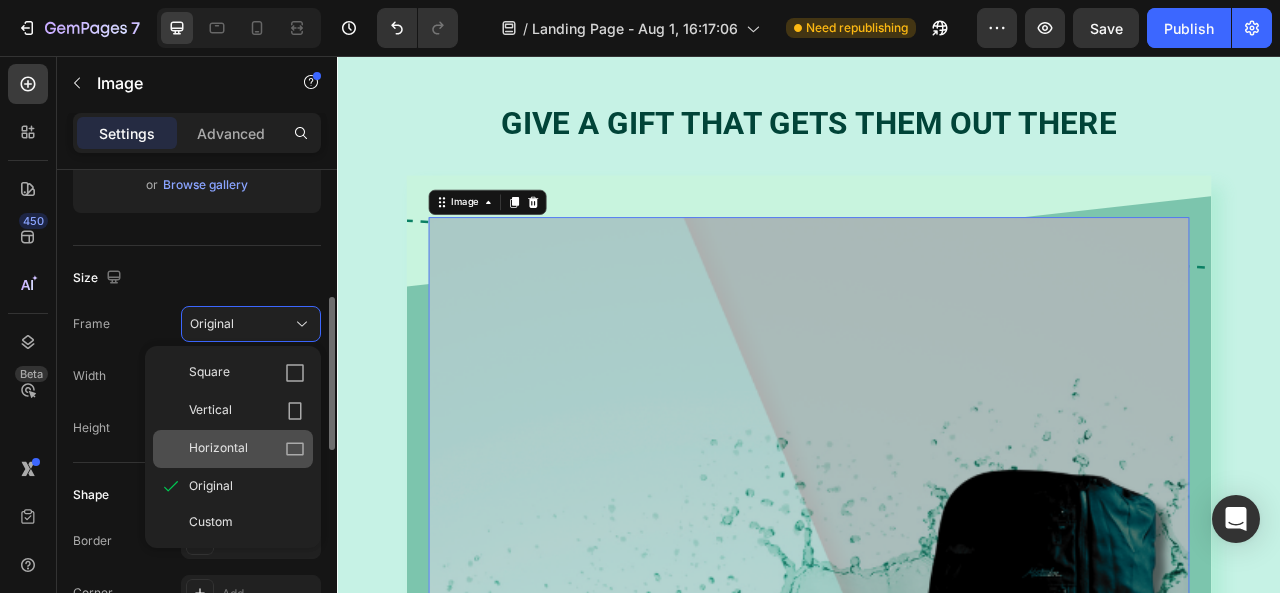 click on "Horizontal" at bounding box center (247, 449) 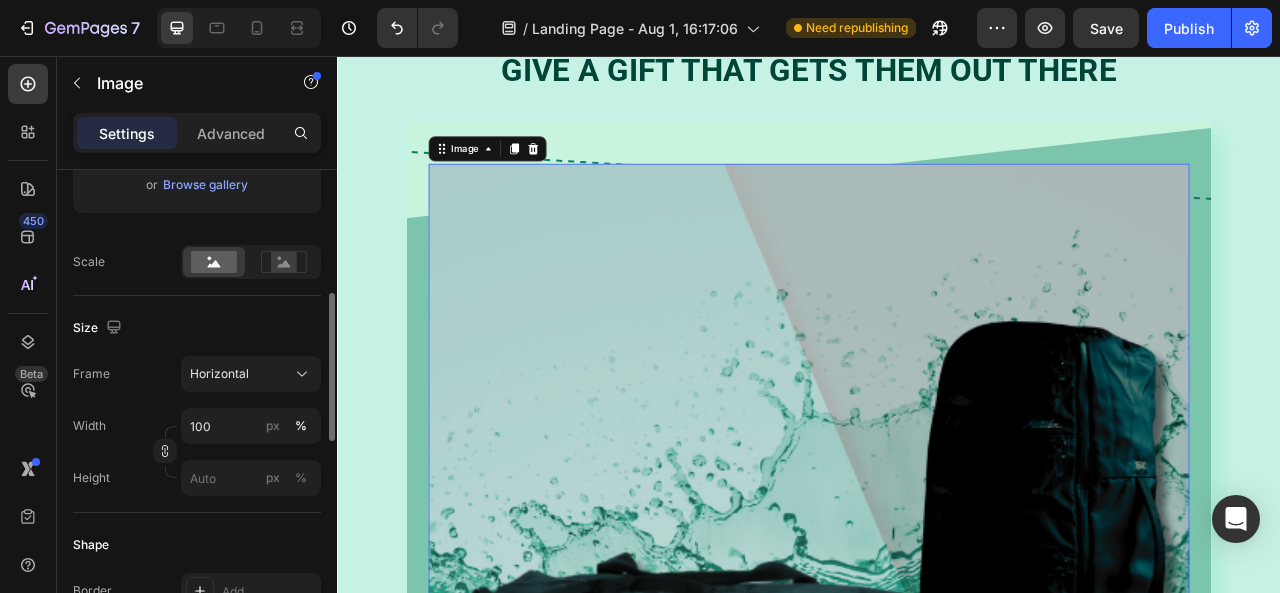 scroll, scrollTop: 663, scrollLeft: 0, axis: vertical 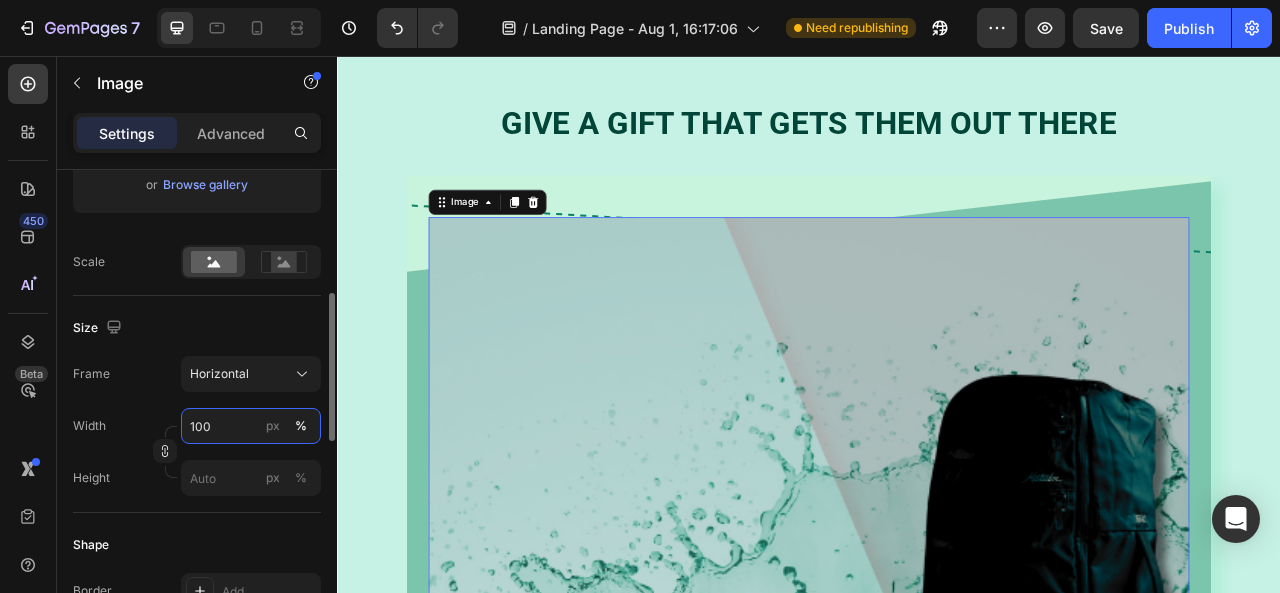 click on "100" at bounding box center (251, 426) 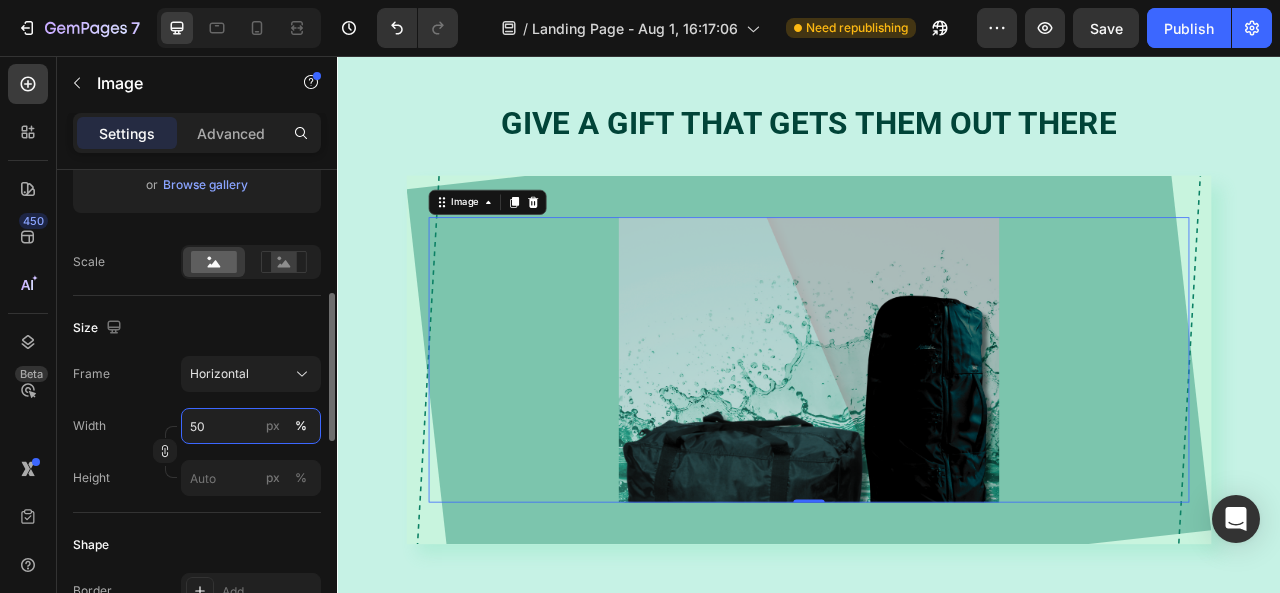 scroll, scrollTop: 640, scrollLeft: 0, axis: vertical 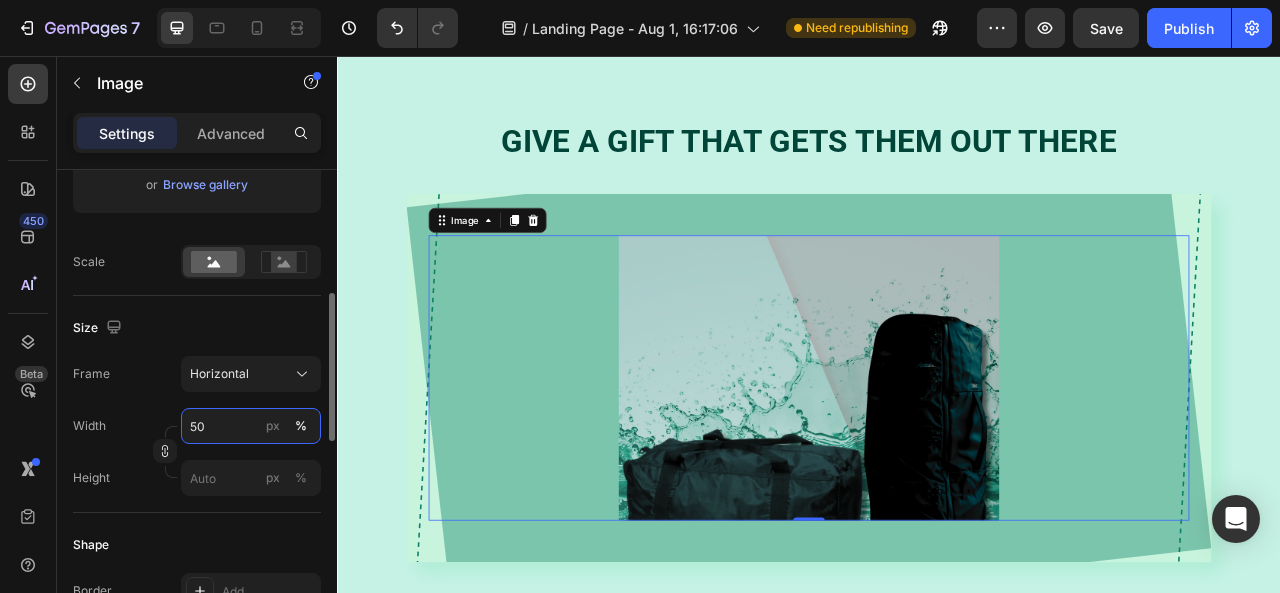 type on "5" 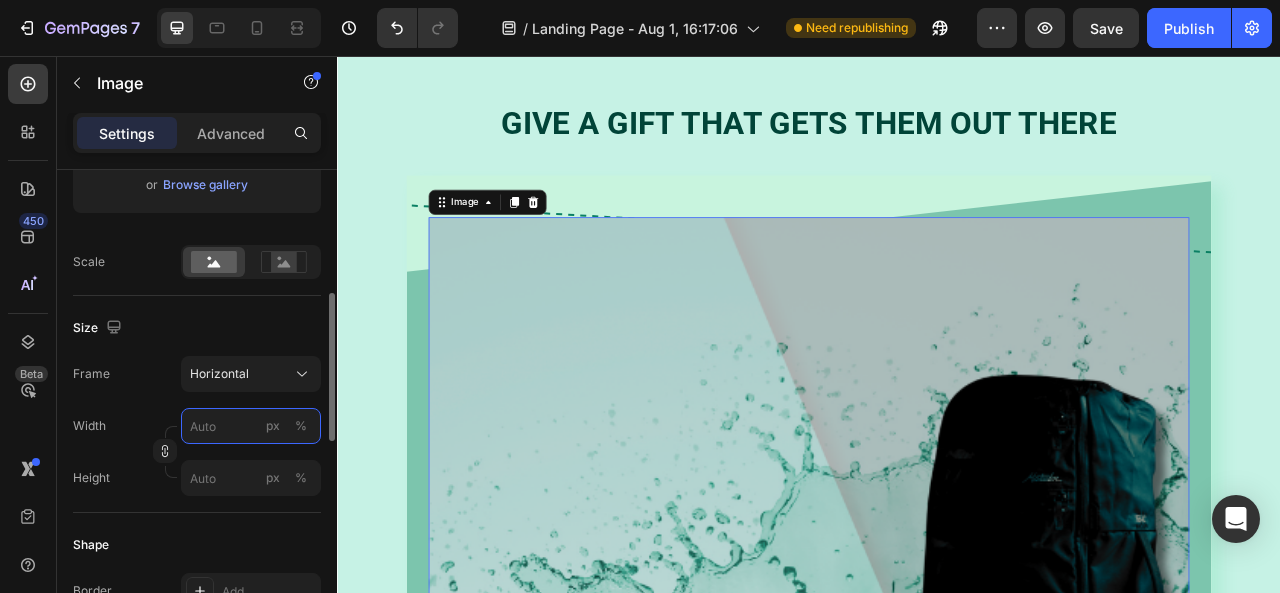type on "7" 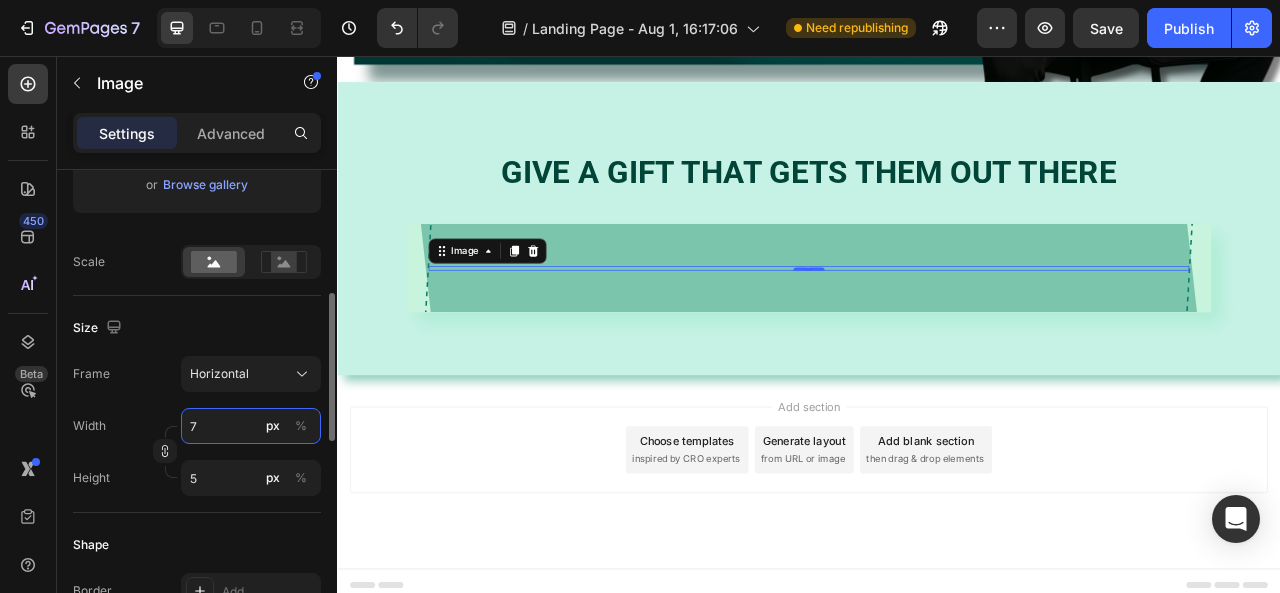 type on "75" 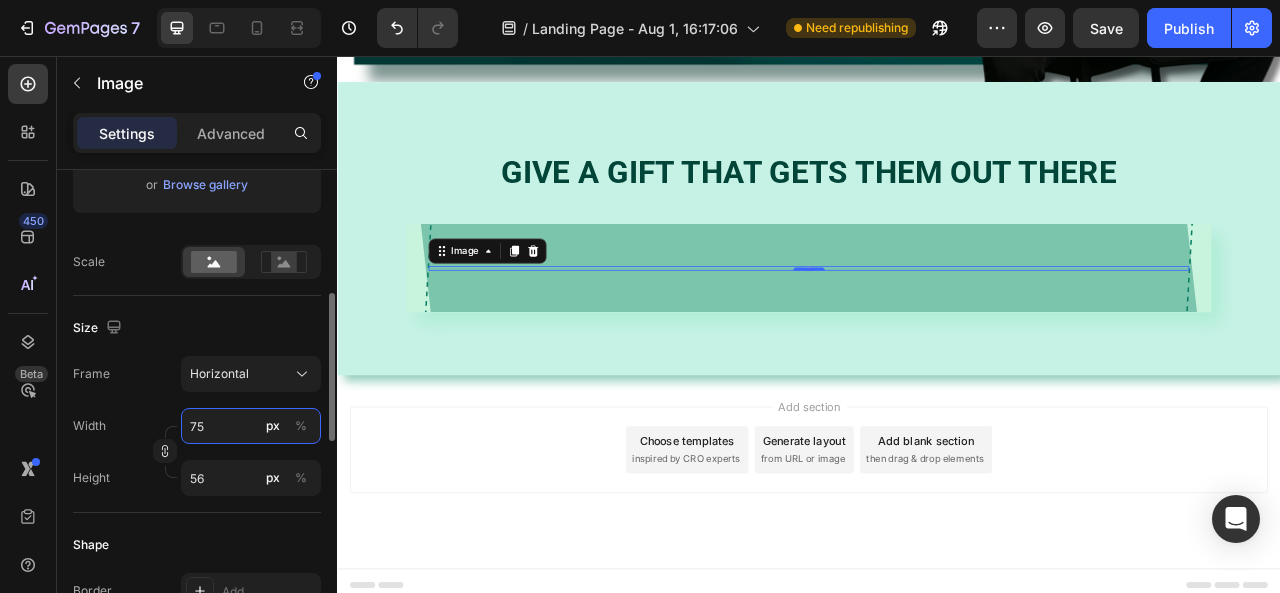 scroll, scrollTop: 659, scrollLeft: 0, axis: vertical 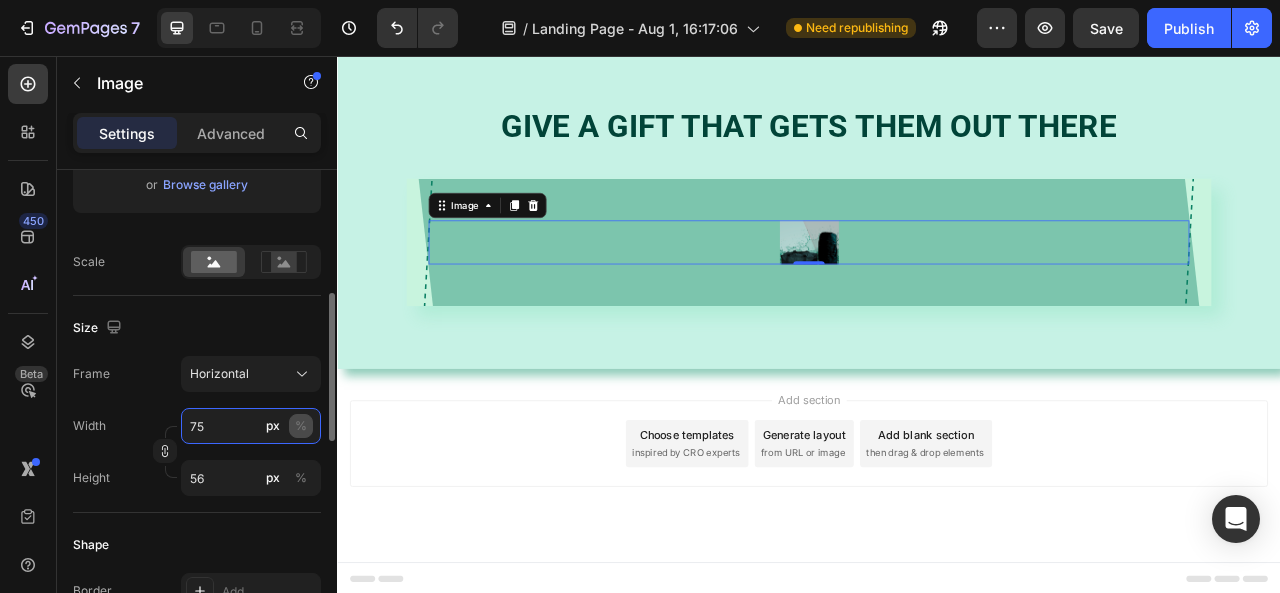 type on "75" 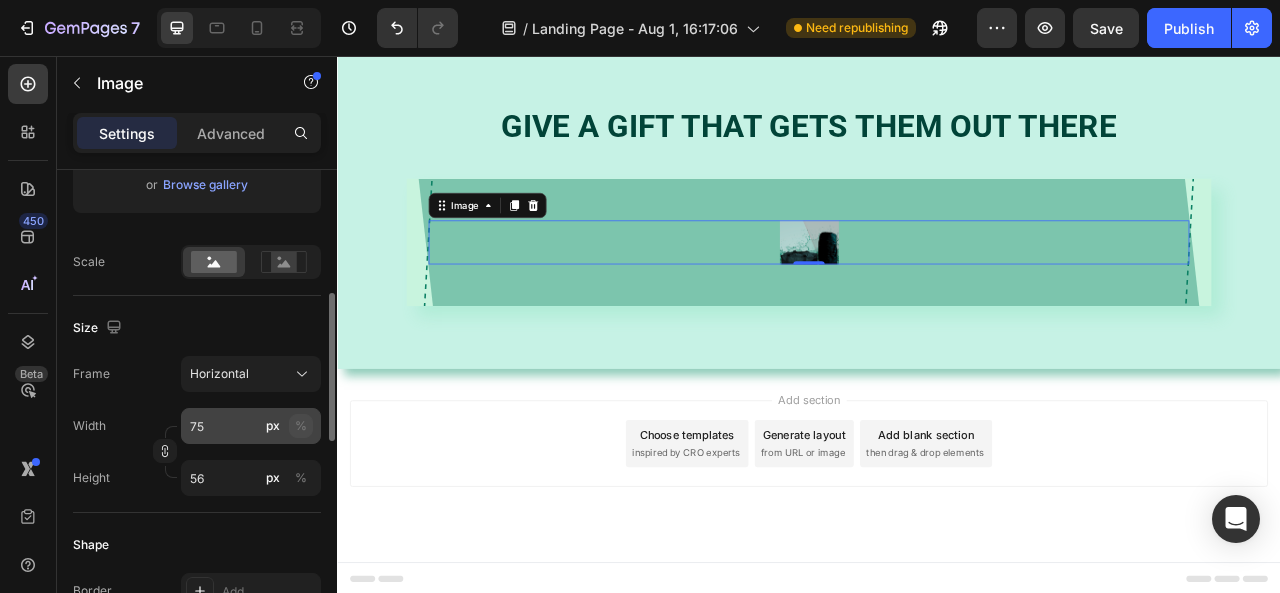 click on "%" at bounding box center [301, 426] 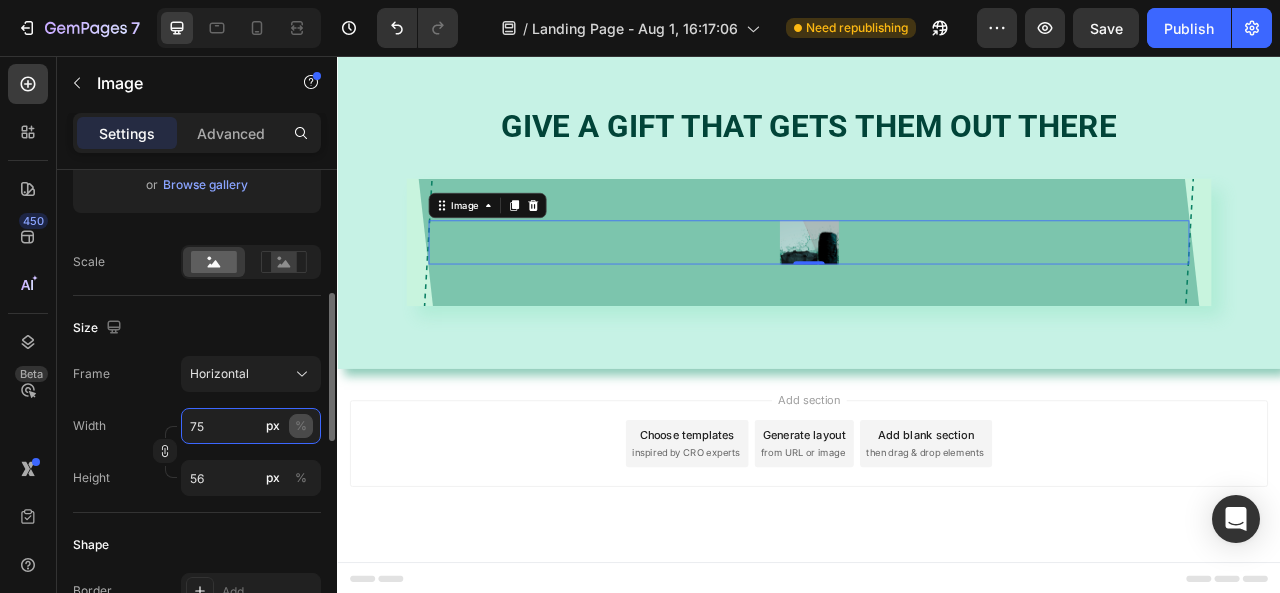type 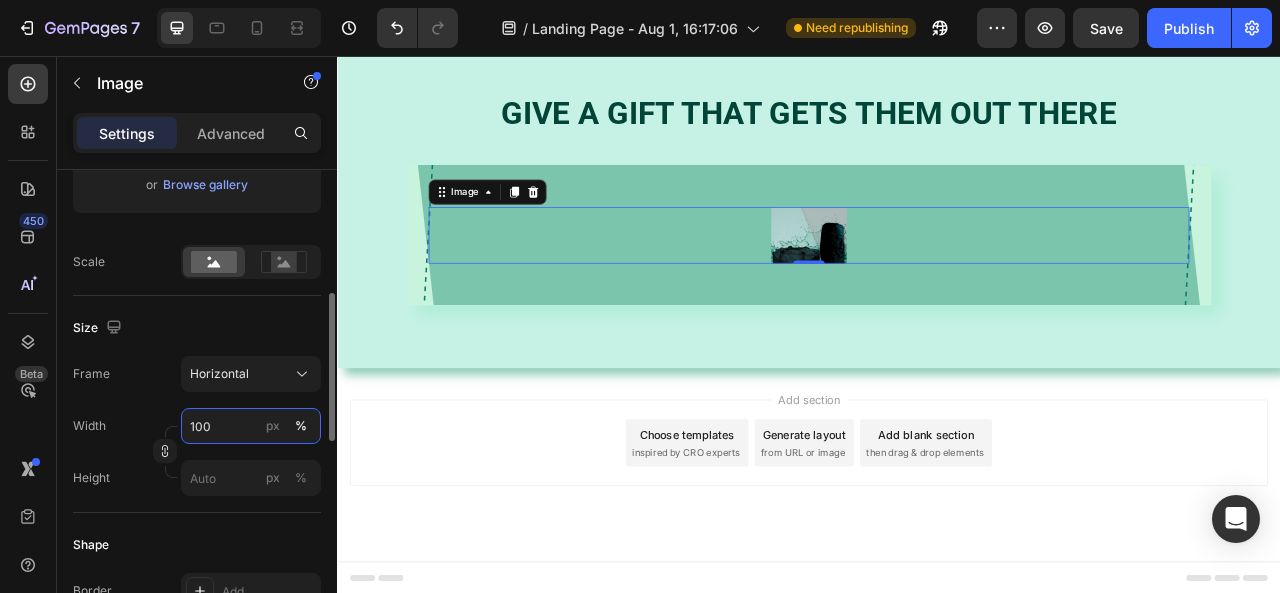 scroll, scrollTop: 863, scrollLeft: 0, axis: vertical 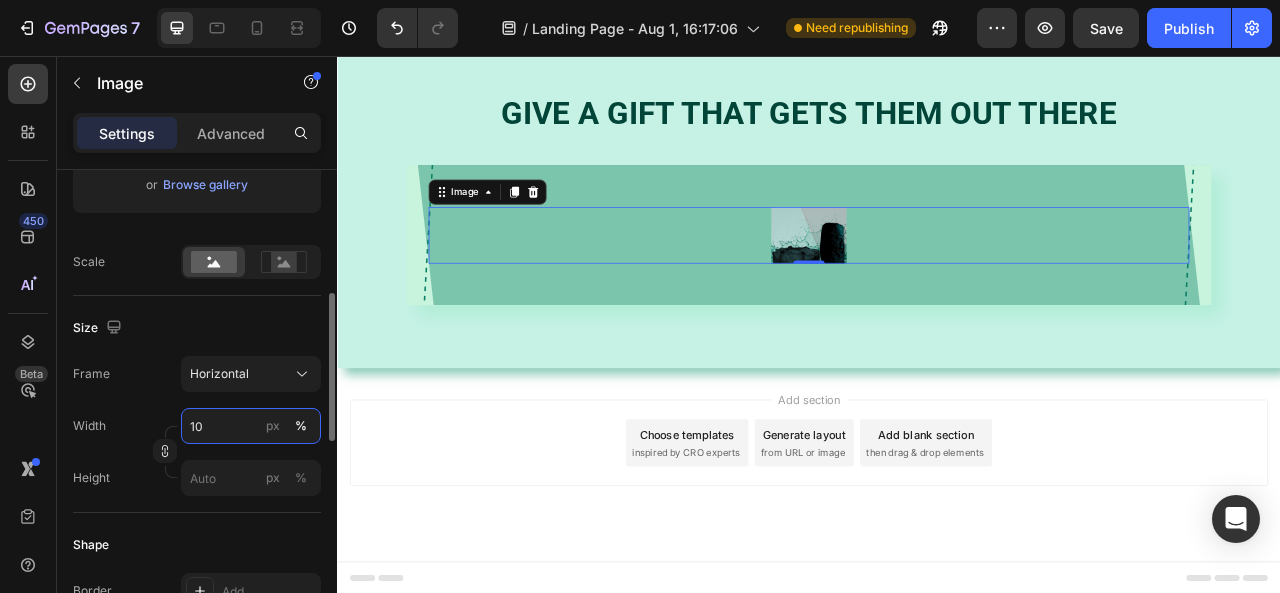type on "1" 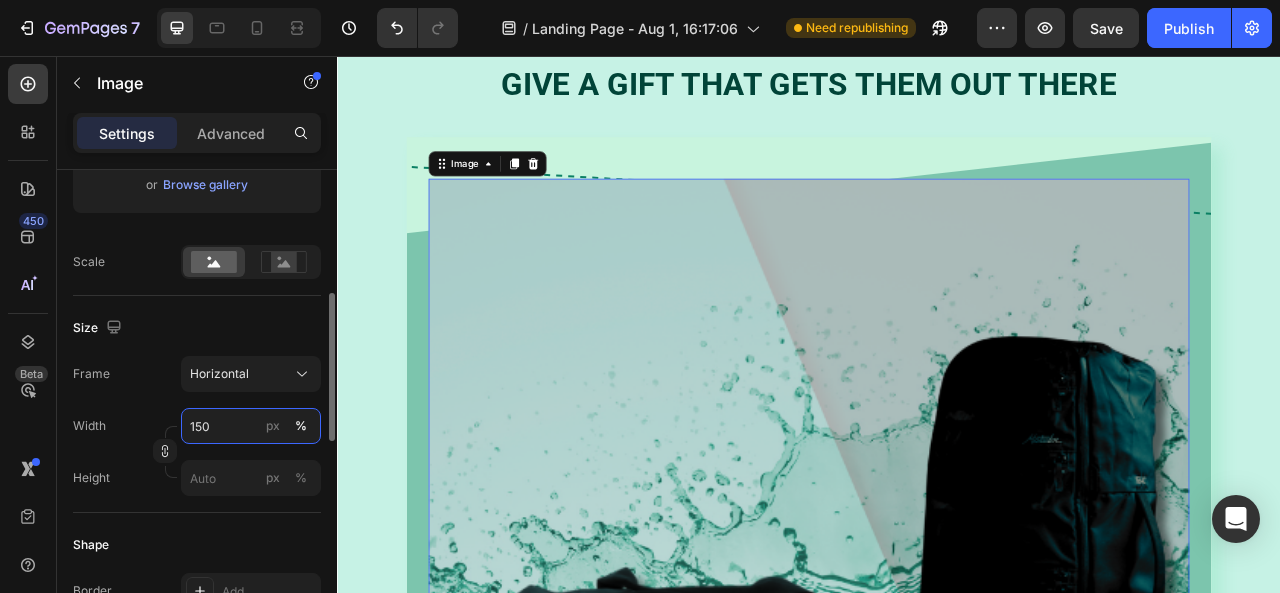 scroll, scrollTop: 863, scrollLeft: 0, axis: vertical 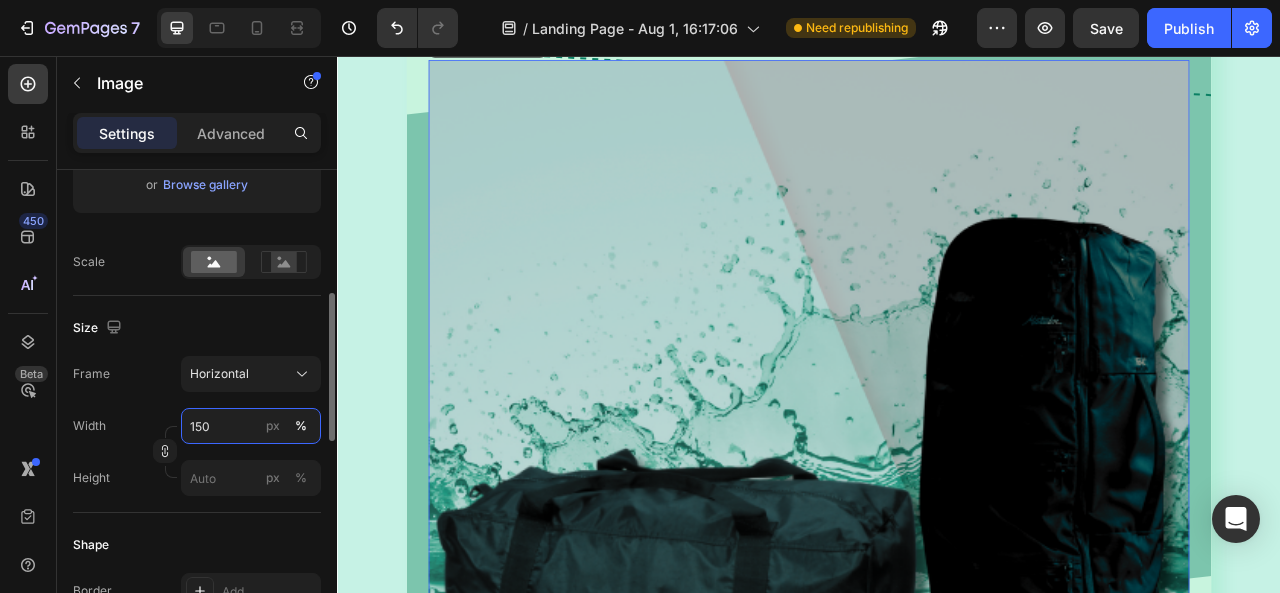 click on "150" at bounding box center (251, 426) 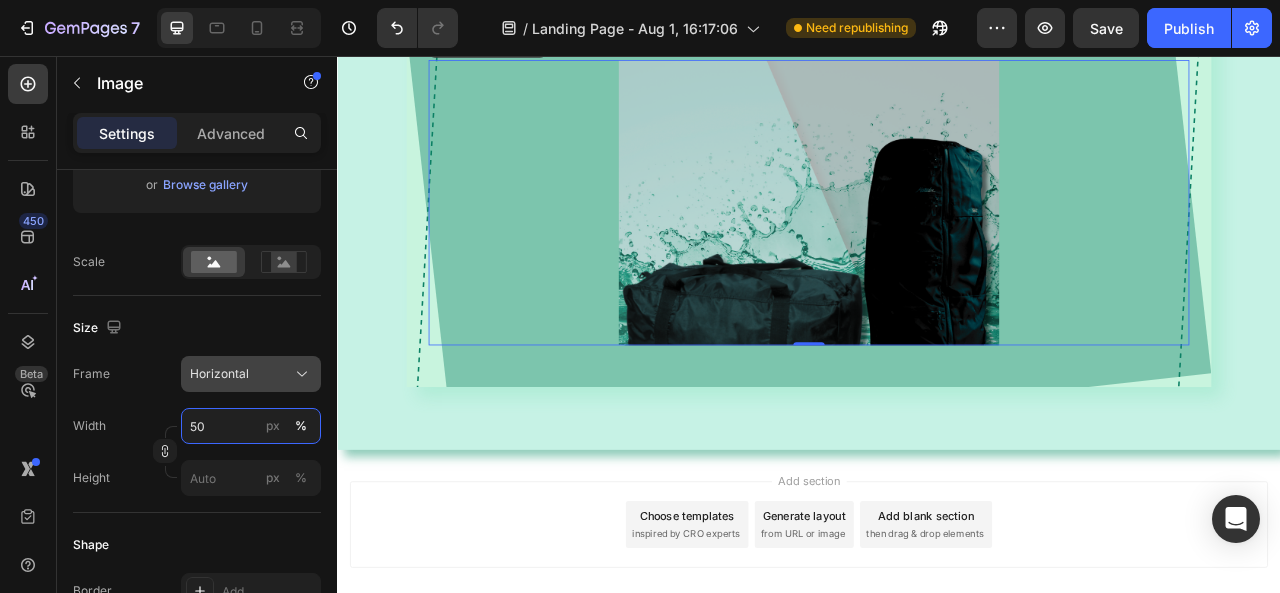 type on "50" 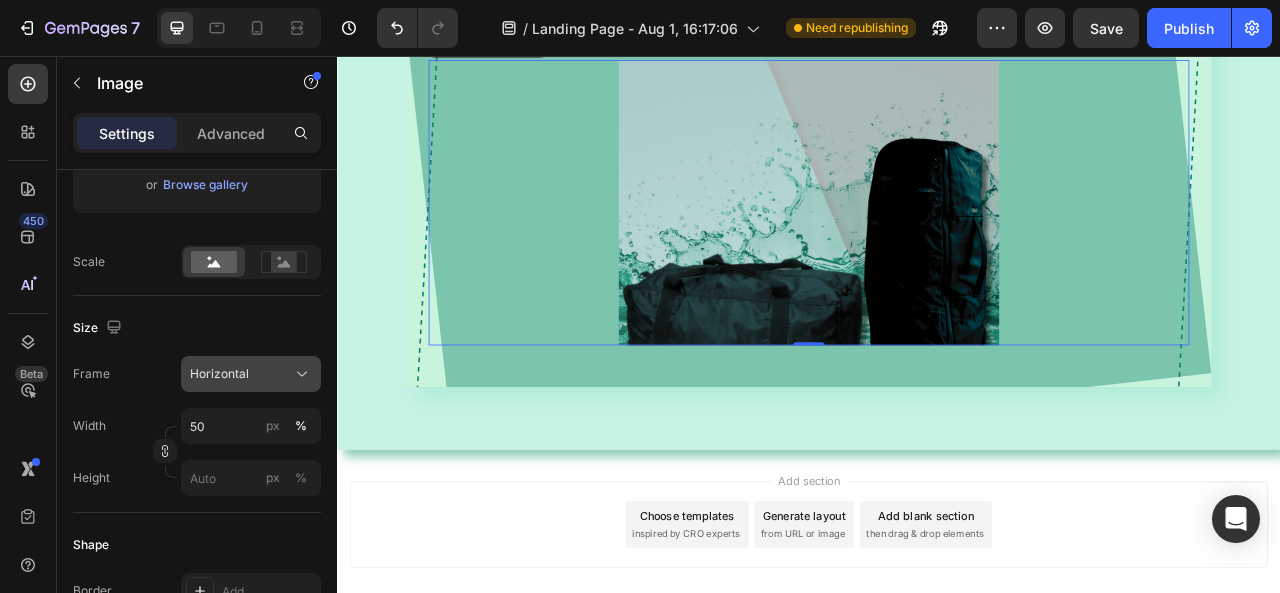 click on "Horizontal" at bounding box center (219, 374) 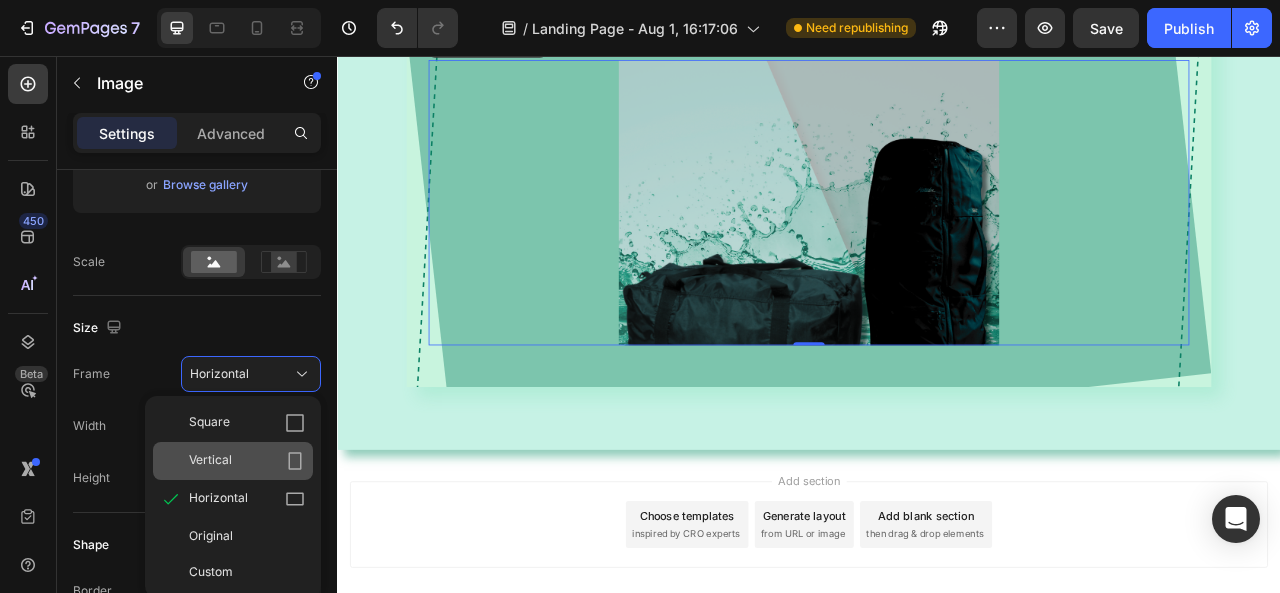 click on "Vertical" at bounding box center (247, 461) 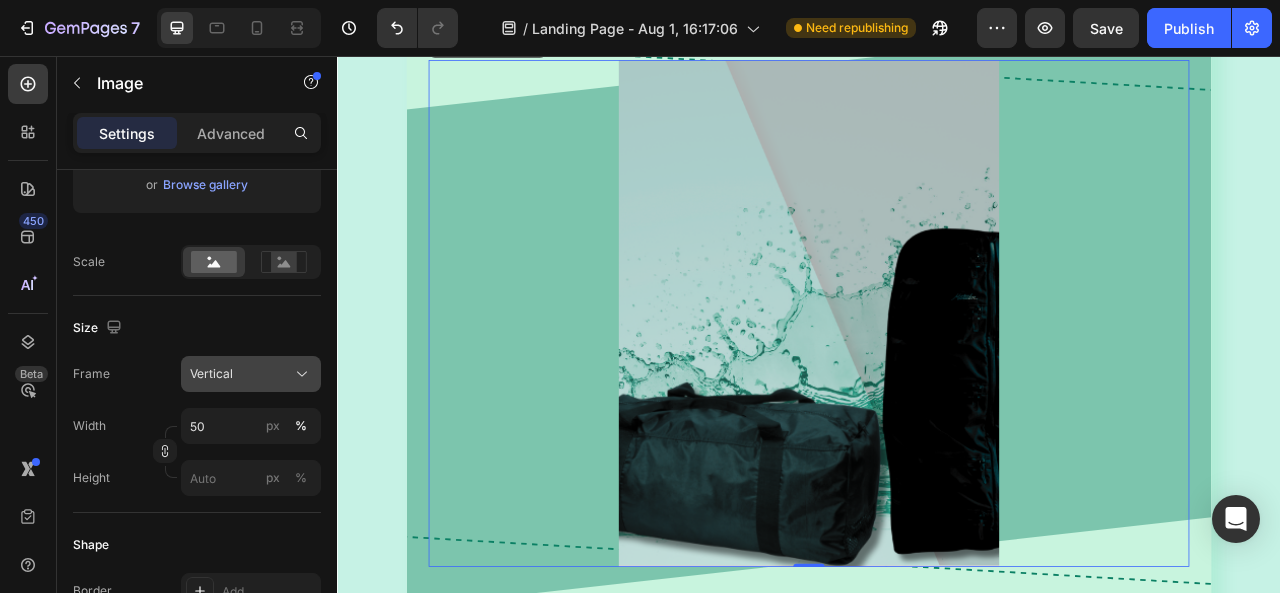 click on "Vertical" 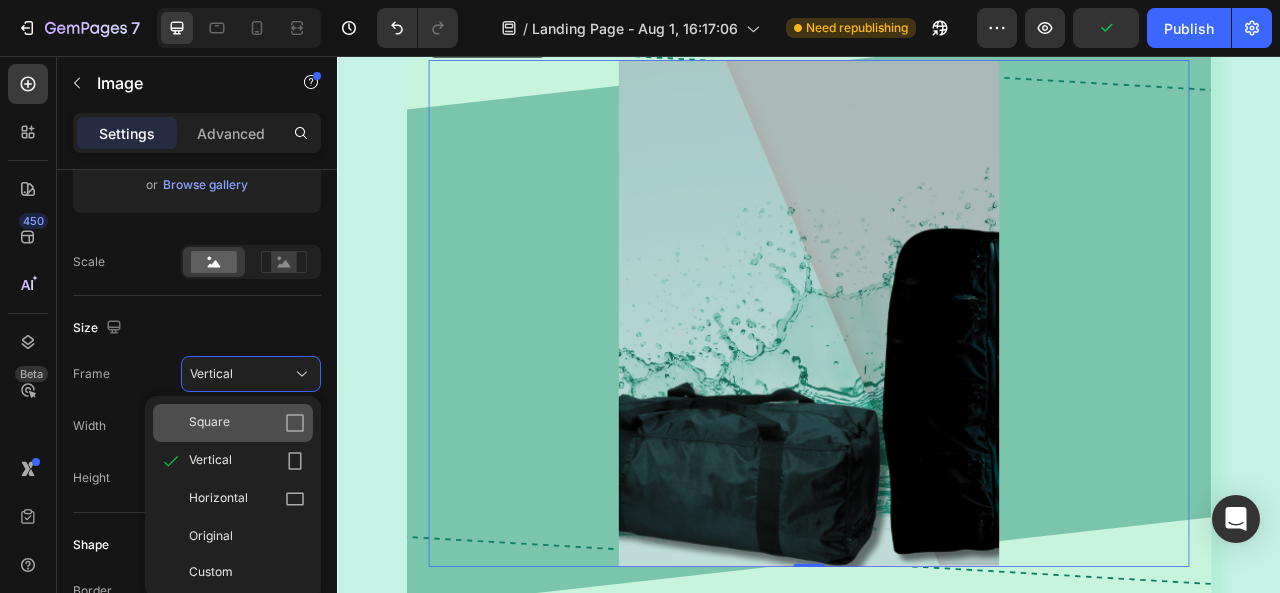 click on "Square" at bounding box center [247, 423] 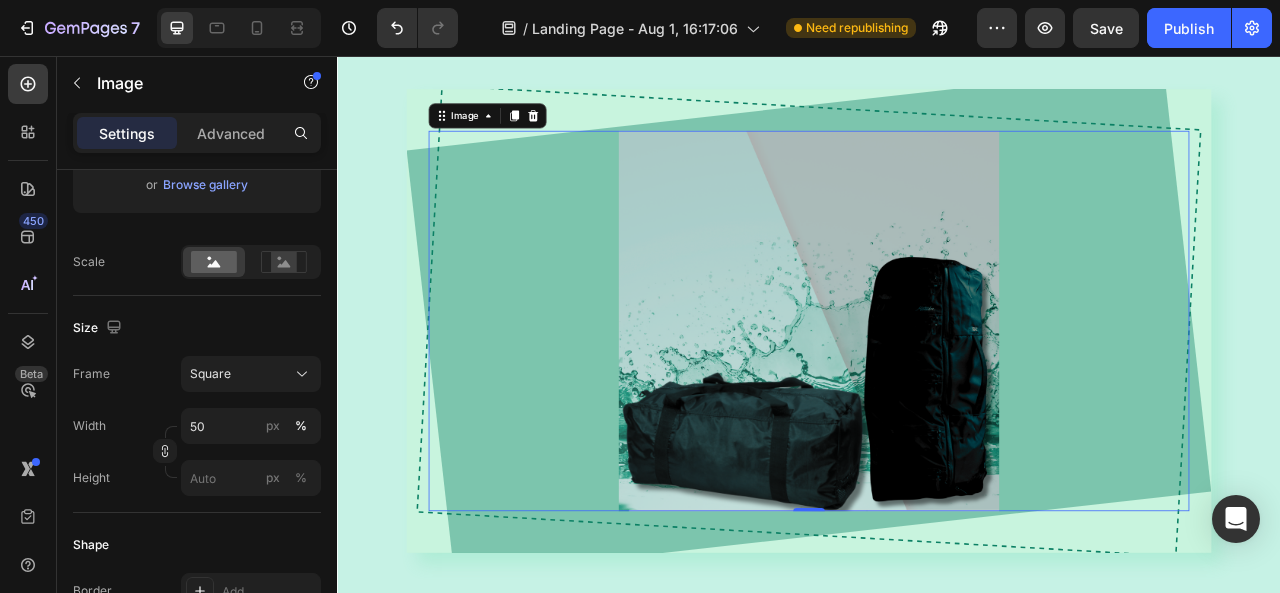 scroll, scrollTop: 863, scrollLeft: 0, axis: vertical 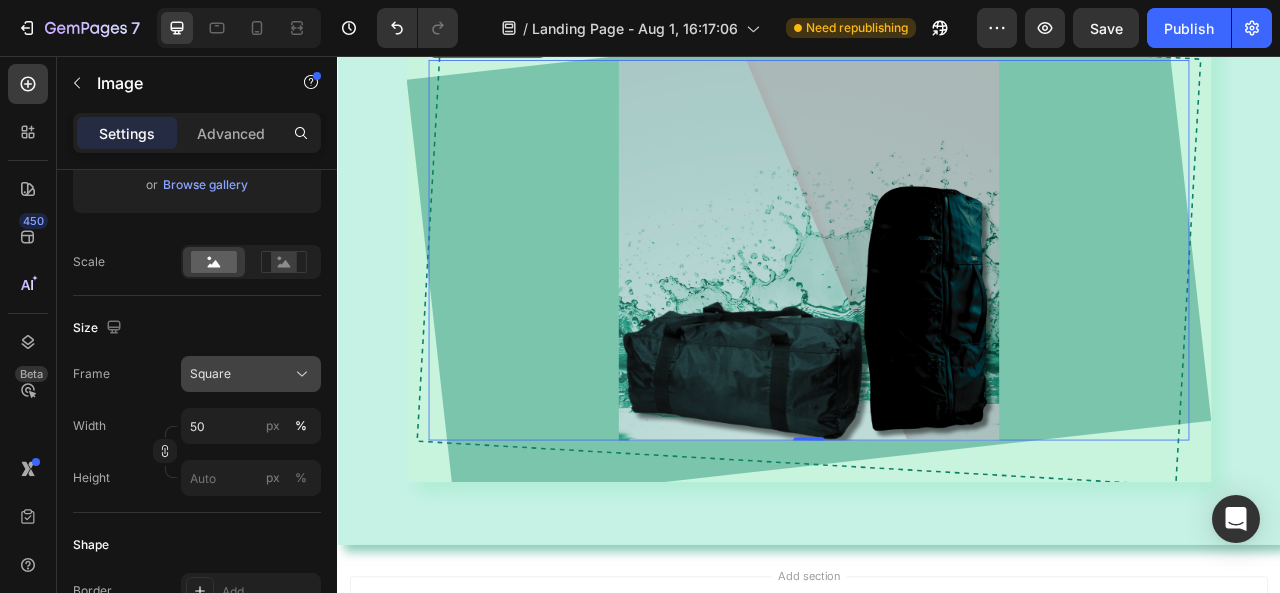 click on "Square" 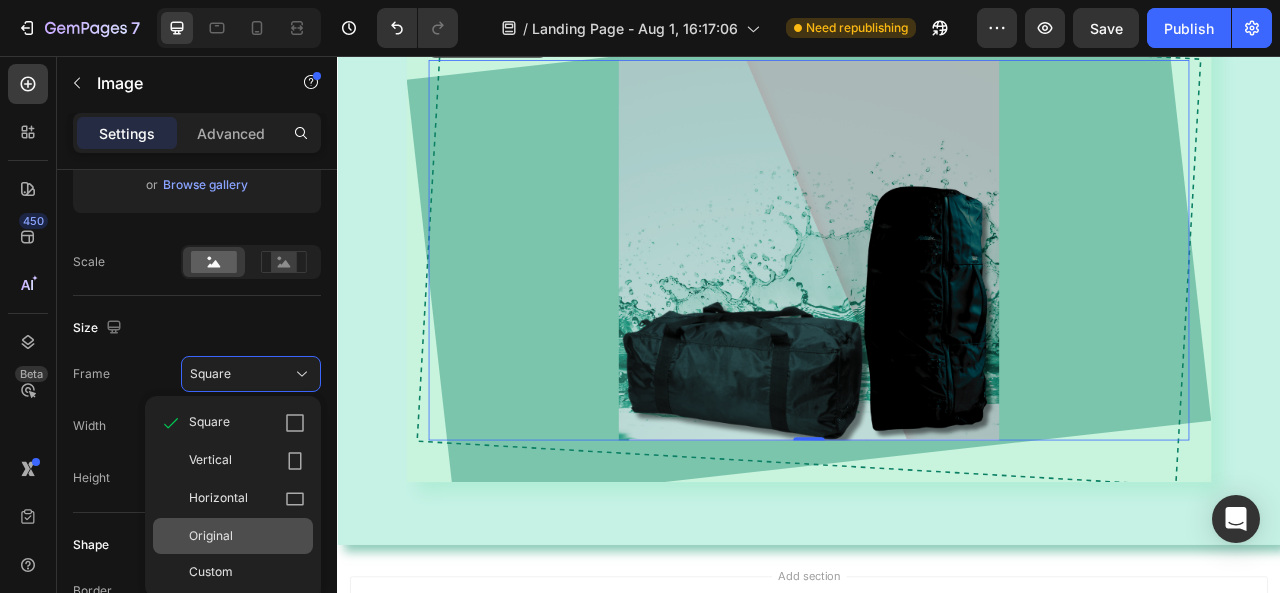 click on "Original" at bounding box center [247, 536] 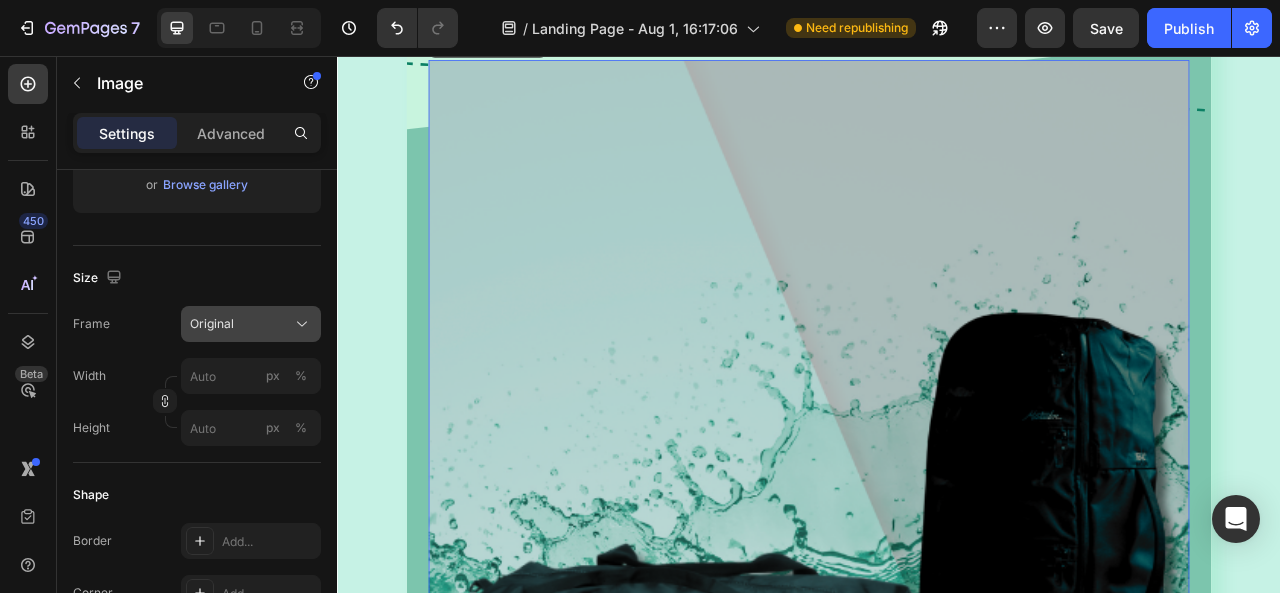 click on "Original" 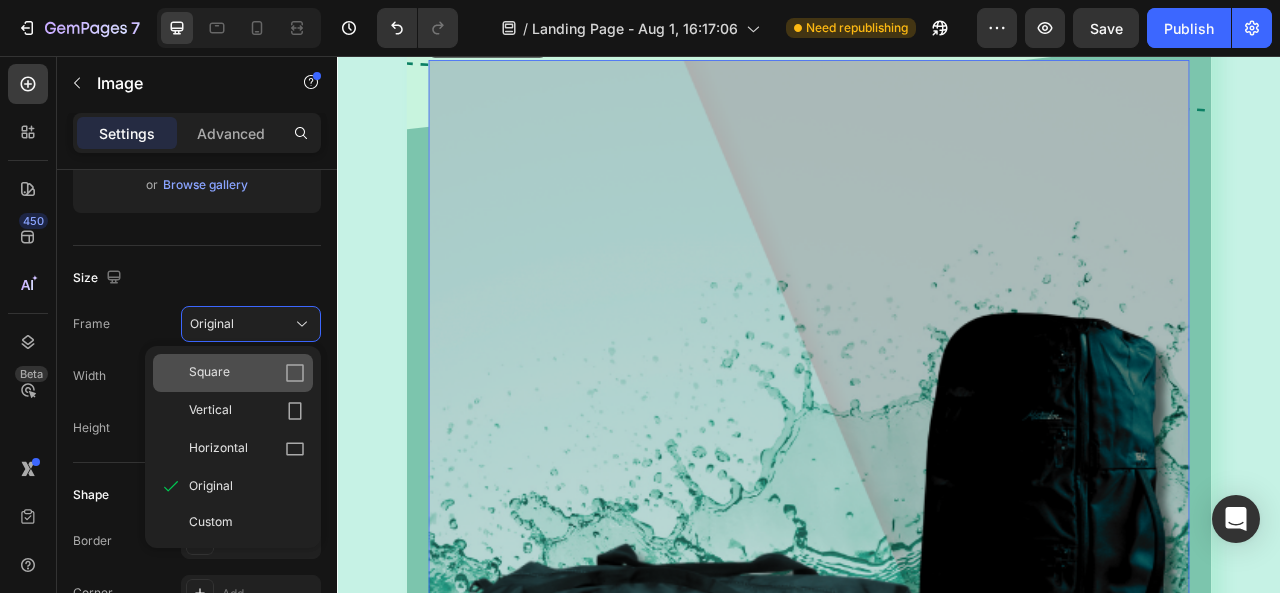 click on "Square" at bounding box center [247, 373] 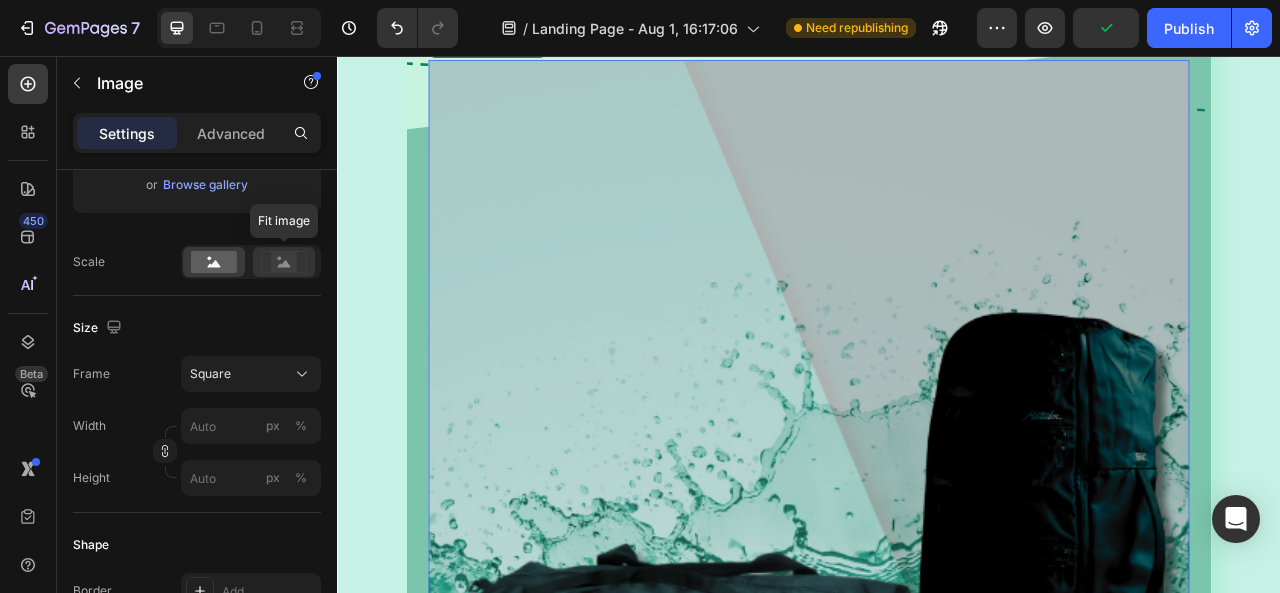 click 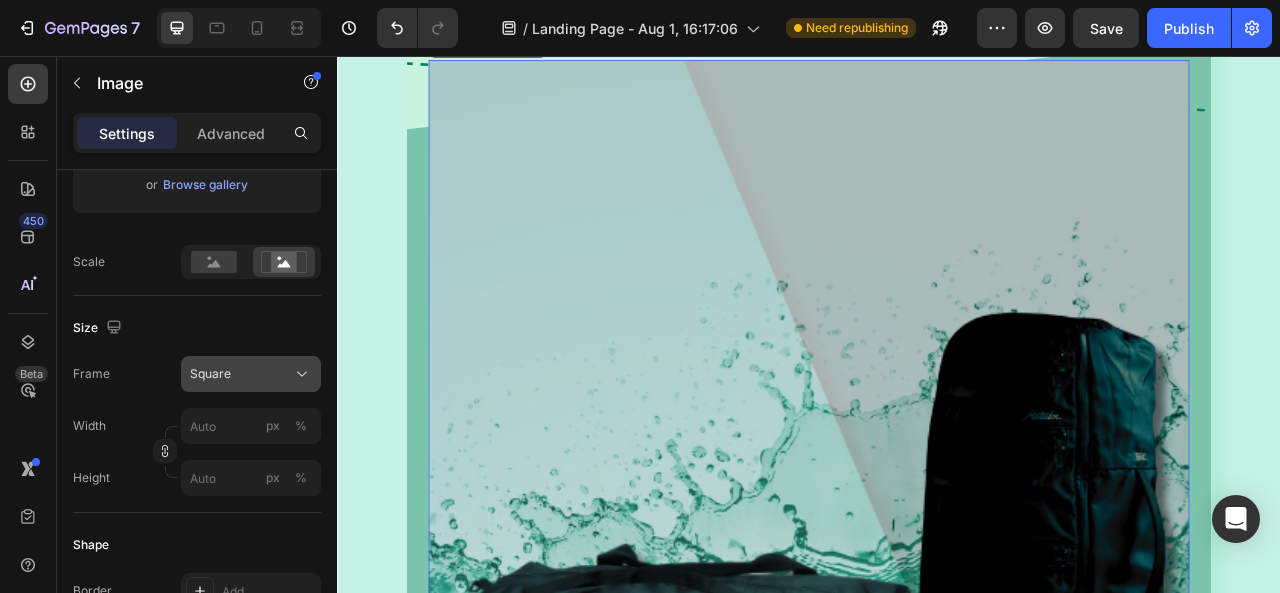 click on "Square" 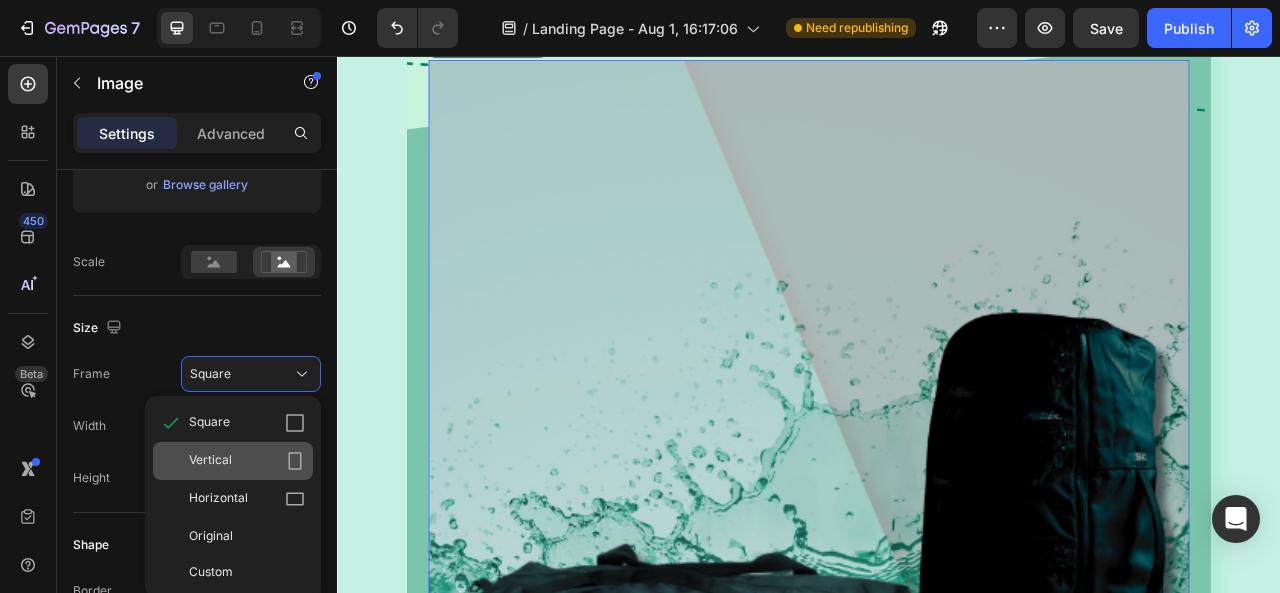 click on "Vertical" at bounding box center [247, 461] 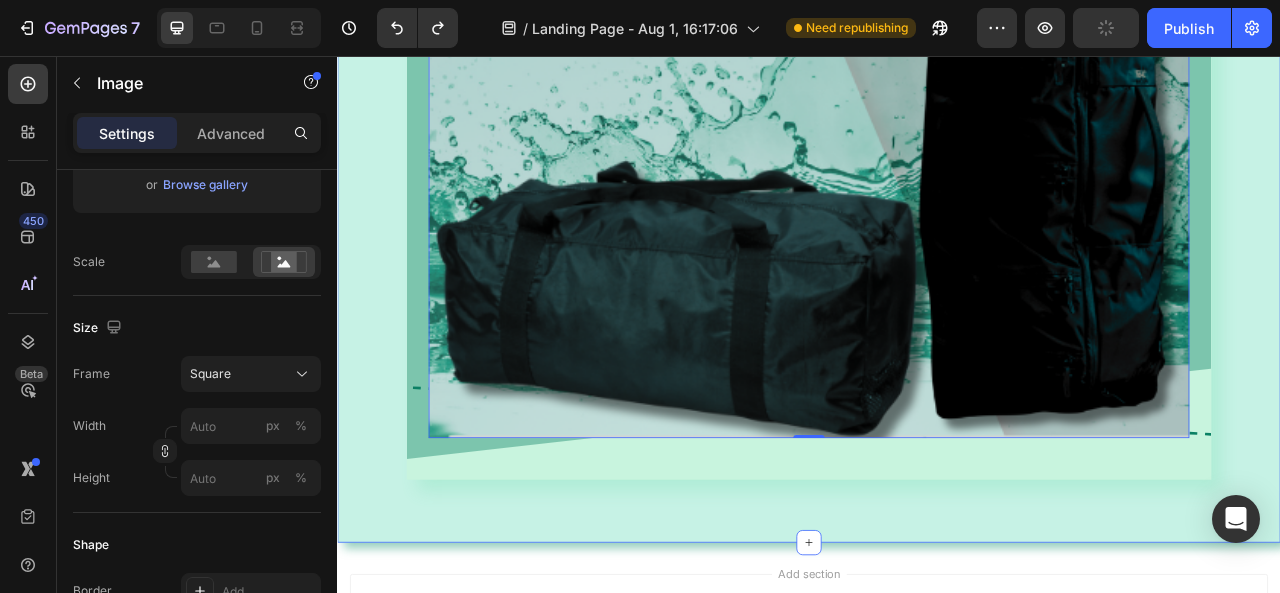 scroll, scrollTop: 1271, scrollLeft: 0, axis: vertical 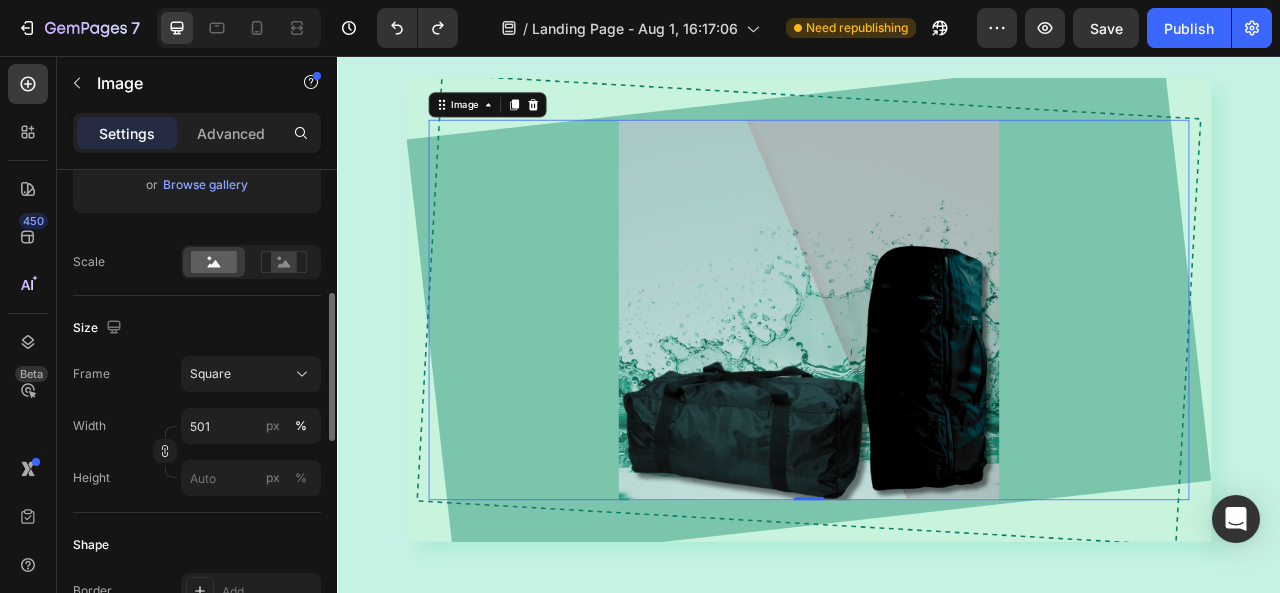 click on "Shape" at bounding box center [197, 545] 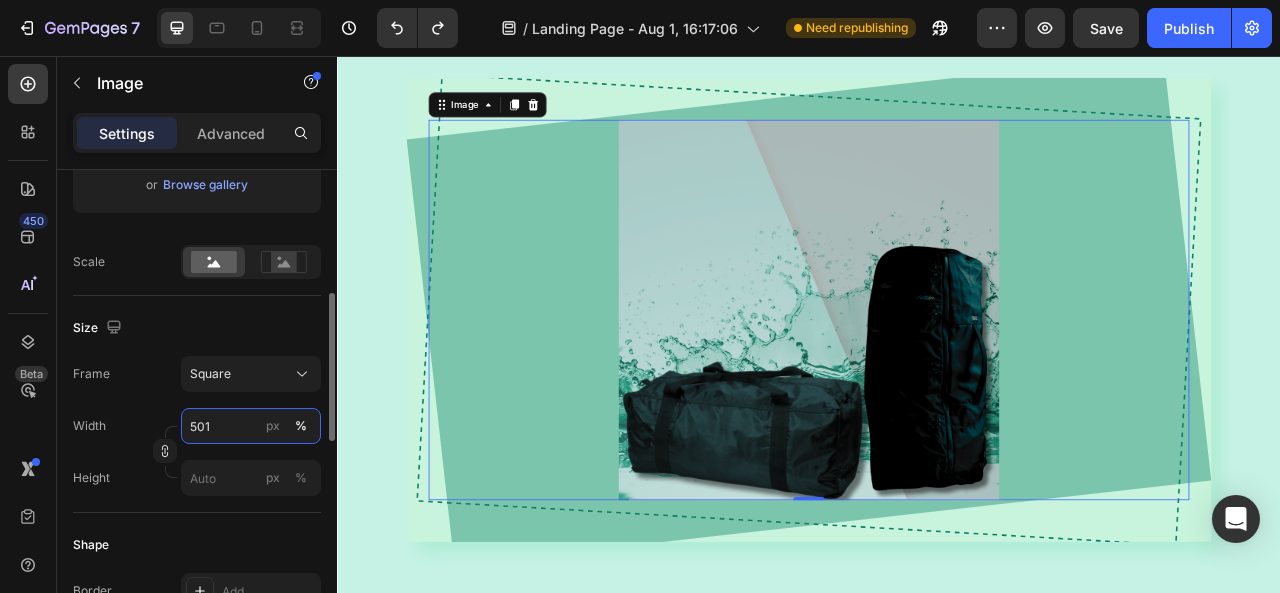 click on "501" at bounding box center [251, 426] 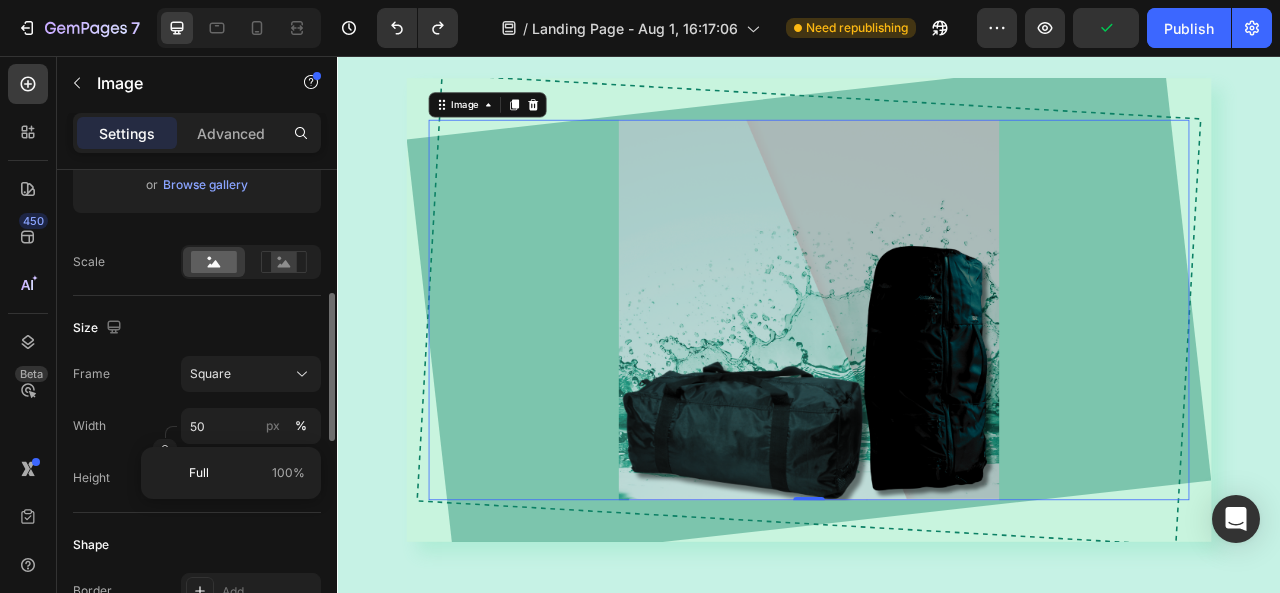 click on "Shape Border Add... Corner Add... Shadow Add..." 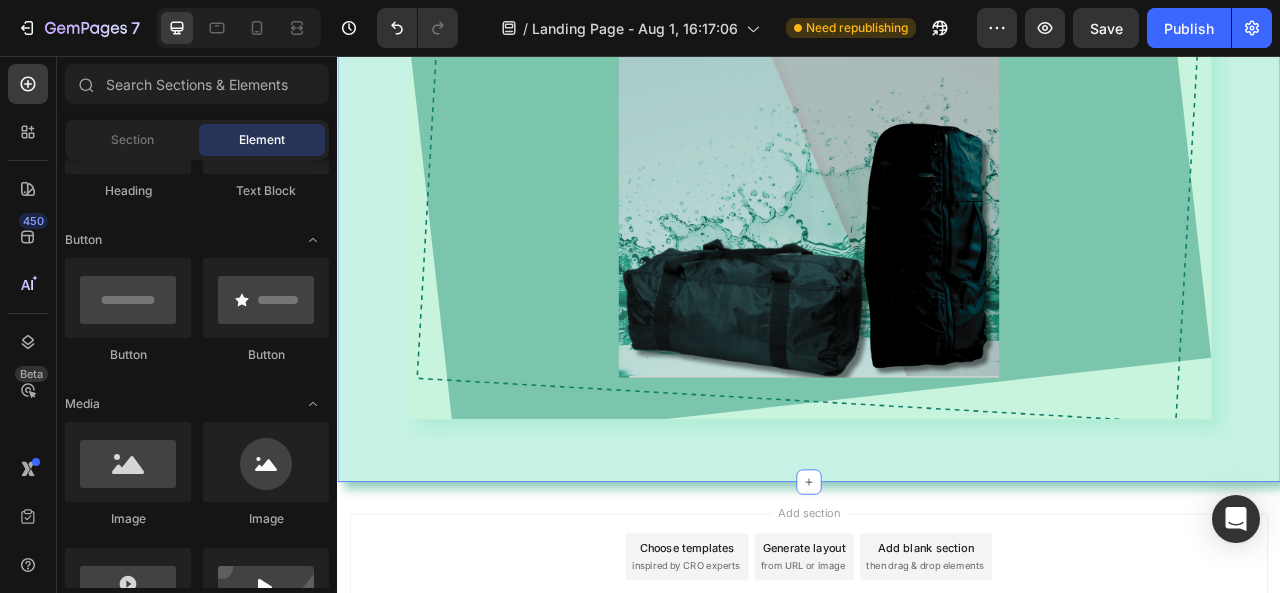 scroll, scrollTop: 1087, scrollLeft: 0, axis: vertical 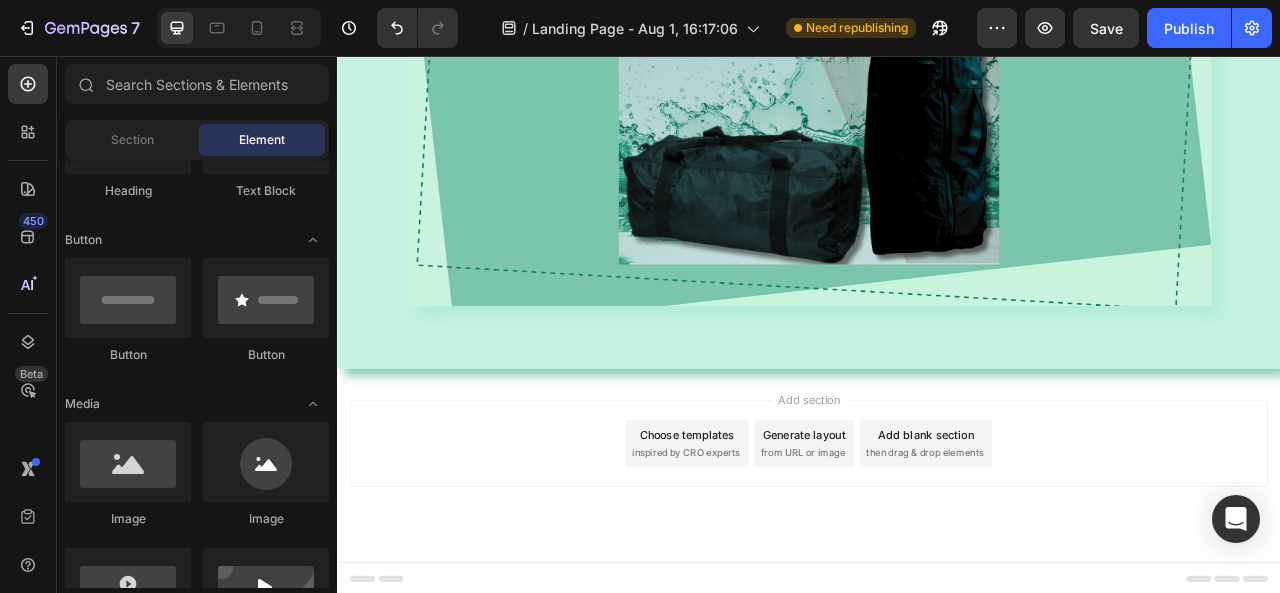 click on "inspired by CRO experts" at bounding box center [780, 561] 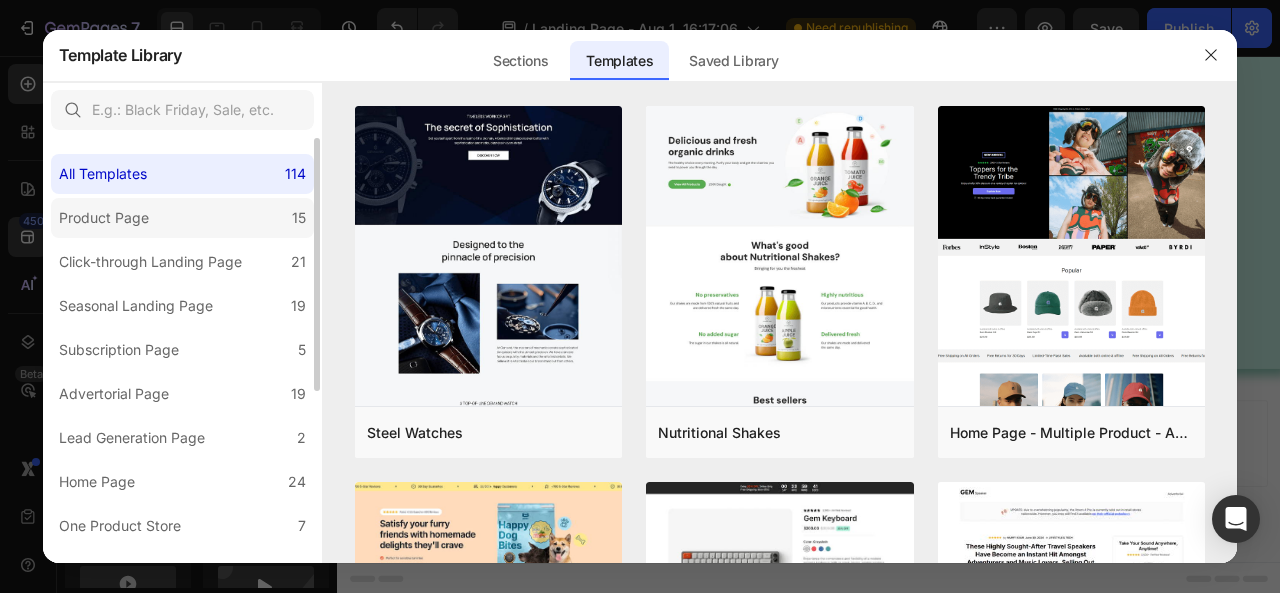 click on "Product Page" at bounding box center (108, 218) 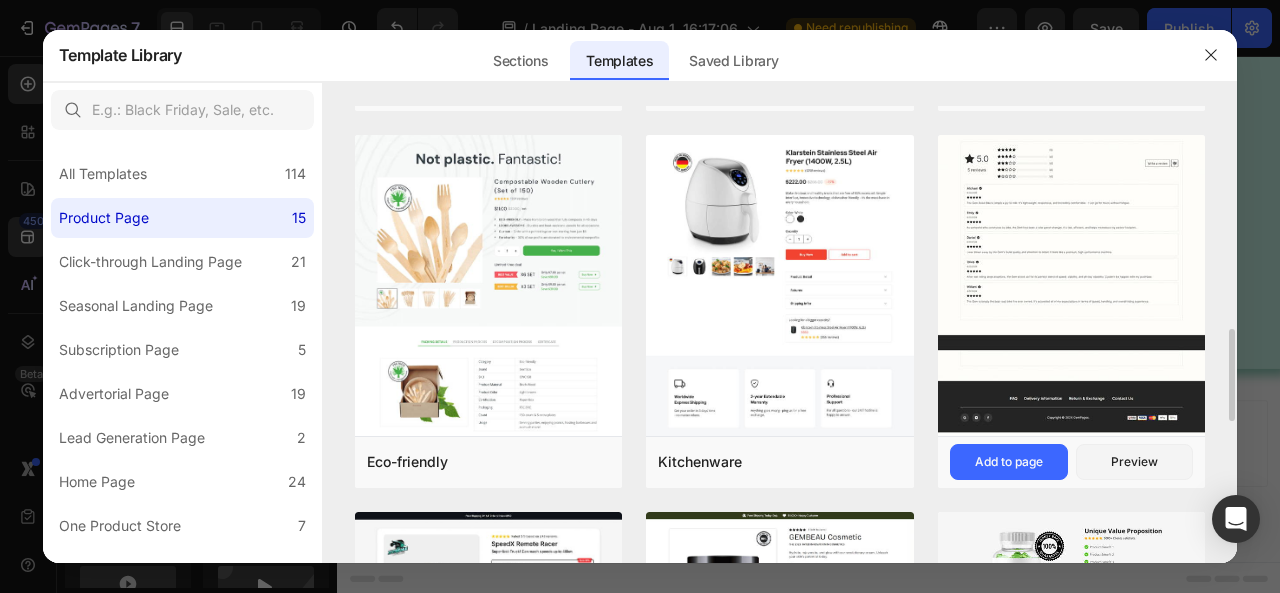 scroll, scrollTop: 1000, scrollLeft: 0, axis: vertical 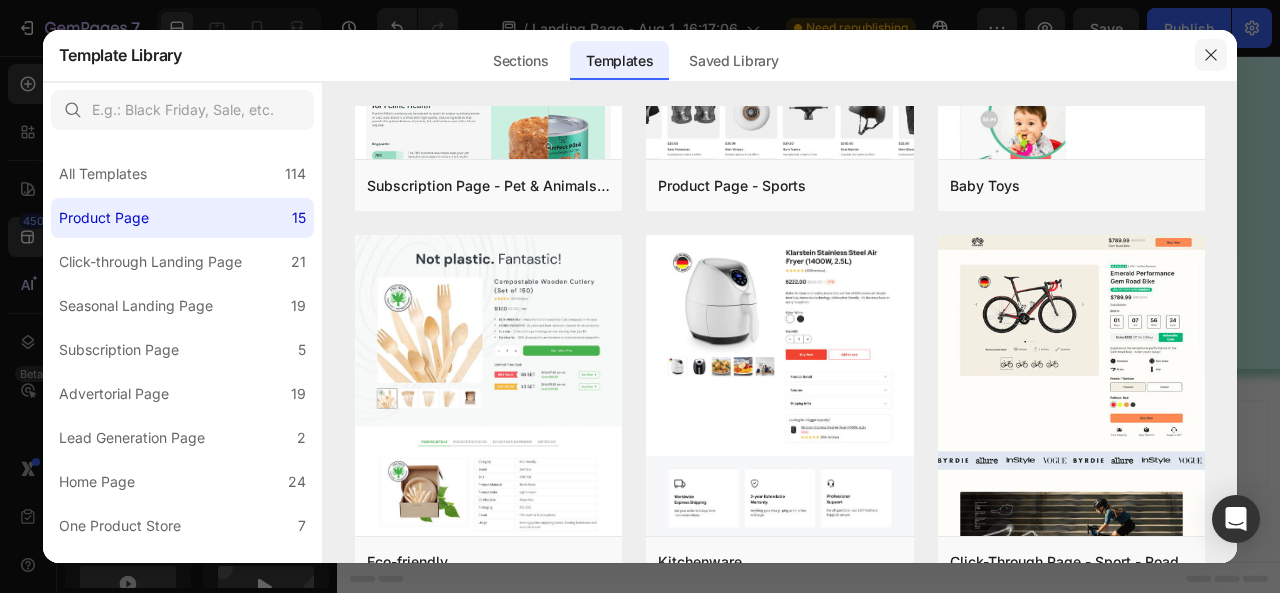 click 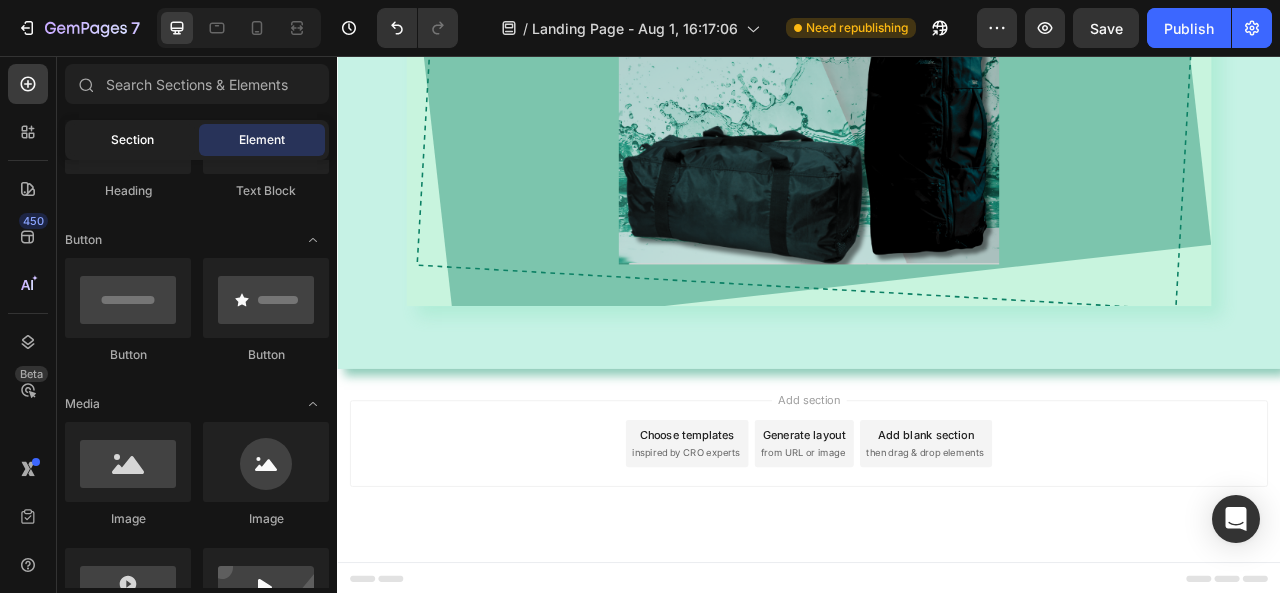 click on "Section" at bounding box center [132, 140] 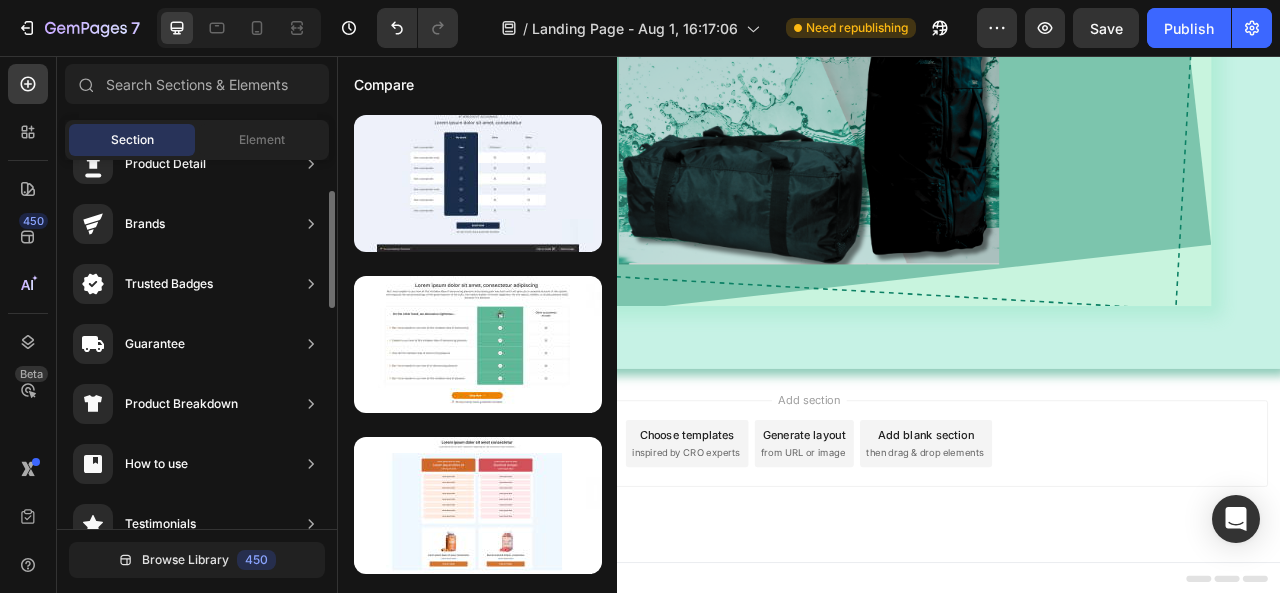 scroll, scrollTop: 0, scrollLeft: 0, axis: both 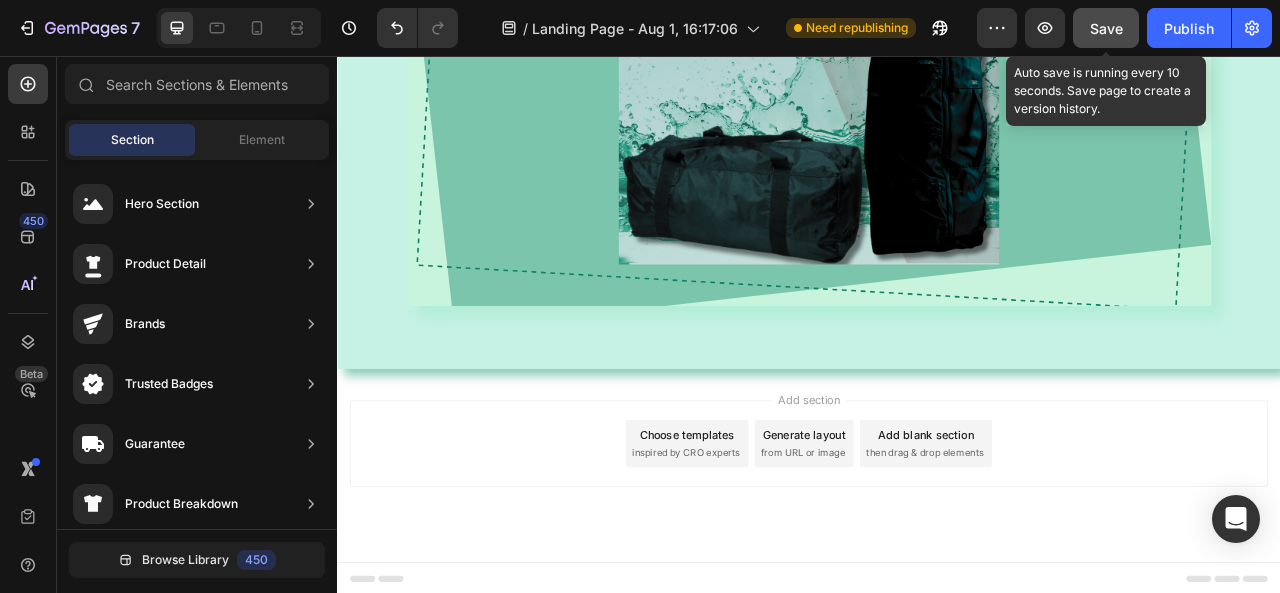 click on "Save" at bounding box center (1106, 28) 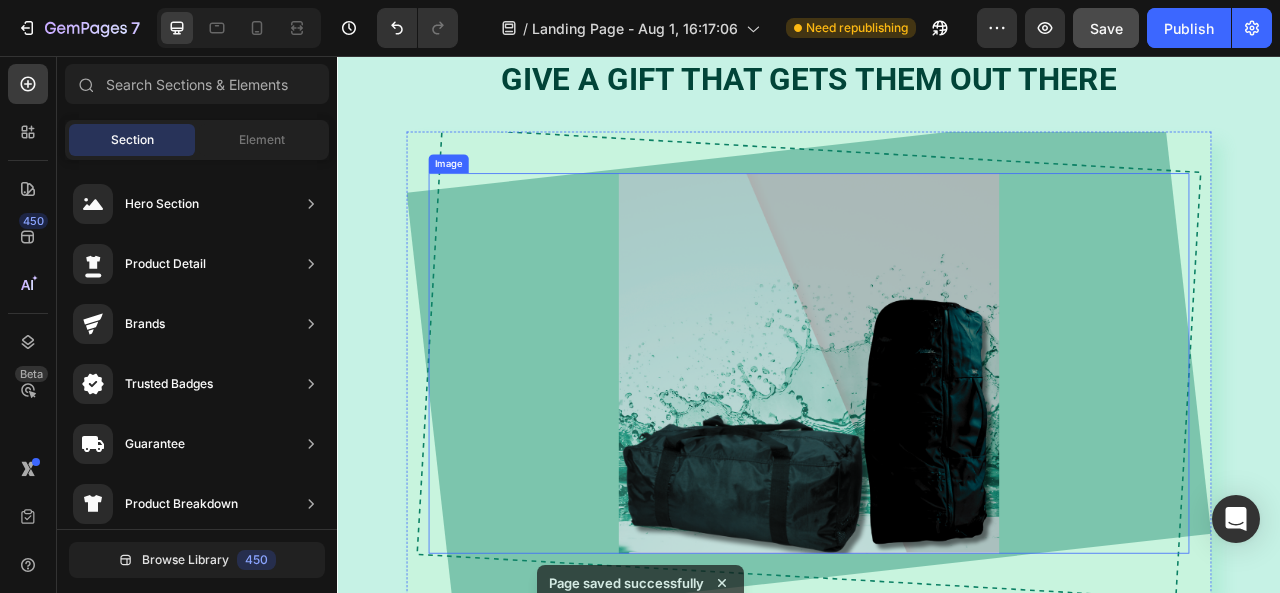 scroll, scrollTop: 787, scrollLeft: 0, axis: vertical 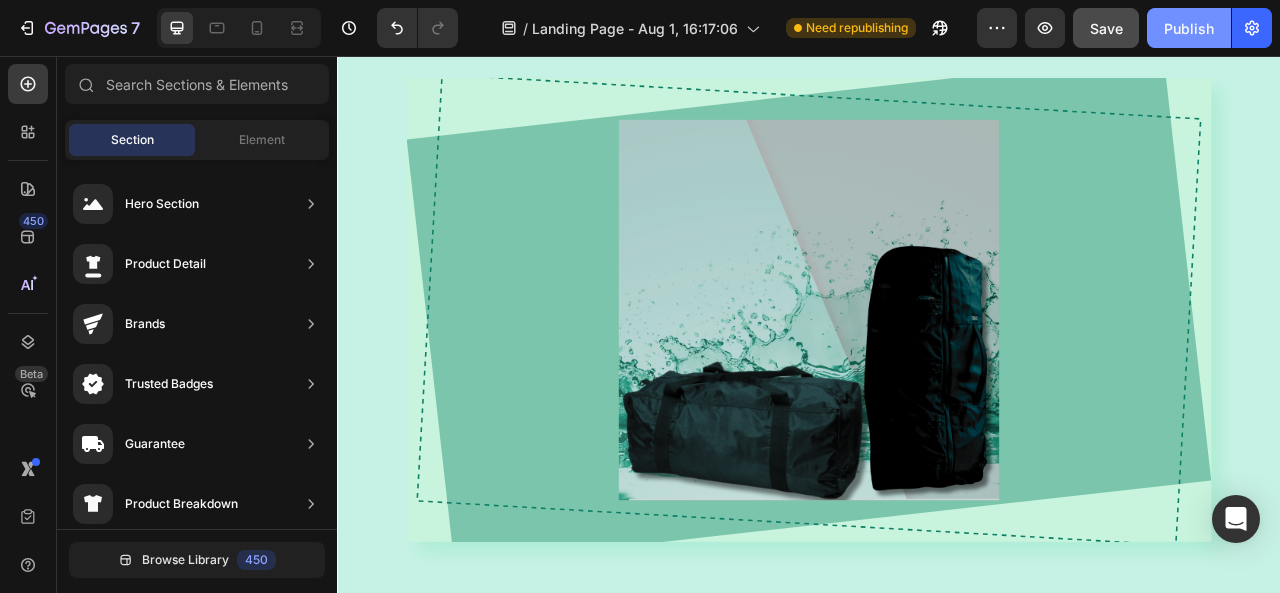 click on "Publish" at bounding box center (1189, 28) 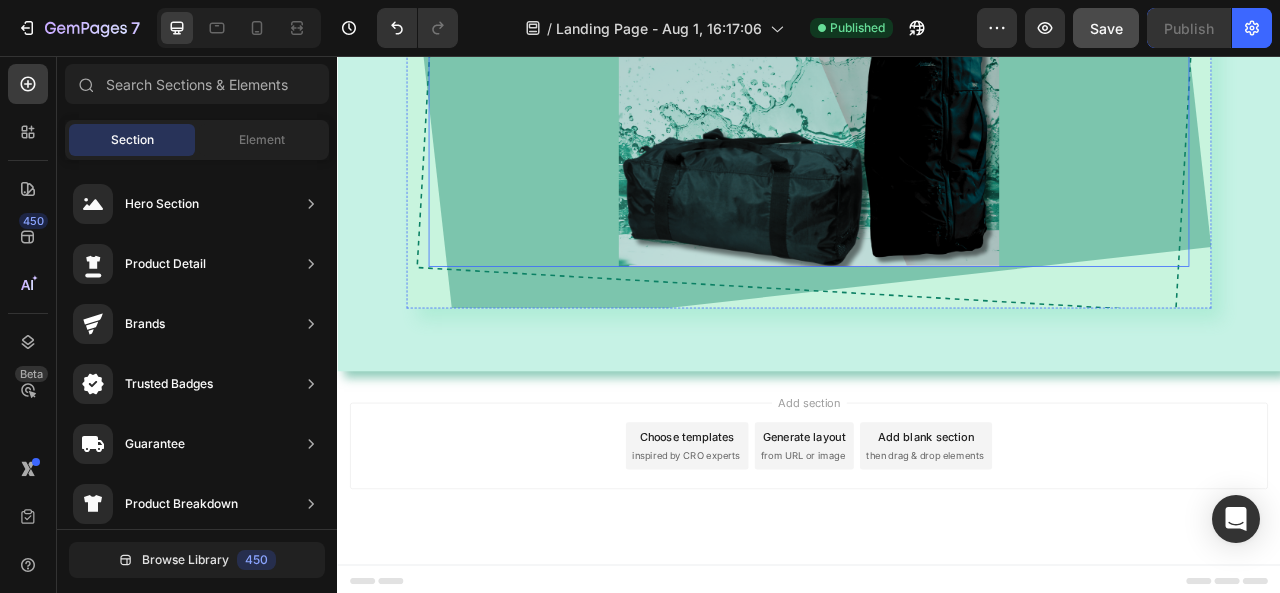 scroll, scrollTop: 1087, scrollLeft: 0, axis: vertical 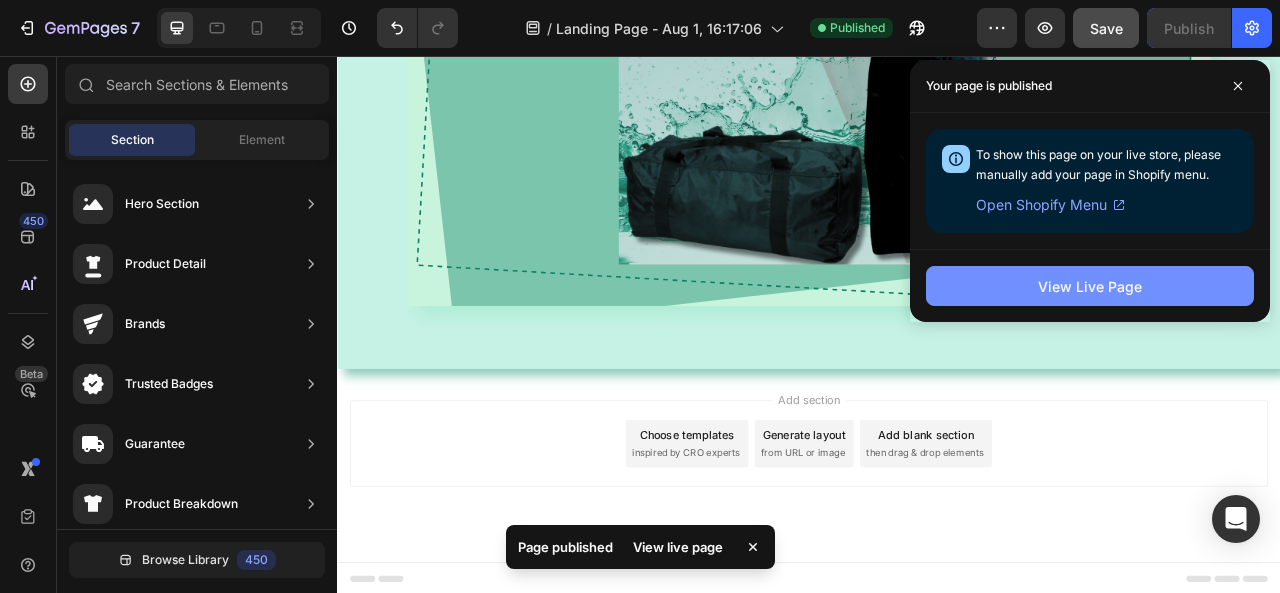 click on "View Live Page" at bounding box center (1090, 286) 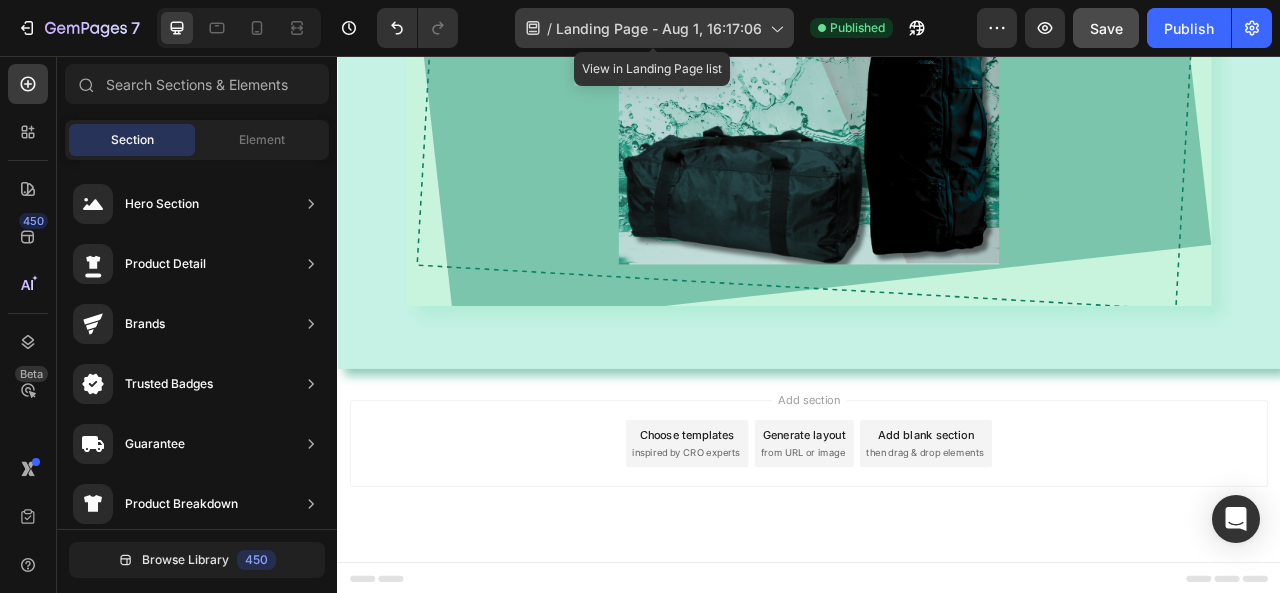click 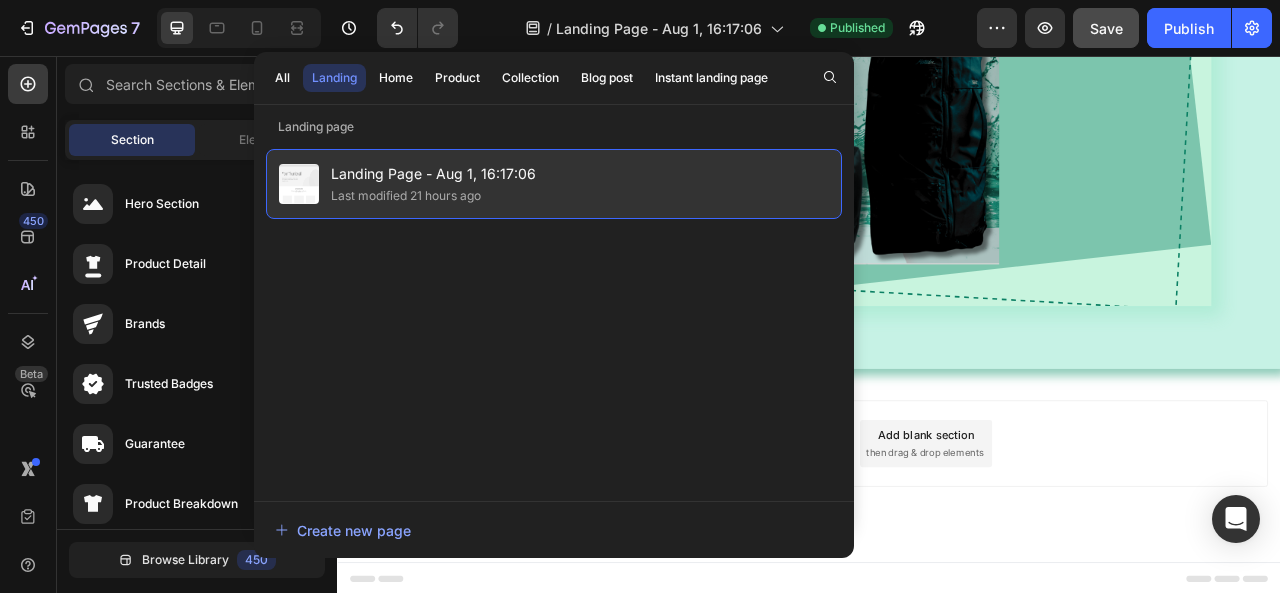 click on "Last modified 21 hours ago" at bounding box center [433, 196] 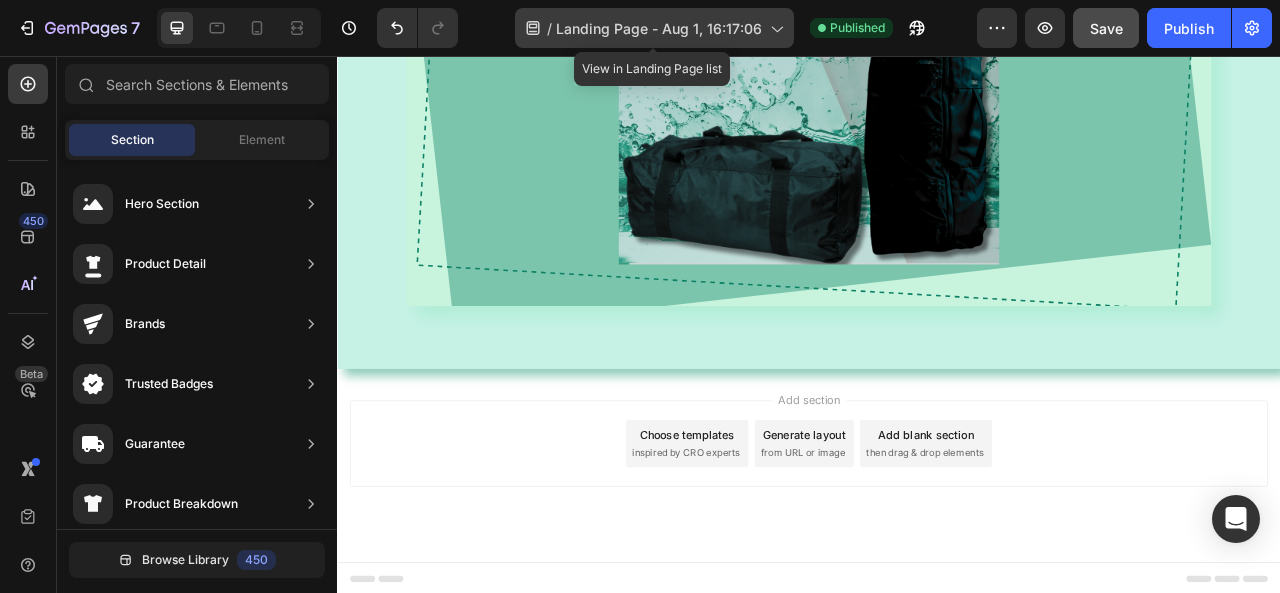 click 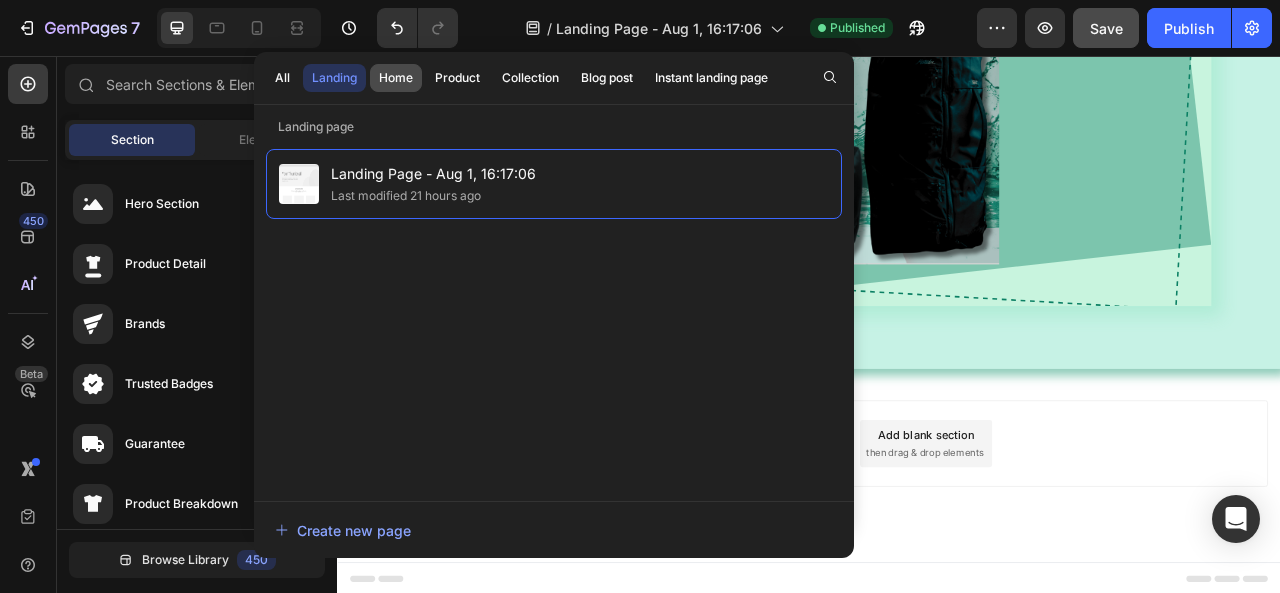 click on "Home" at bounding box center [396, 78] 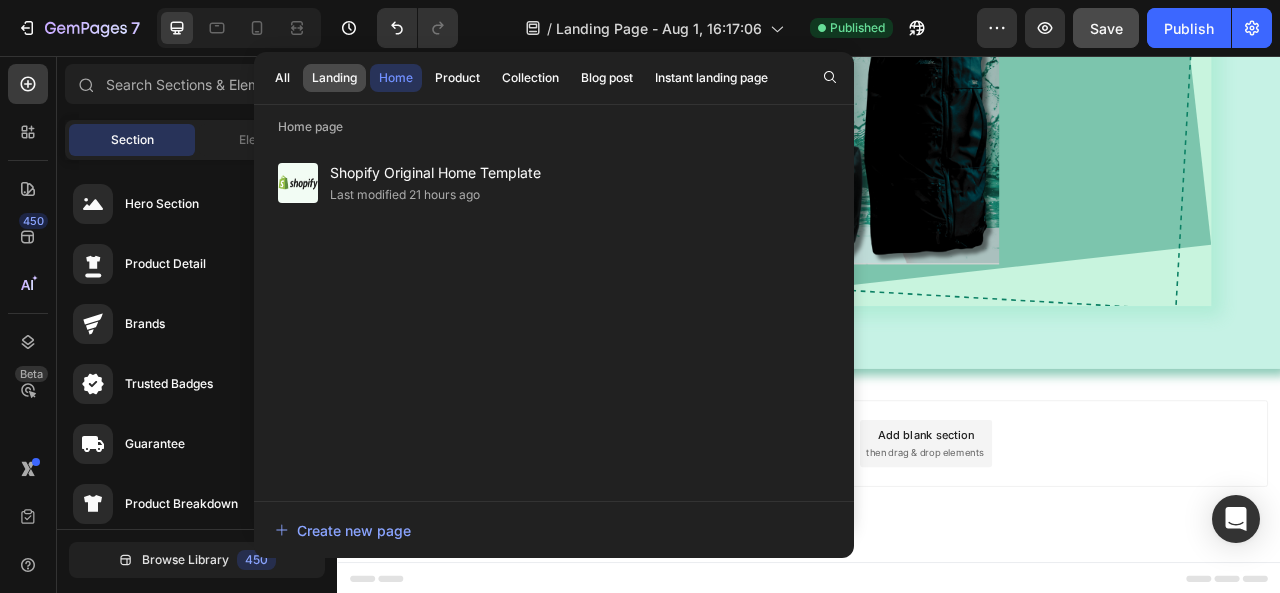 click on "Landing" at bounding box center [334, 78] 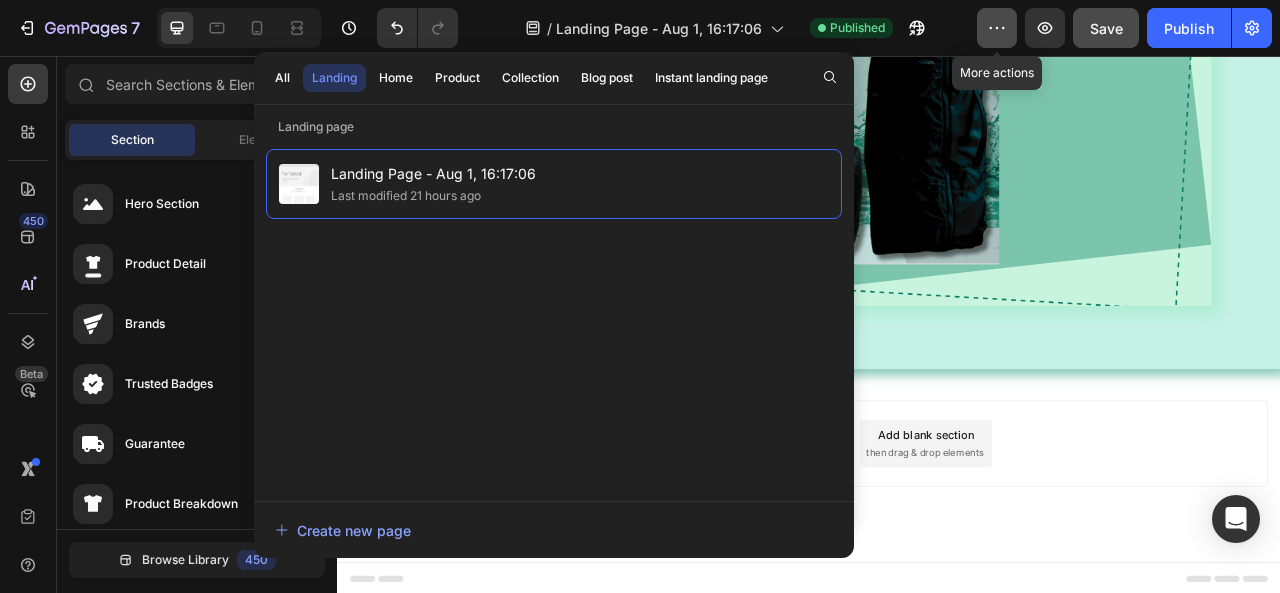 click 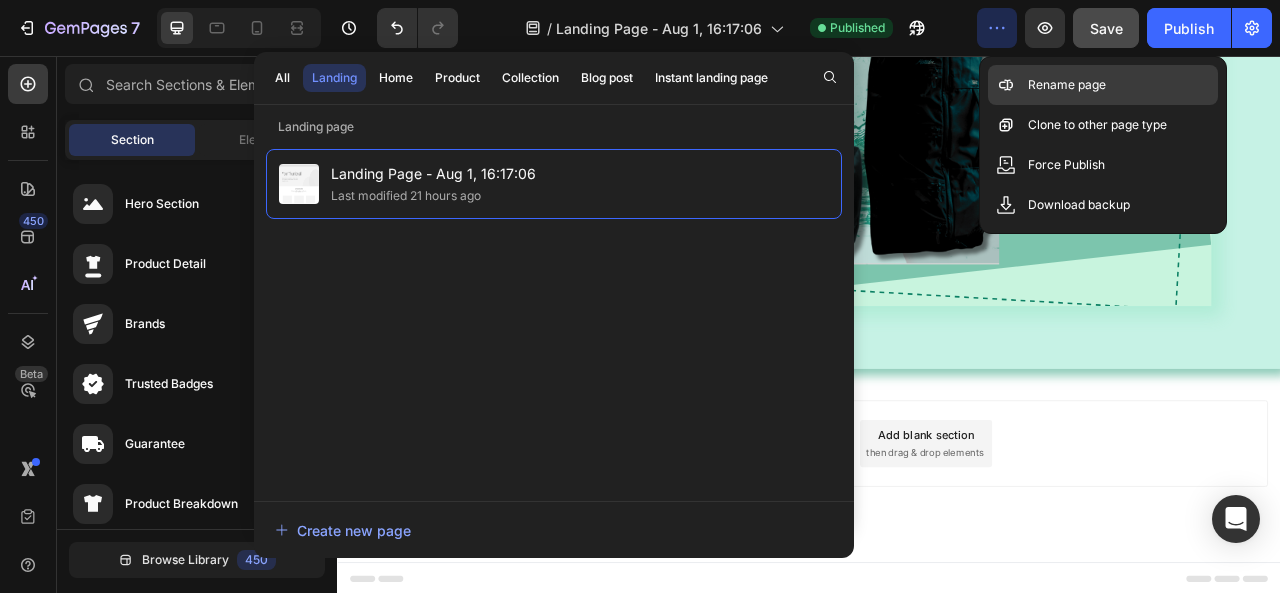 click on "Rename page" 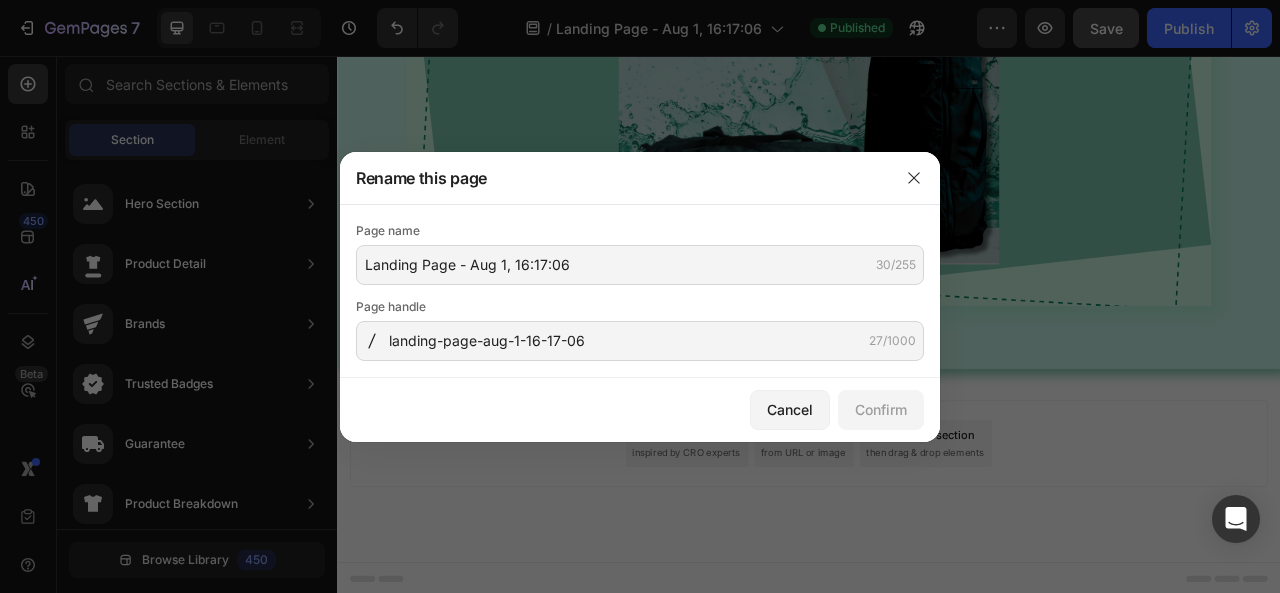 click on "Page name Landing Page - Aug 1, 16:17:06 30/255" at bounding box center [640, 253] 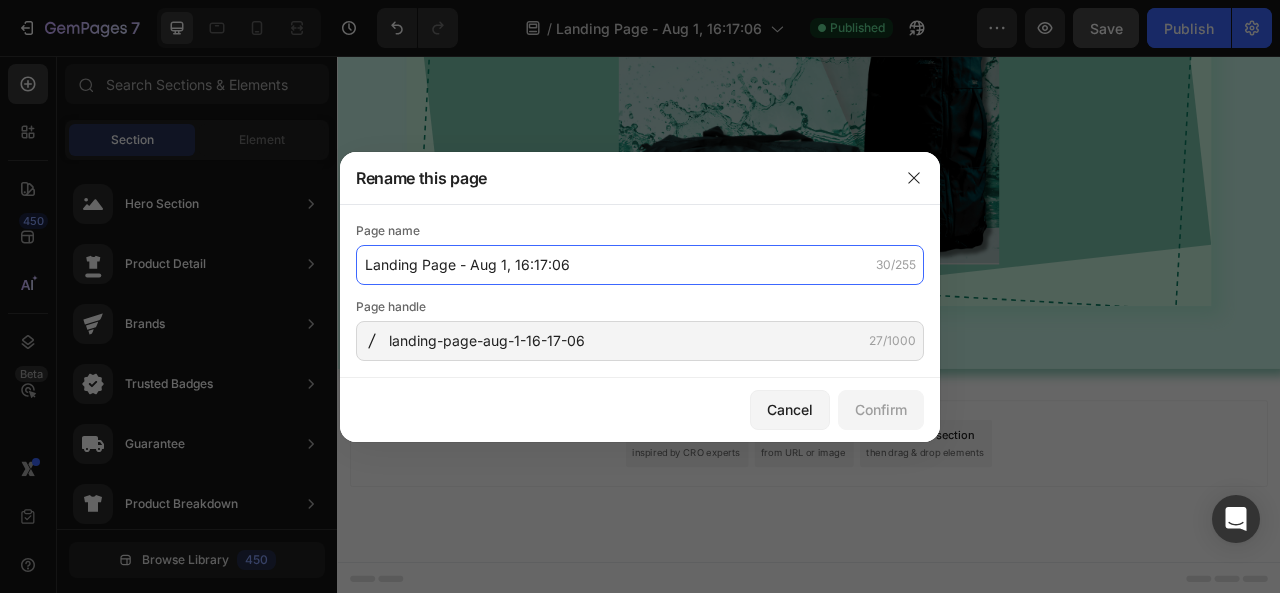 click on "Landing Page - Aug 1, 16:17:06" 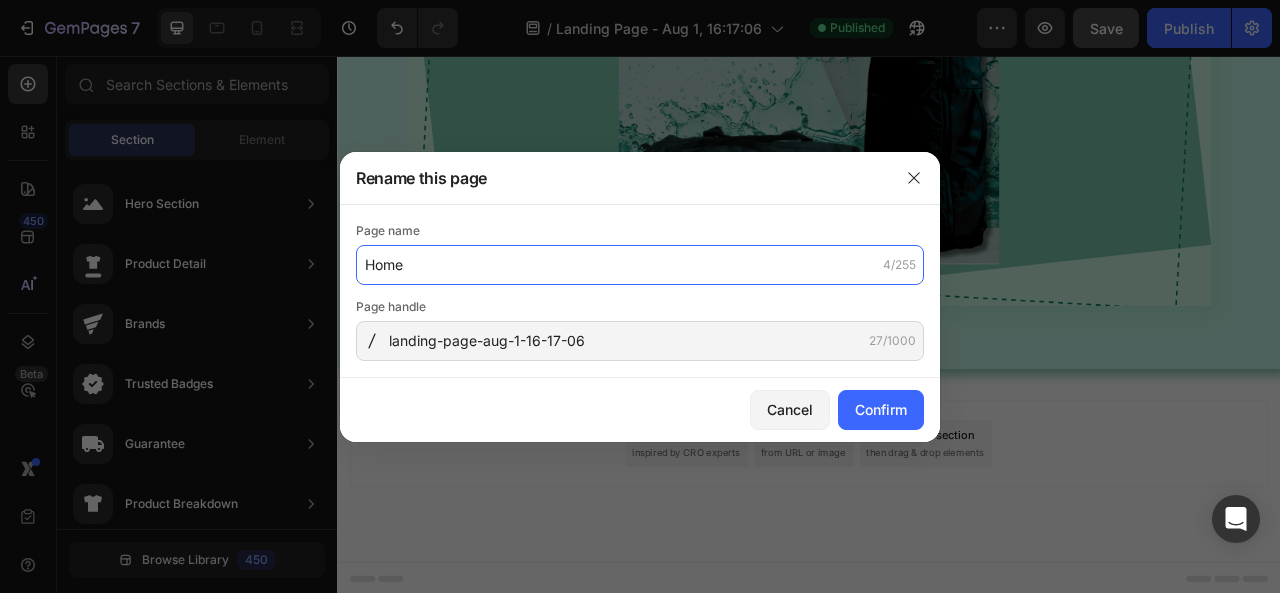 type on "Home" 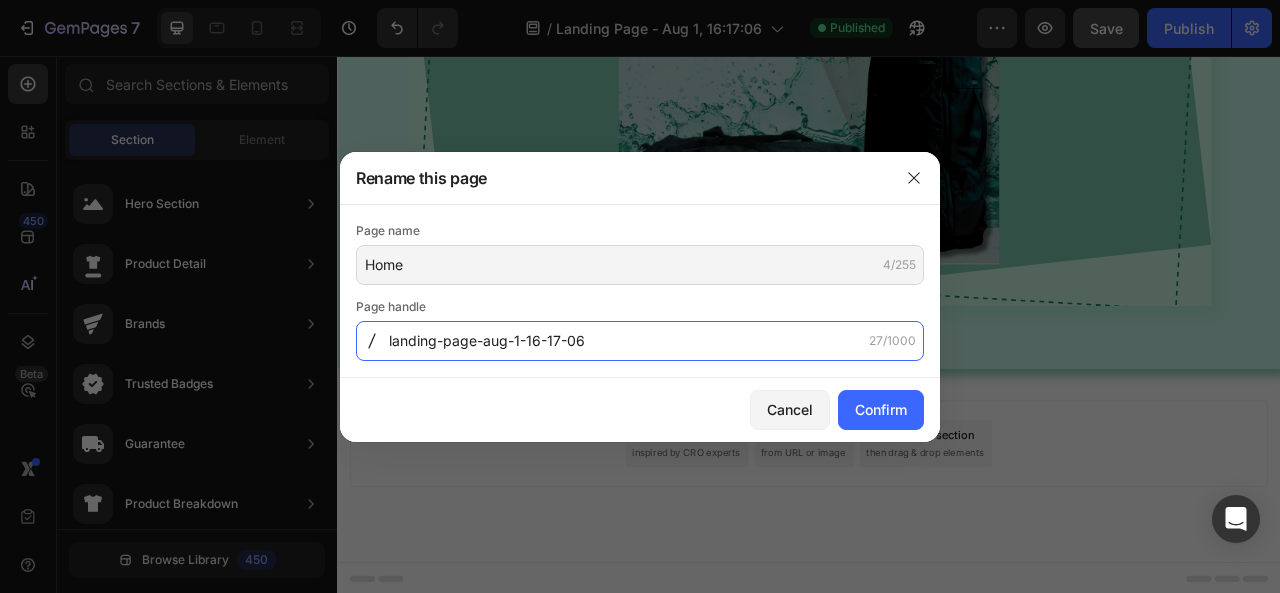 click on "landing-page-aug-1-16-17-06" 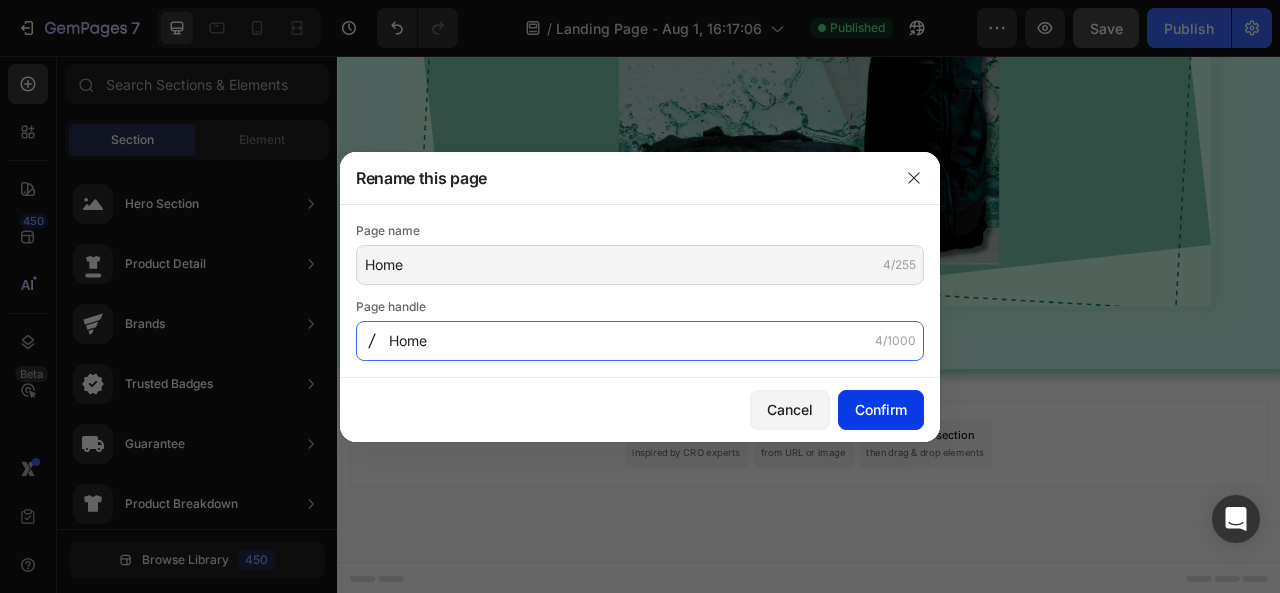 type on "Home" 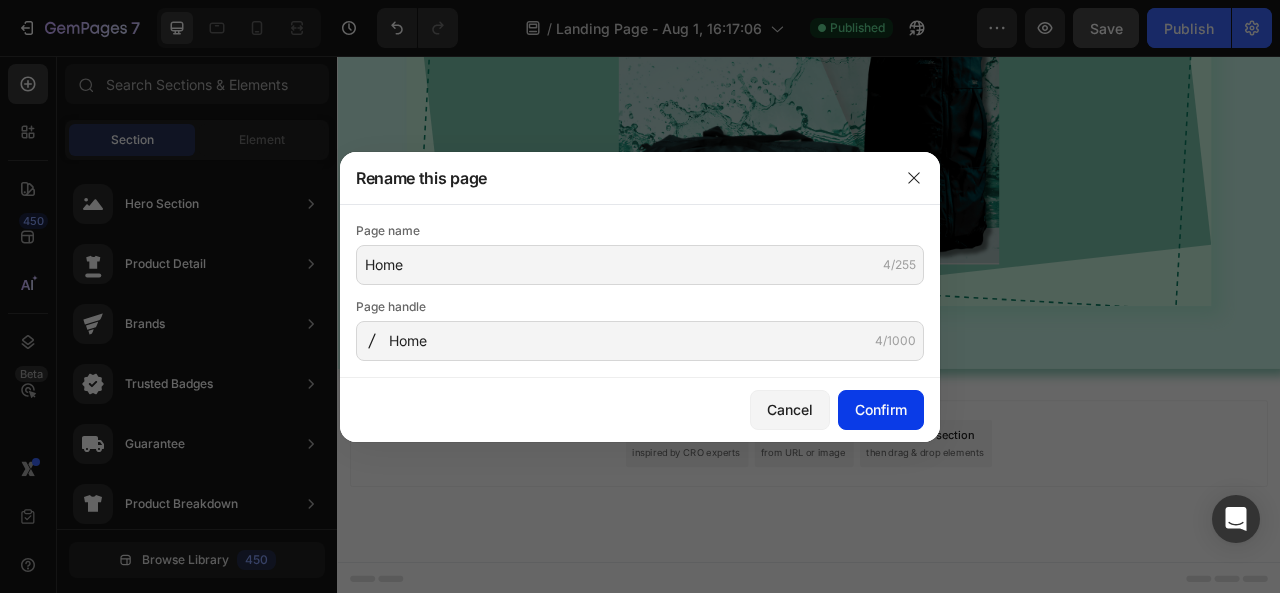 click on "Confirm" at bounding box center (881, 409) 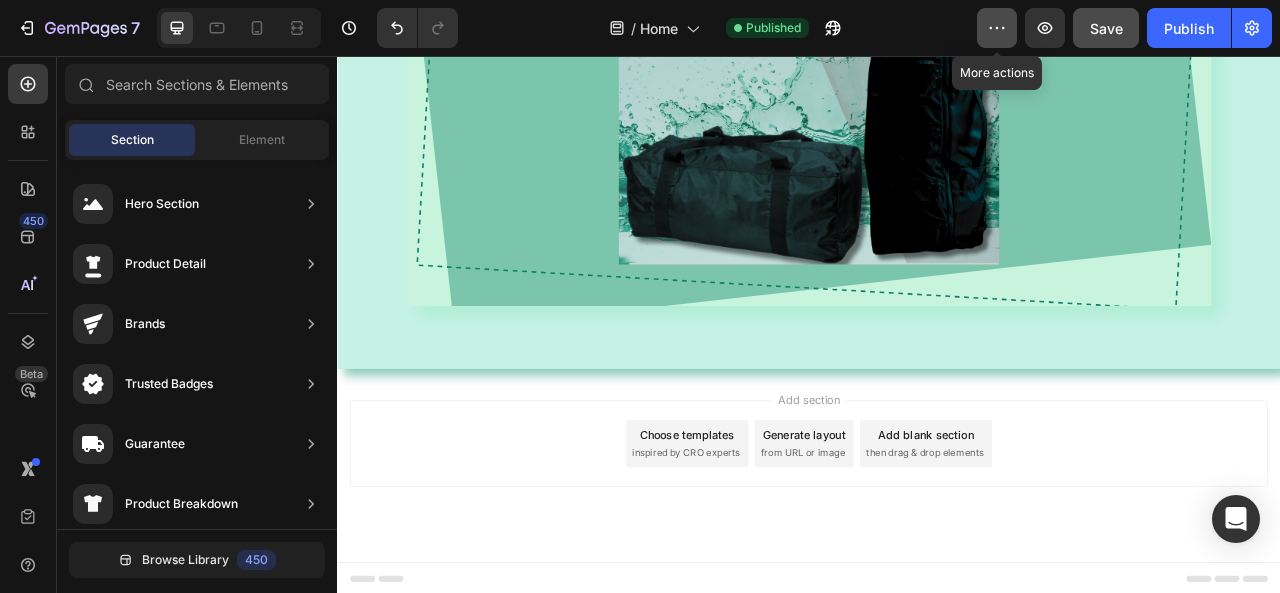 click 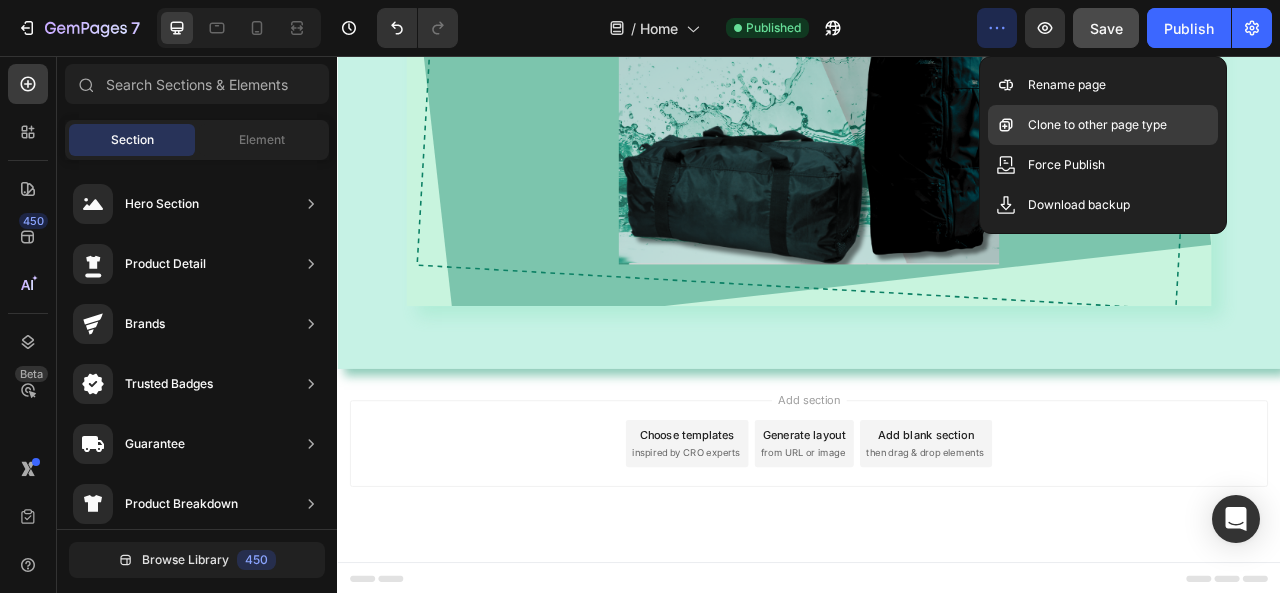 click on "Clone to other page type" at bounding box center [1097, 125] 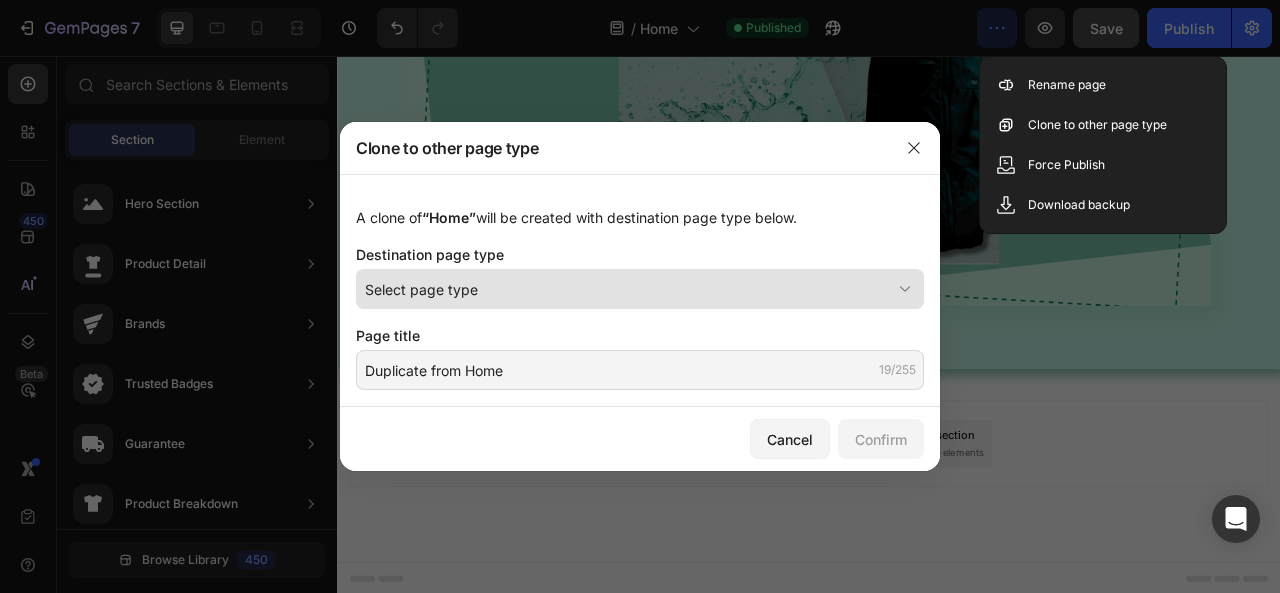 click on "Select page type" at bounding box center [628, 289] 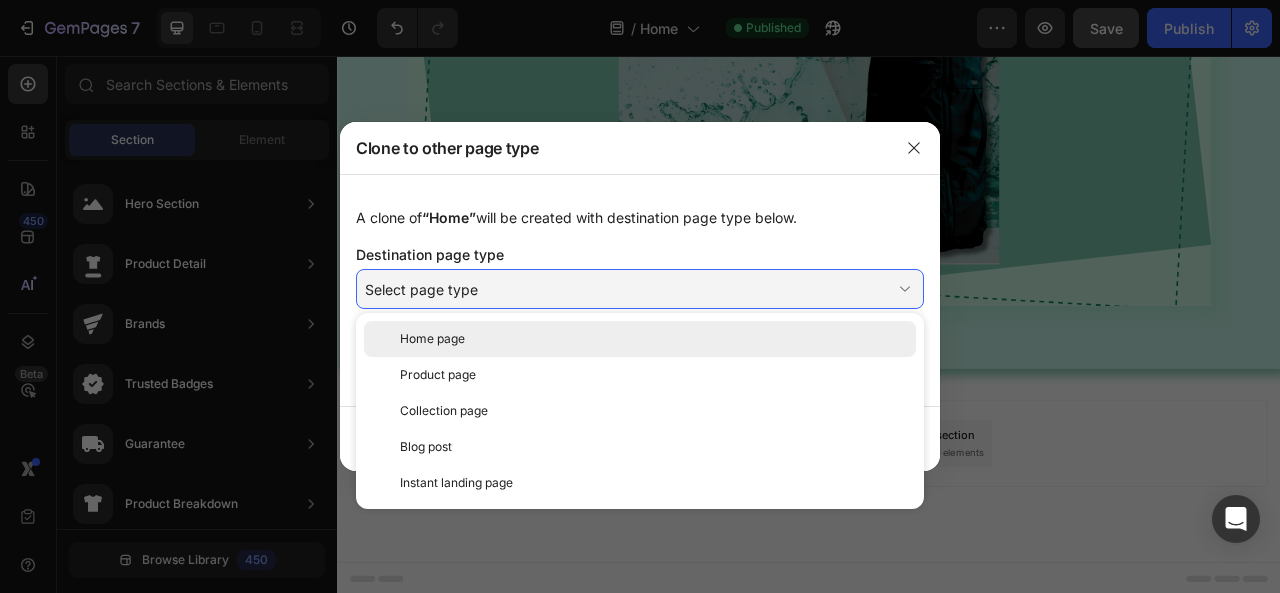 click on "Home page" at bounding box center (654, 339) 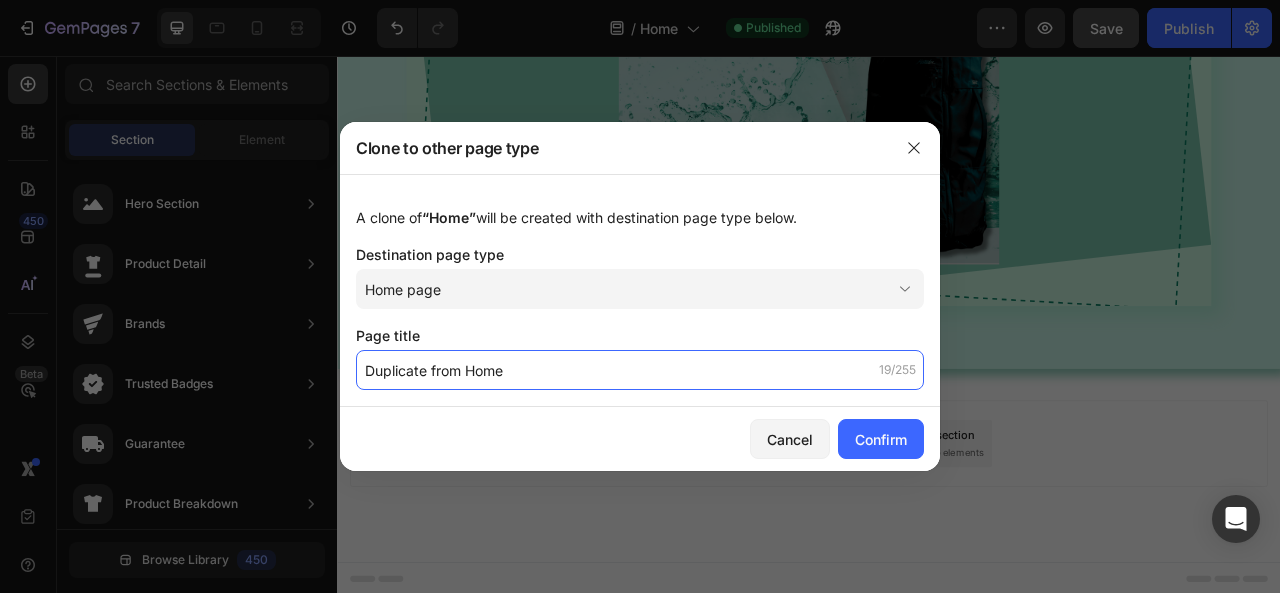 click on "Duplicate from Home" 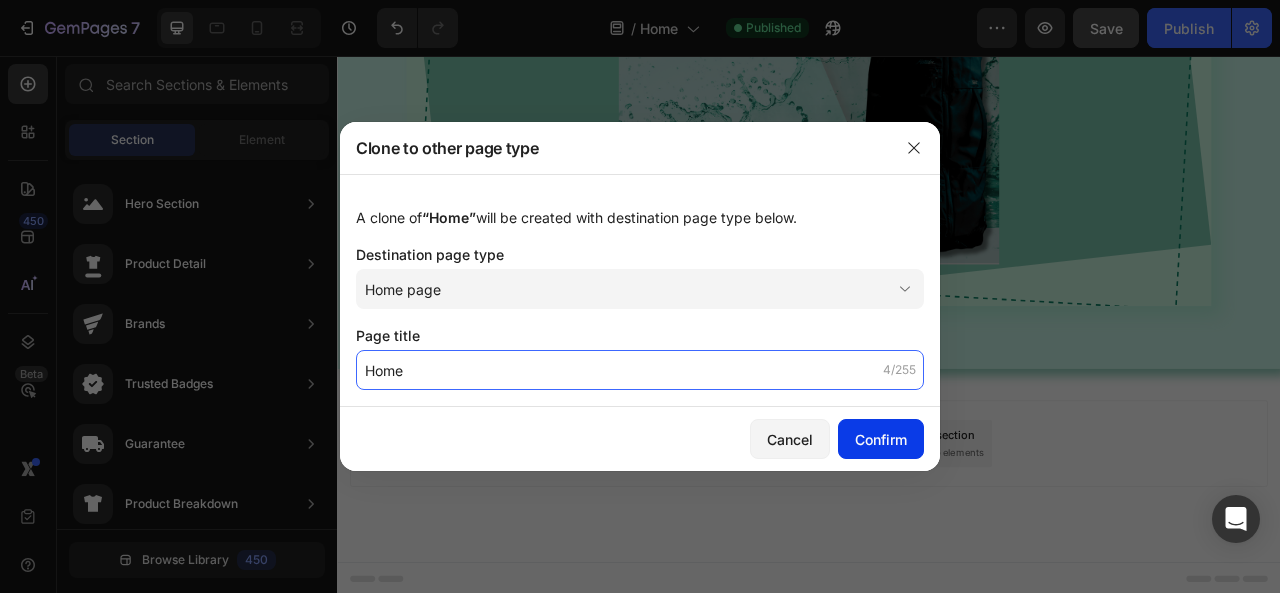 type on "Home" 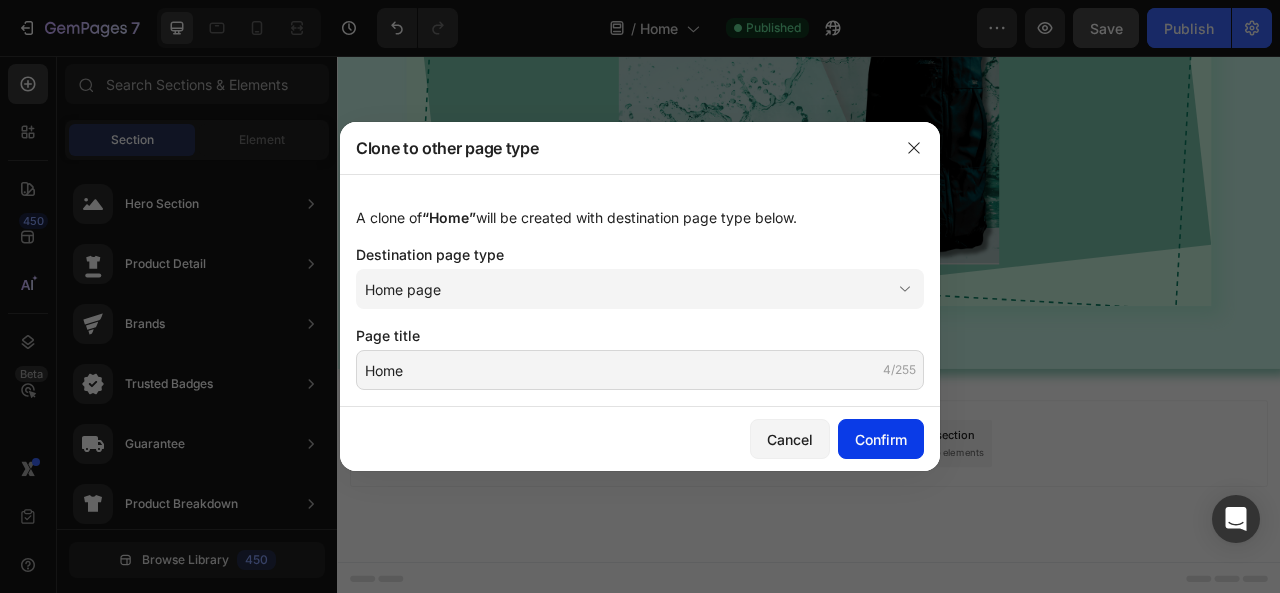 click on "Confirm" at bounding box center (881, 439) 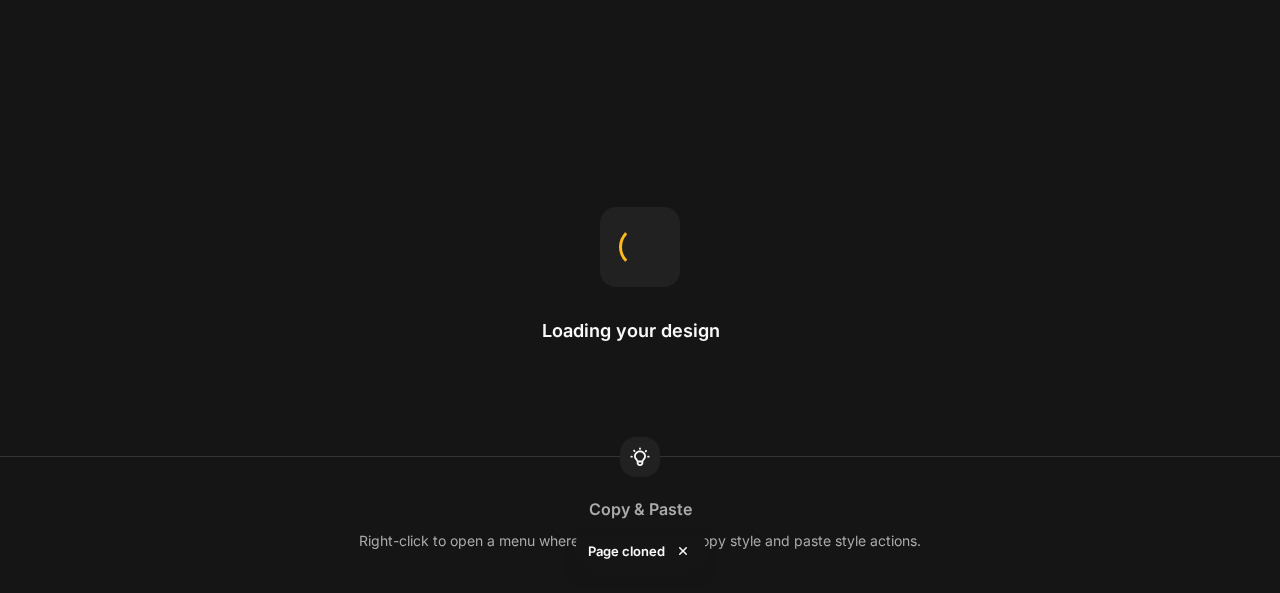 scroll, scrollTop: 0, scrollLeft: 0, axis: both 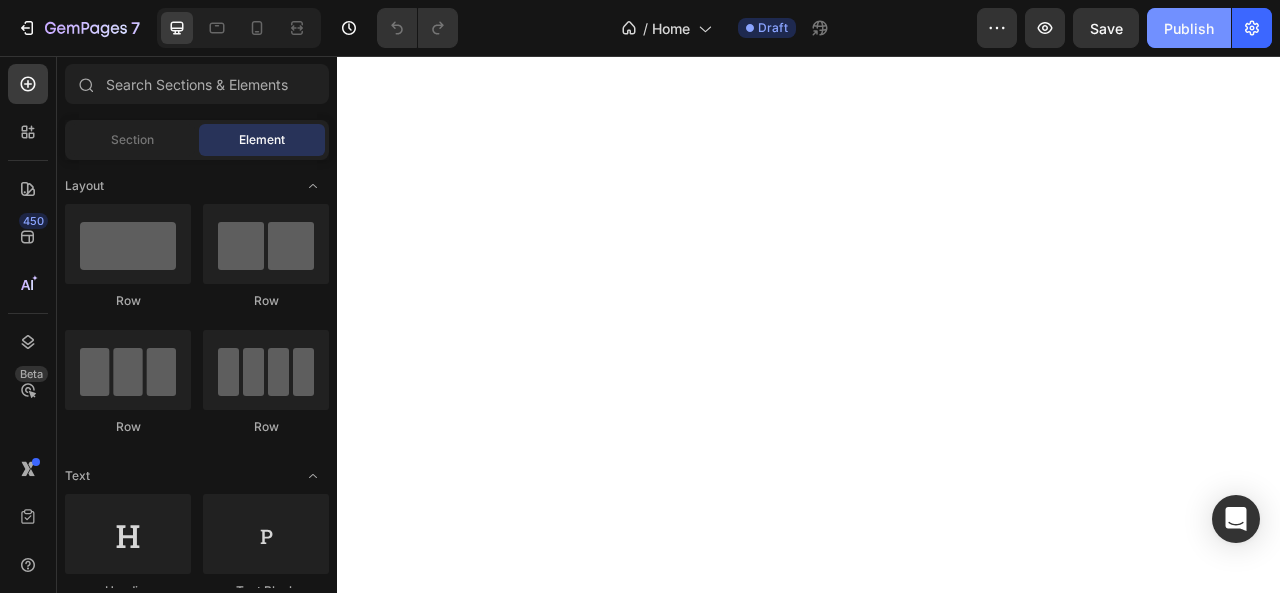 click on "Publish" at bounding box center [1189, 28] 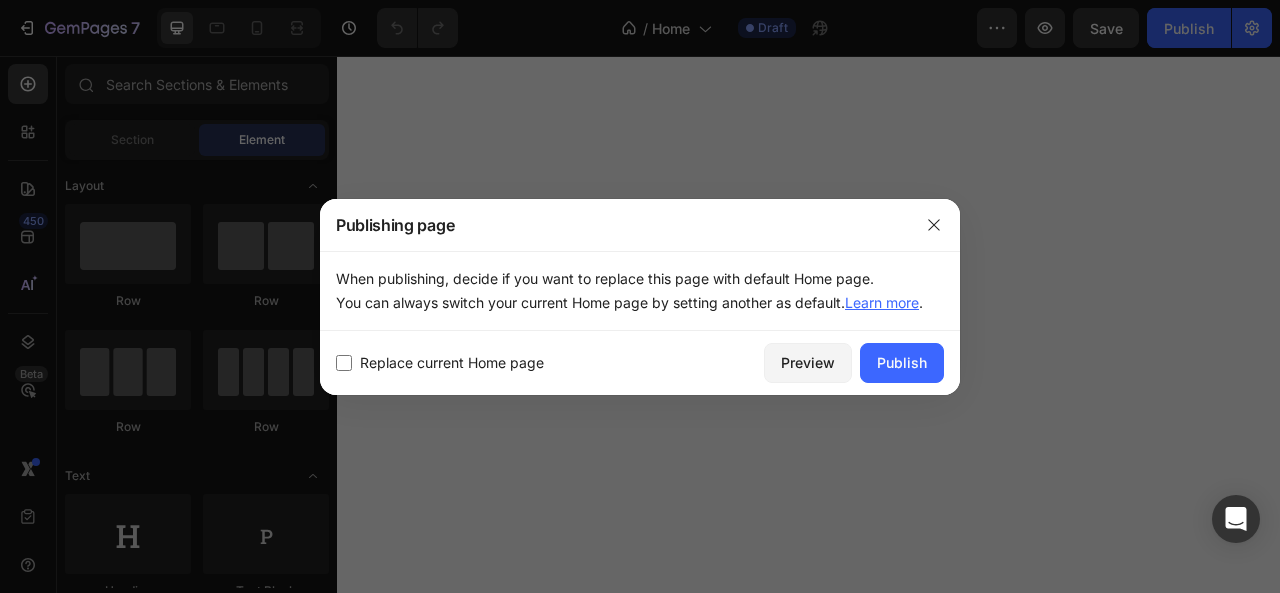 click at bounding box center (344, 363) 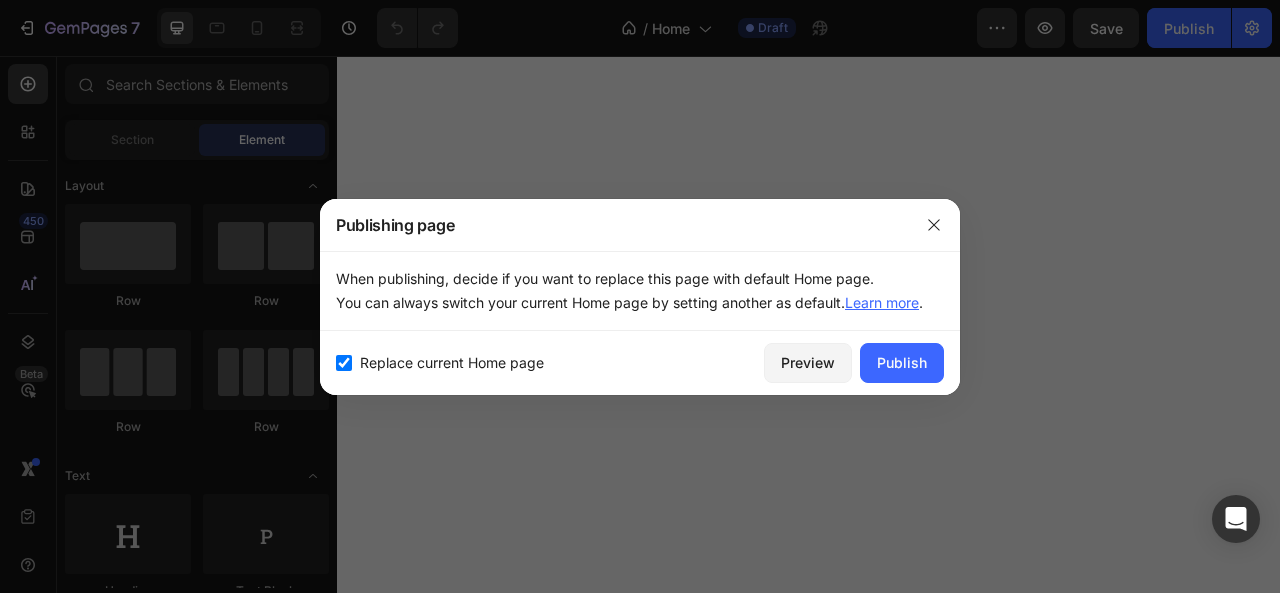 checkbox on "true" 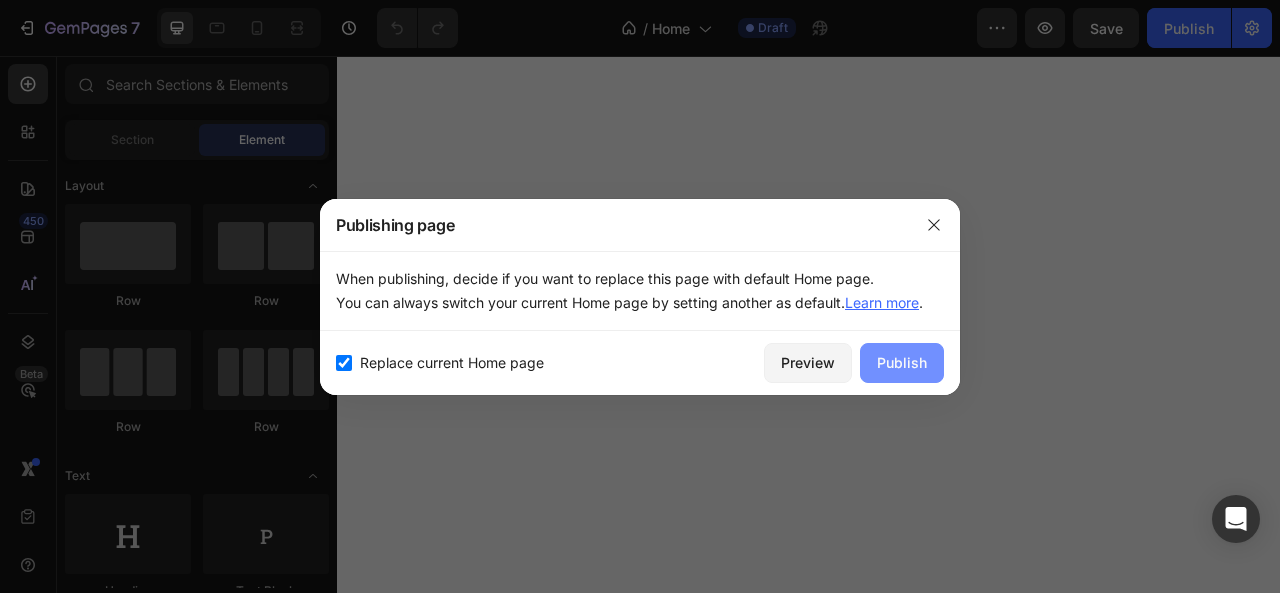 click on "Publish" at bounding box center (902, 362) 